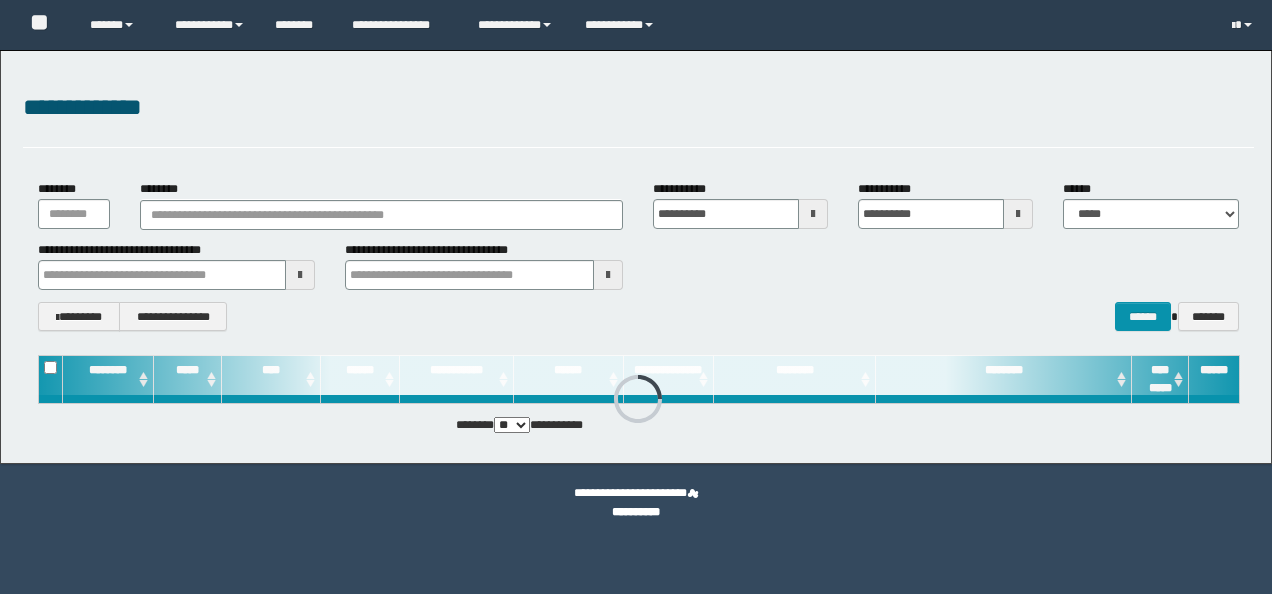scroll, scrollTop: 0, scrollLeft: 0, axis: both 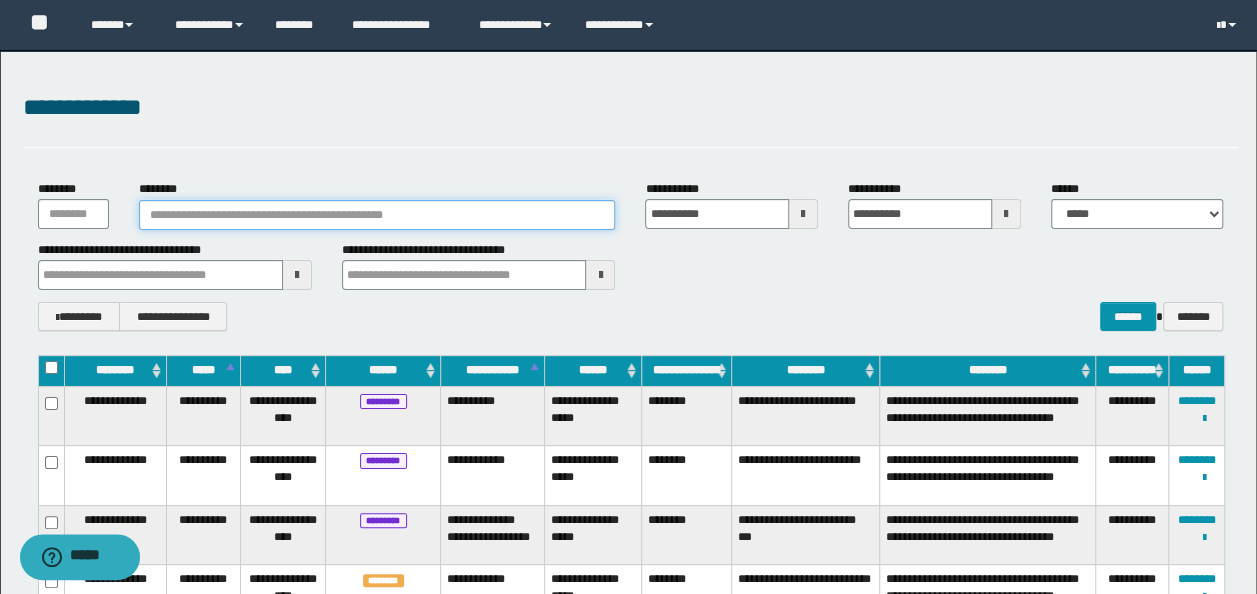 click on "********" at bounding box center [377, 215] 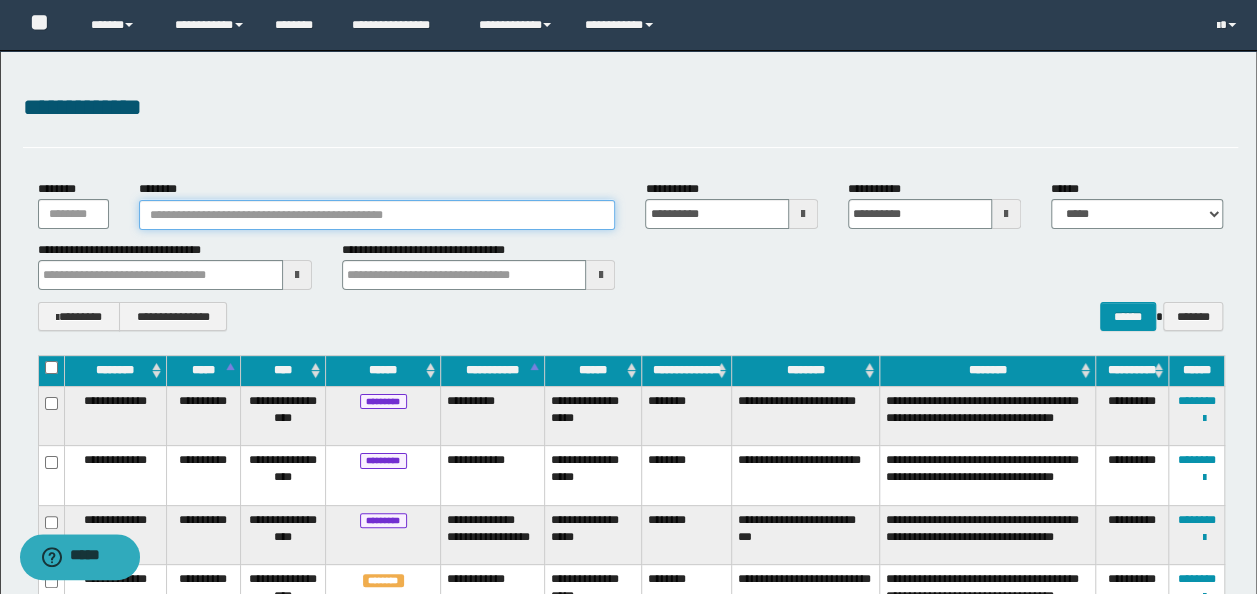 paste on "**********" 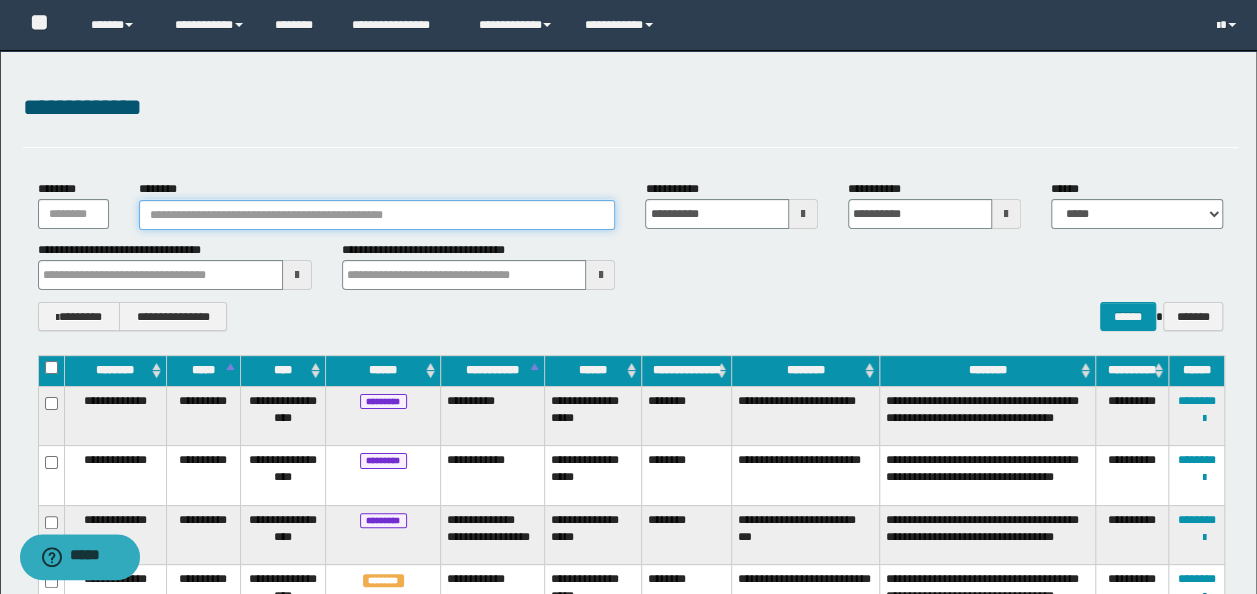 type on "**********" 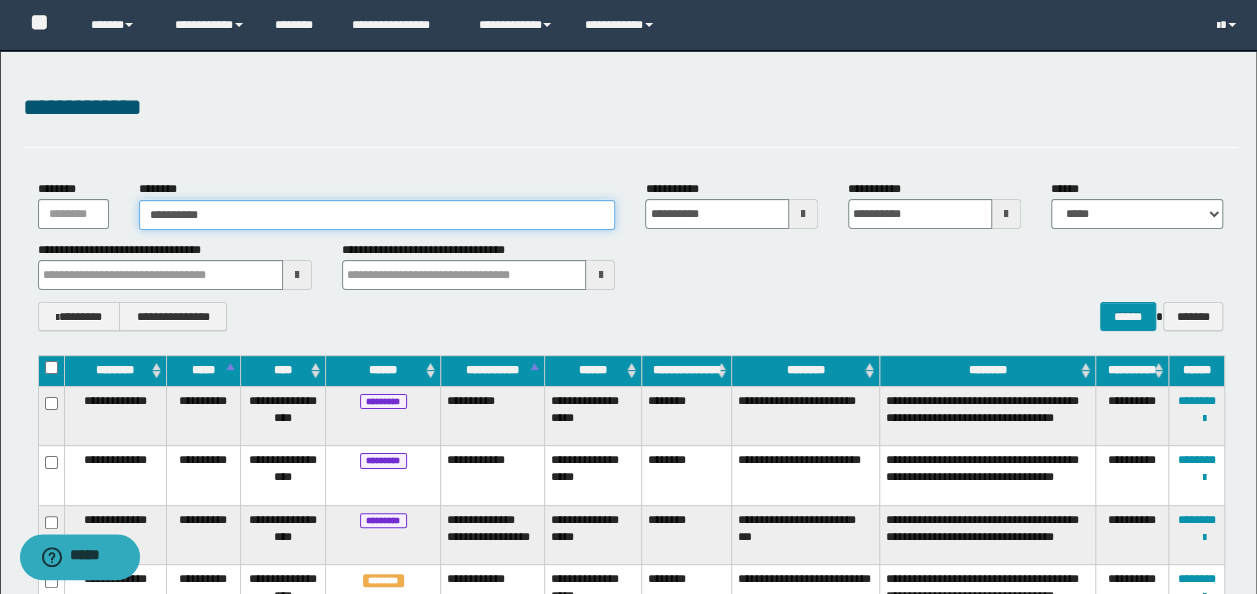 type on "**********" 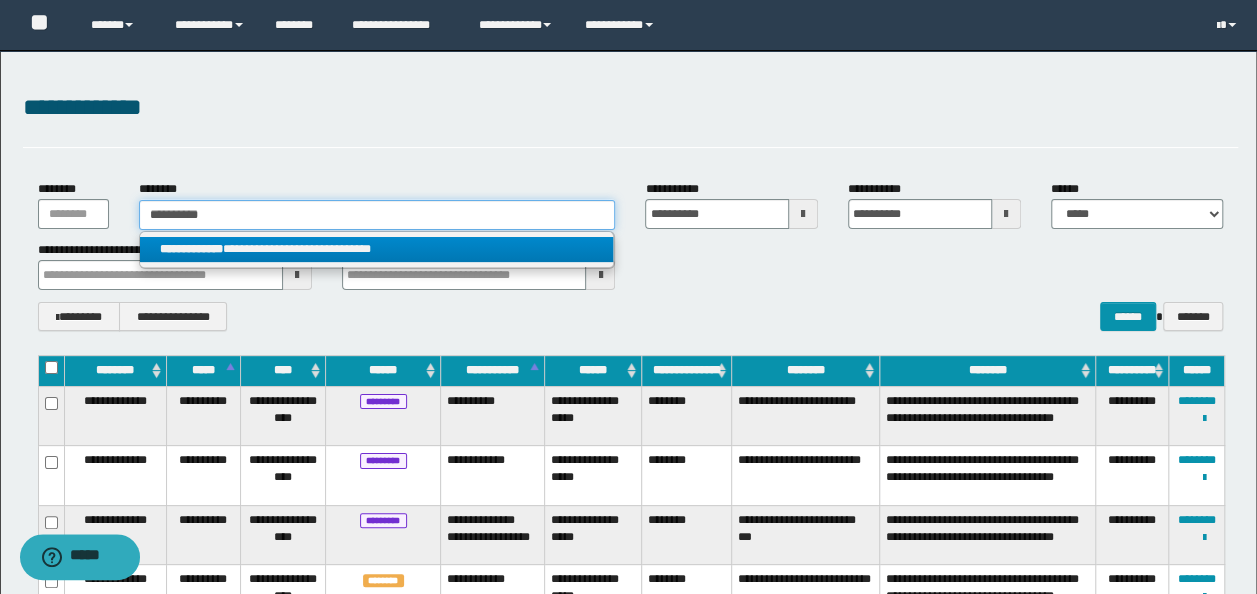 type on "**********" 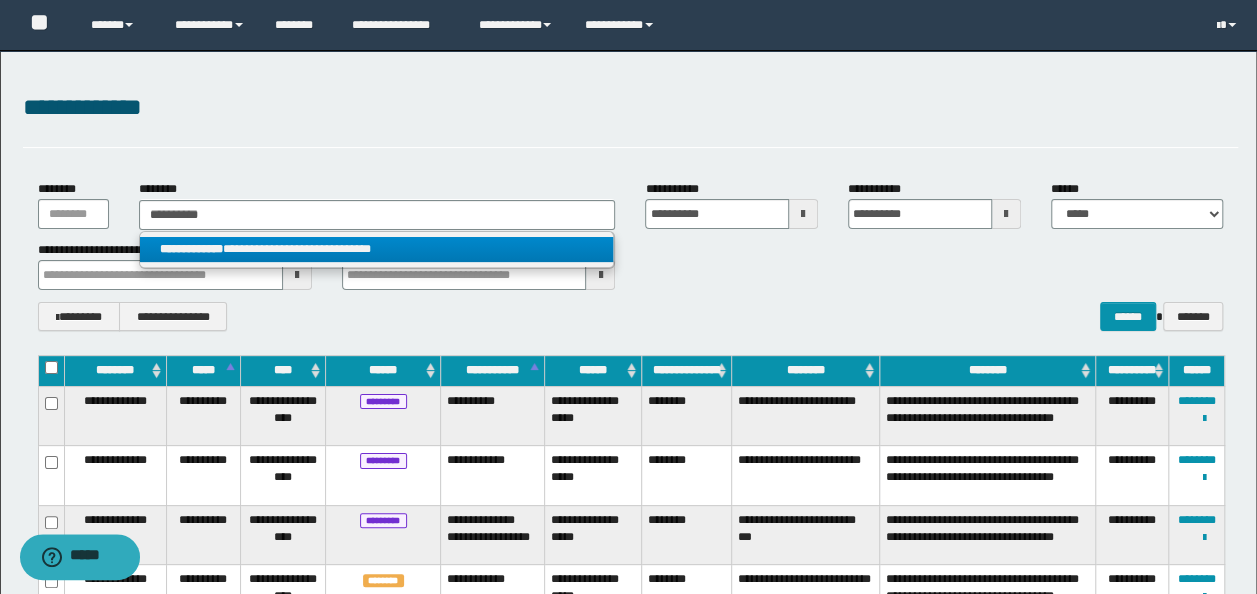 click on "**********" at bounding box center [377, 249] 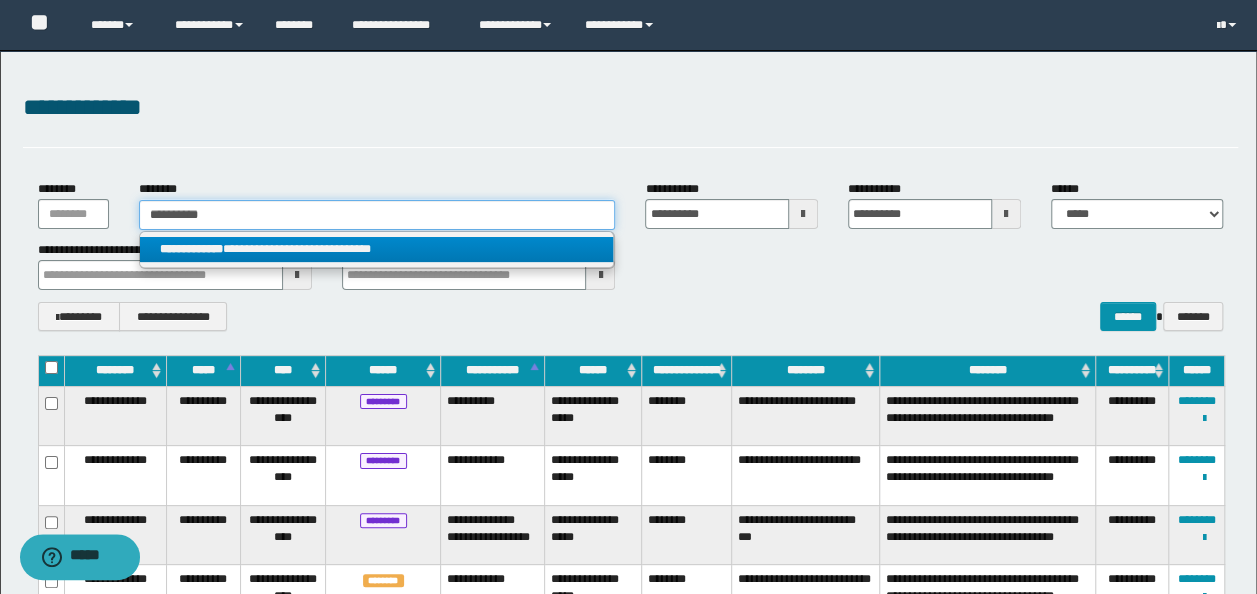 type 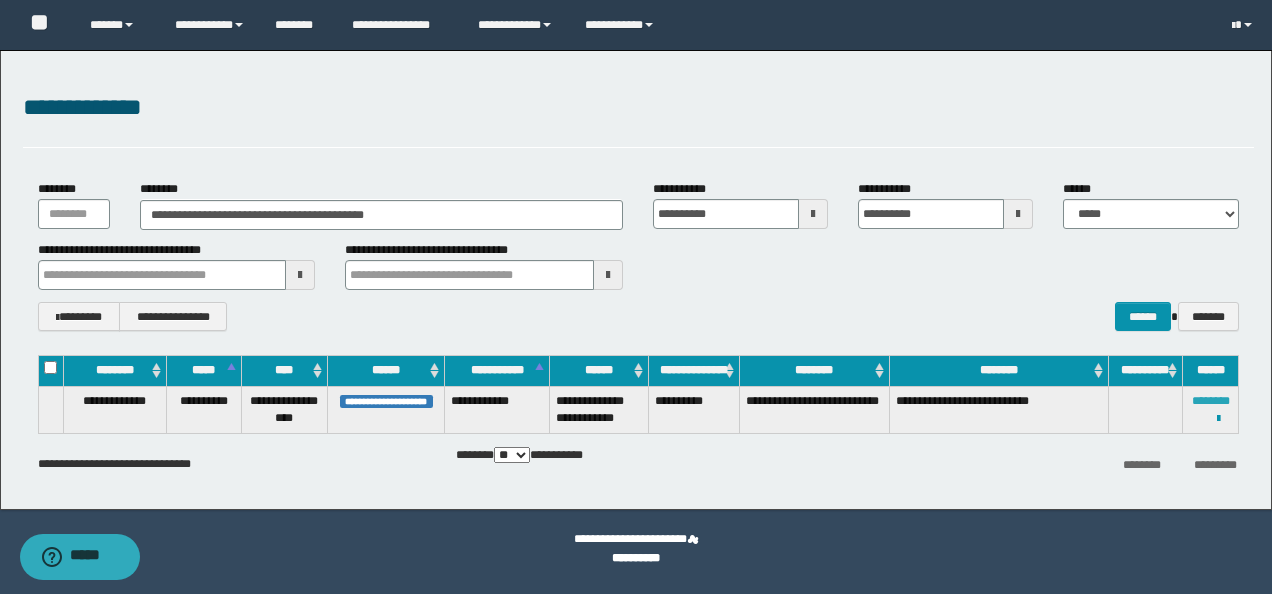 click on "********" at bounding box center [1211, 401] 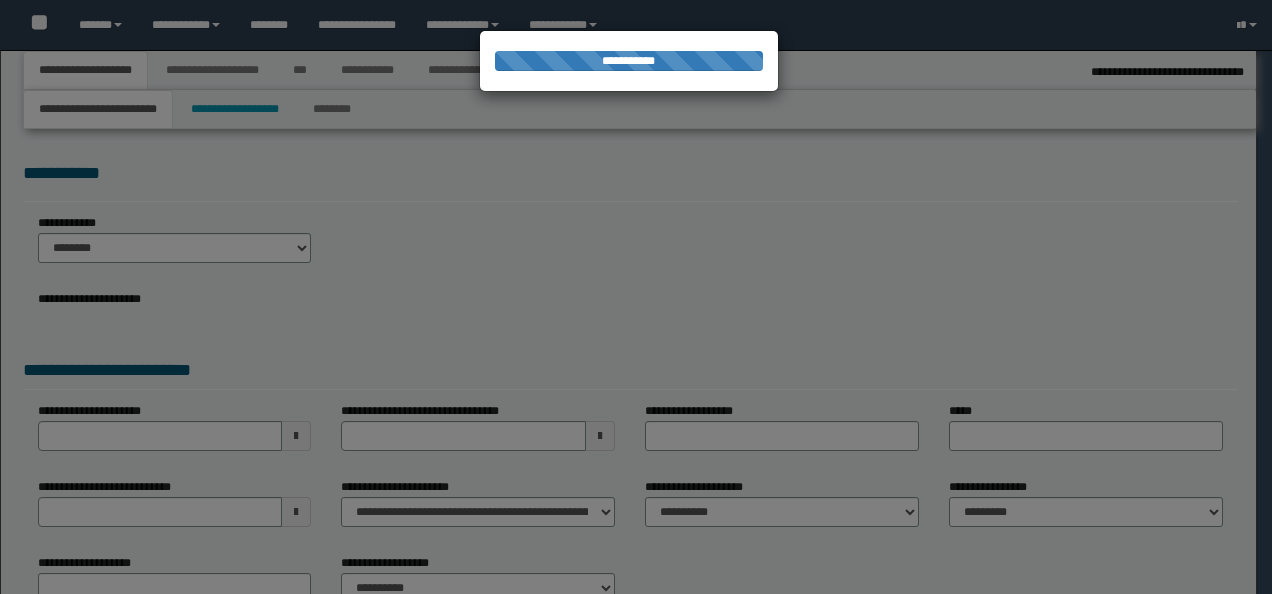 select on "*" 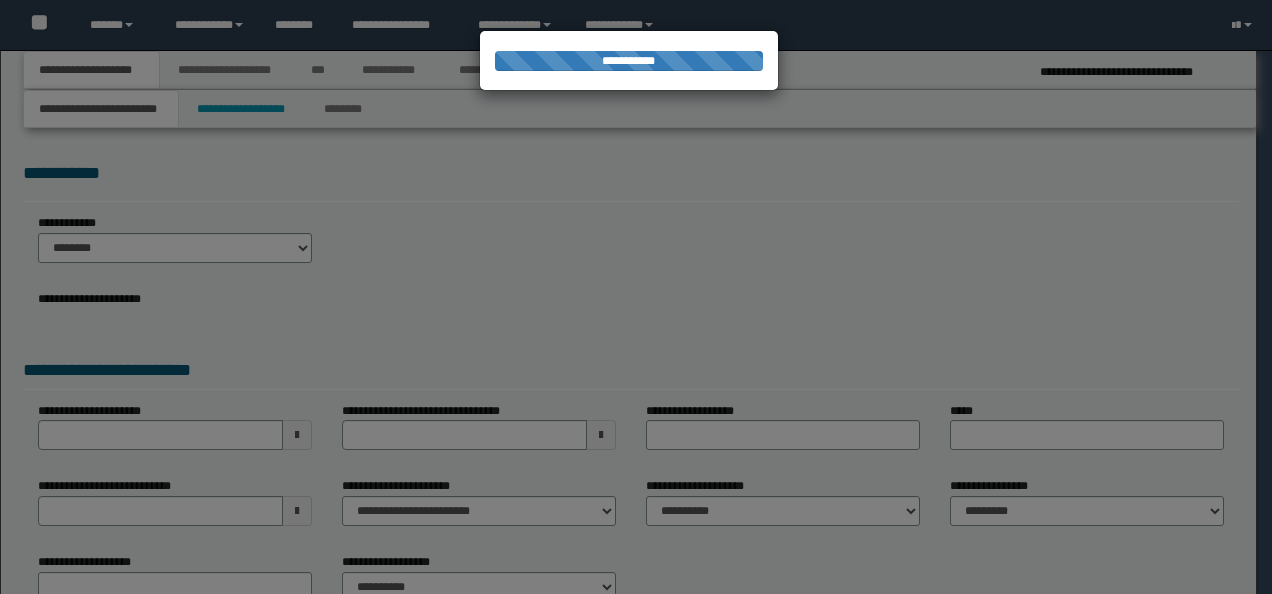 scroll, scrollTop: 0, scrollLeft: 0, axis: both 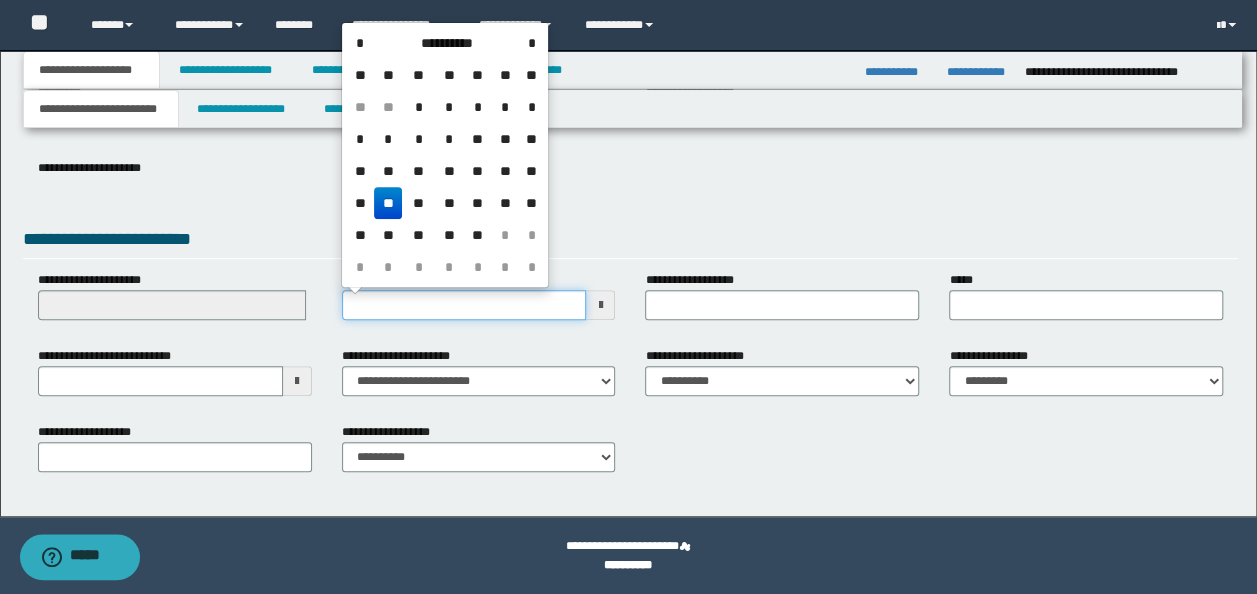 click on "**********" at bounding box center [464, 305] 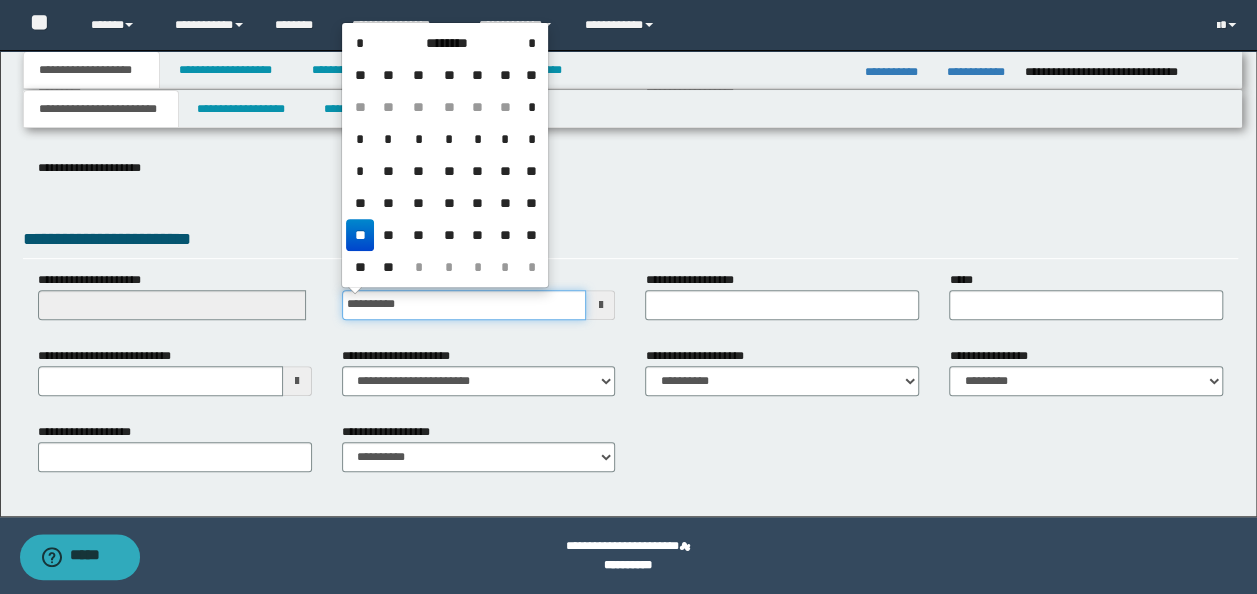 type on "**********" 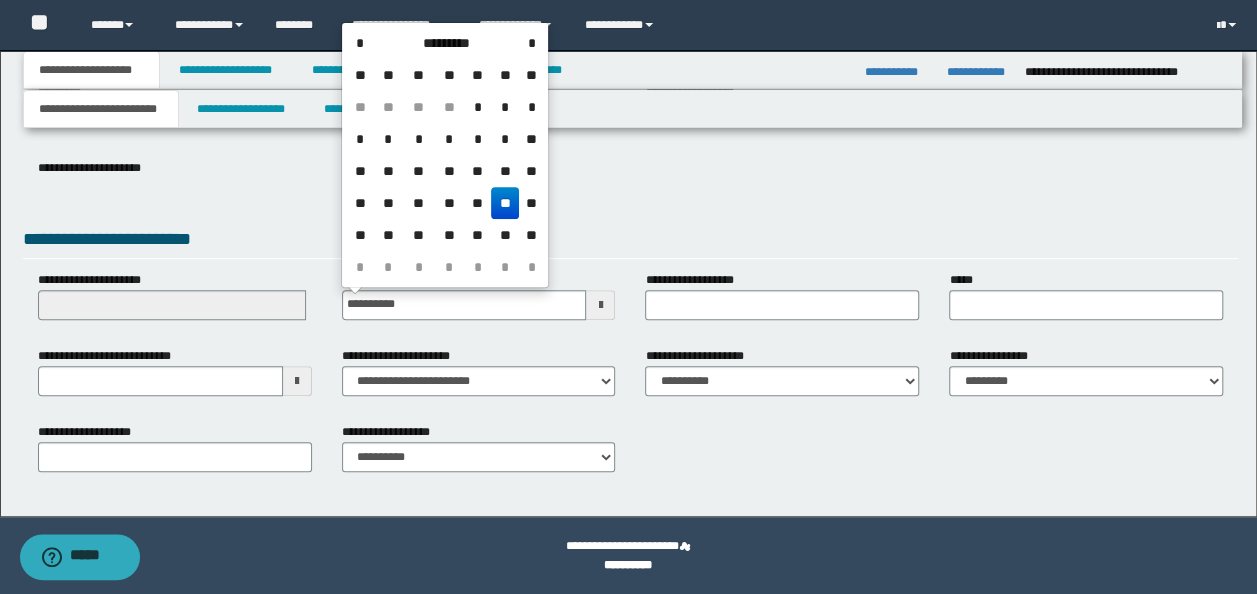 click on "**********" at bounding box center (782, 113) 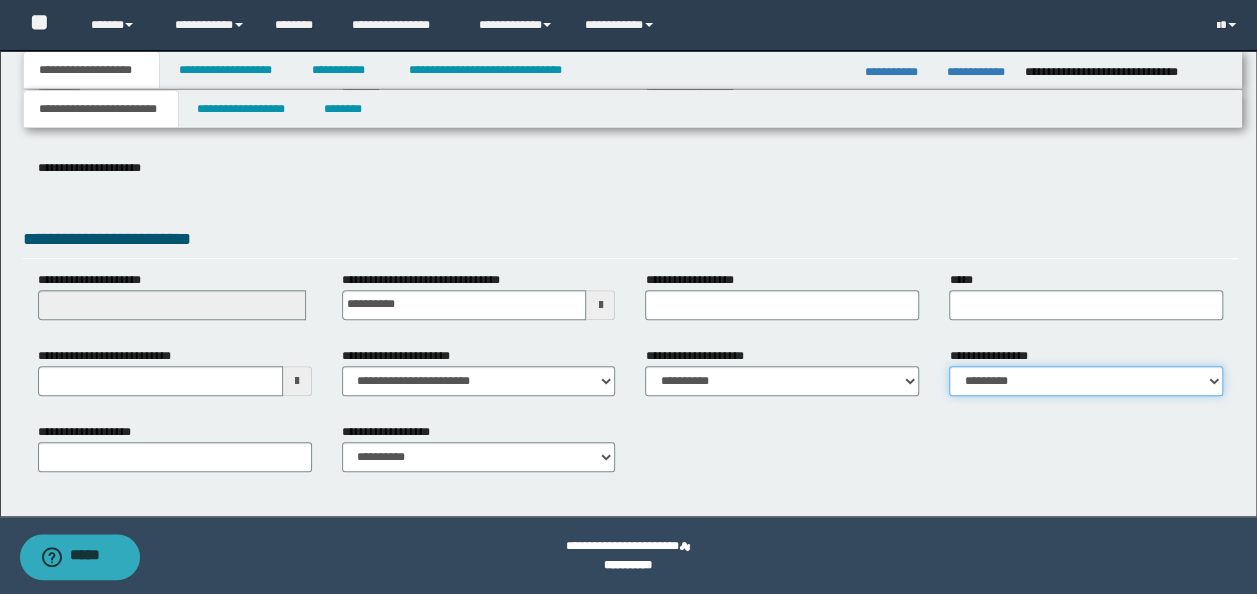 click on "**********" at bounding box center [1086, 381] 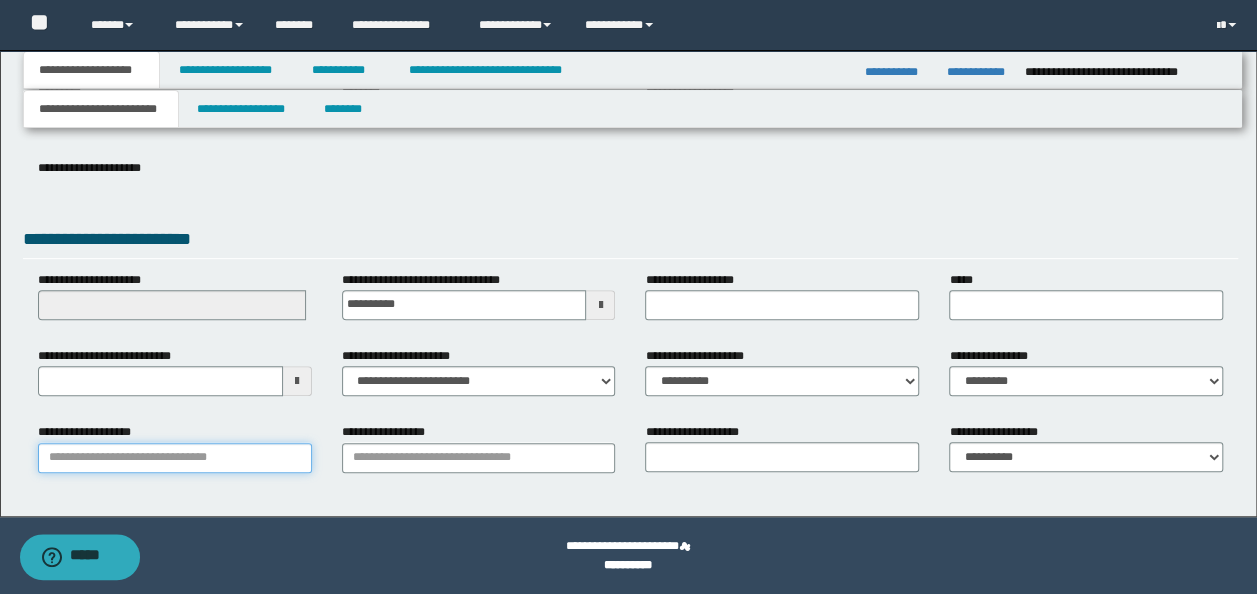 click on "**********" at bounding box center [175, 458] 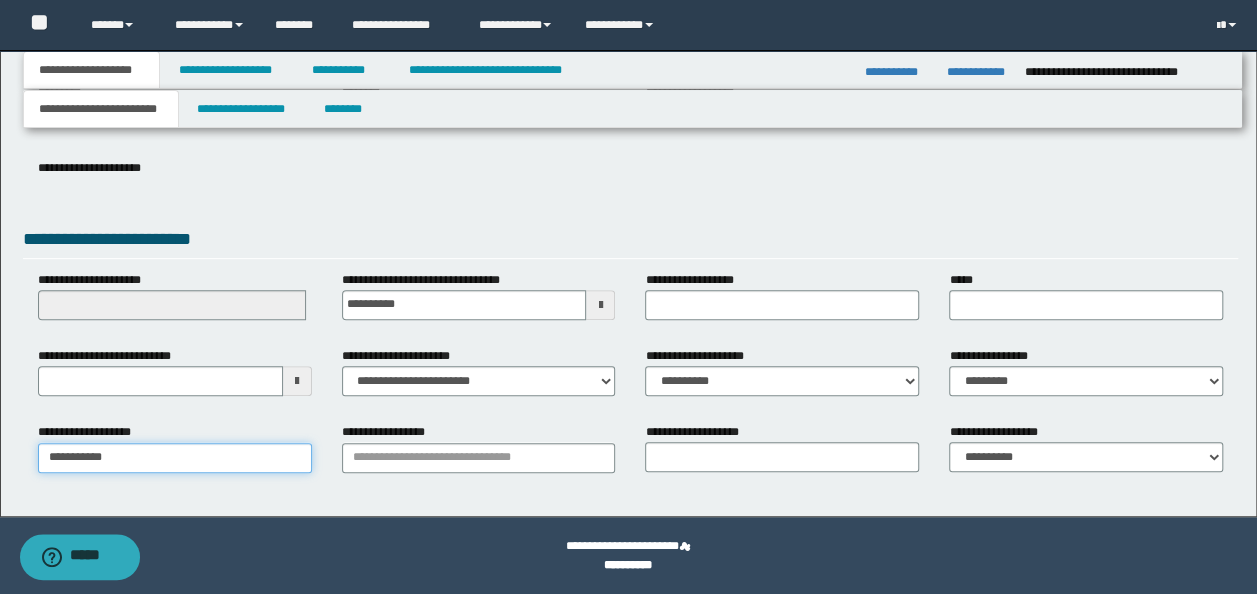 type on "**********" 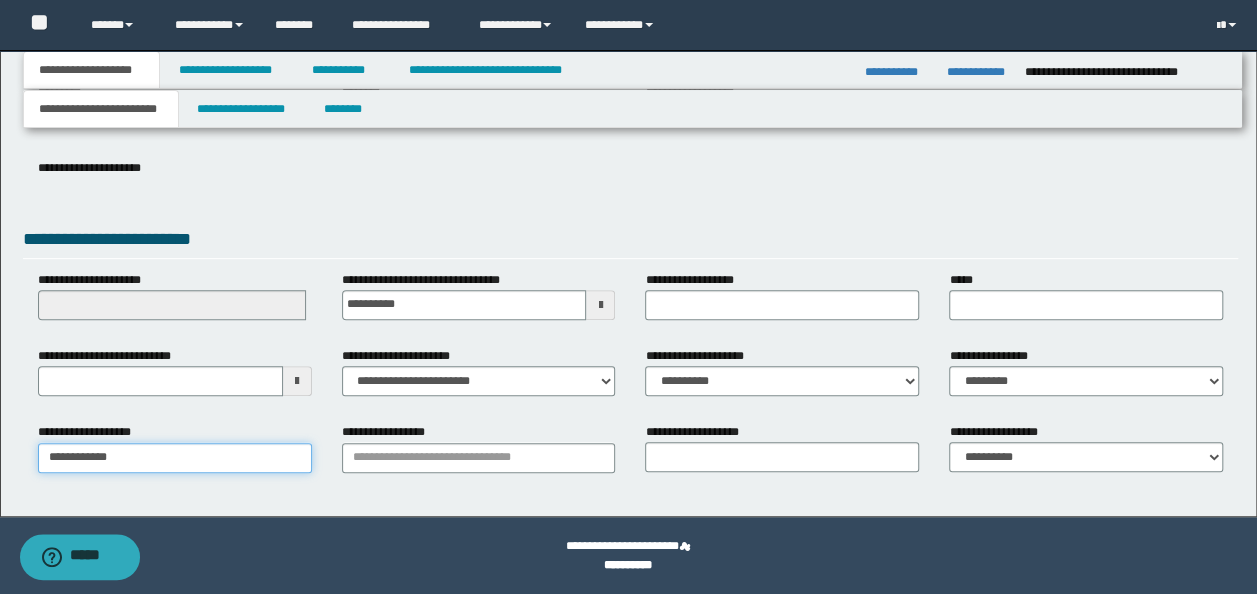 type on "**********" 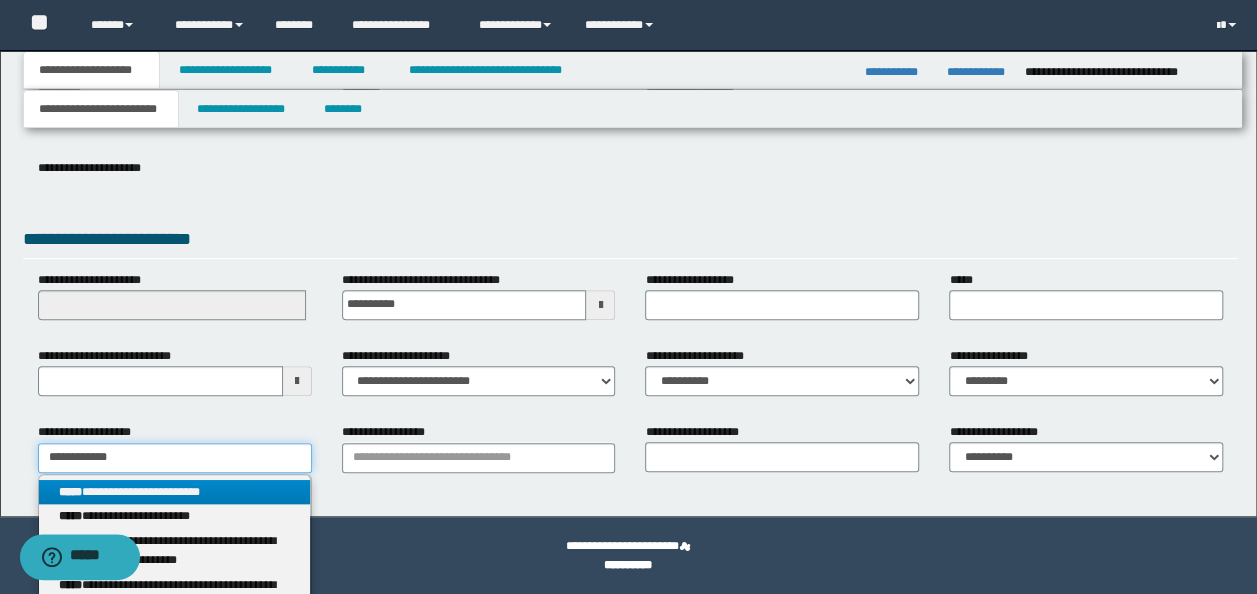 type on "**********" 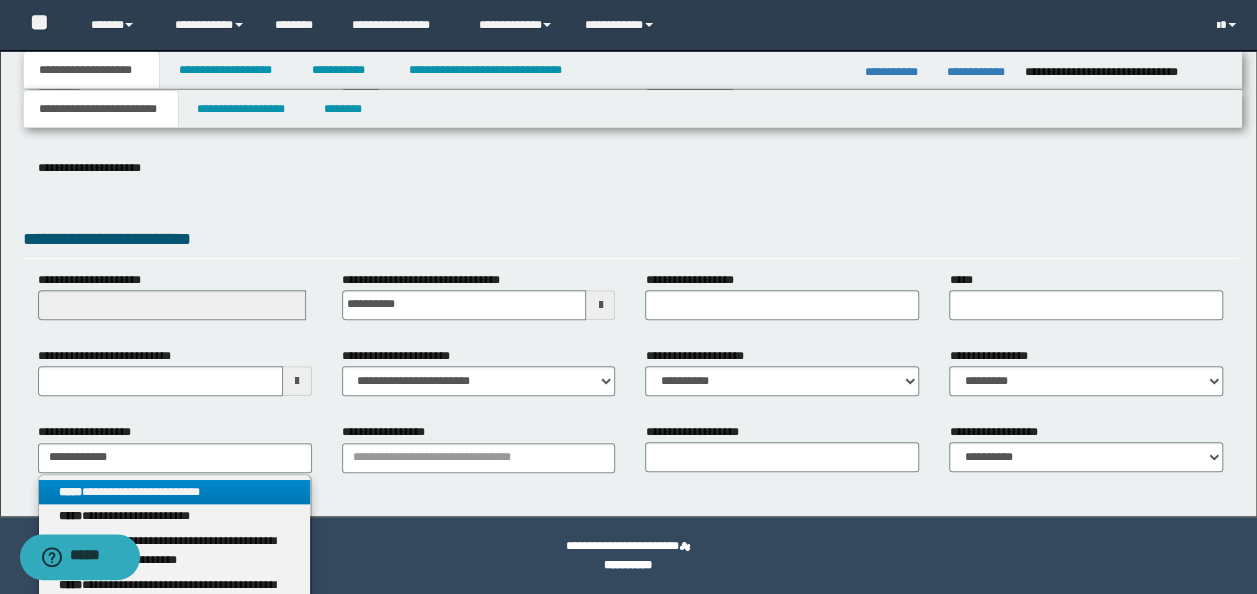 click on "**********" at bounding box center [174, 492] 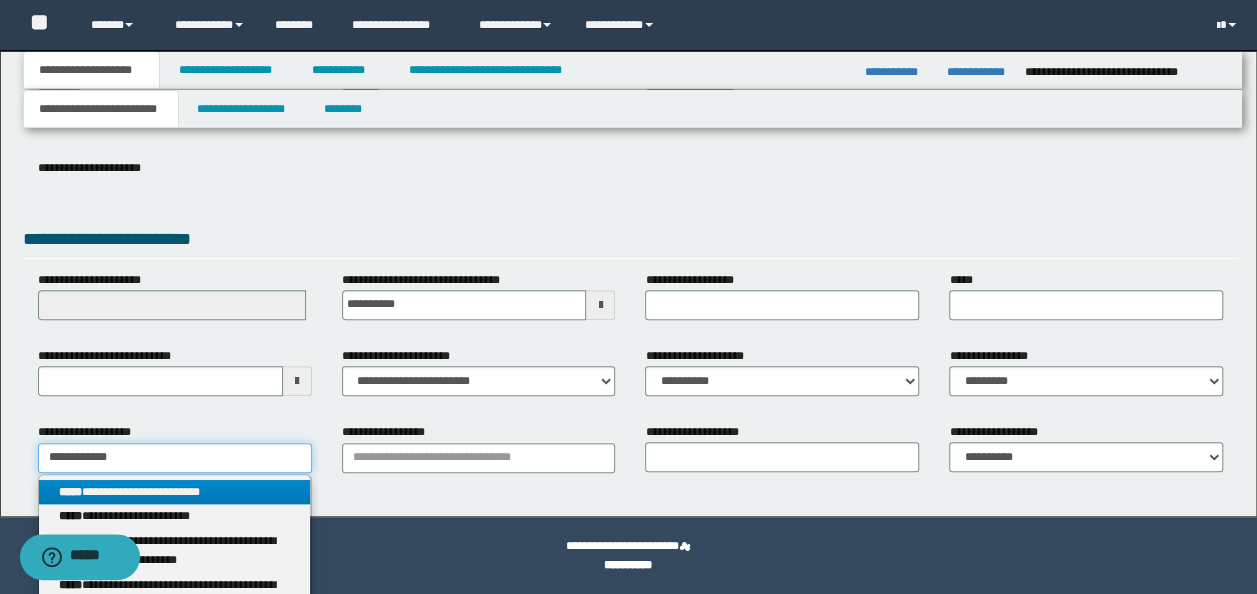 type 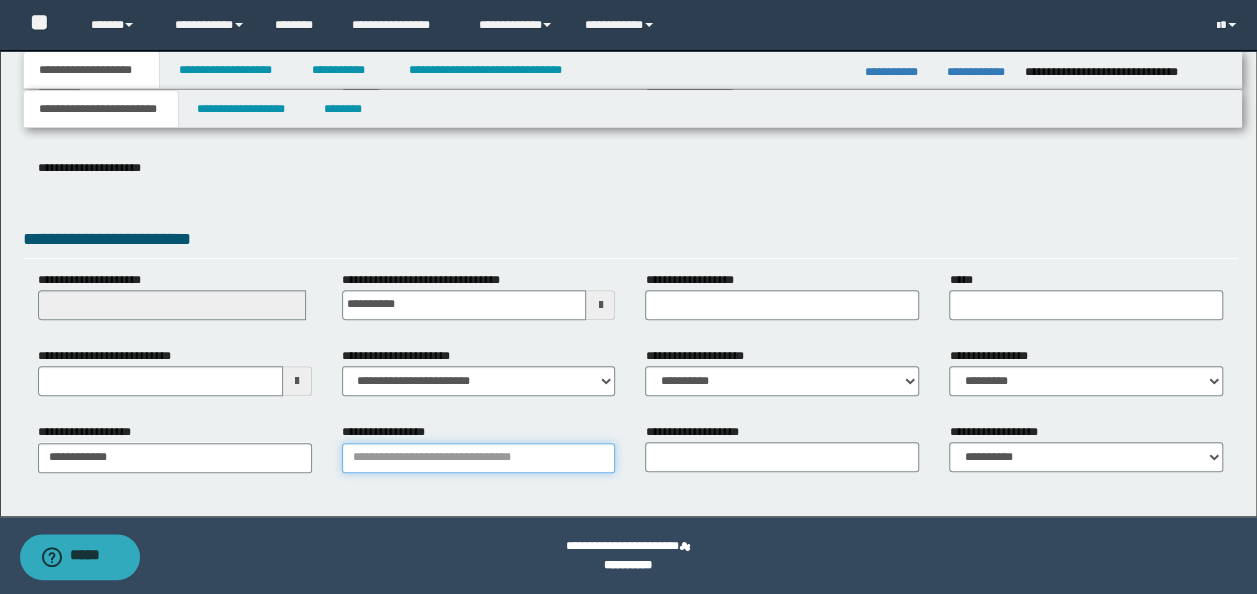 click on "**********" at bounding box center [479, 458] 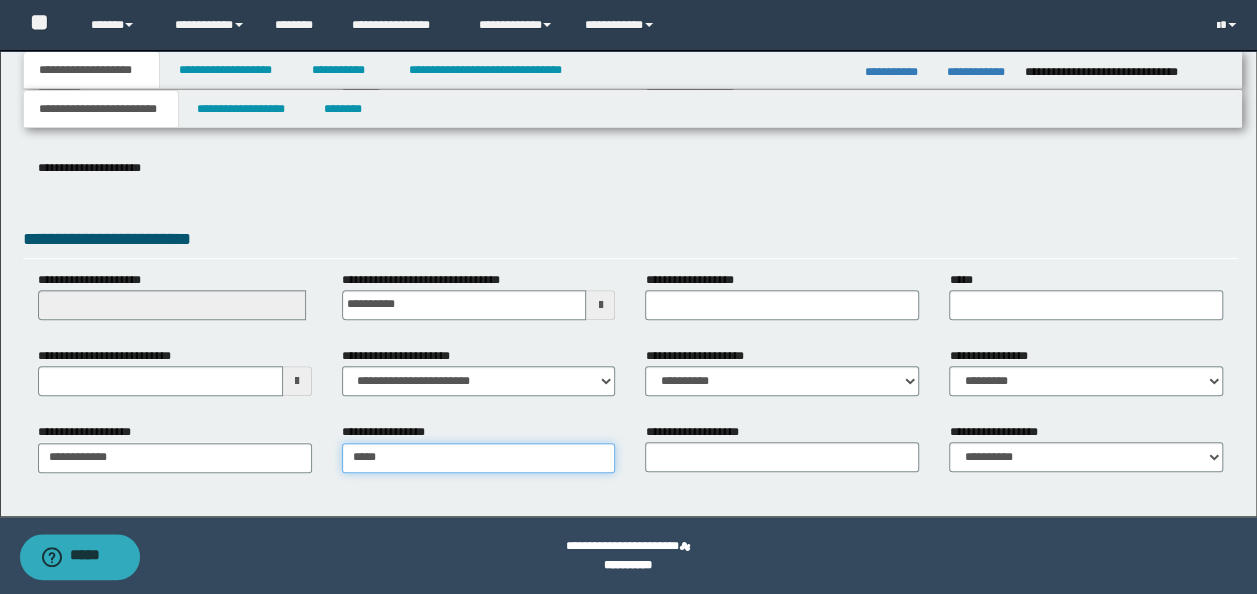 type on "*****" 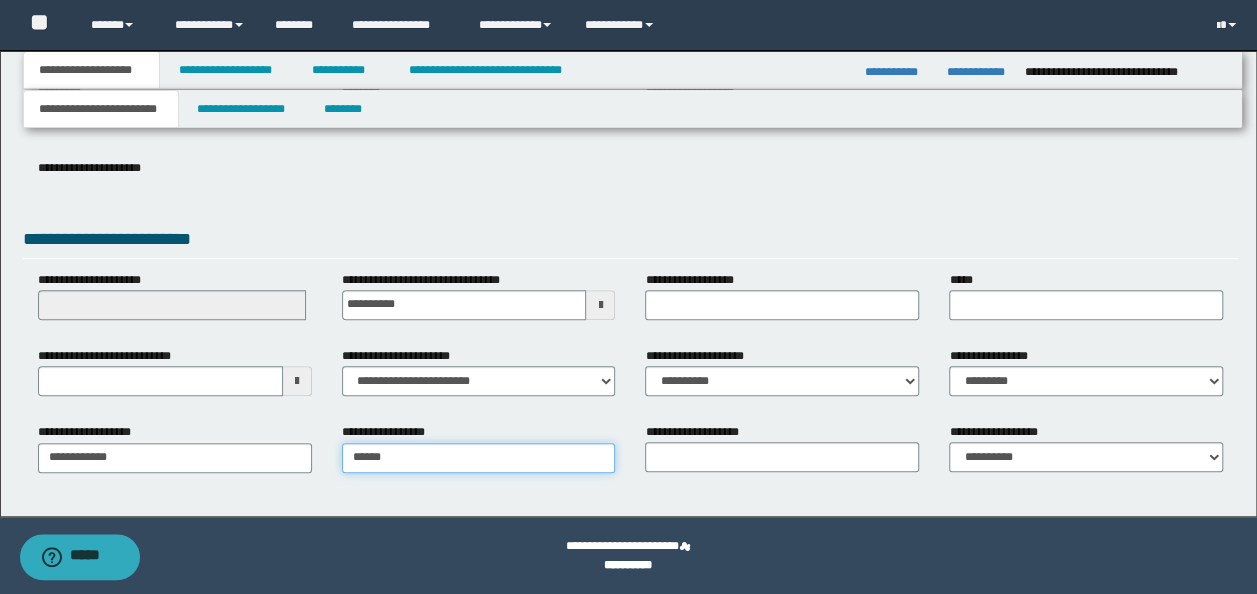type on "**********" 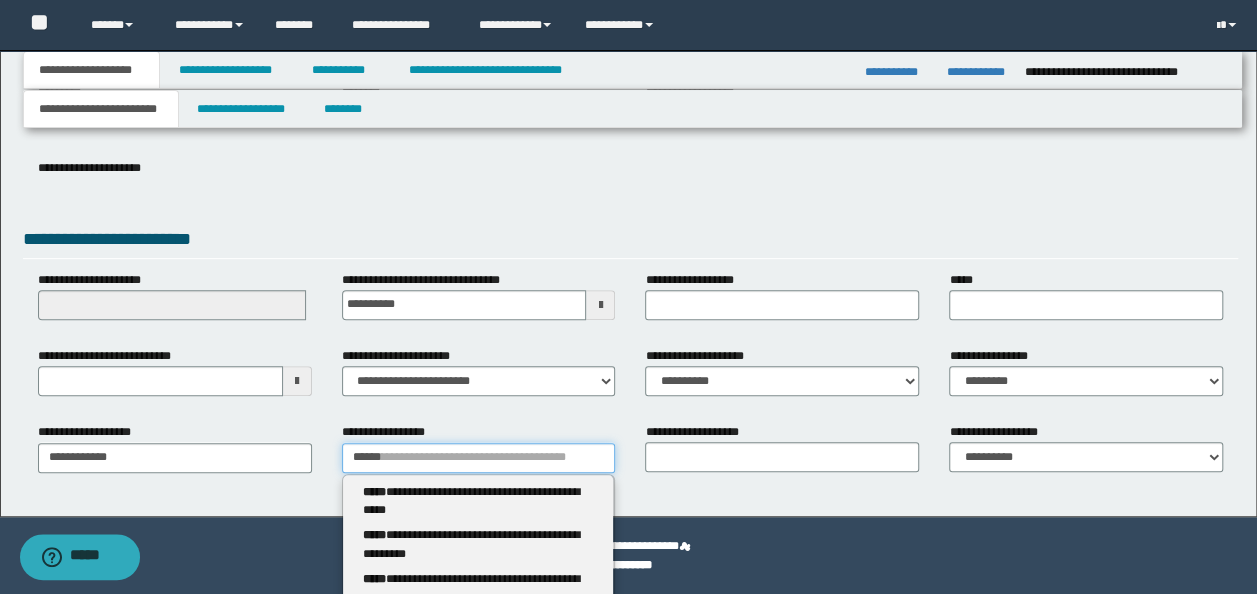 type 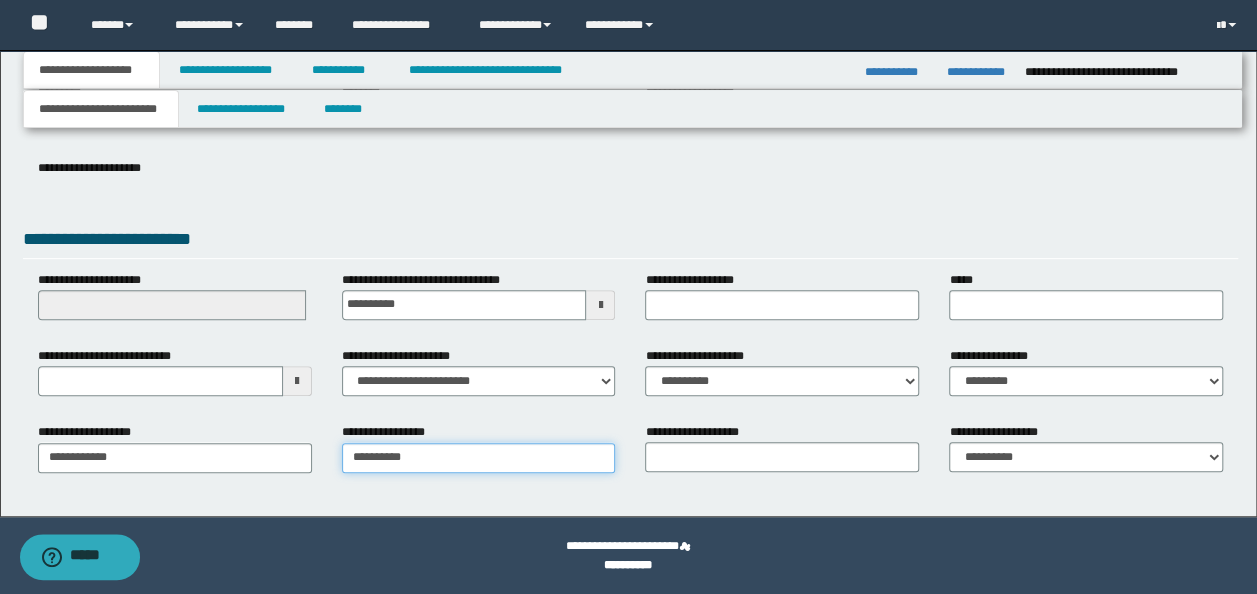 type on "**********" 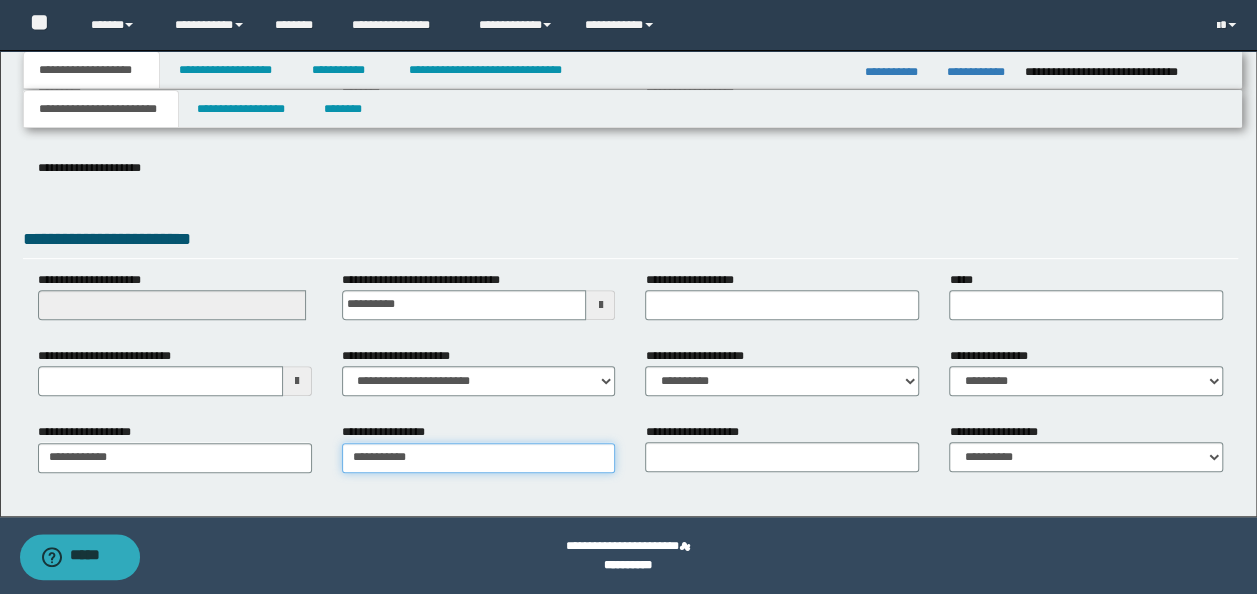 type on "**********" 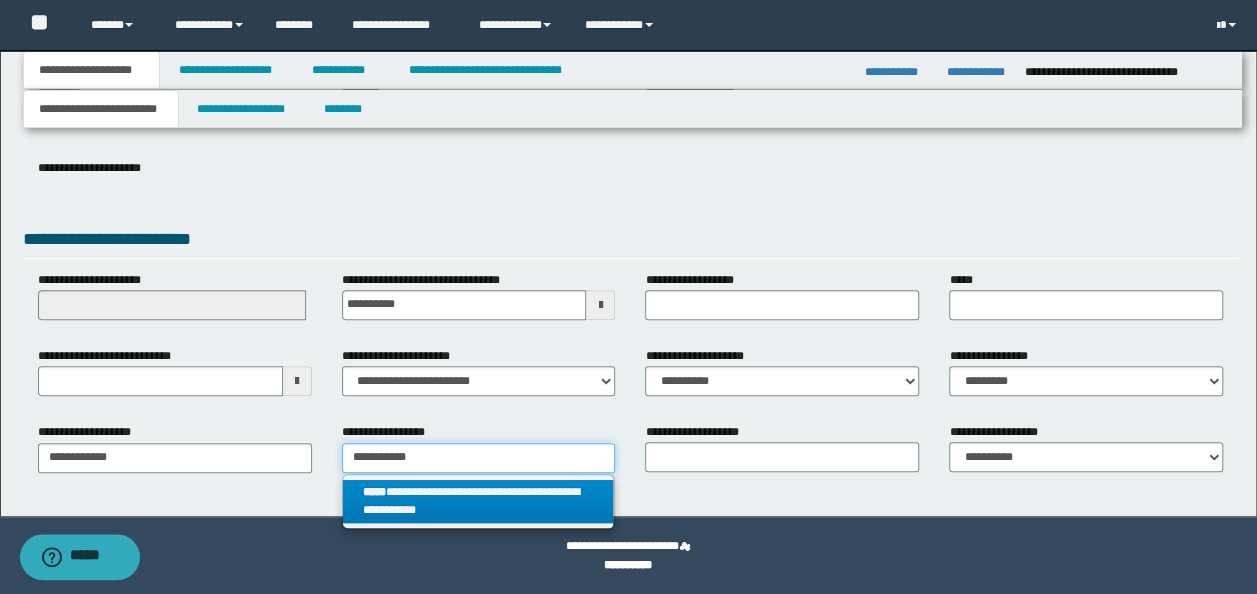type on "**********" 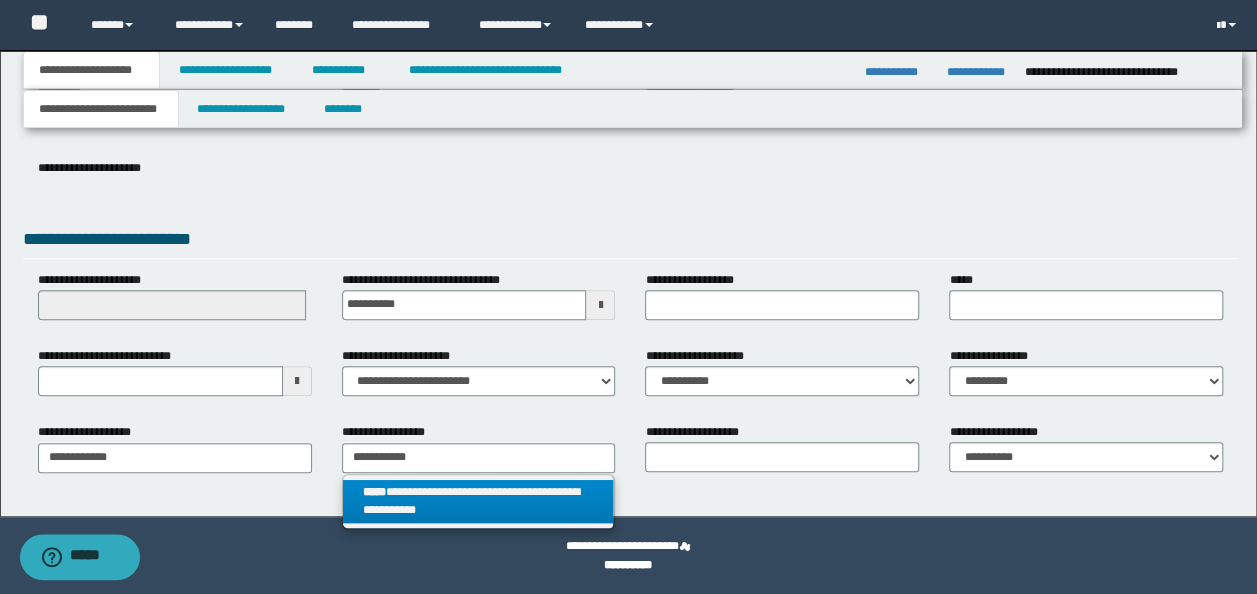 click on "**********" at bounding box center (478, 502) 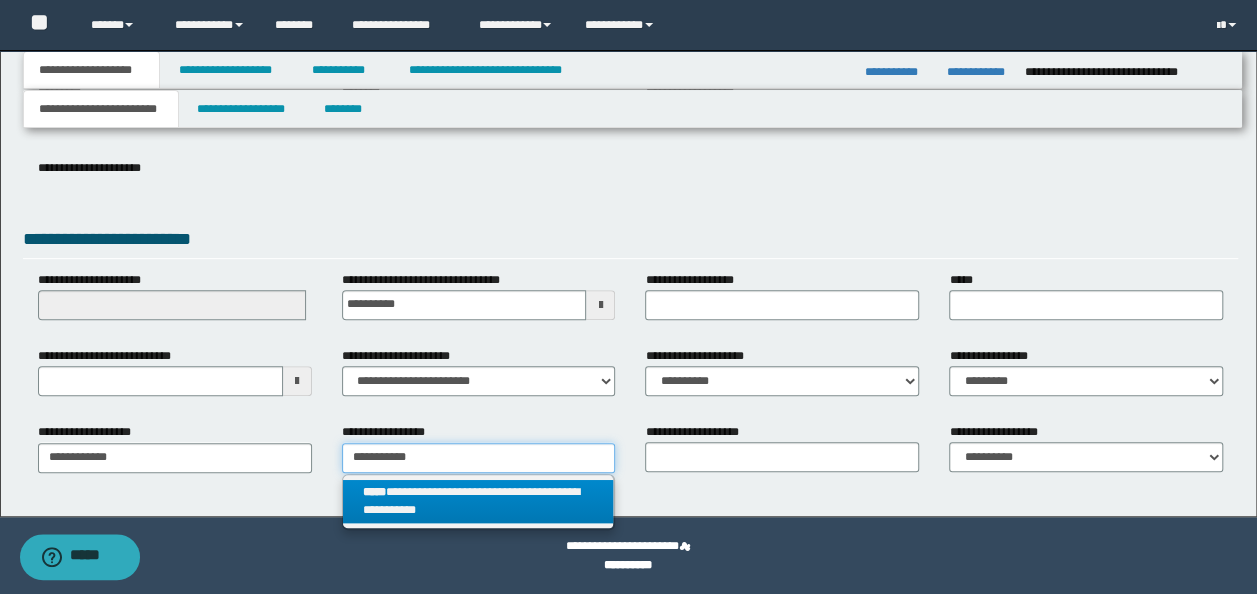 type 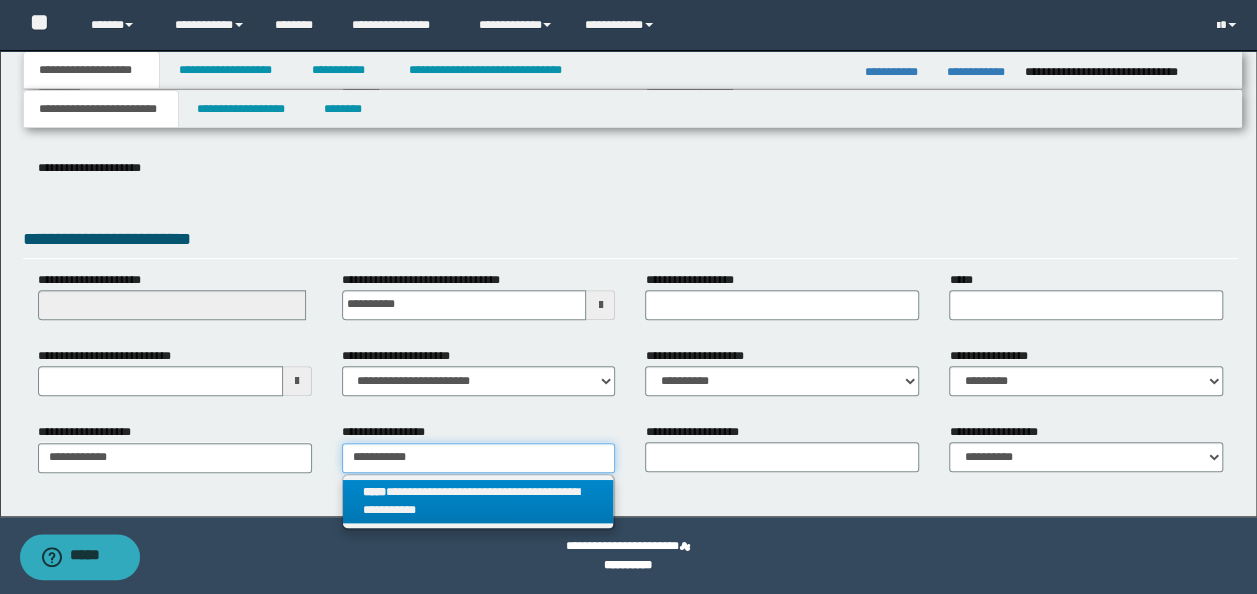 type on "**********" 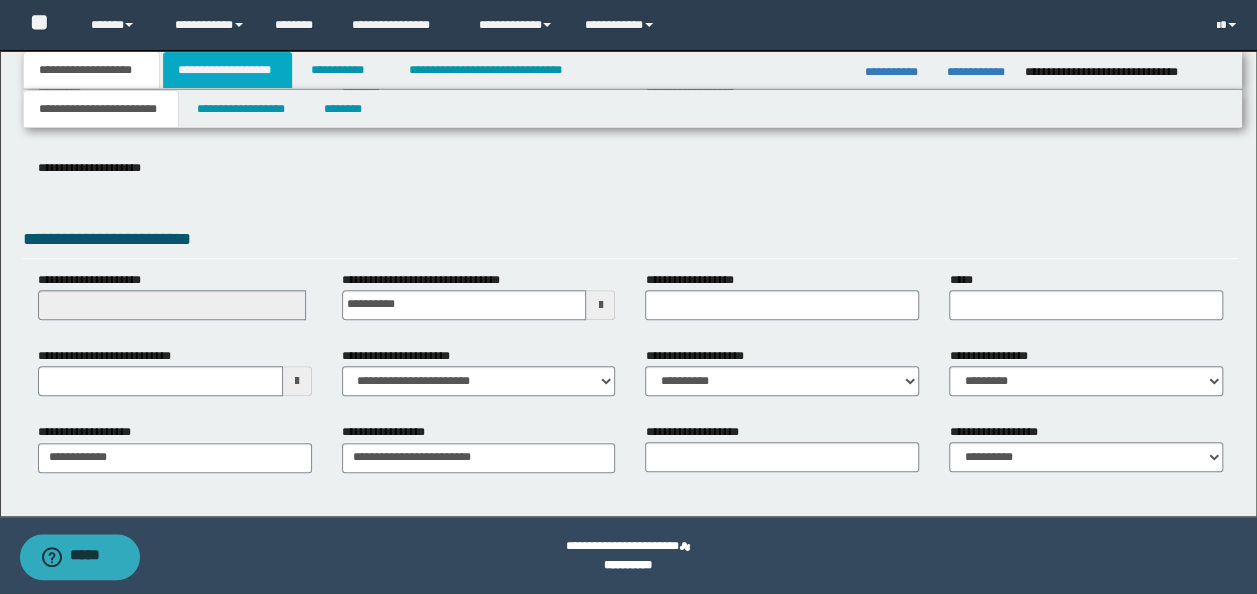click on "**********" at bounding box center [227, 70] 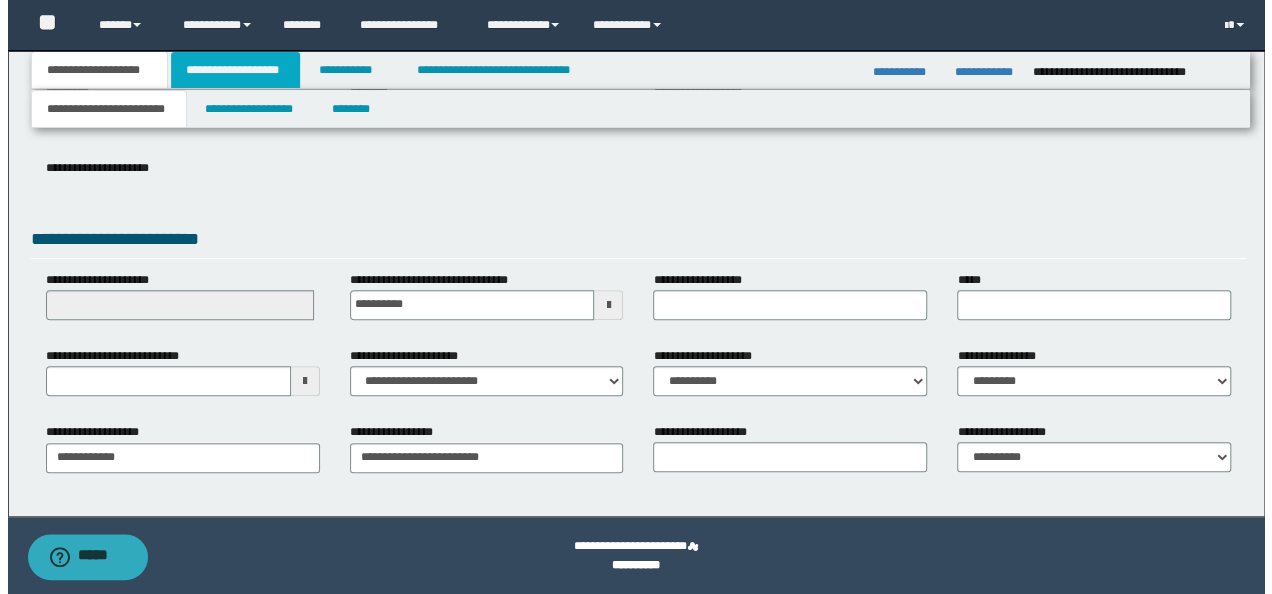 scroll, scrollTop: 0, scrollLeft: 0, axis: both 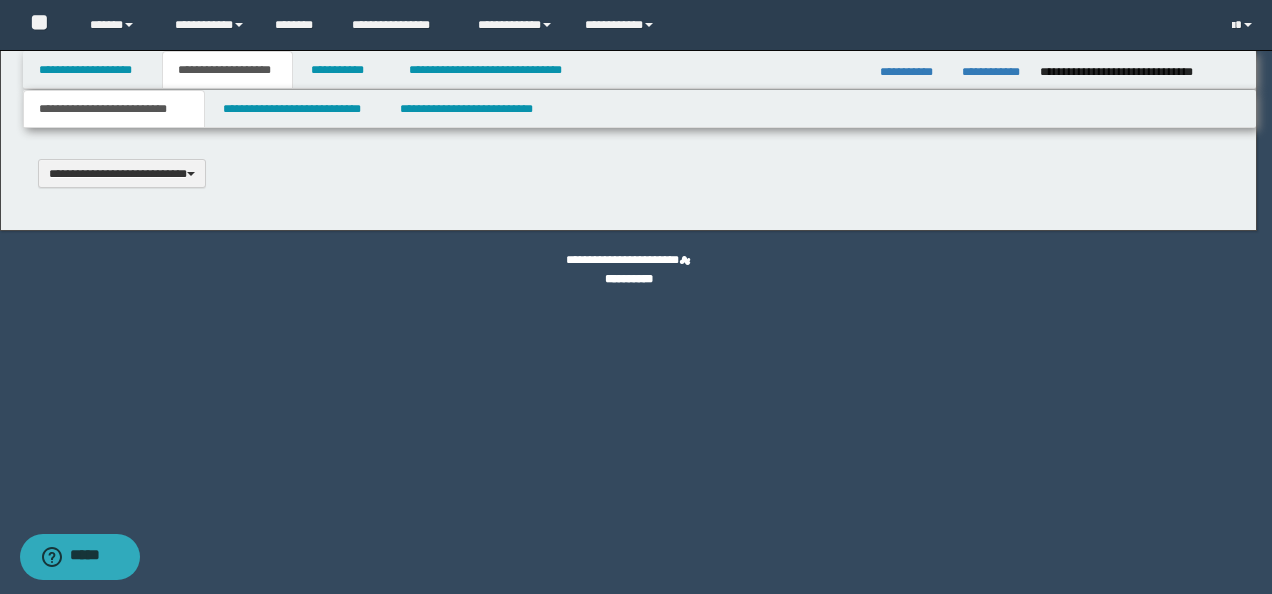 select on "*" 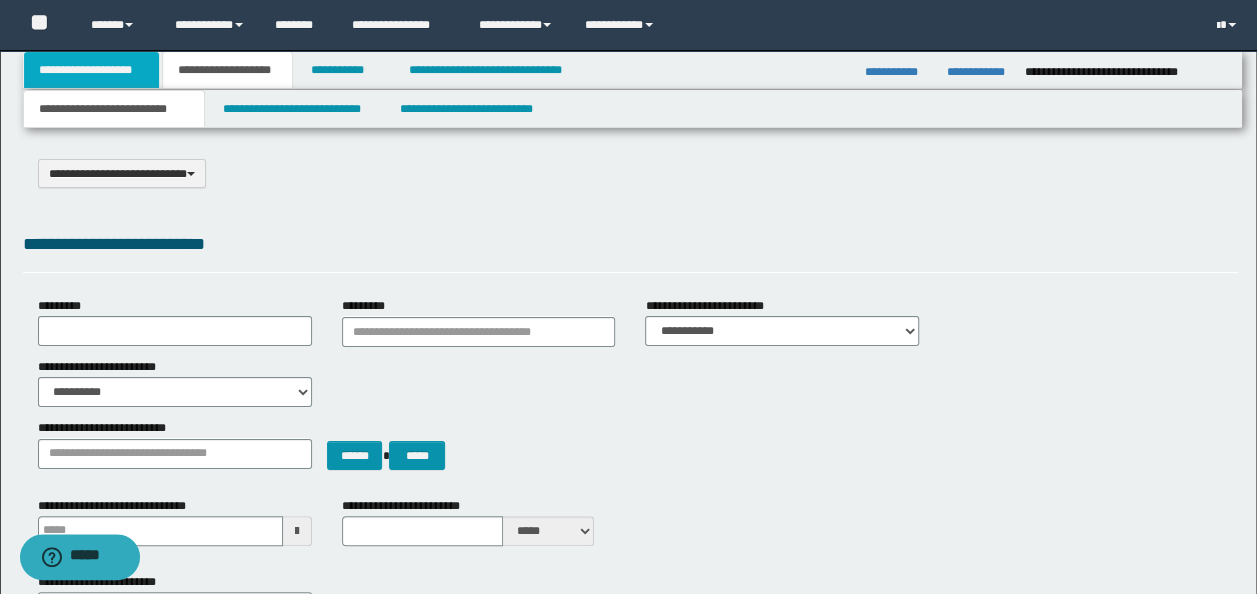click on "**********" at bounding box center (92, 70) 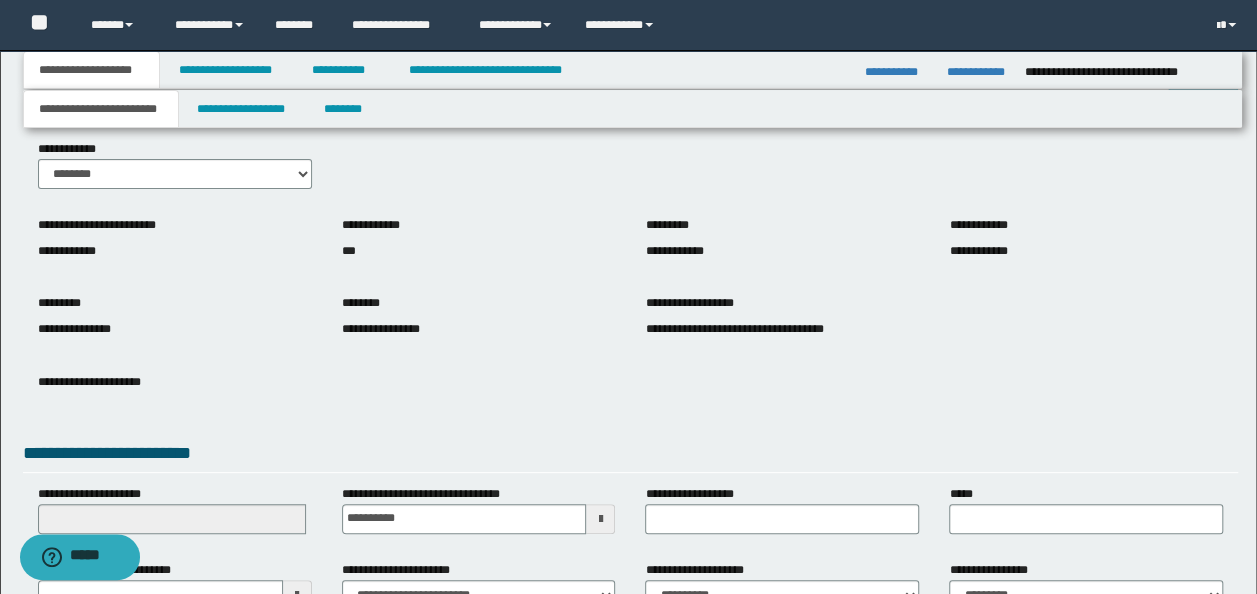scroll, scrollTop: 0, scrollLeft: 0, axis: both 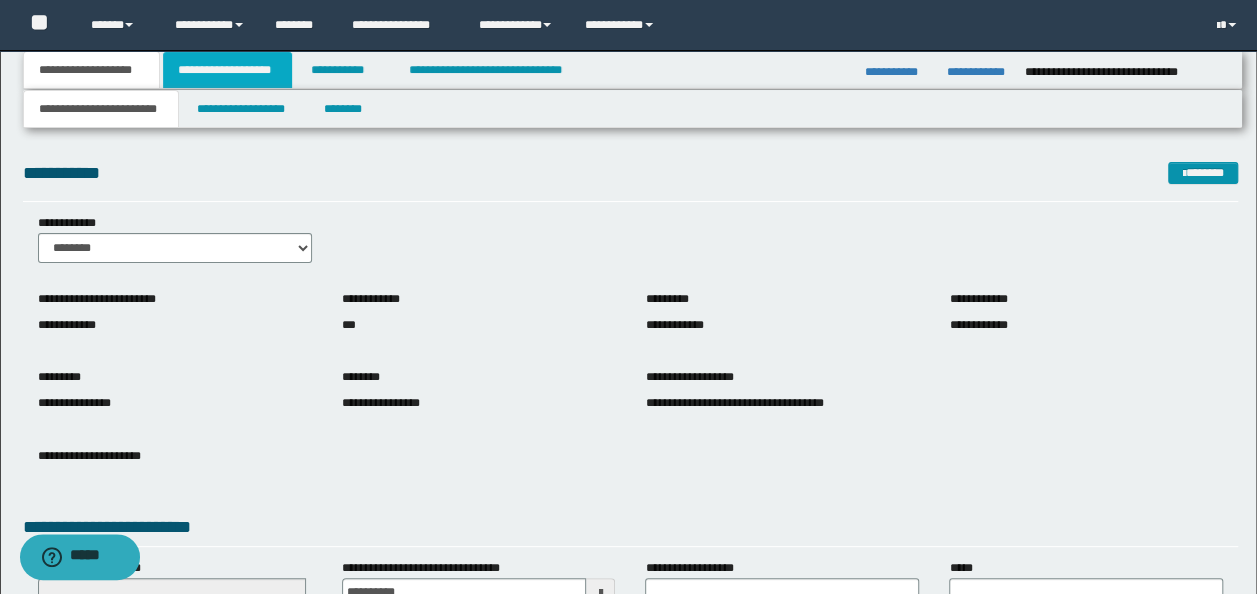 click on "**********" at bounding box center [227, 70] 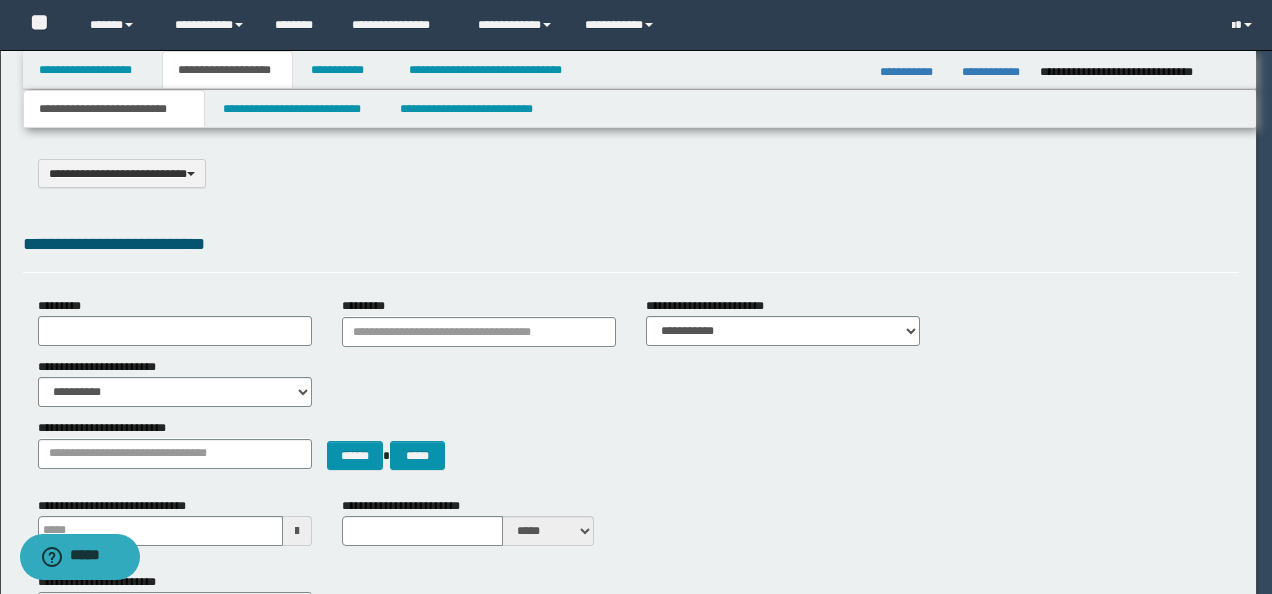 type 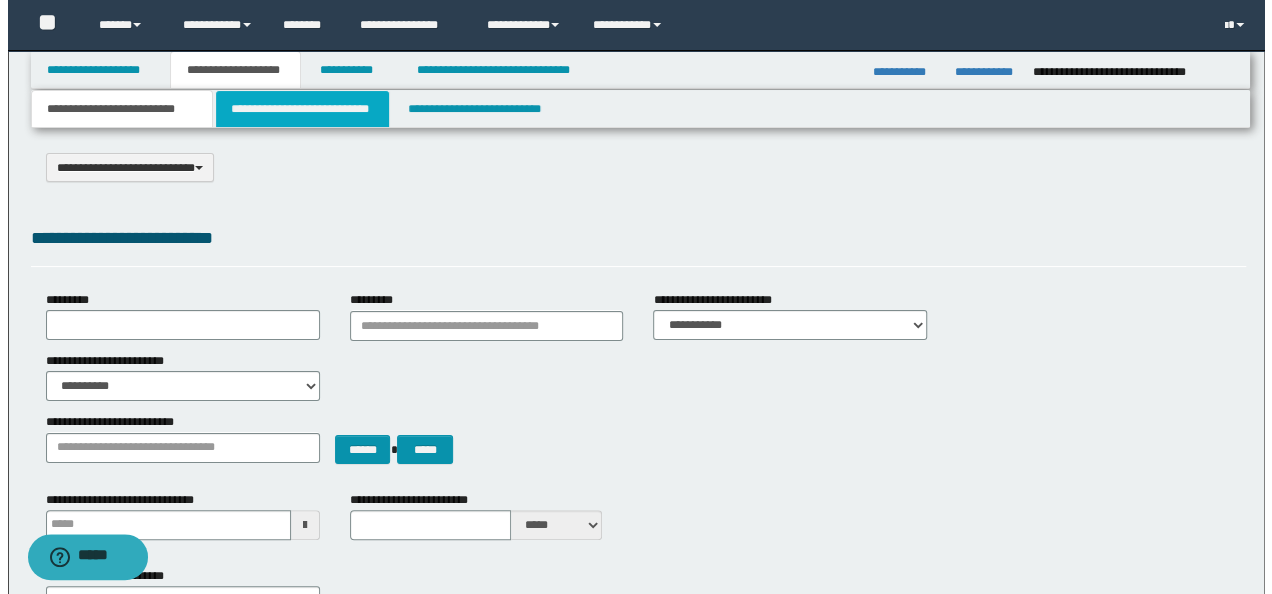scroll, scrollTop: 0, scrollLeft: 0, axis: both 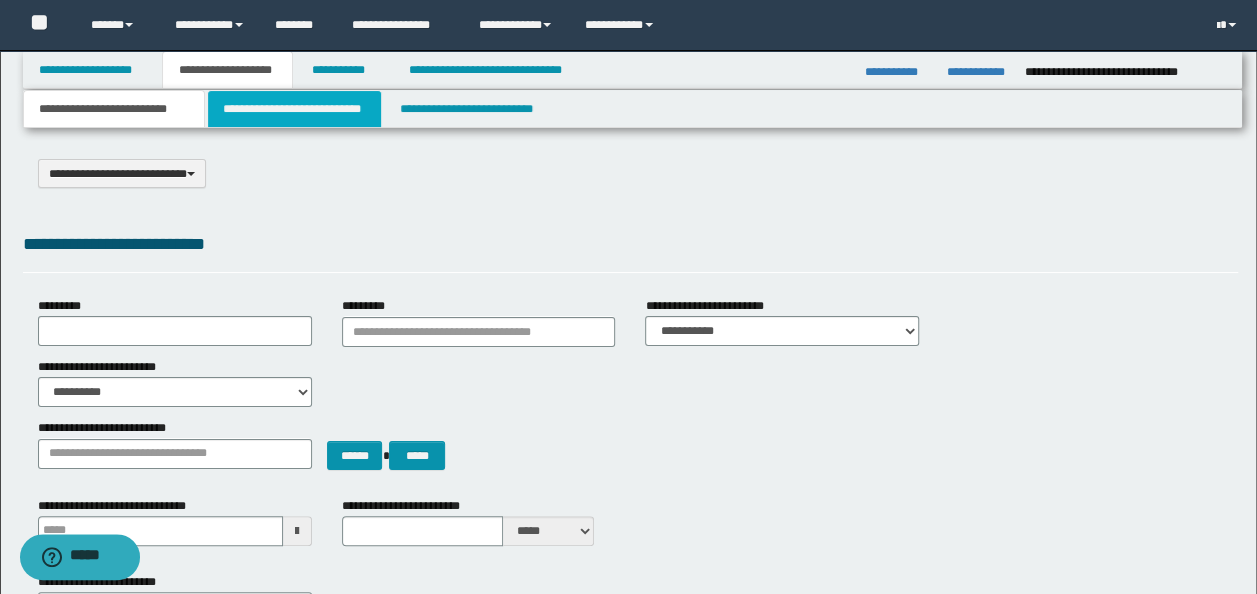 click on "**********" at bounding box center [294, 109] 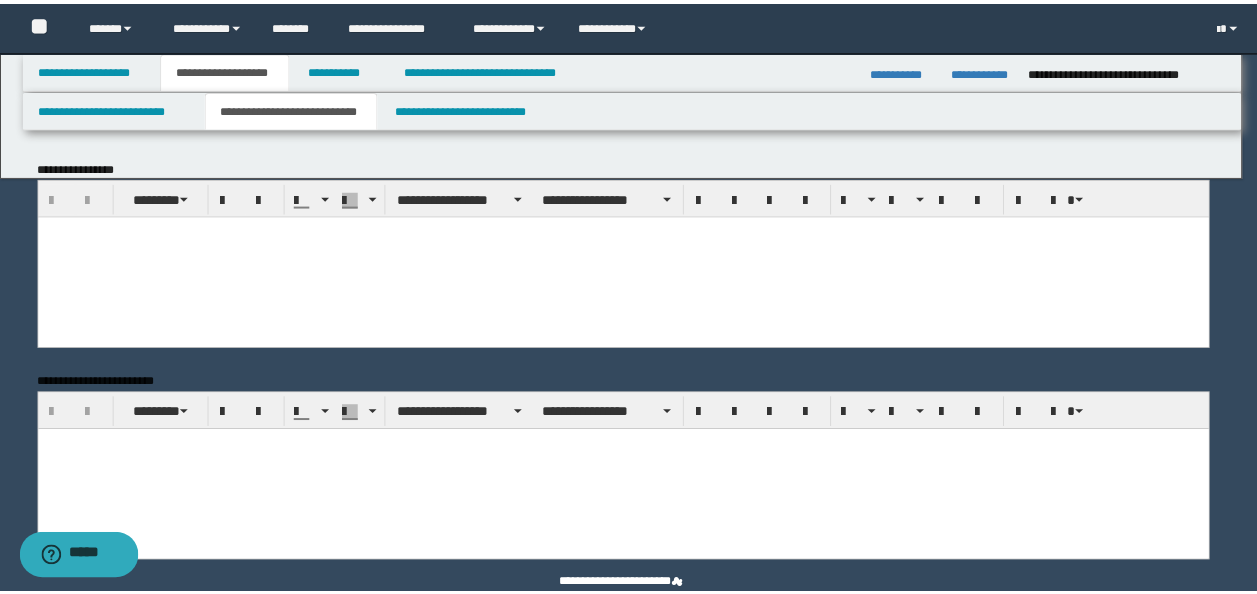 scroll, scrollTop: 0, scrollLeft: 0, axis: both 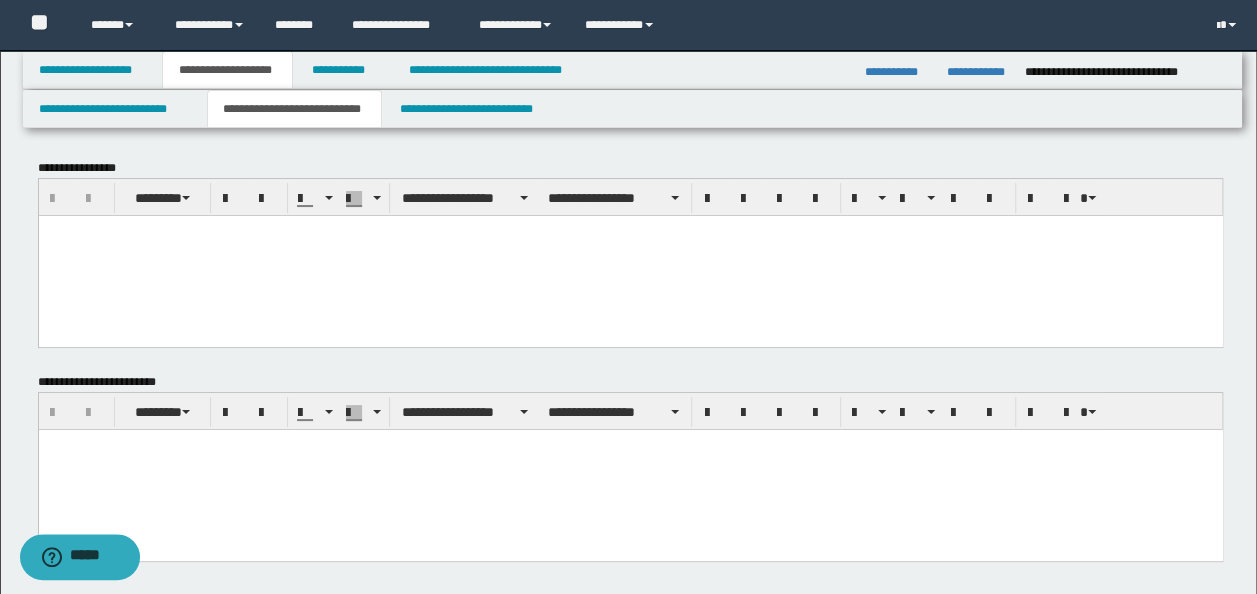 click at bounding box center (630, 255) 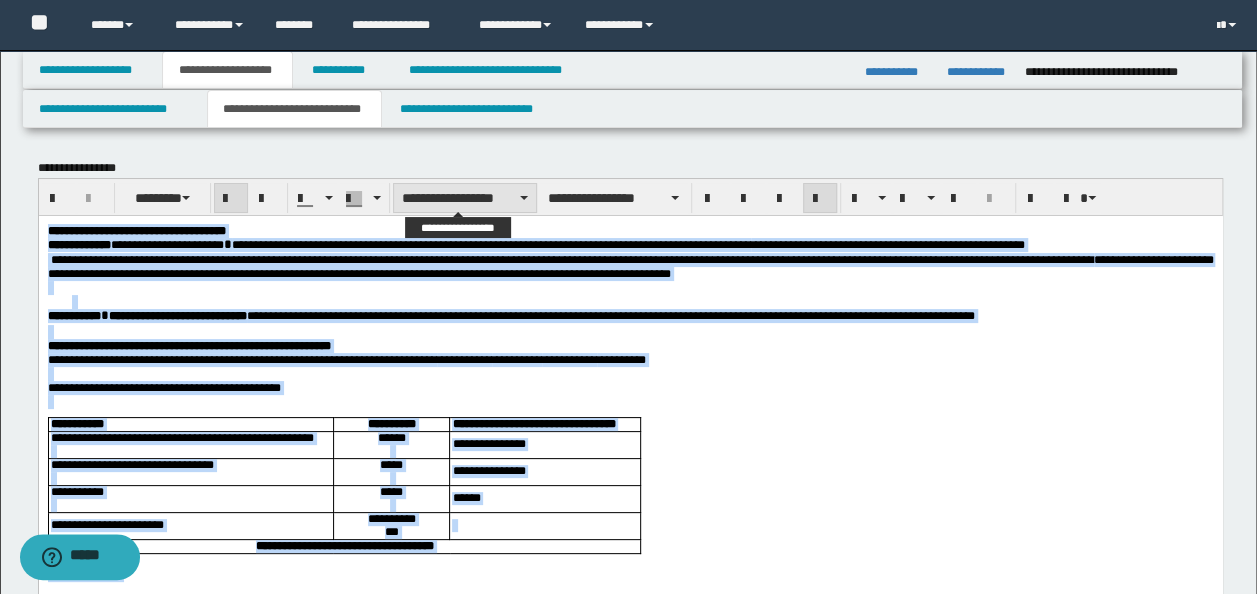 click on "**********" at bounding box center (465, 198) 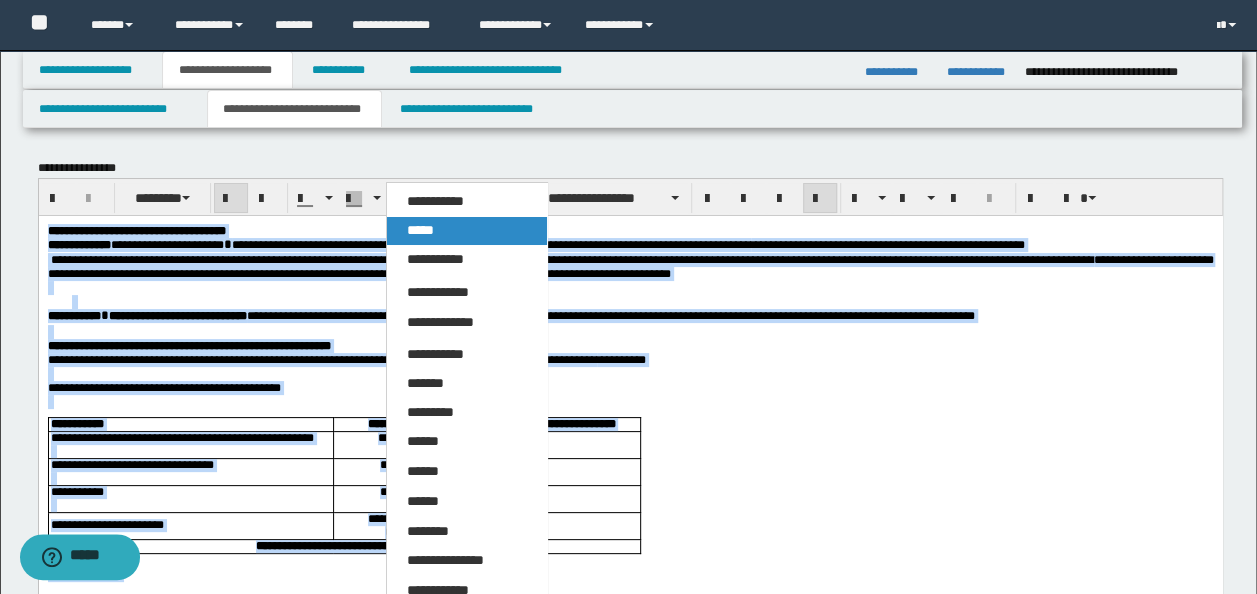 click on "*****" at bounding box center [466, 231] 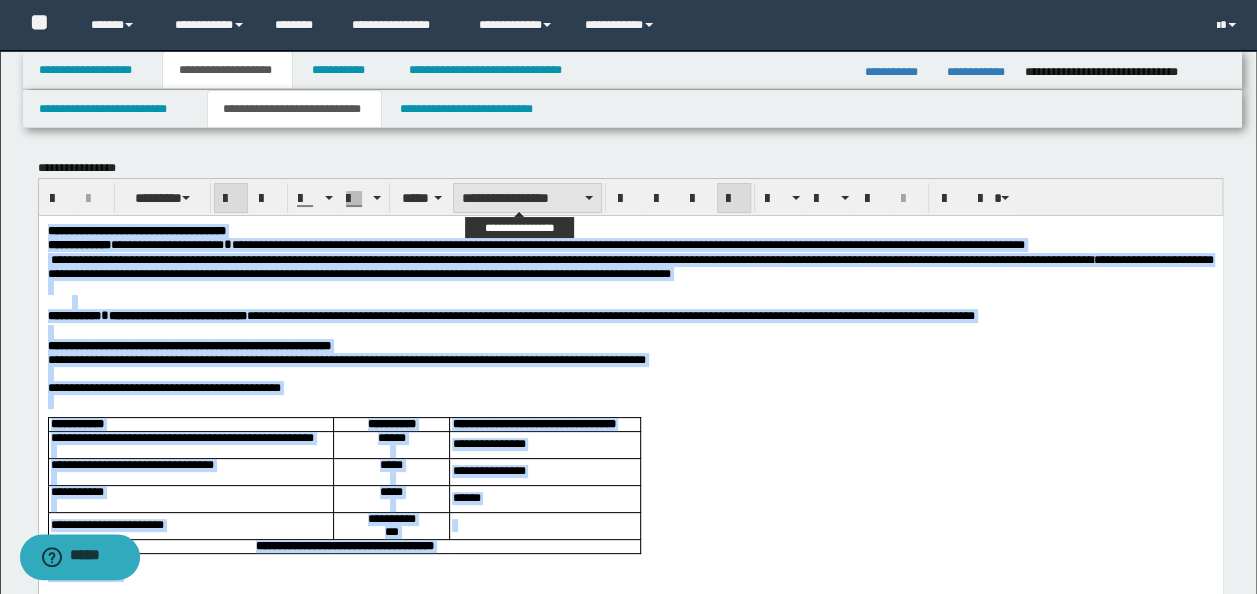 click on "**********" at bounding box center [527, 198] 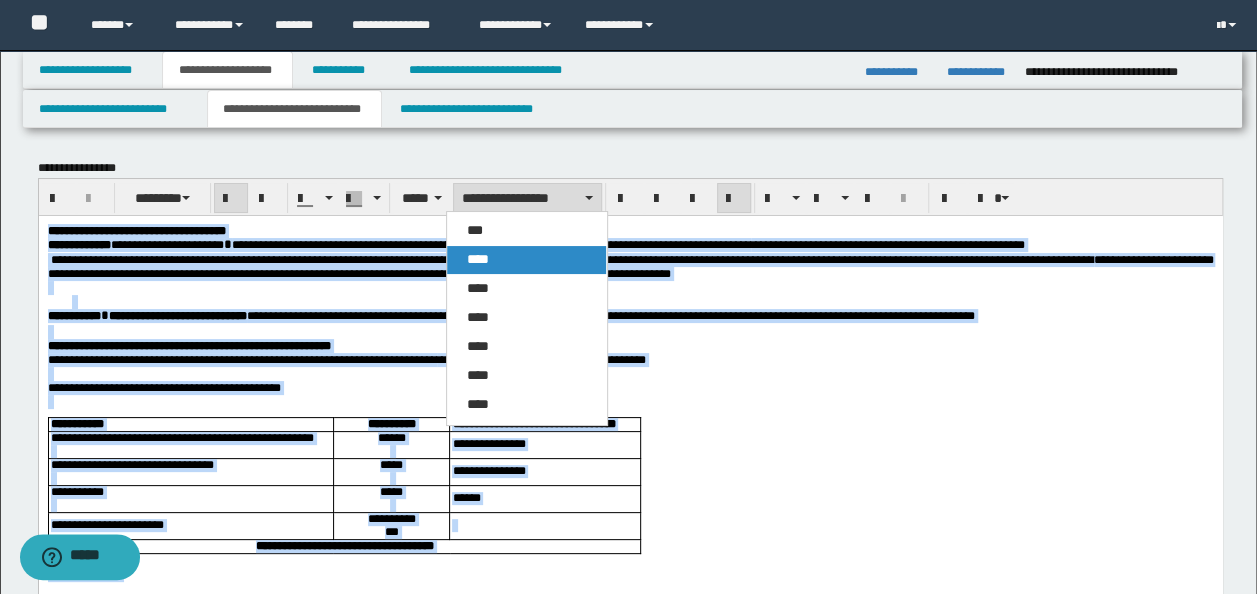 click on "****" at bounding box center [526, 260] 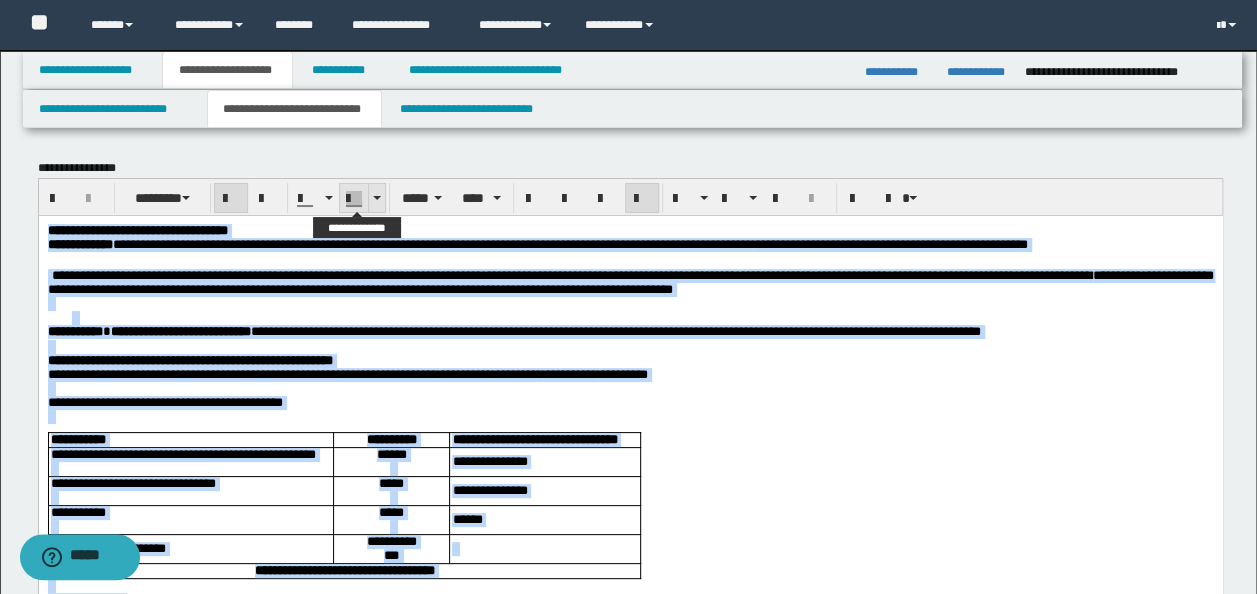 click at bounding box center [376, 198] 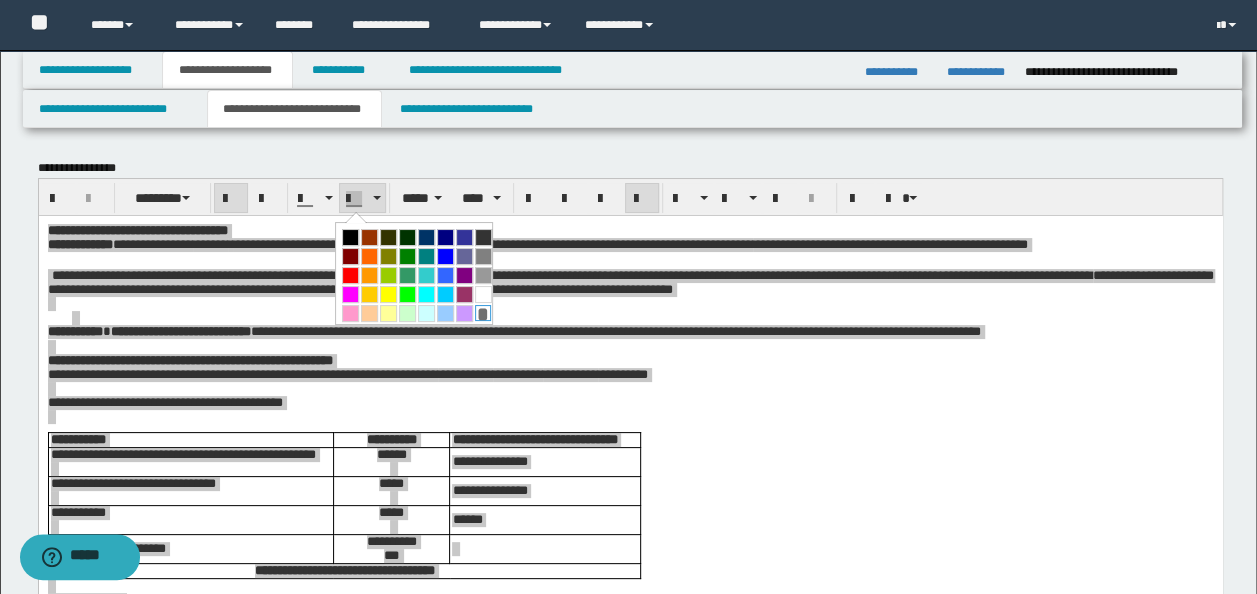 click on "*" at bounding box center (483, 313) 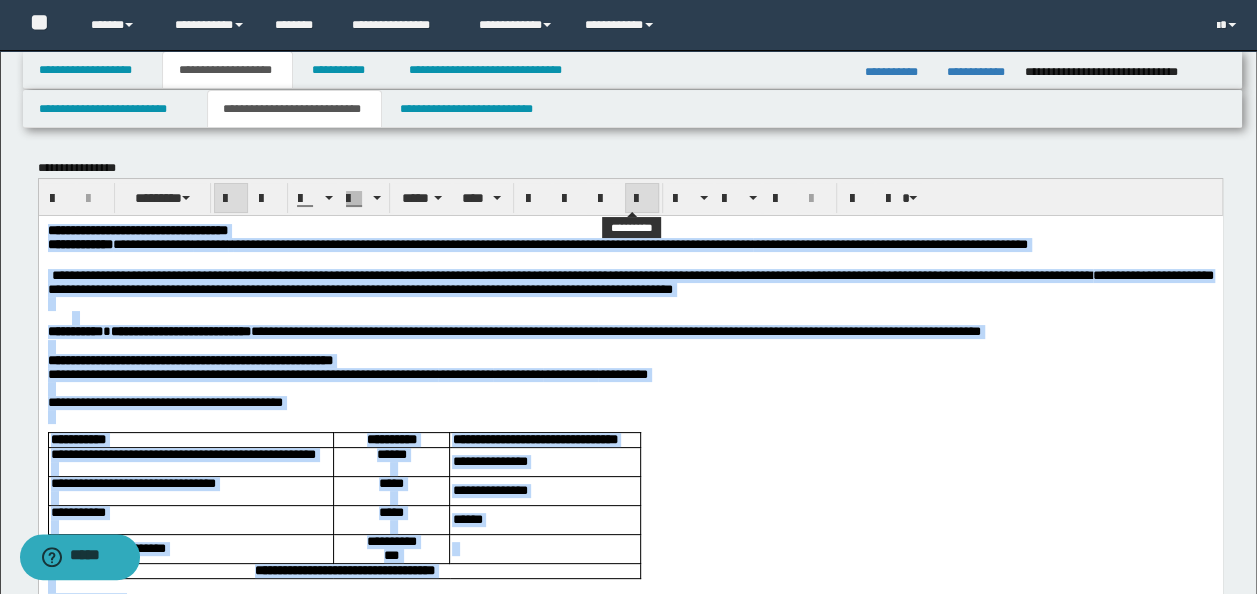 click at bounding box center (642, 199) 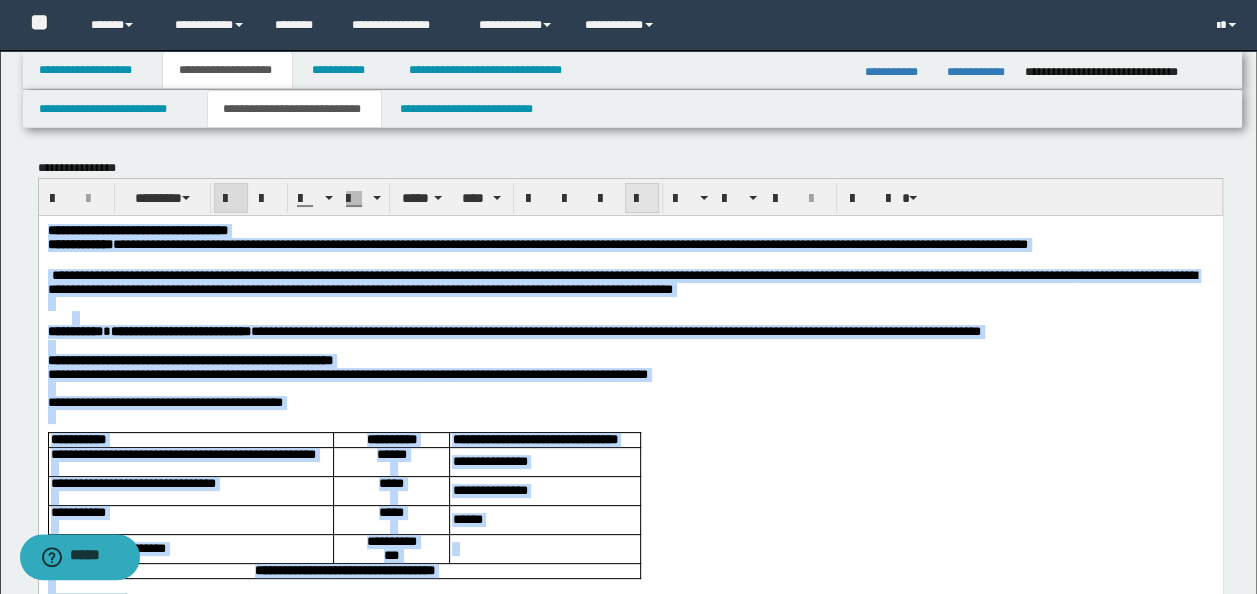 click at bounding box center (642, 199) 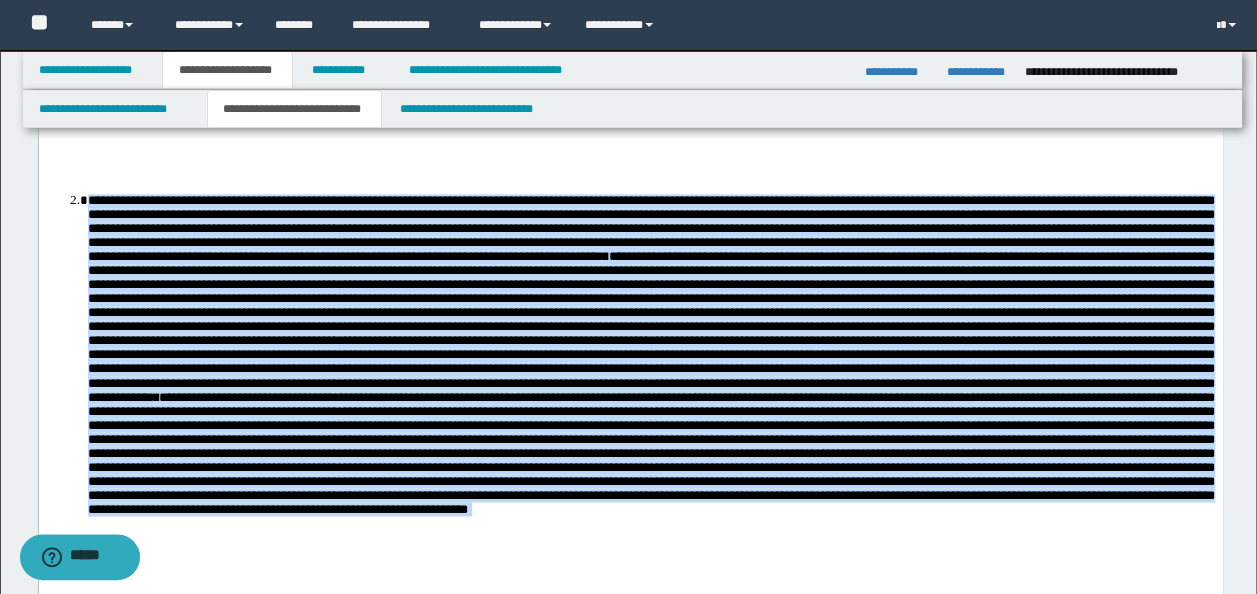 click on "**********" at bounding box center (630, -130) 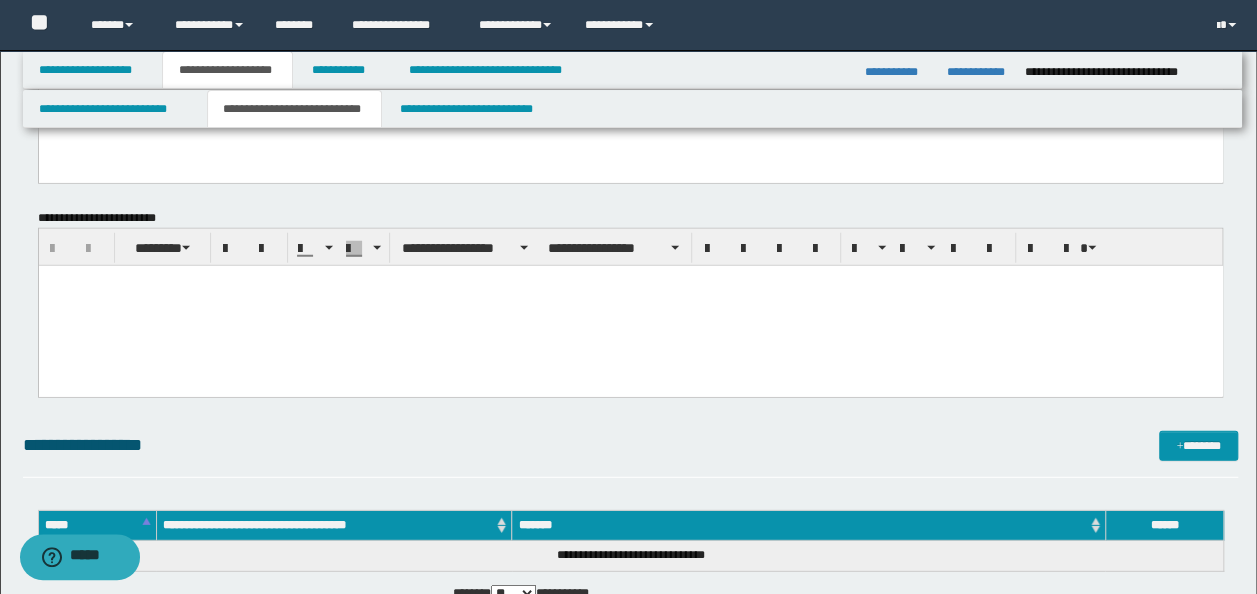 scroll, scrollTop: 2500, scrollLeft: 0, axis: vertical 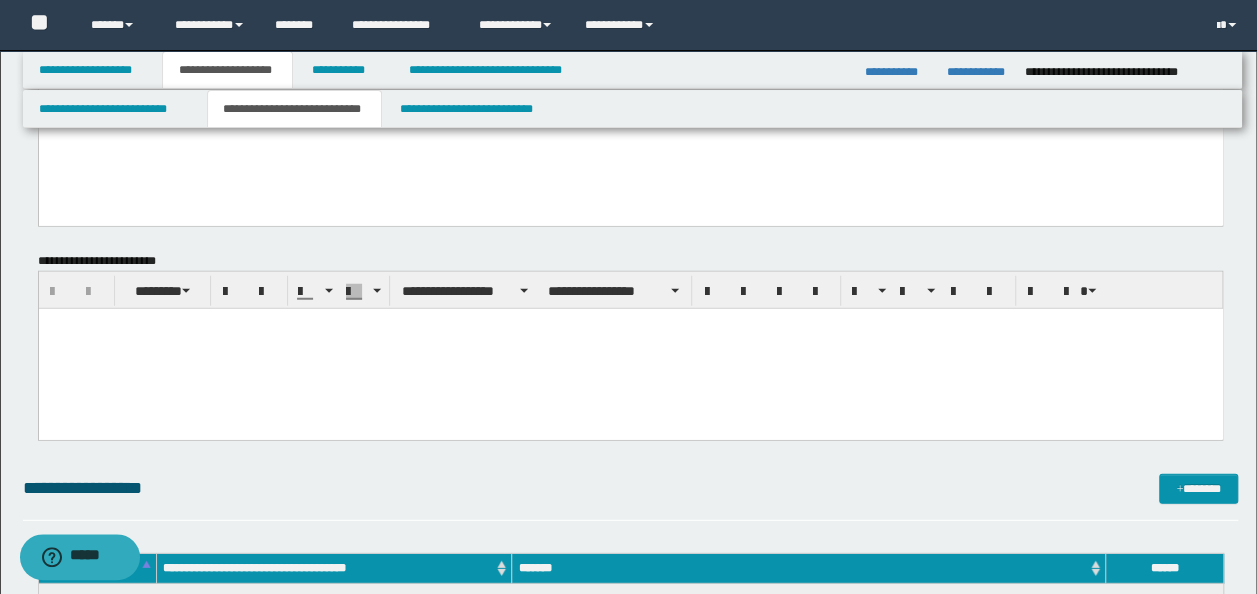 click at bounding box center (630, 349) 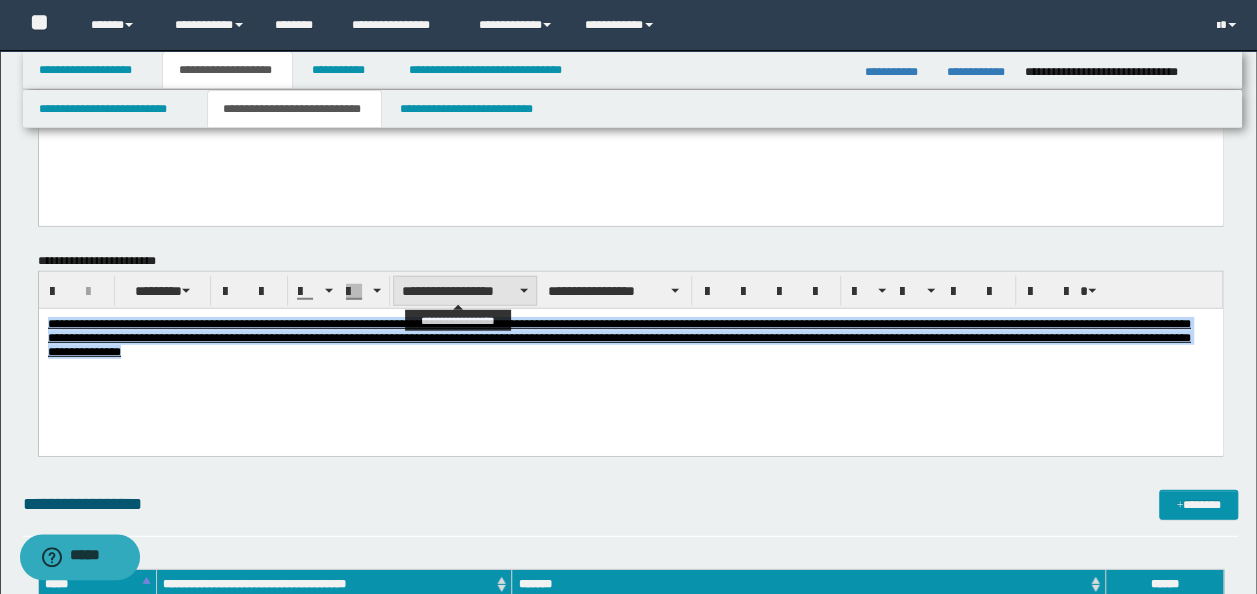 click on "**********" at bounding box center (465, 291) 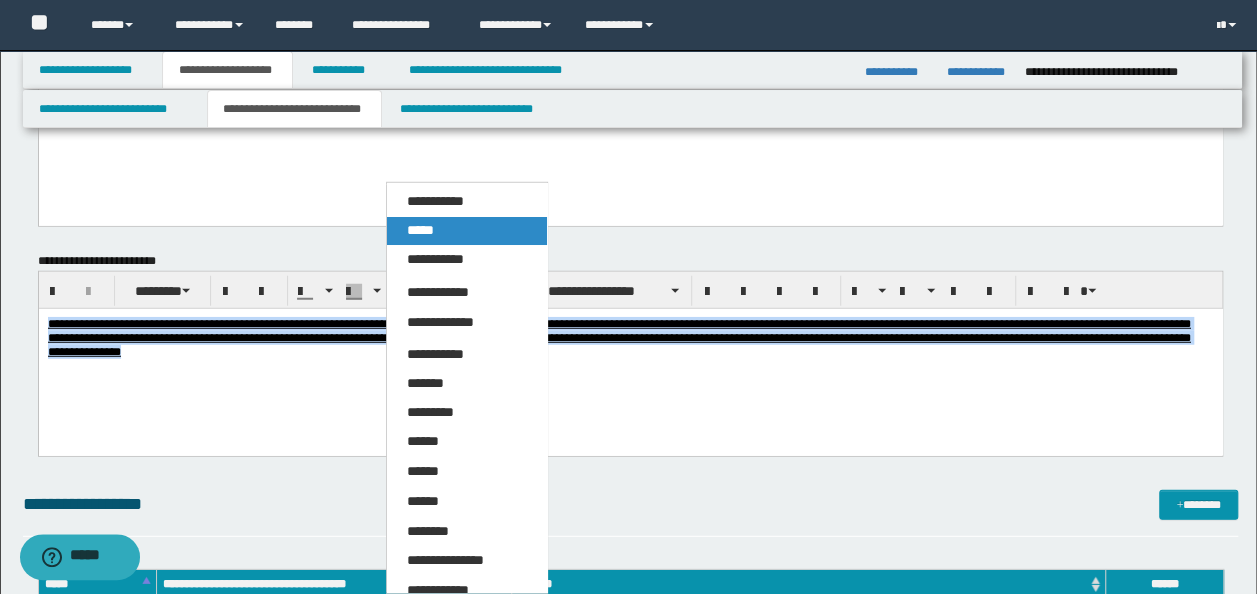 click on "*****" at bounding box center [466, 231] 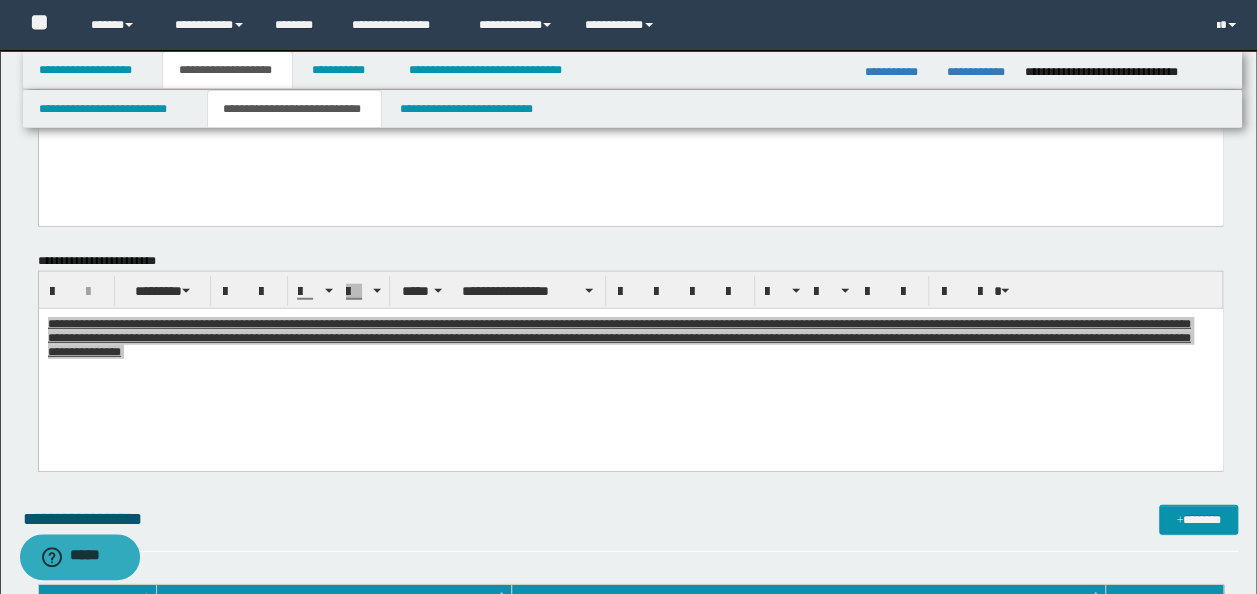 click on "**********" at bounding box center [631, 290] 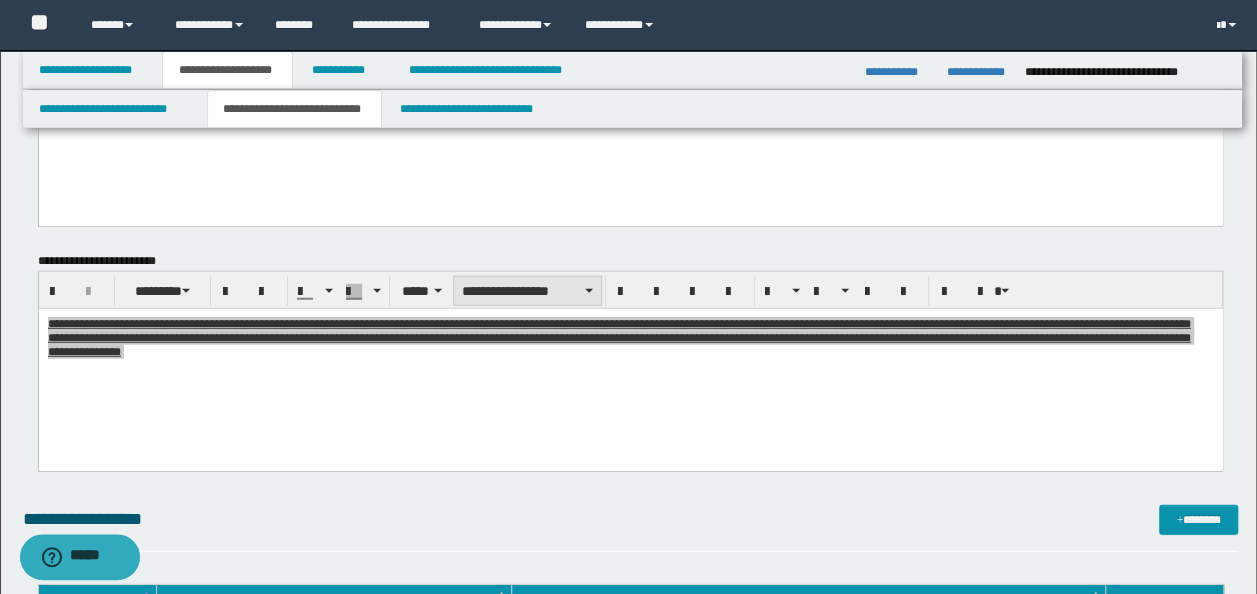 click on "**********" at bounding box center (527, 291) 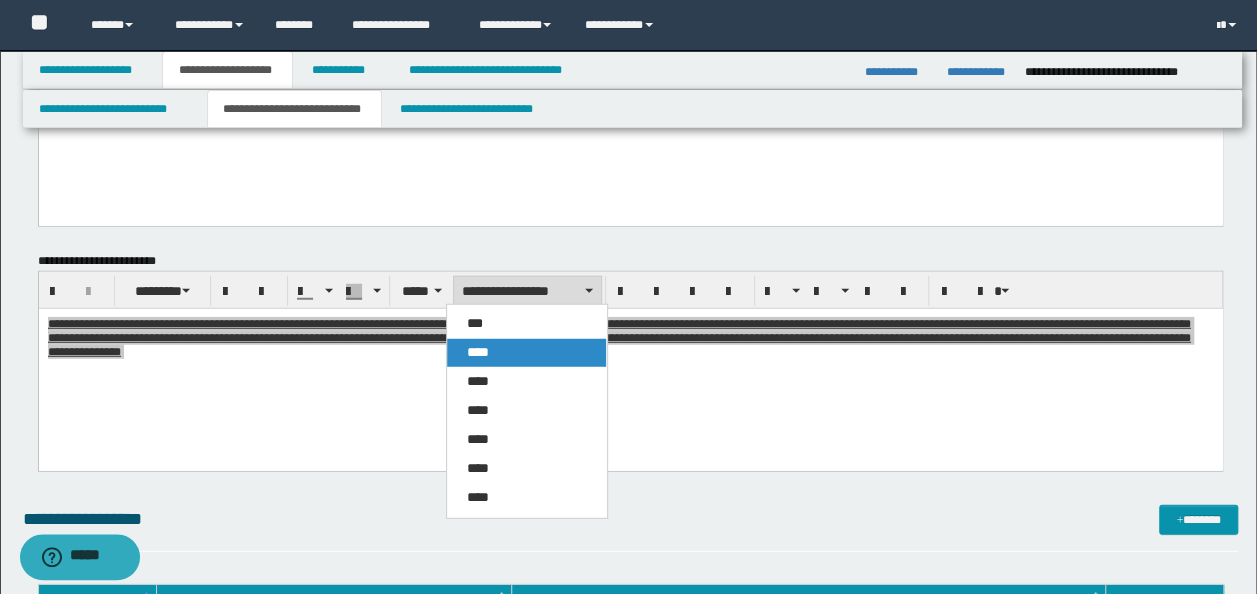 drag, startPoint x: 497, startPoint y: 344, endPoint x: 562, endPoint y: 17, distance: 333.39767 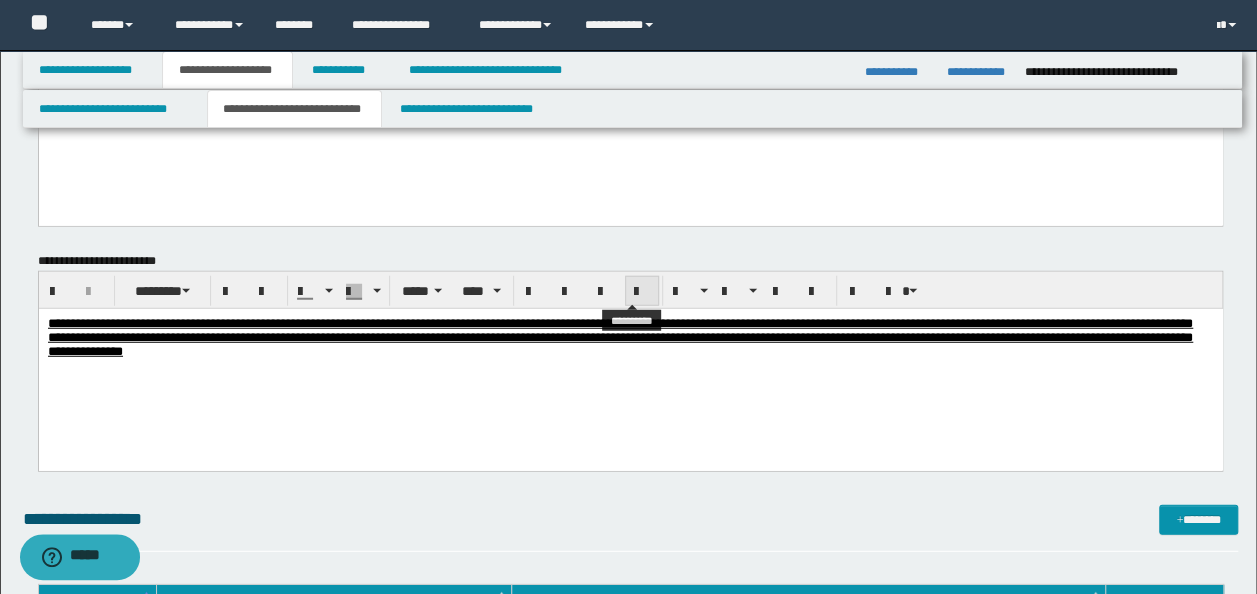 click at bounding box center (642, 292) 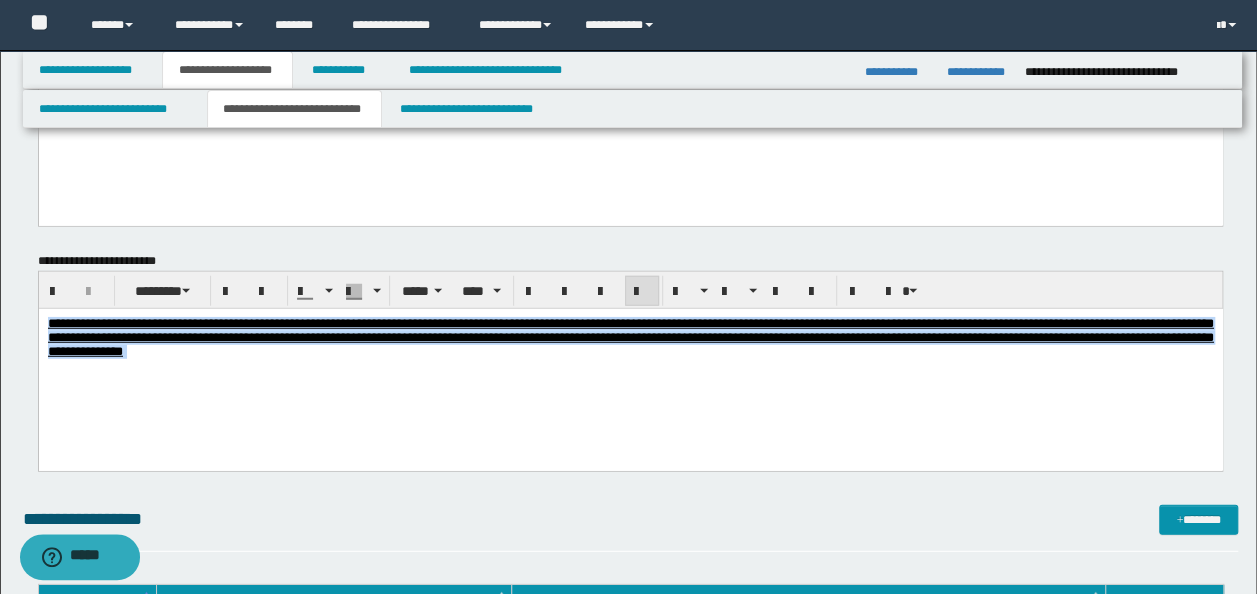 click on "**********" at bounding box center [630, 363] 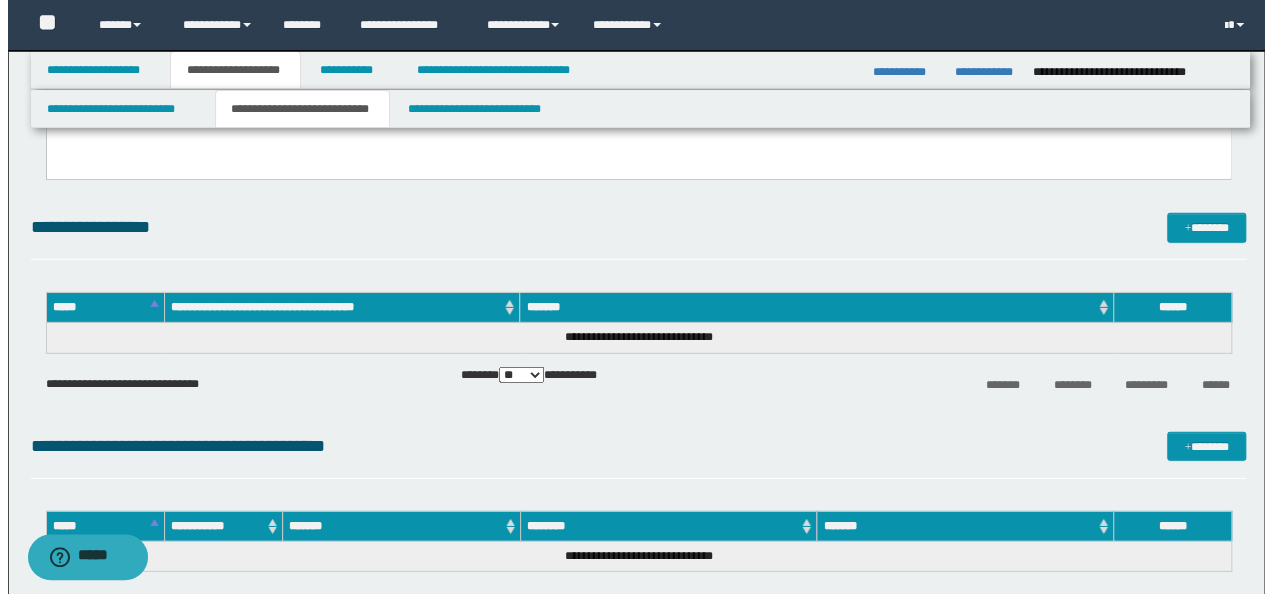 scroll, scrollTop: 2800, scrollLeft: 0, axis: vertical 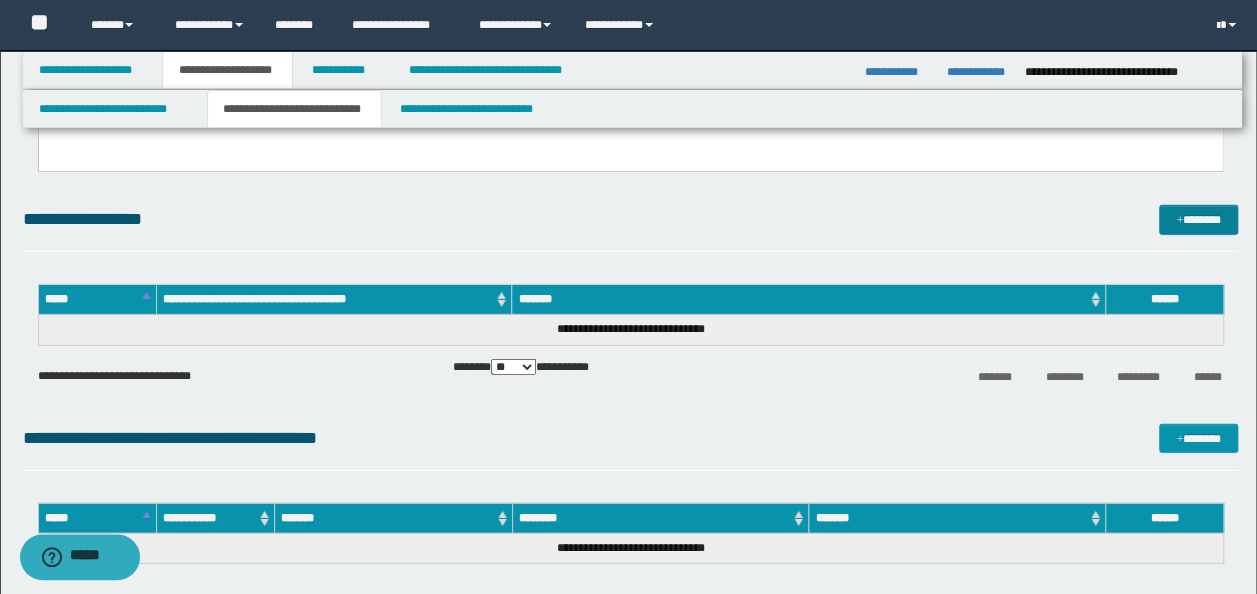 click on "*******" at bounding box center [1198, 219] 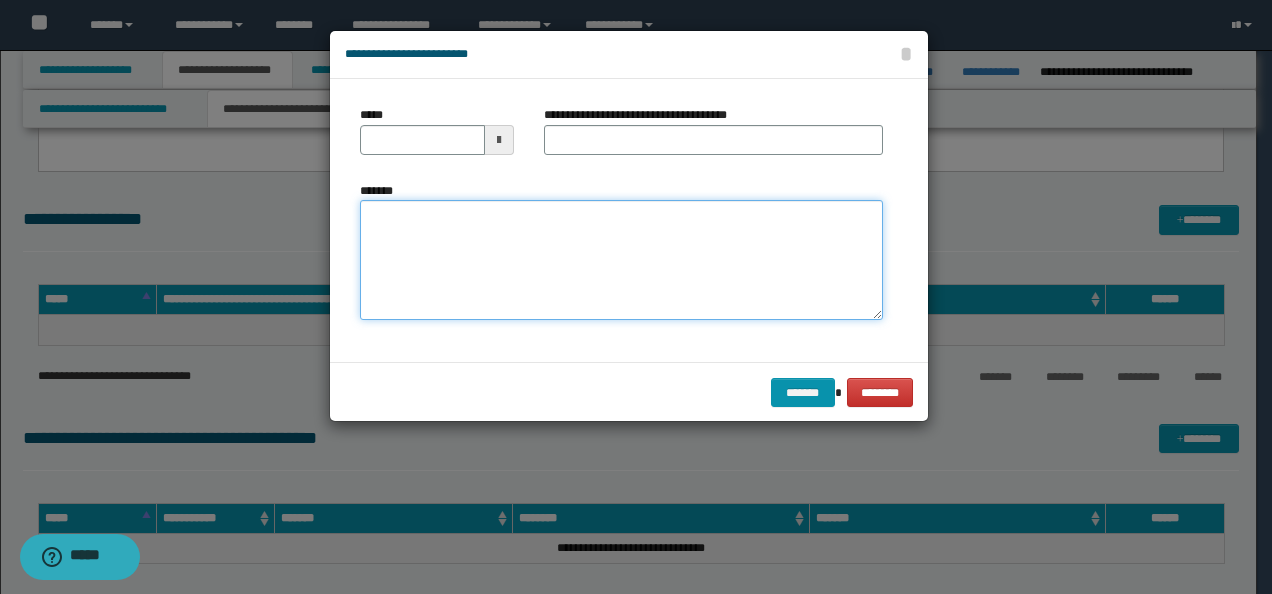 click on "*******" at bounding box center (621, 260) 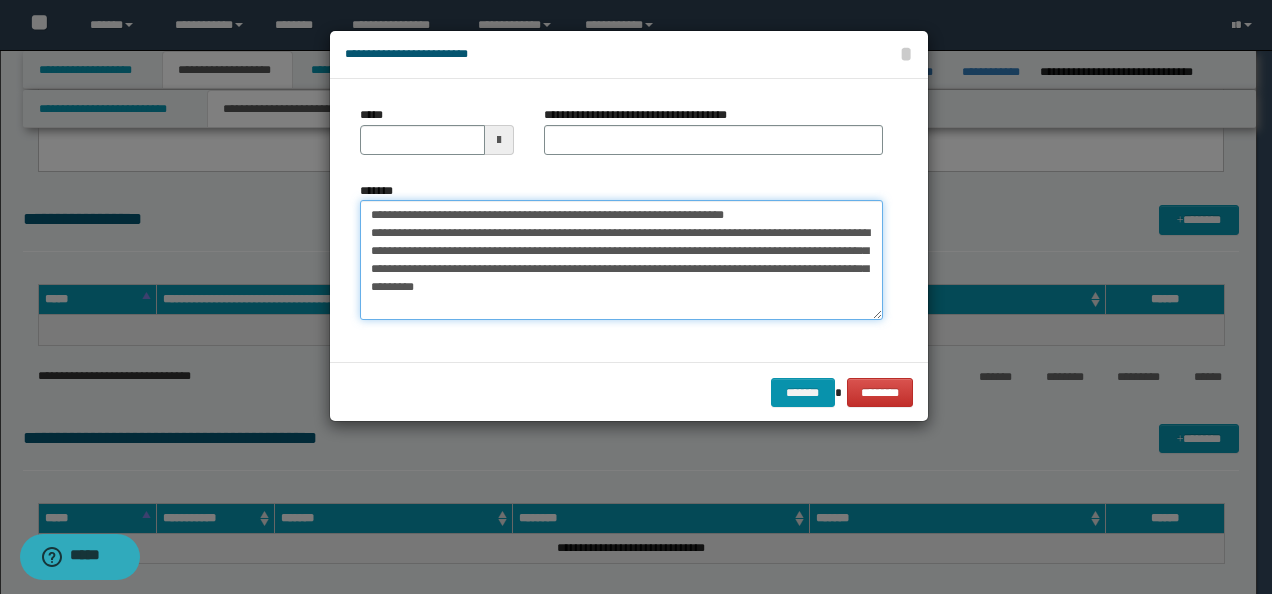 drag, startPoint x: 432, startPoint y: 214, endPoint x: 251, endPoint y: 205, distance: 181.22362 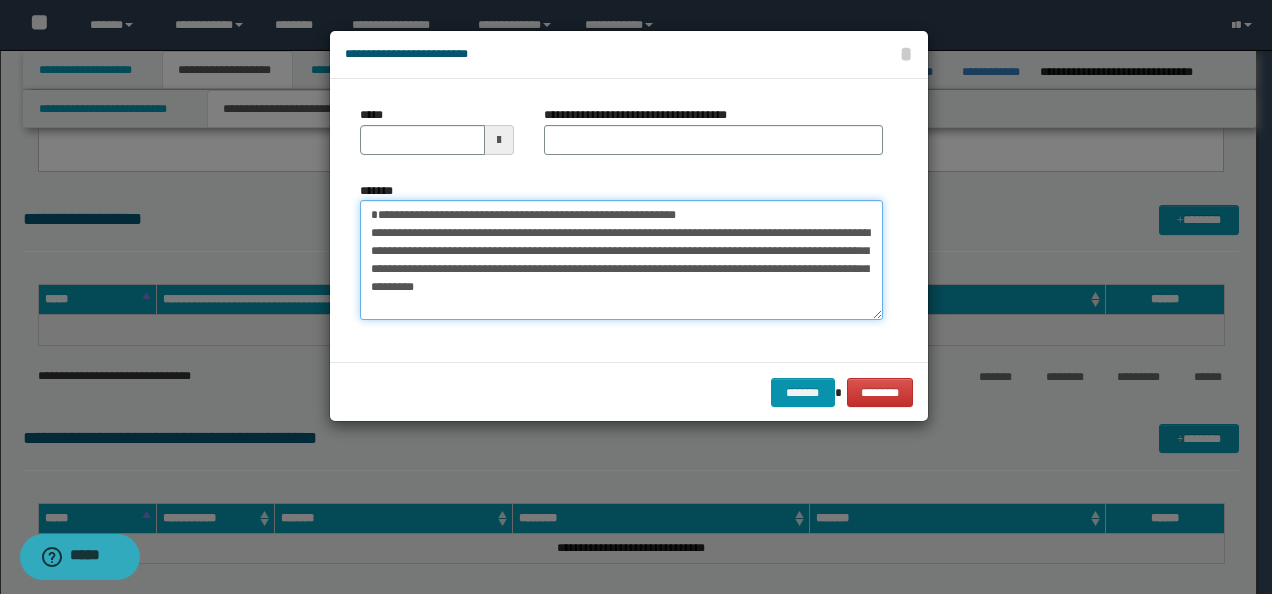 type 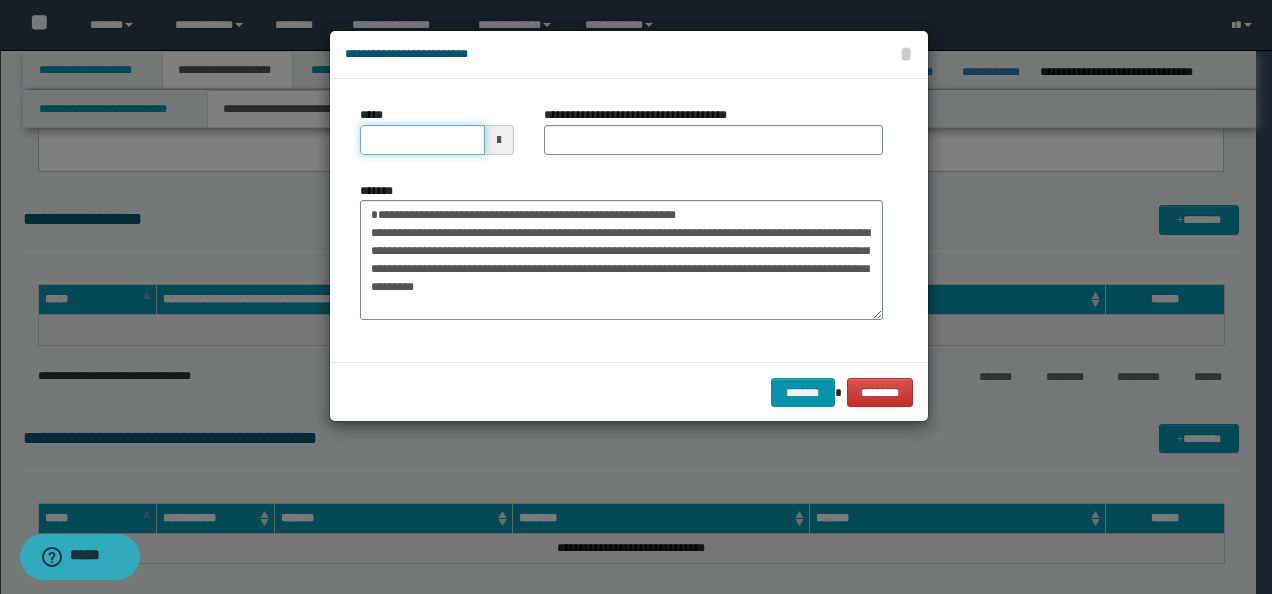 click on "*****" at bounding box center [422, 140] 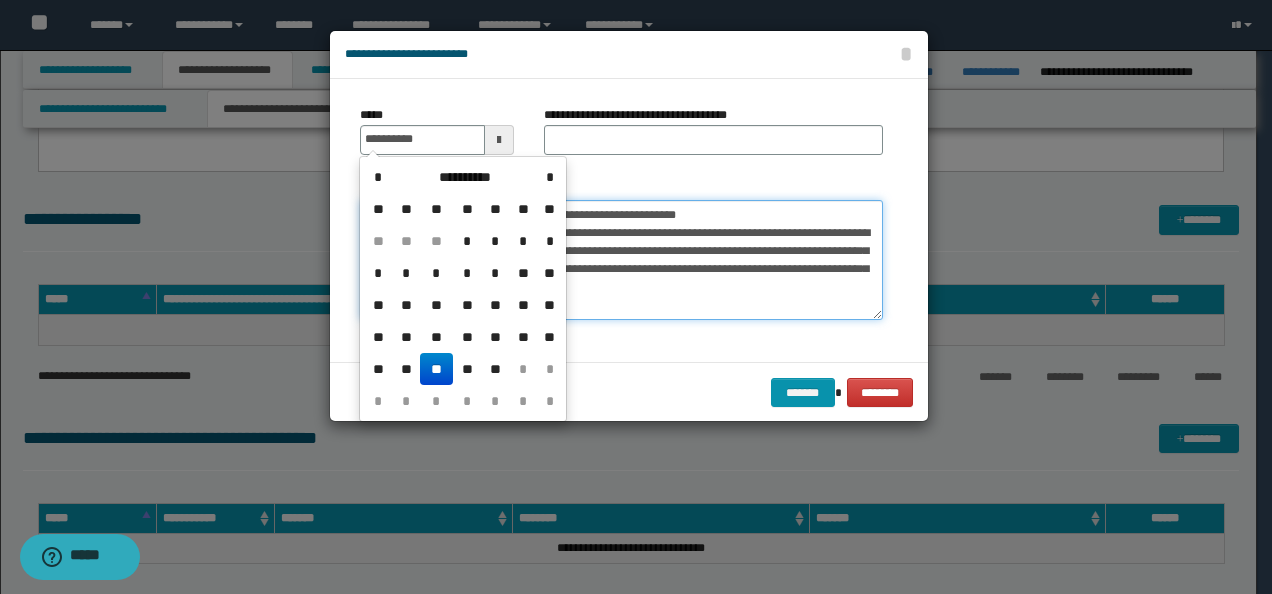 type on "**********" 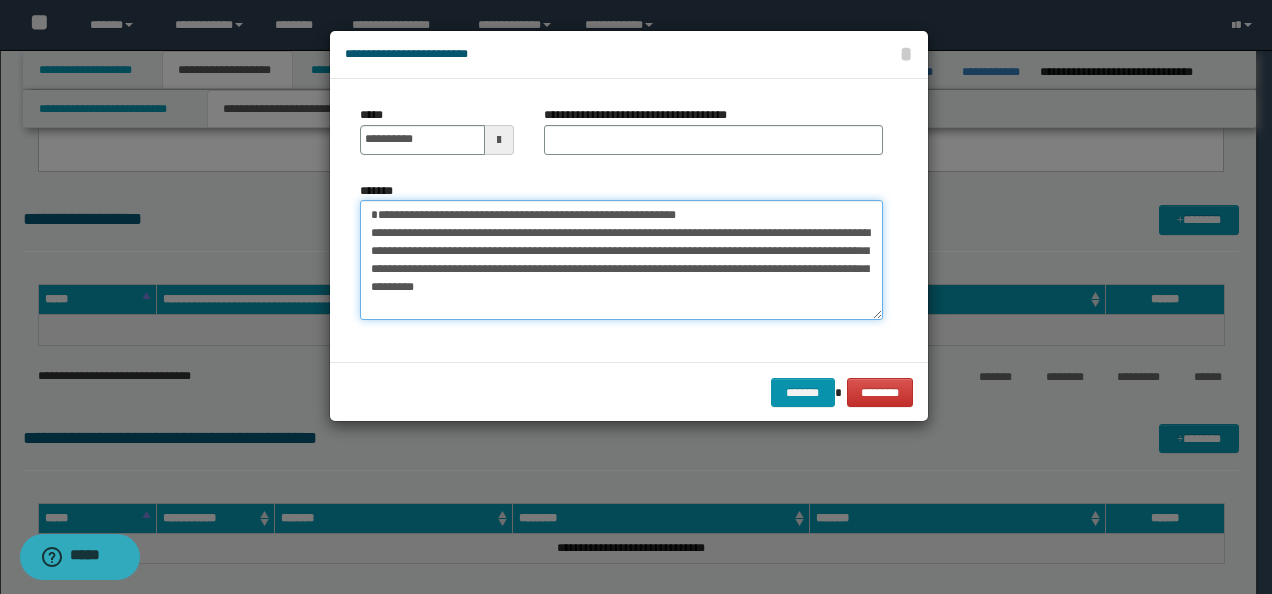 drag, startPoint x: 694, startPoint y: 208, endPoint x: 226, endPoint y: 207, distance: 468.00107 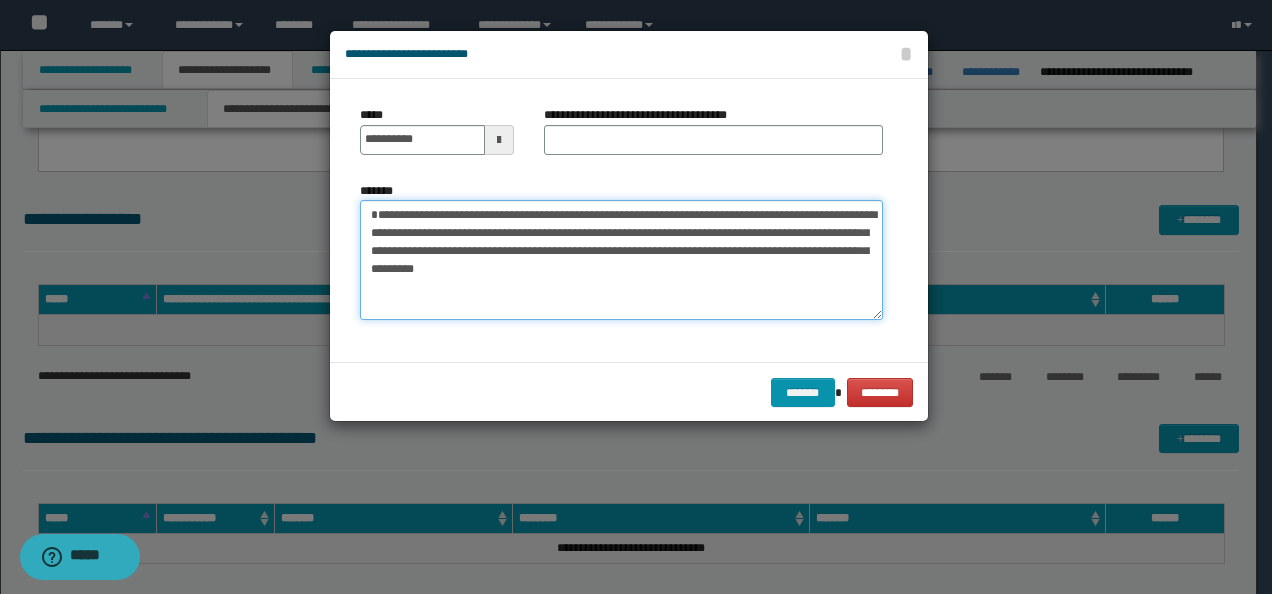 type on "**********" 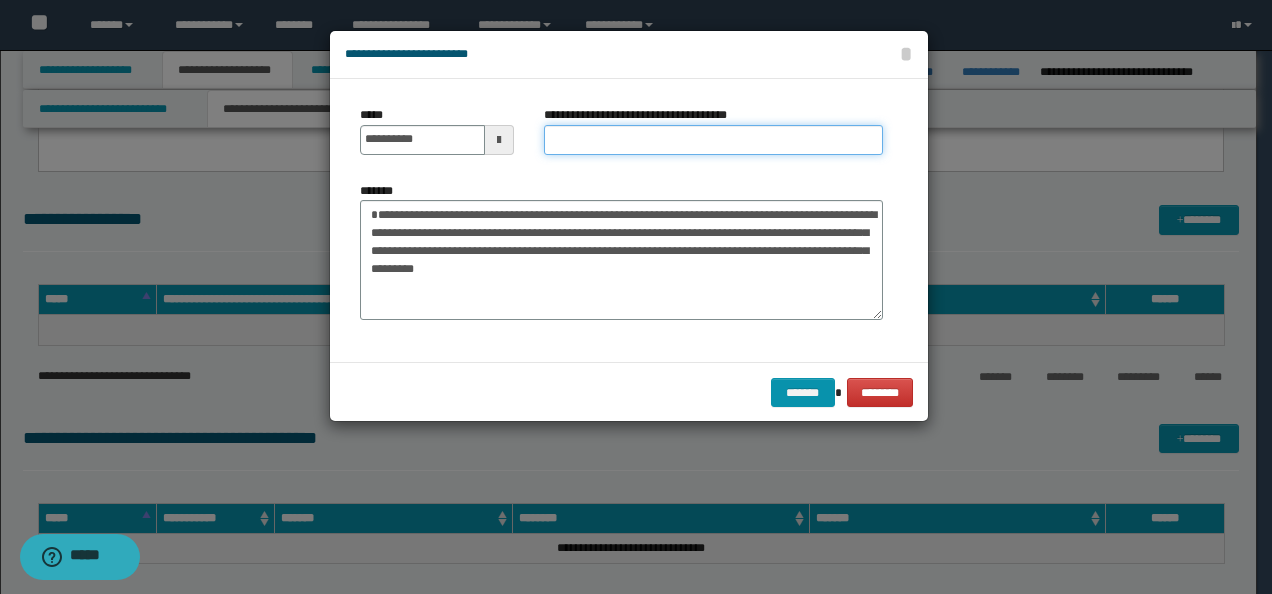 click on "**********" at bounding box center [713, 140] 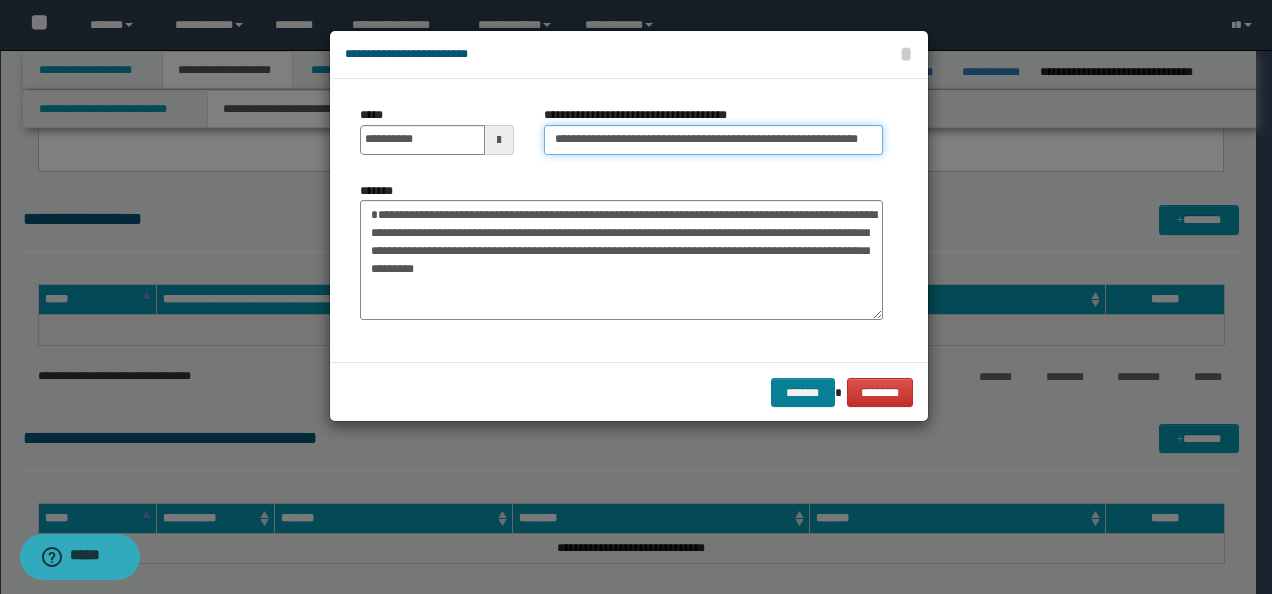 type on "**********" 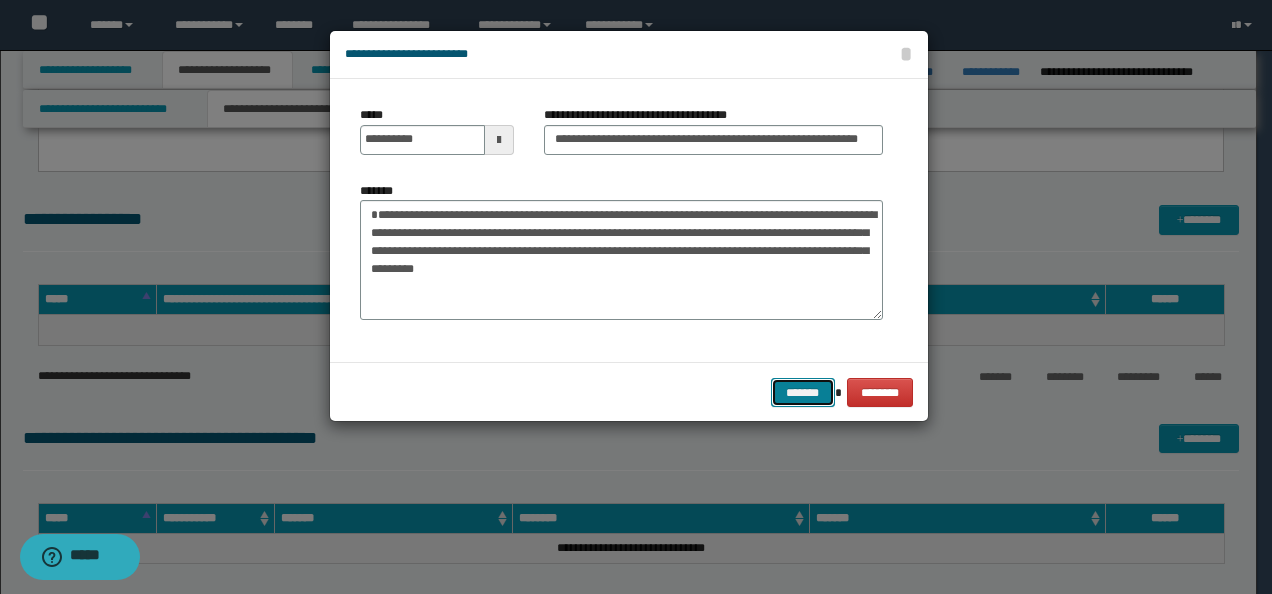 click on "*******" at bounding box center [803, 392] 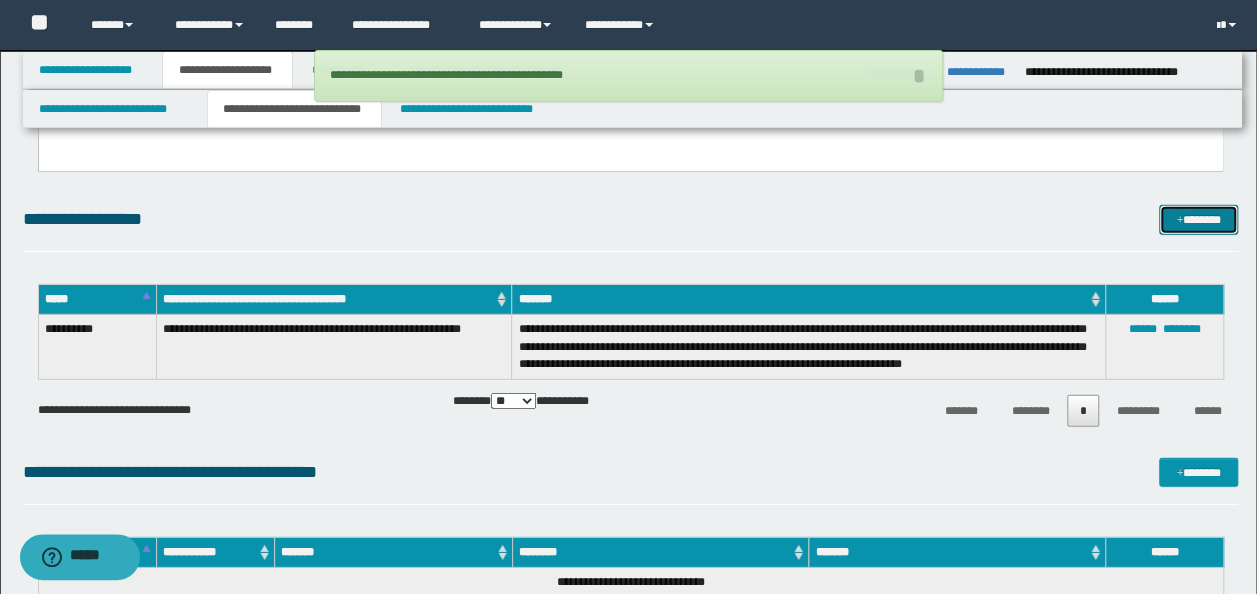 click at bounding box center (1179, 221) 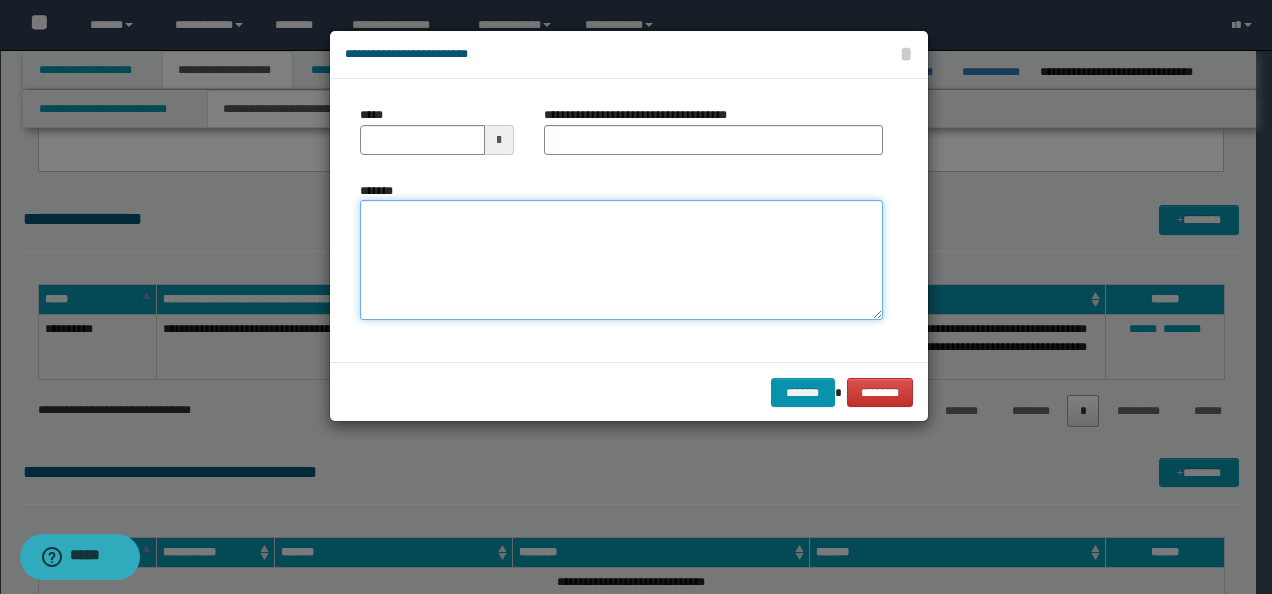 click on "*******" at bounding box center (621, 260) 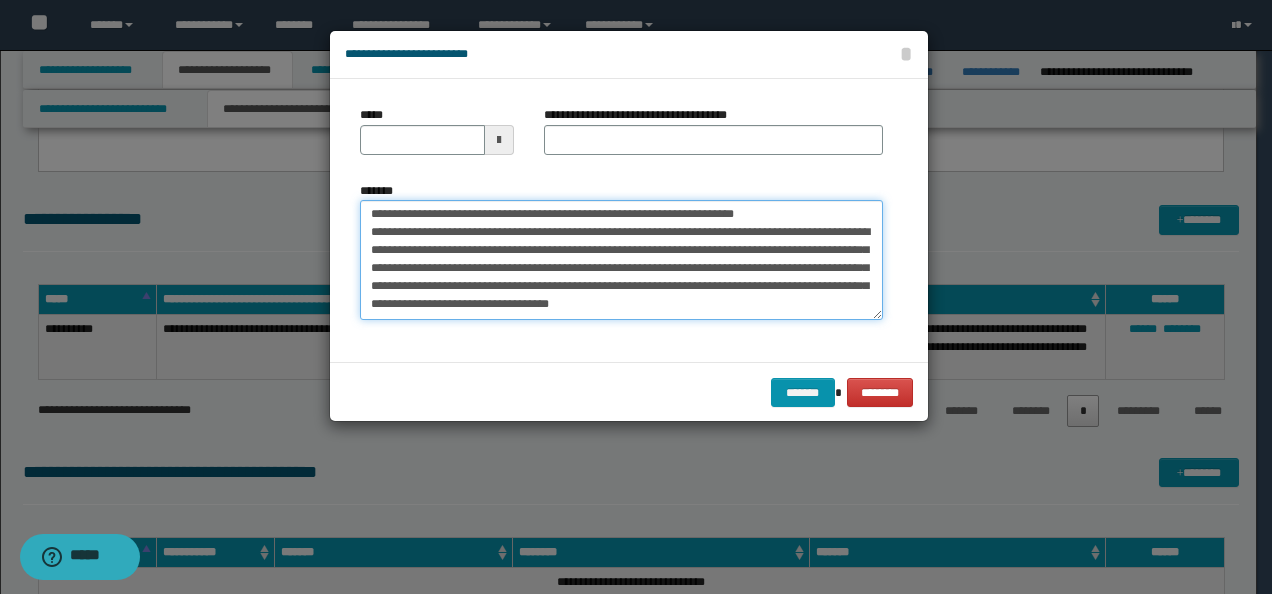 scroll, scrollTop: 0, scrollLeft: 0, axis: both 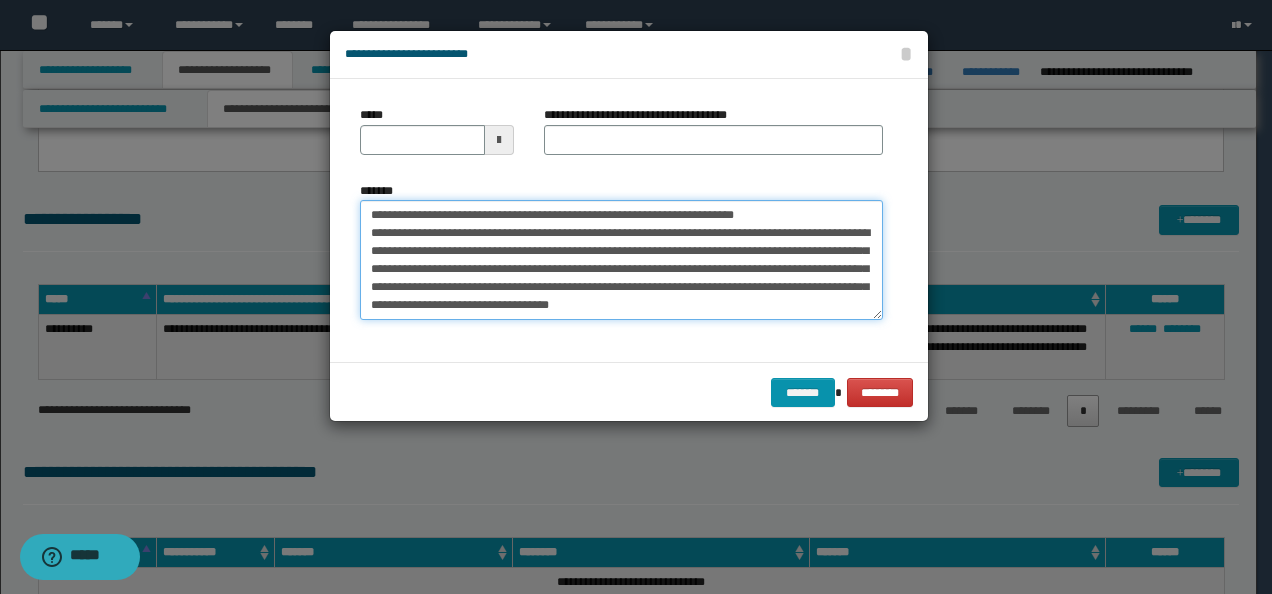 drag, startPoint x: 431, startPoint y: 216, endPoint x: 184, endPoint y: 216, distance: 247 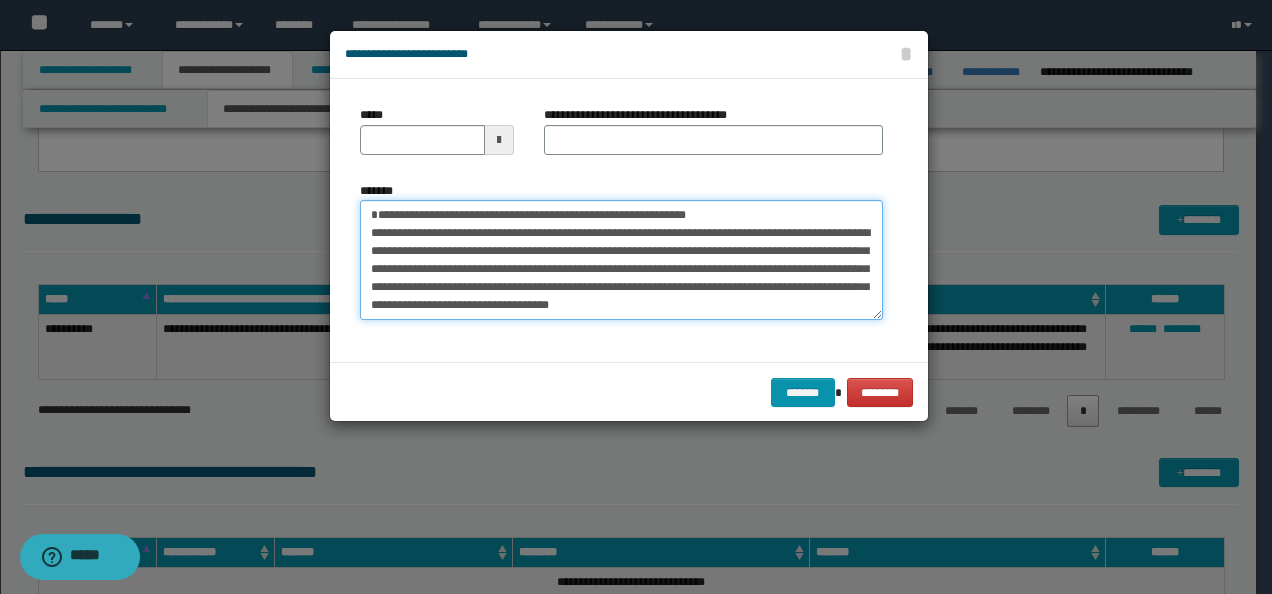 type 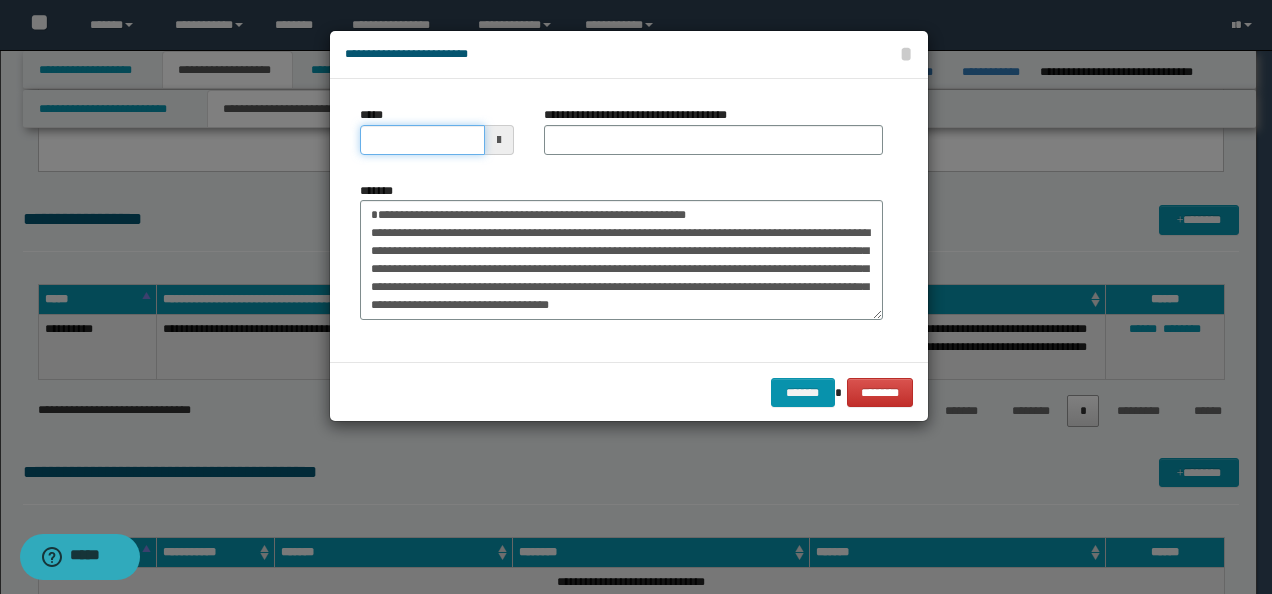 click on "*****" at bounding box center (422, 140) 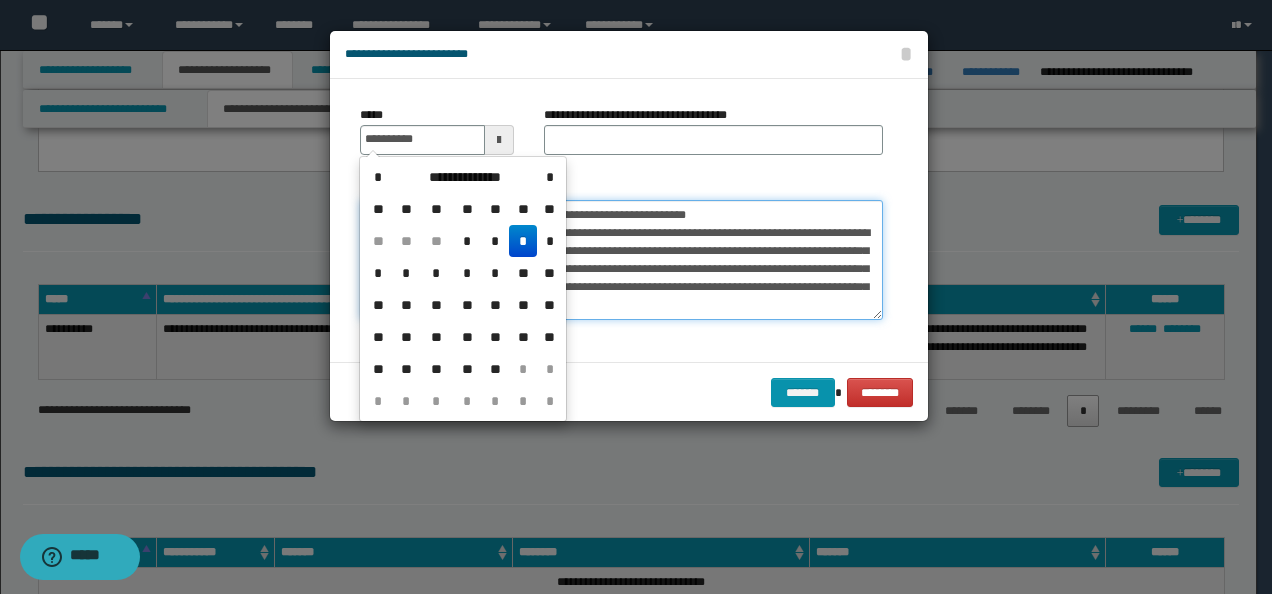 type on "**********" 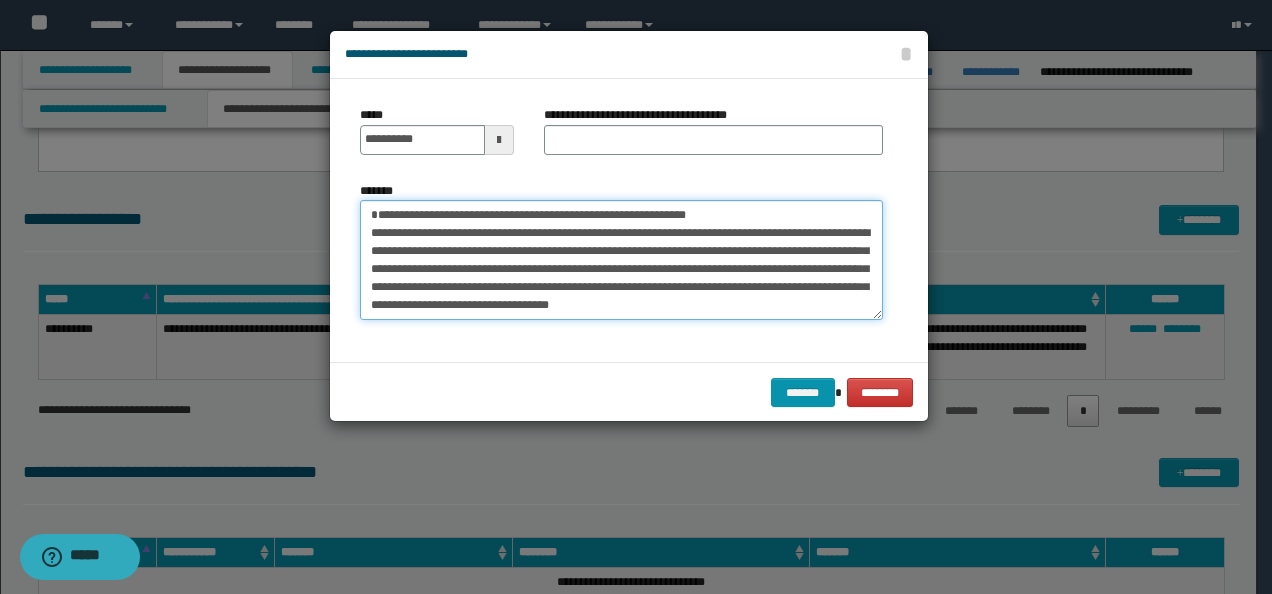drag, startPoint x: 776, startPoint y: 212, endPoint x: 141, endPoint y: 204, distance: 635.0504 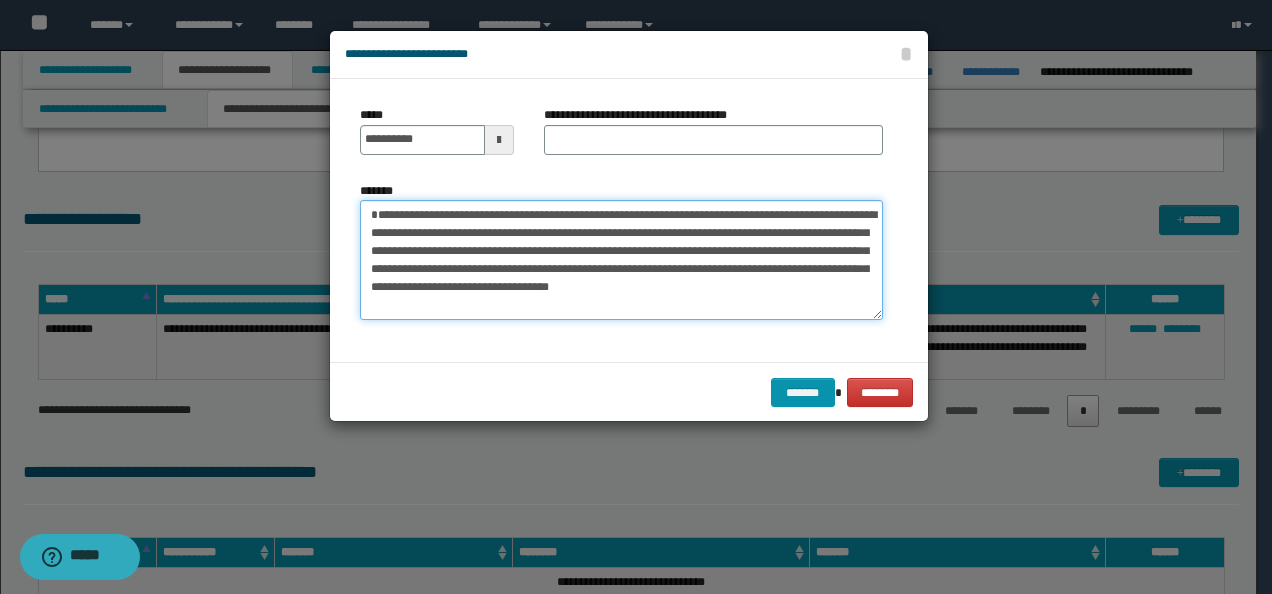type on "**********" 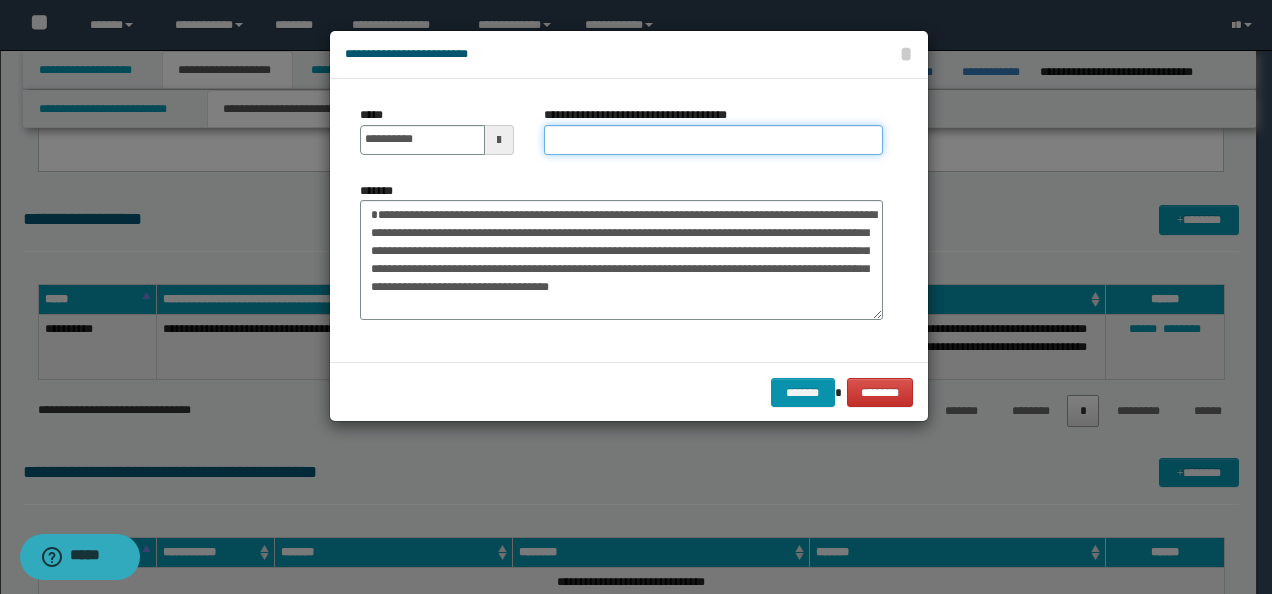 click on "**********" at bounding box center (713, 140) 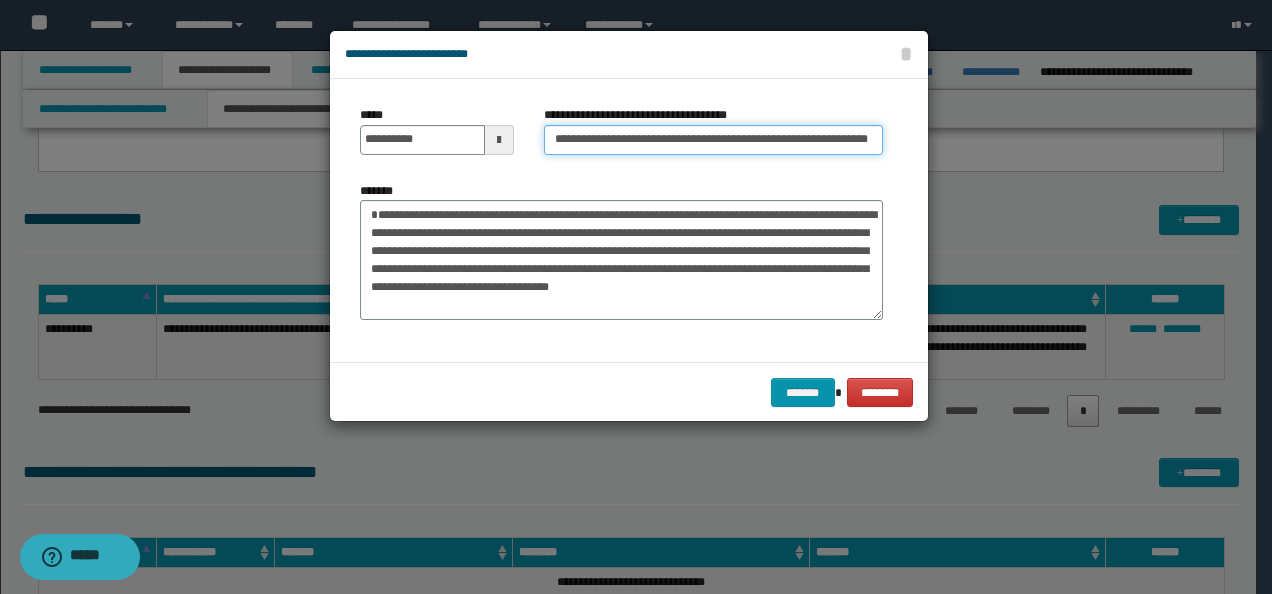 scroll, scrollTop: 0, scrollLeft: 73, axis: horizontal 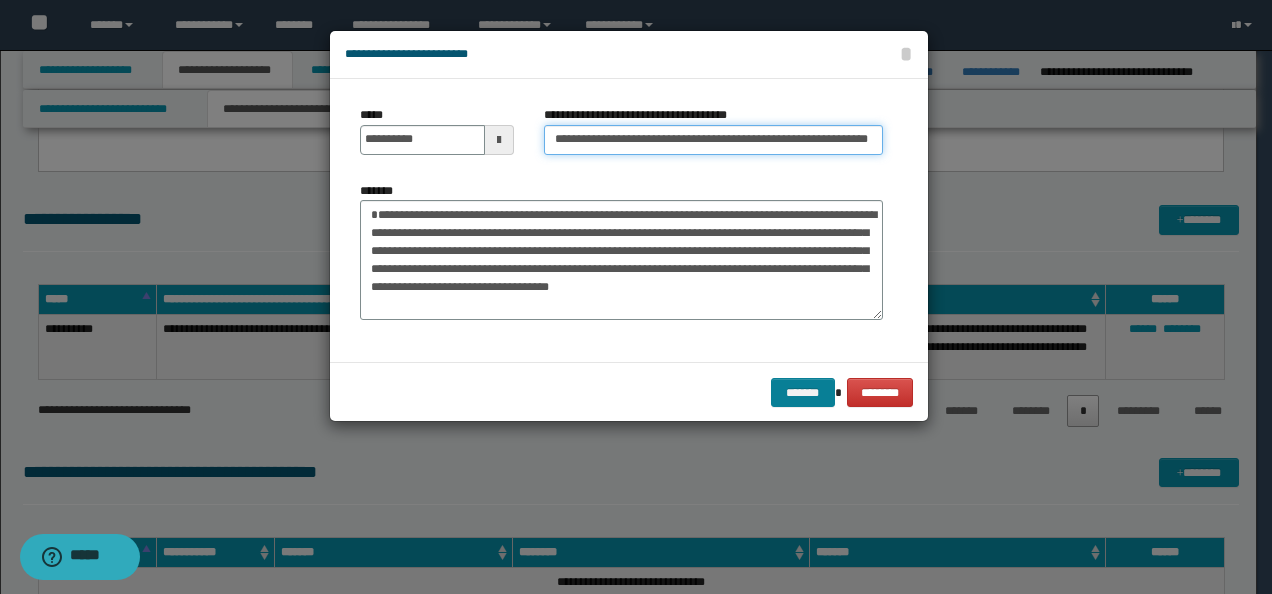 type on "**********" 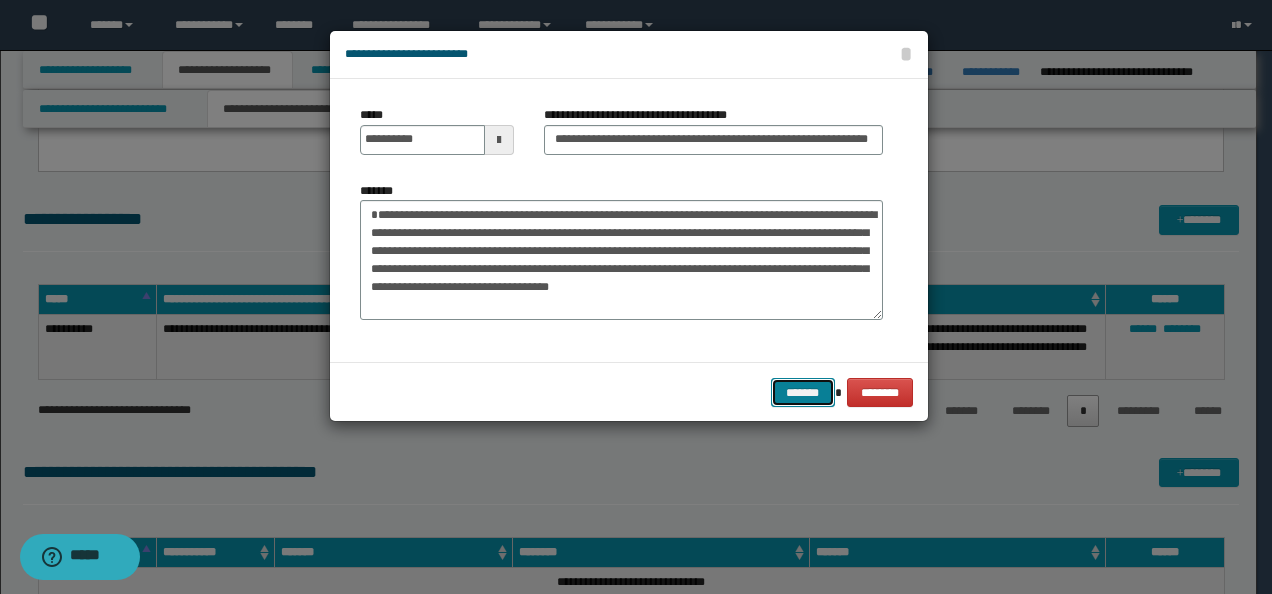 click on "*******" at bounding box center [803, 392] 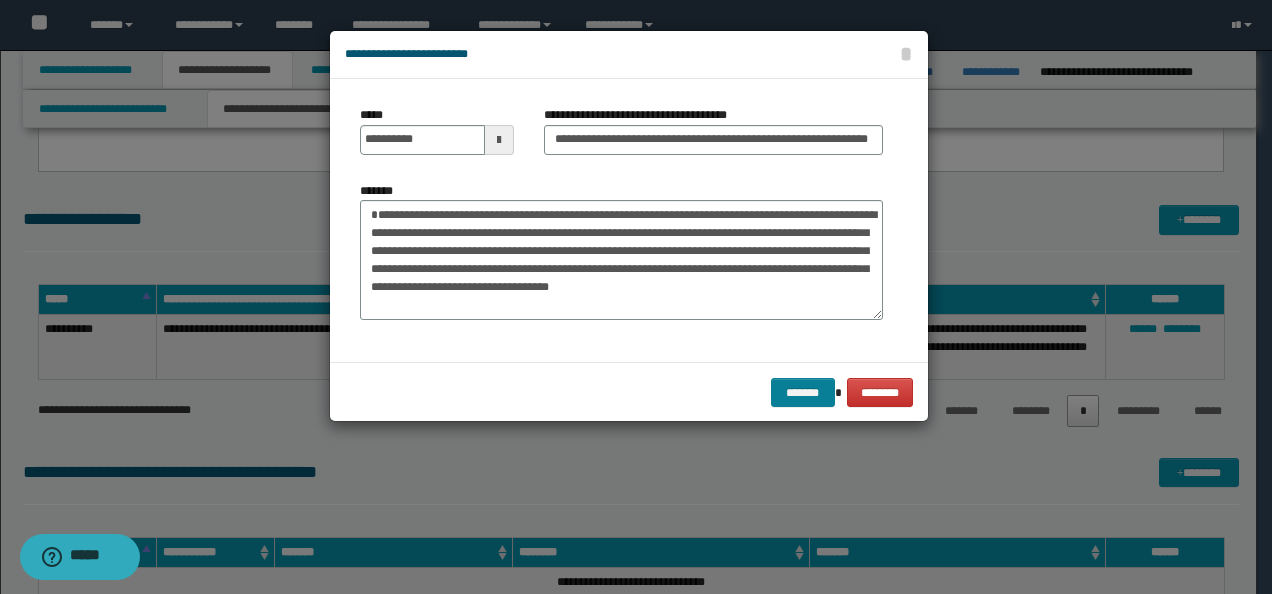scroll, scrollTop: 0, scrollLeft: 0, axis: both 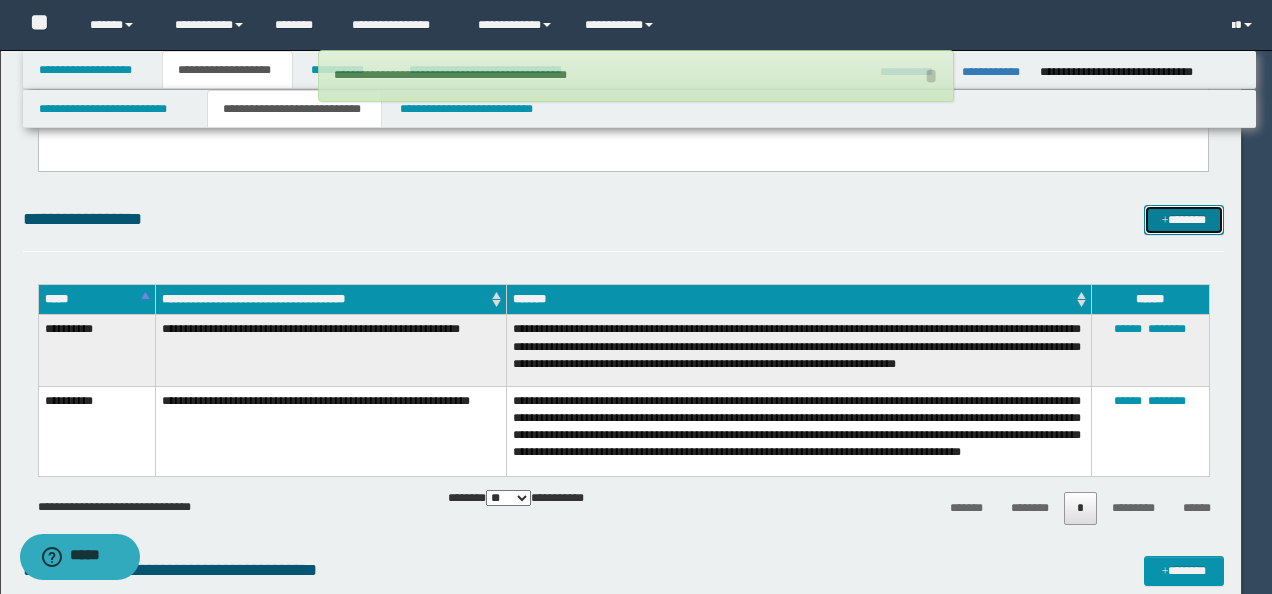 type 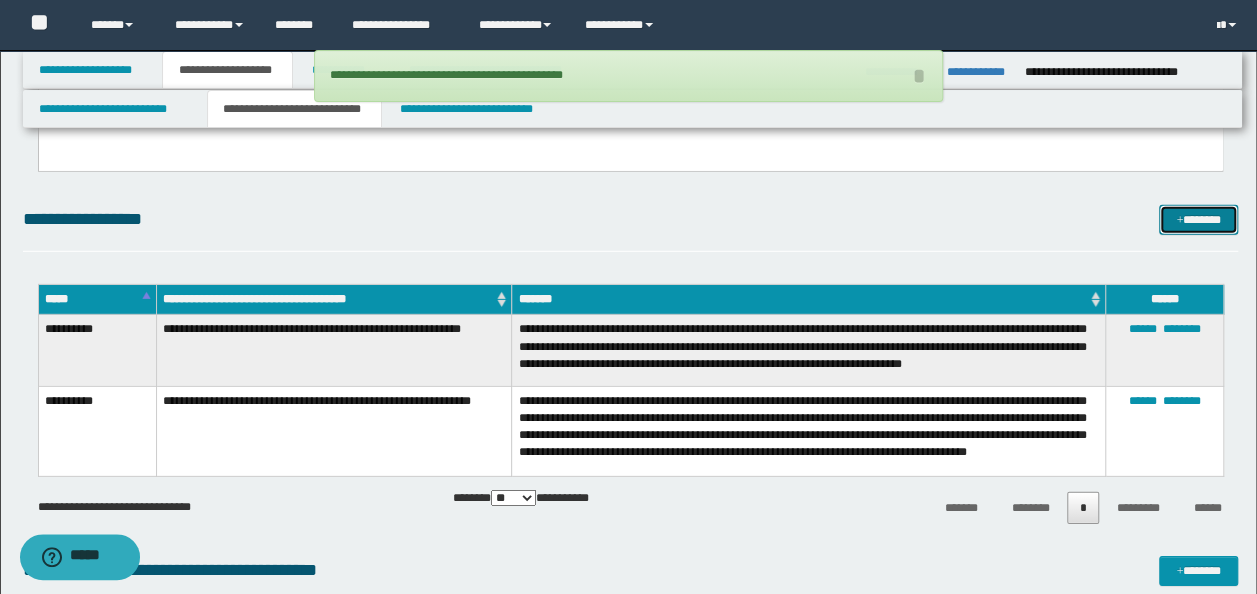 click on "*******" at bounding box center (1198, 219) 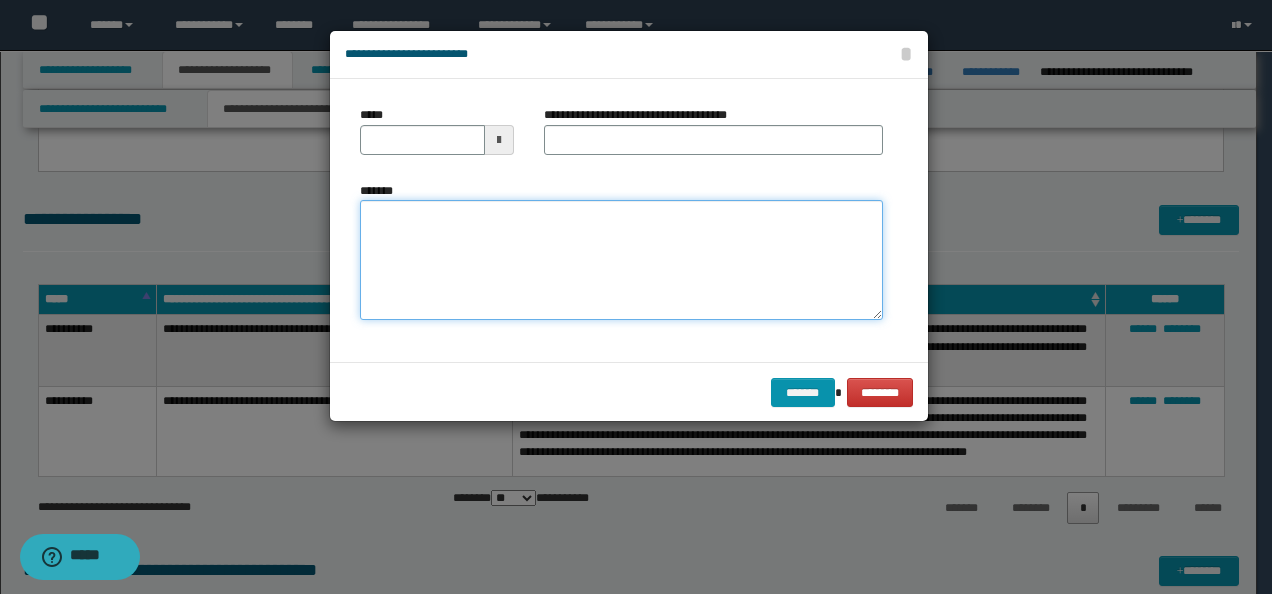 click on "*******" at bounding box center (621, 259) 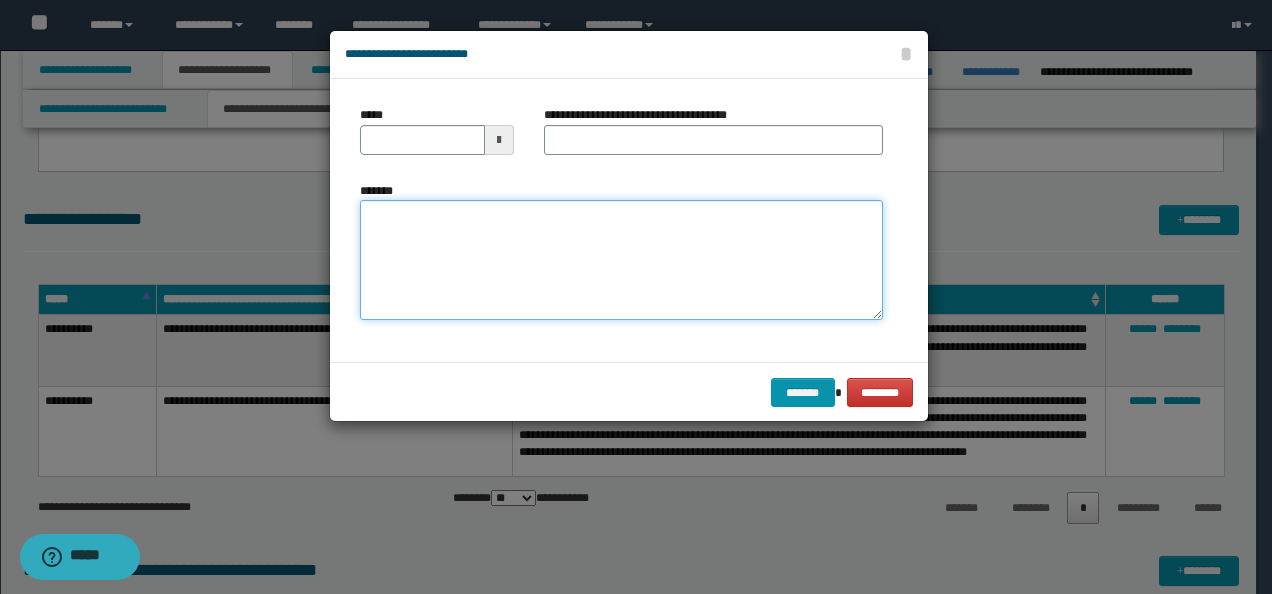 paste on "**********" 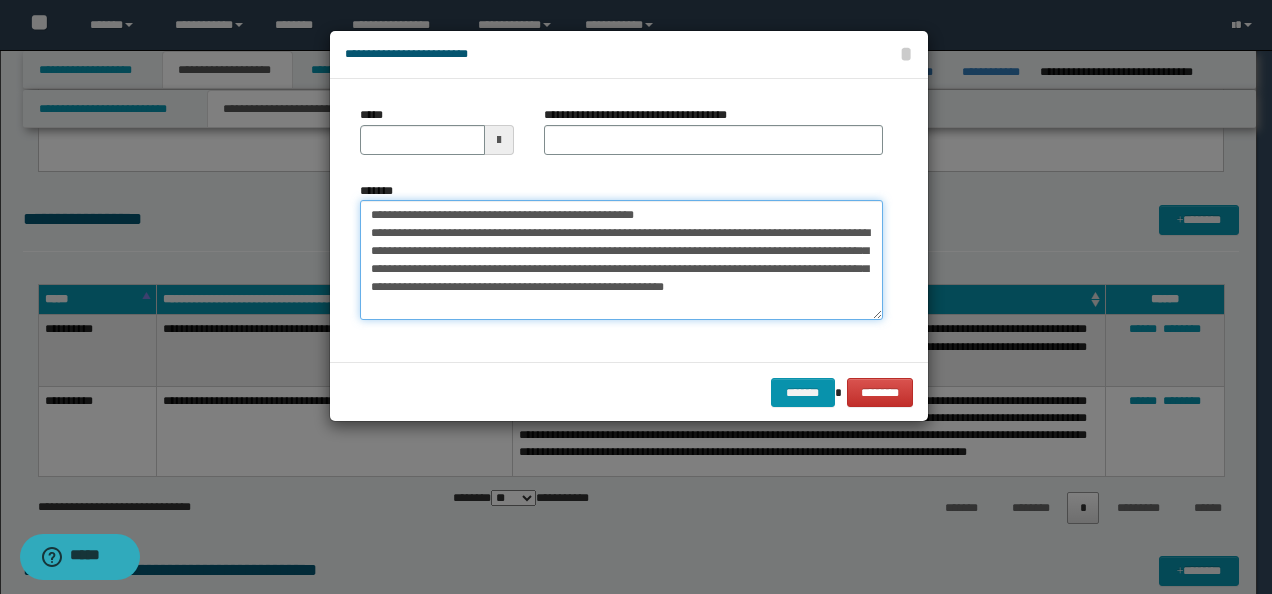 scroll, scrollTop: 0, scrollLeft: 0, axis: both 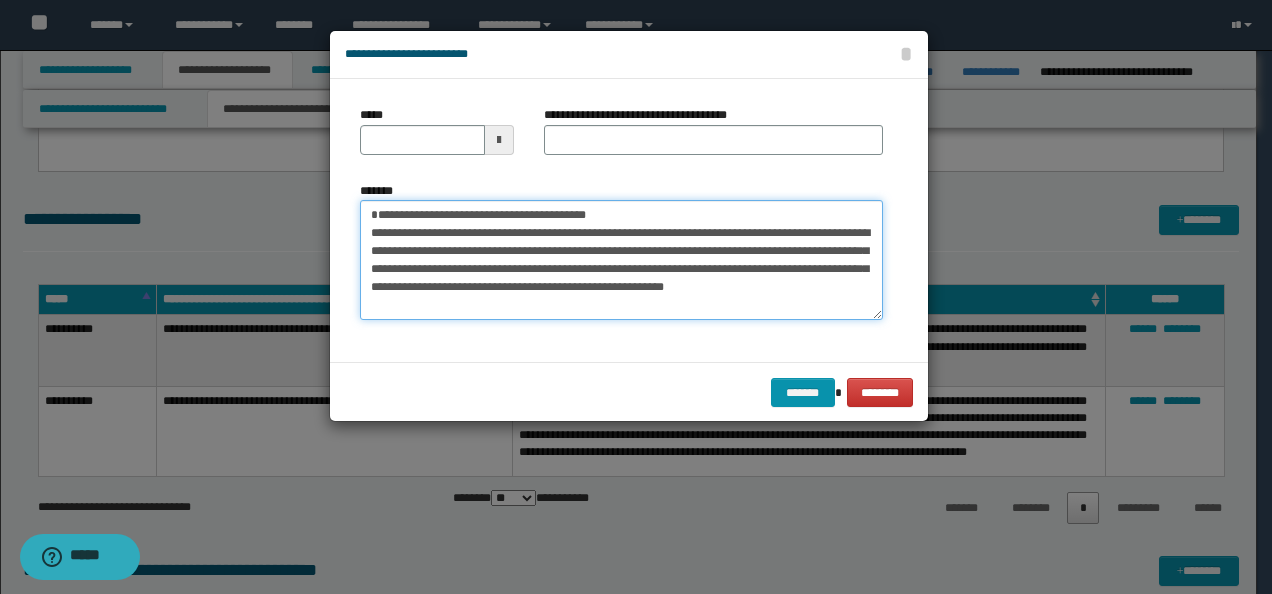 type 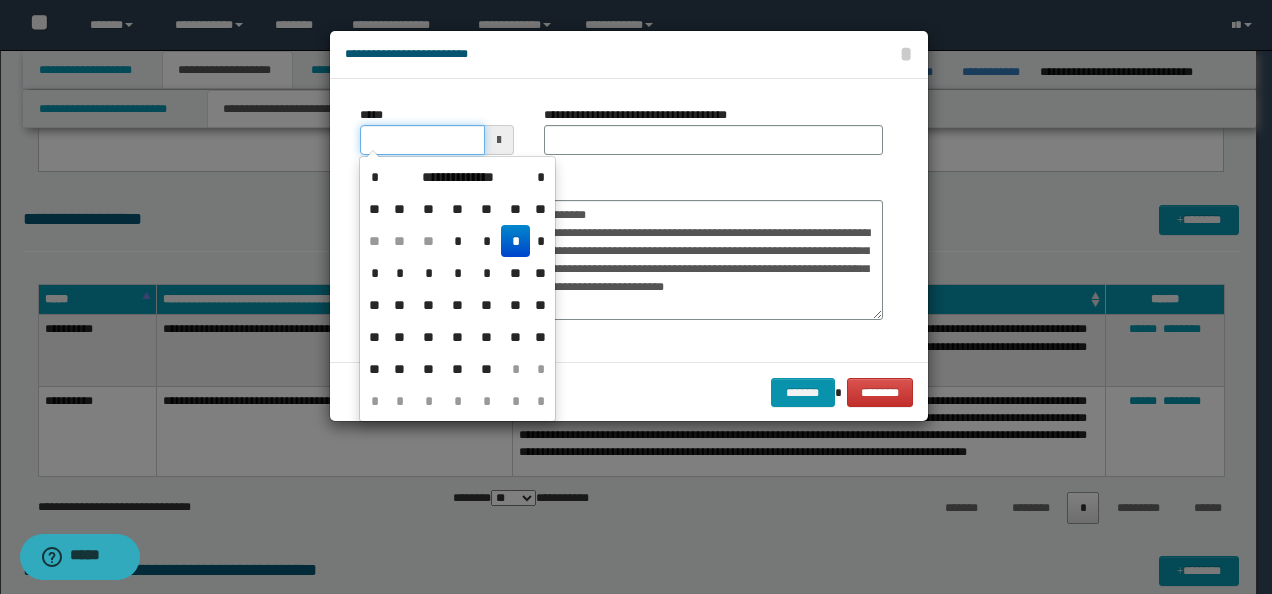 click on "*****" at bounding box center (422, 140) 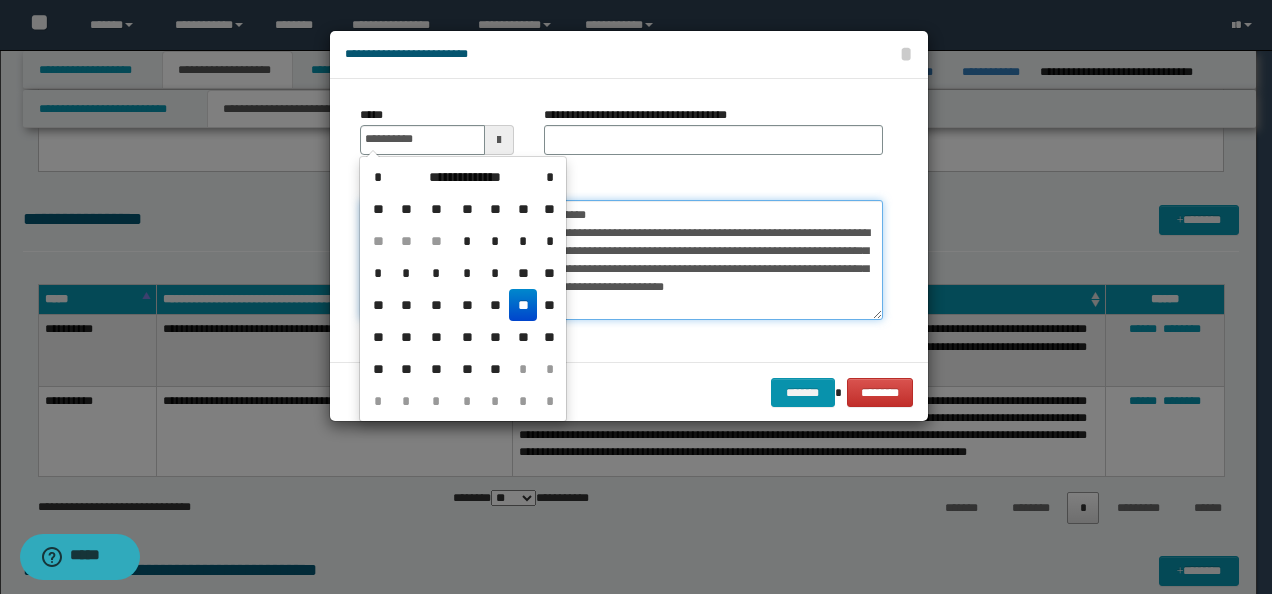 type on "**********" 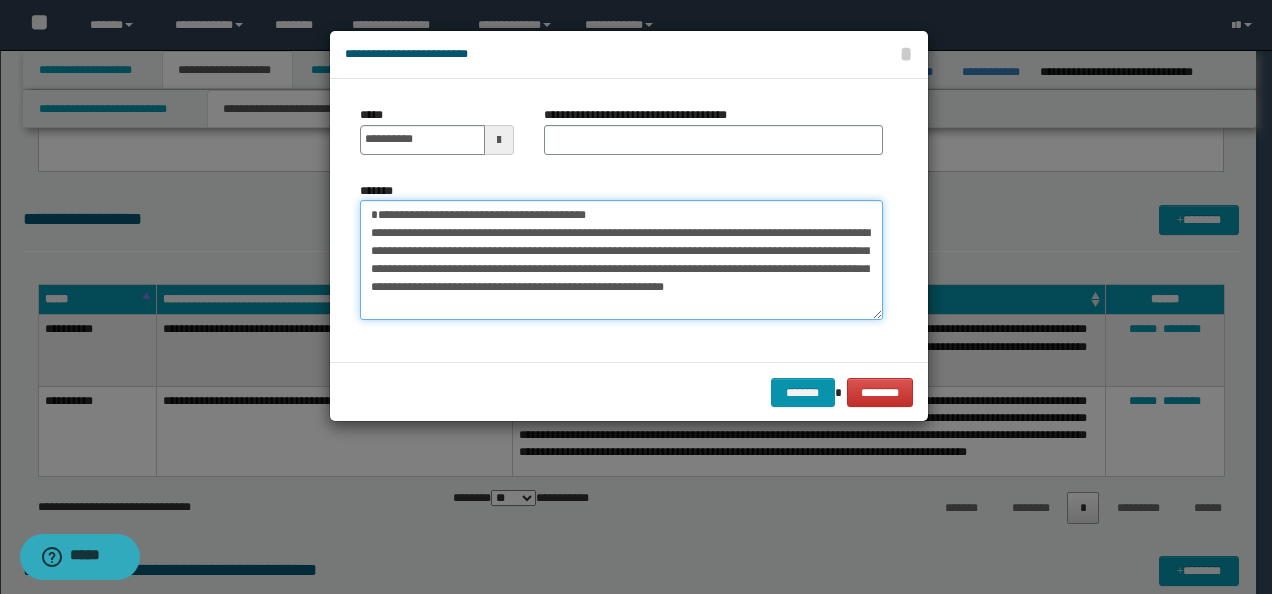 drag, startPoint x: 348, startPoint y: 208, endPoint x: 76, endPoint y: 208, distance: 272 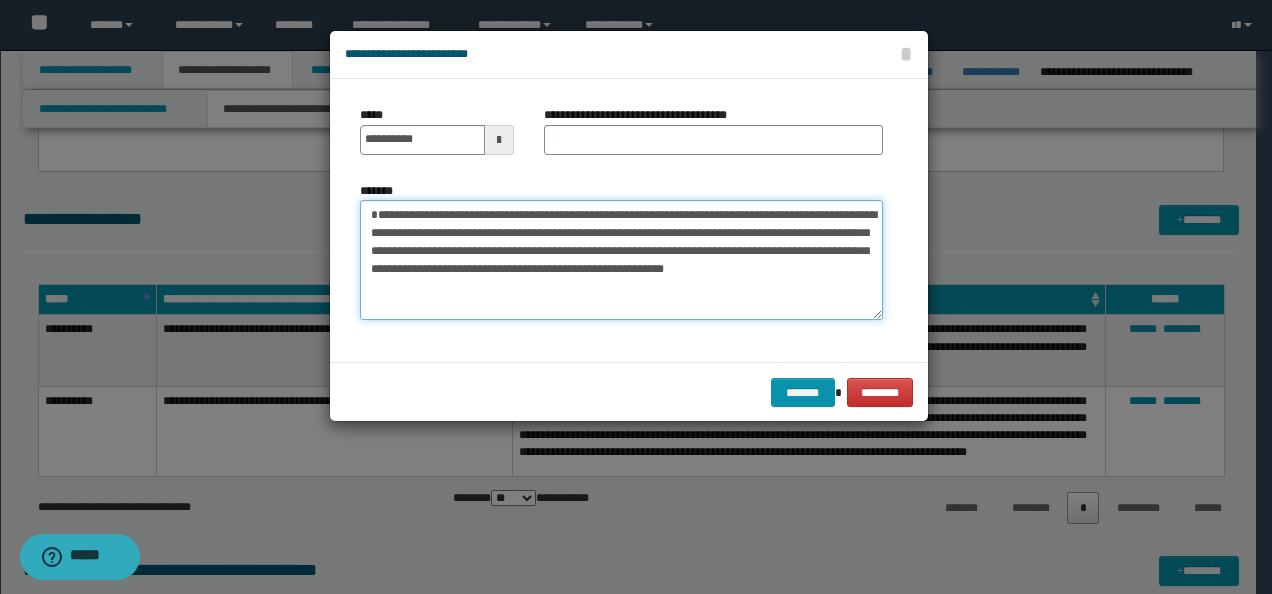type on "**********" 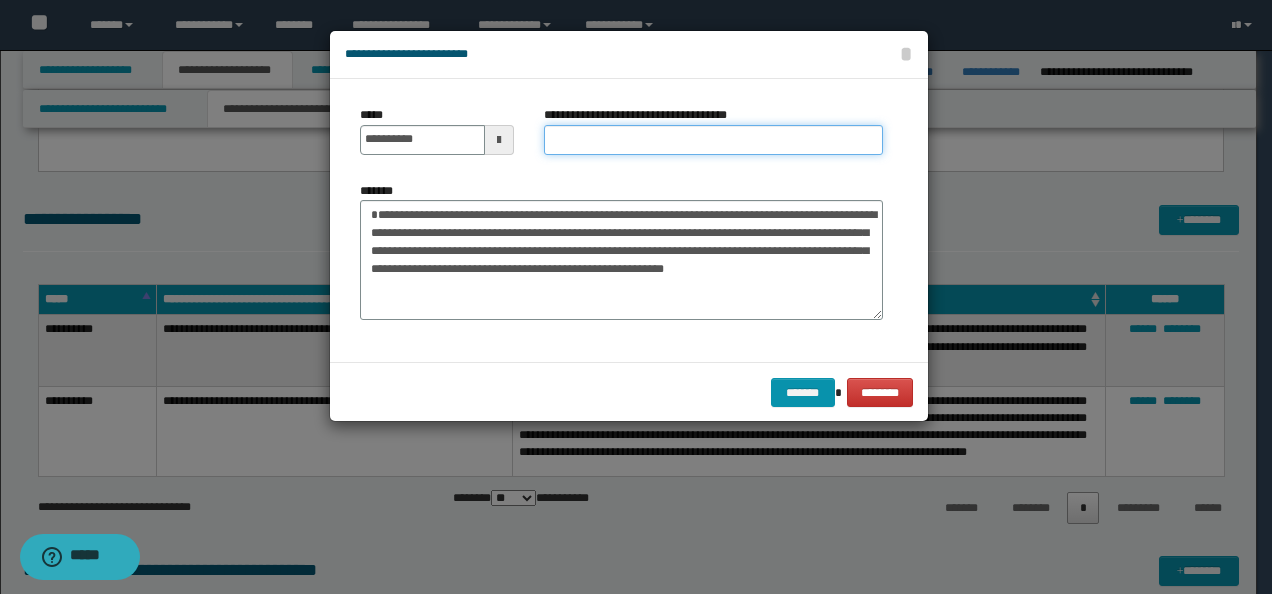 drag, startPoint x: 602, startPoint y: 130, endPoint x: 620, endPoint y: 135, distance: 18.681541 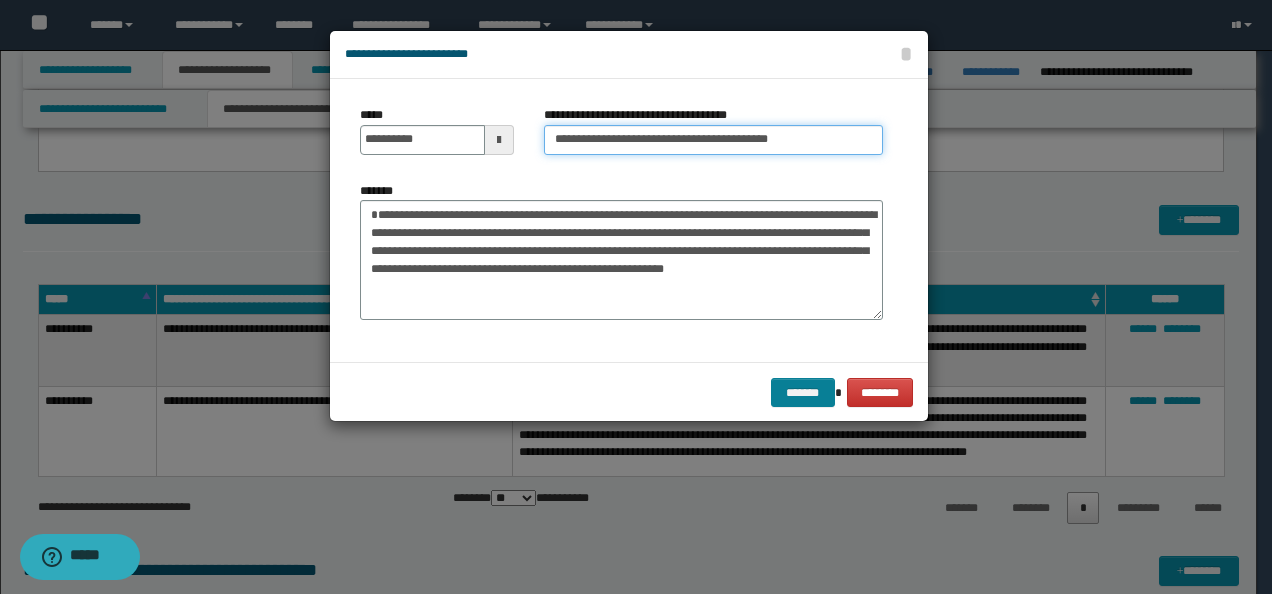type on "**********" 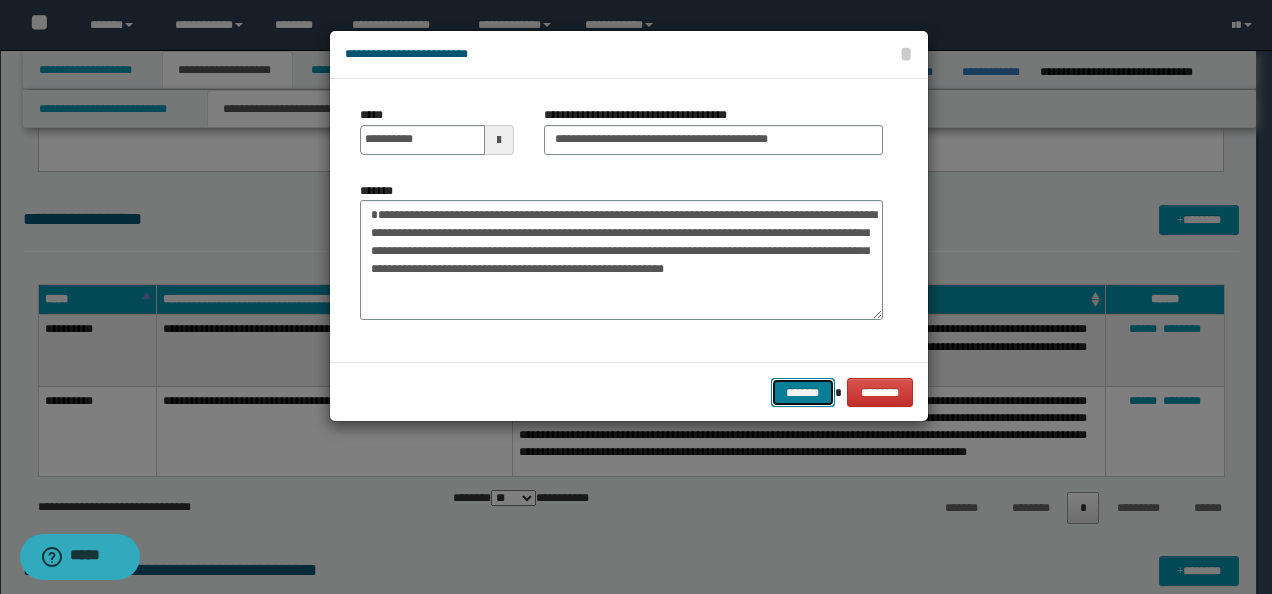 click on "*******" at bounding box center (803, 392) 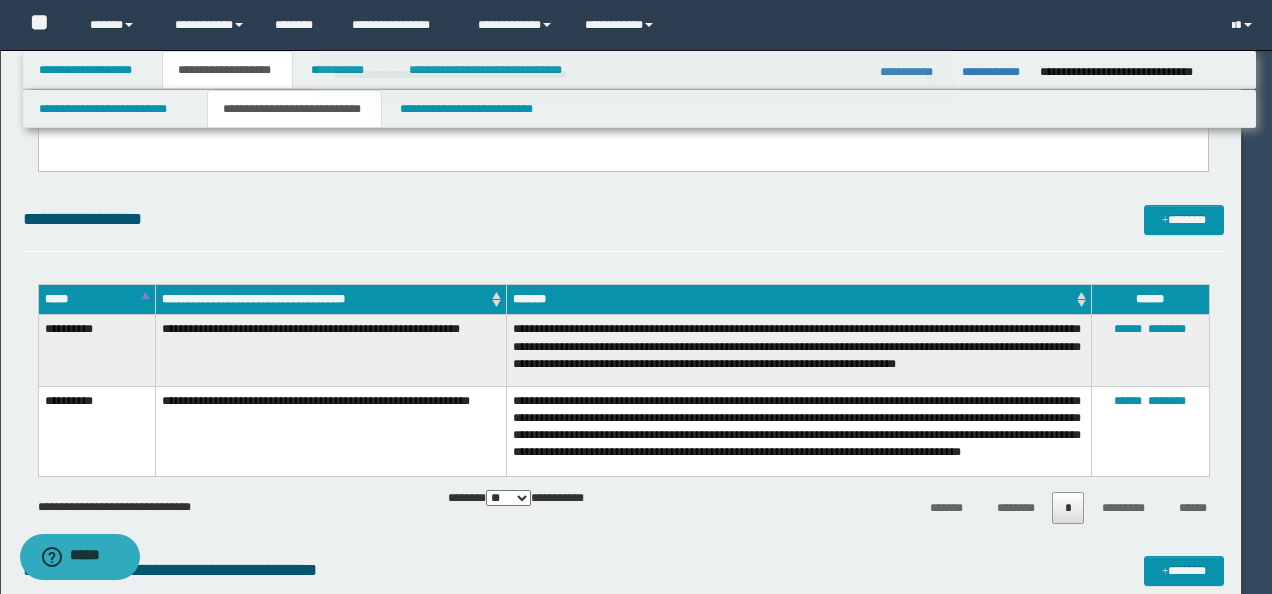 type 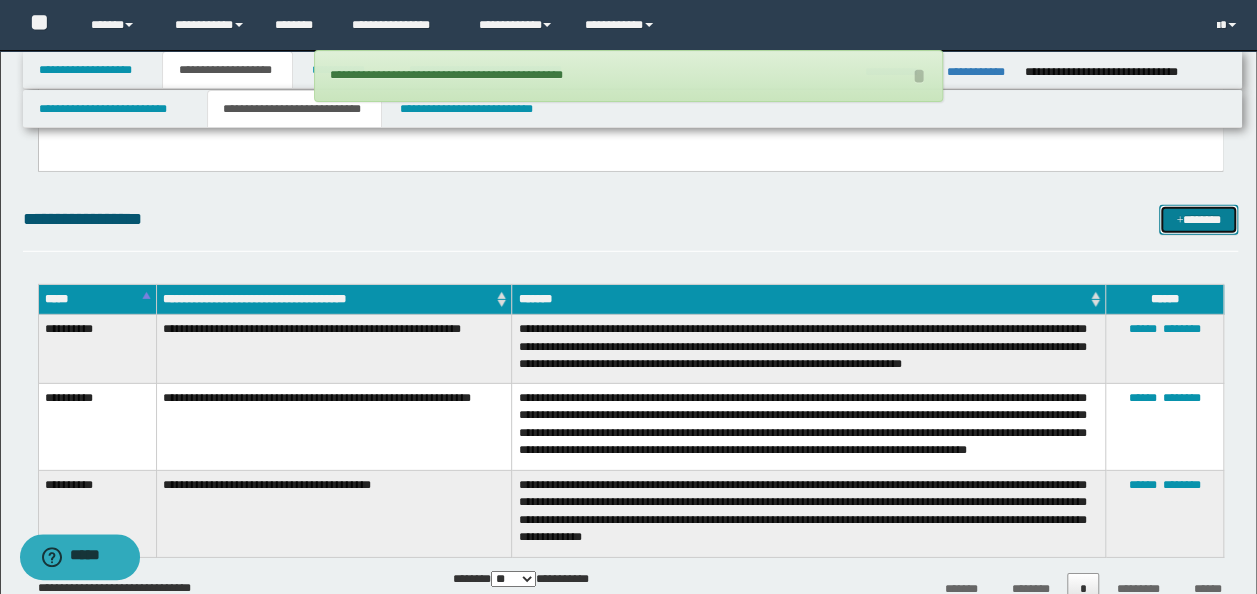 click on "*******" at bounding box center [1198, 219] 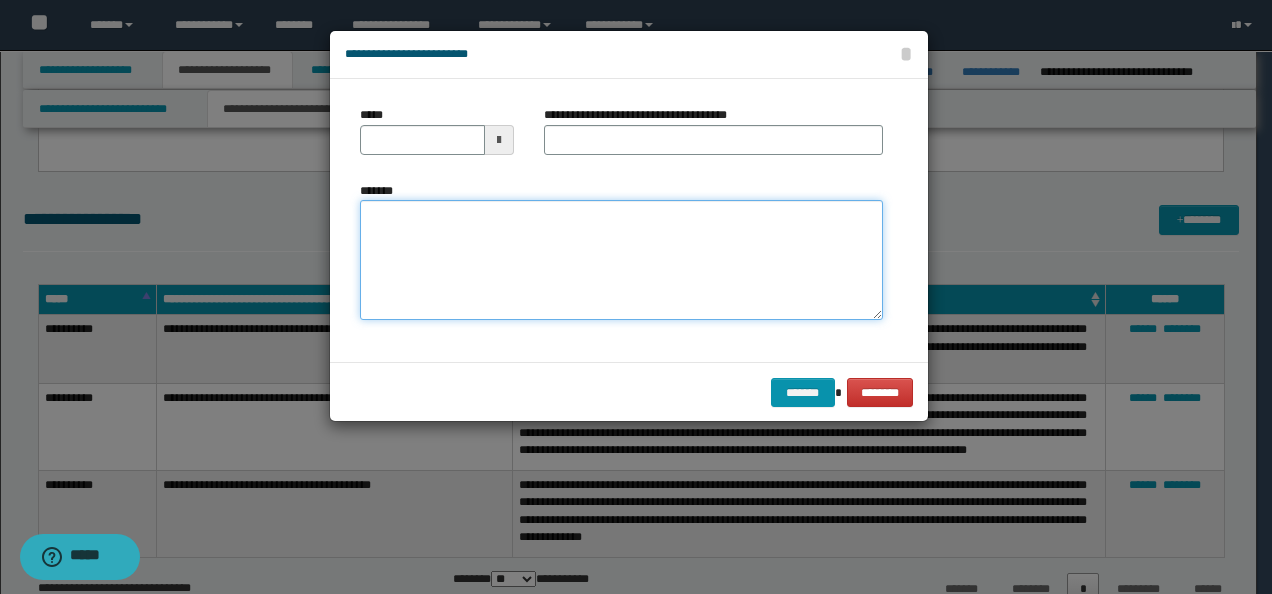 click on "*******" at bounding box center (621, 259) 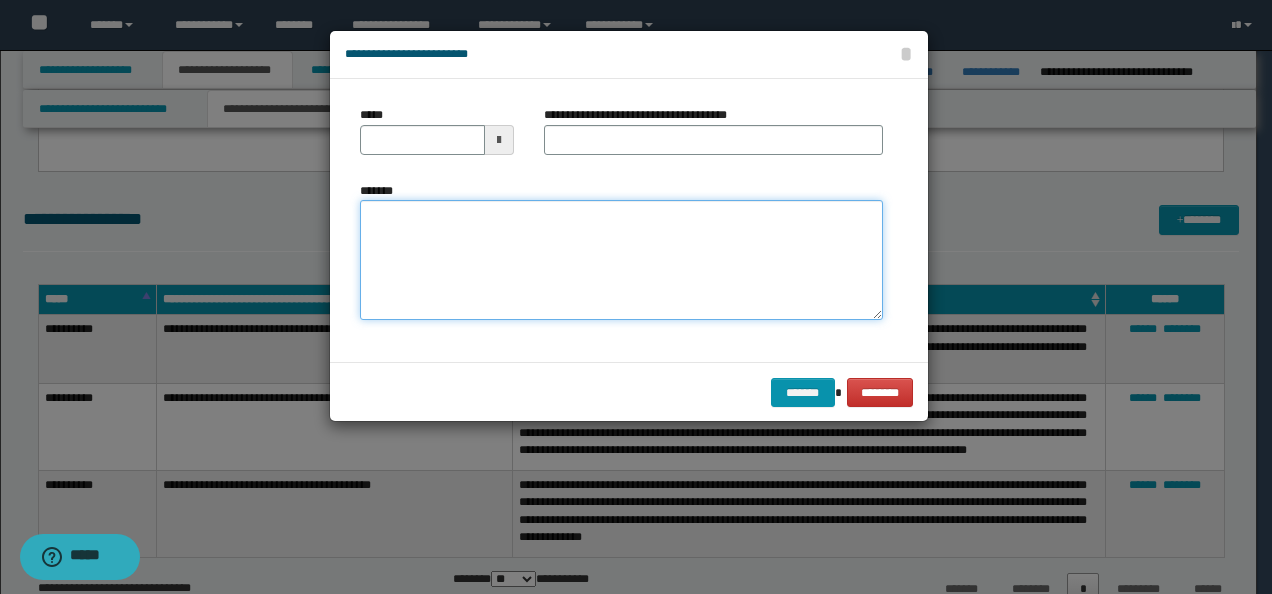paste on "**********" 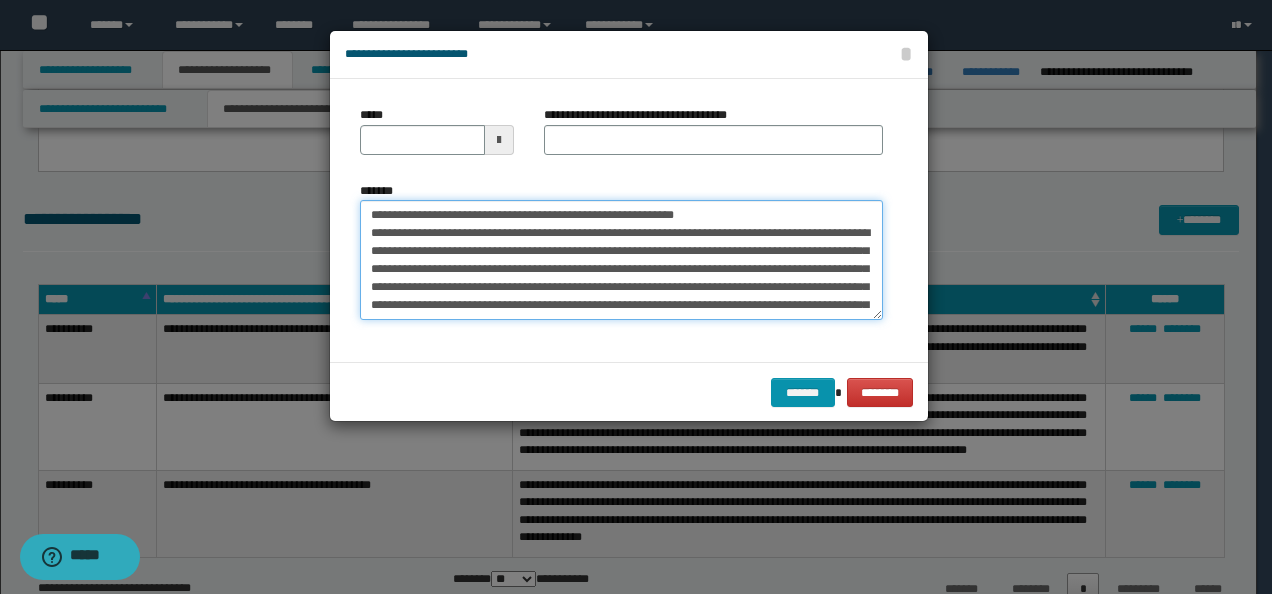 scroll, scrollTop: 750, scrollLeft: 0, axis: vertical 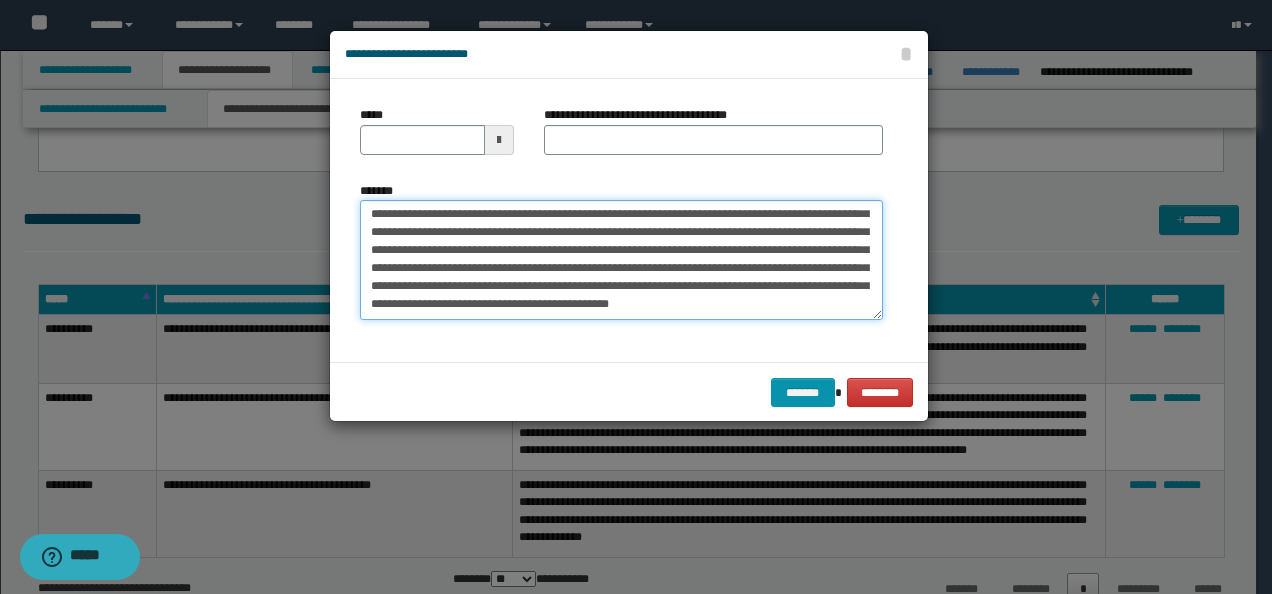 click on "*******" at bounding box center [621, 259] 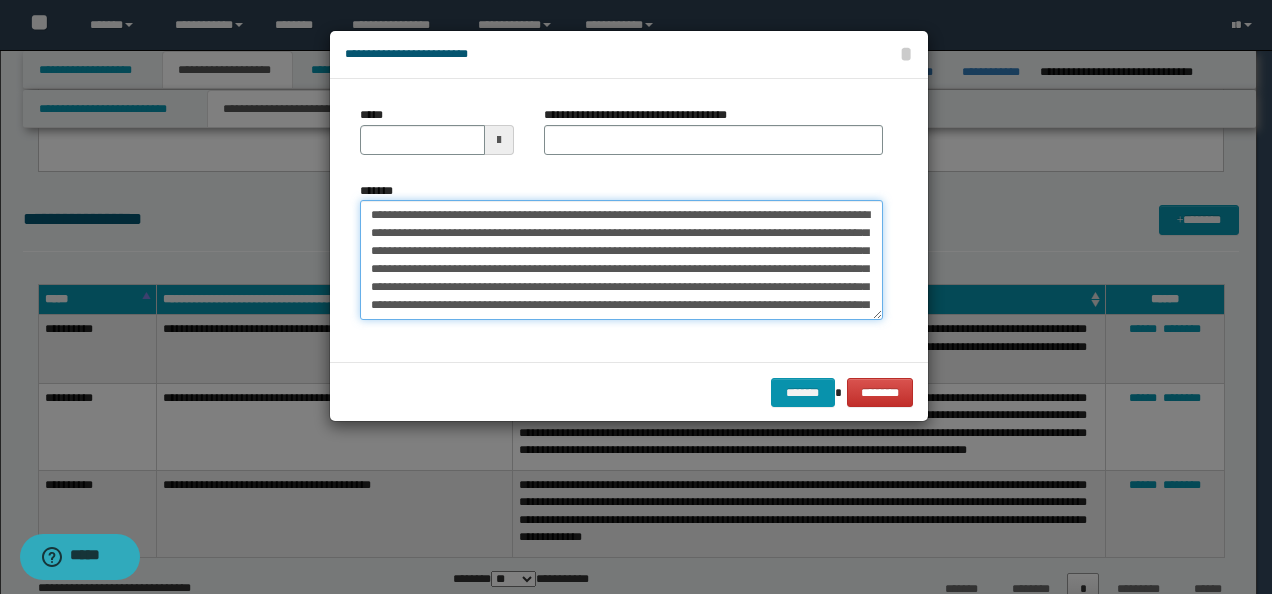 scroll, scrollTop: 0, scrollLeft: 0, axis: both 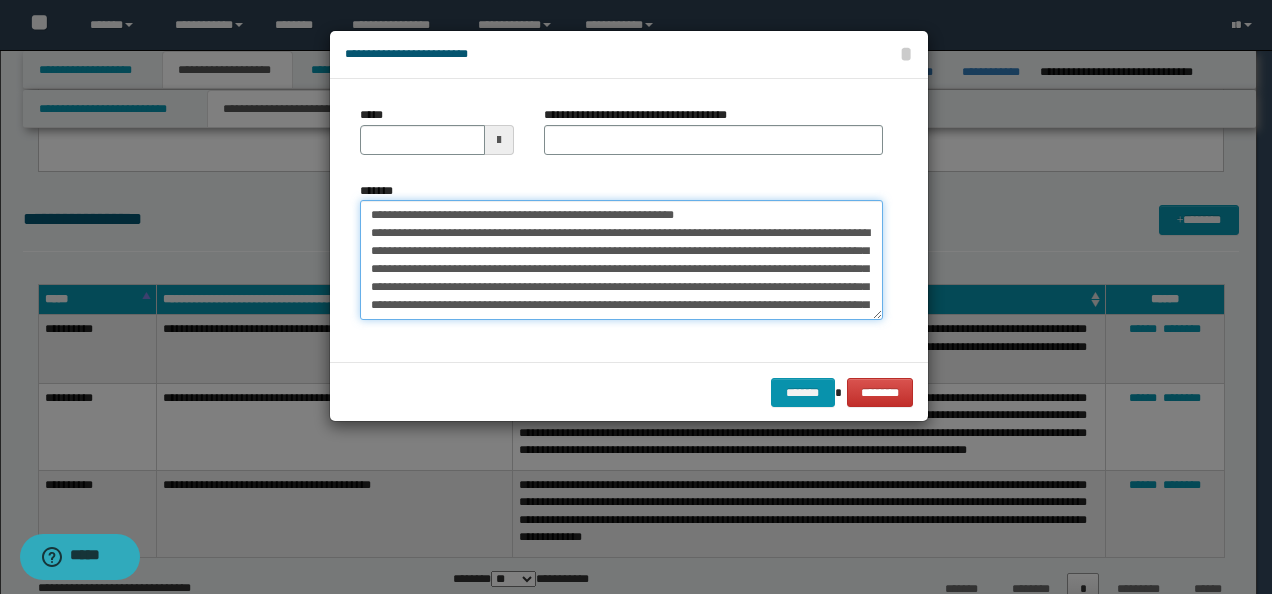 drag, startPoint x: 430, startPoint y: 213, endPoint x: 260, endPoint y: 213, distance: 170 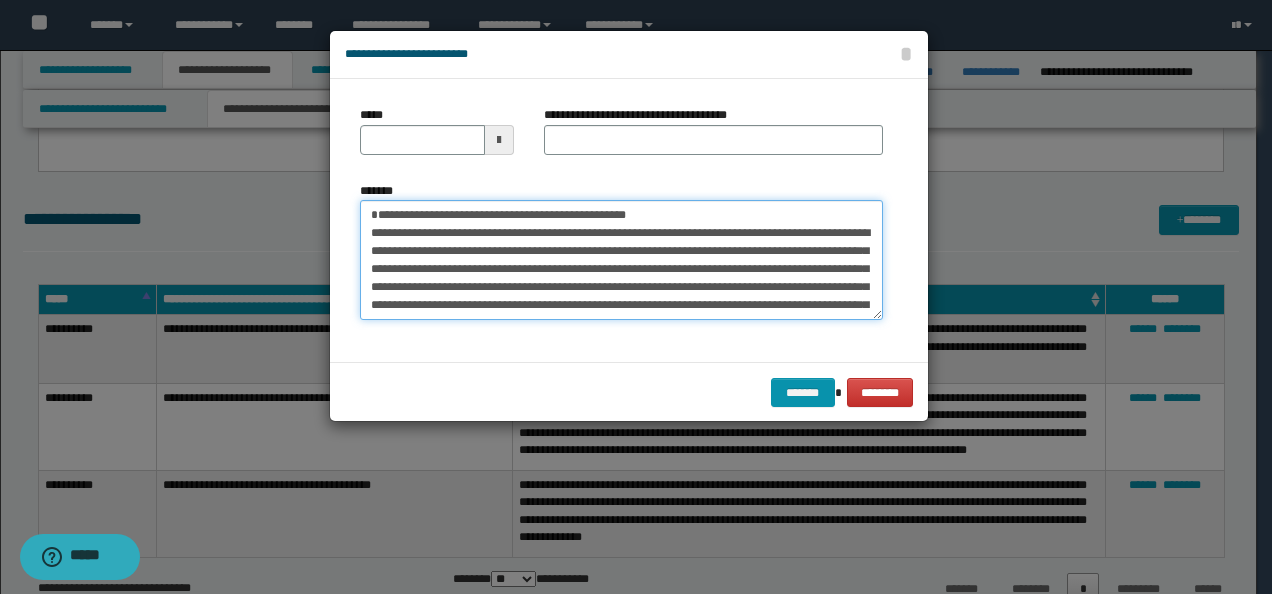 type 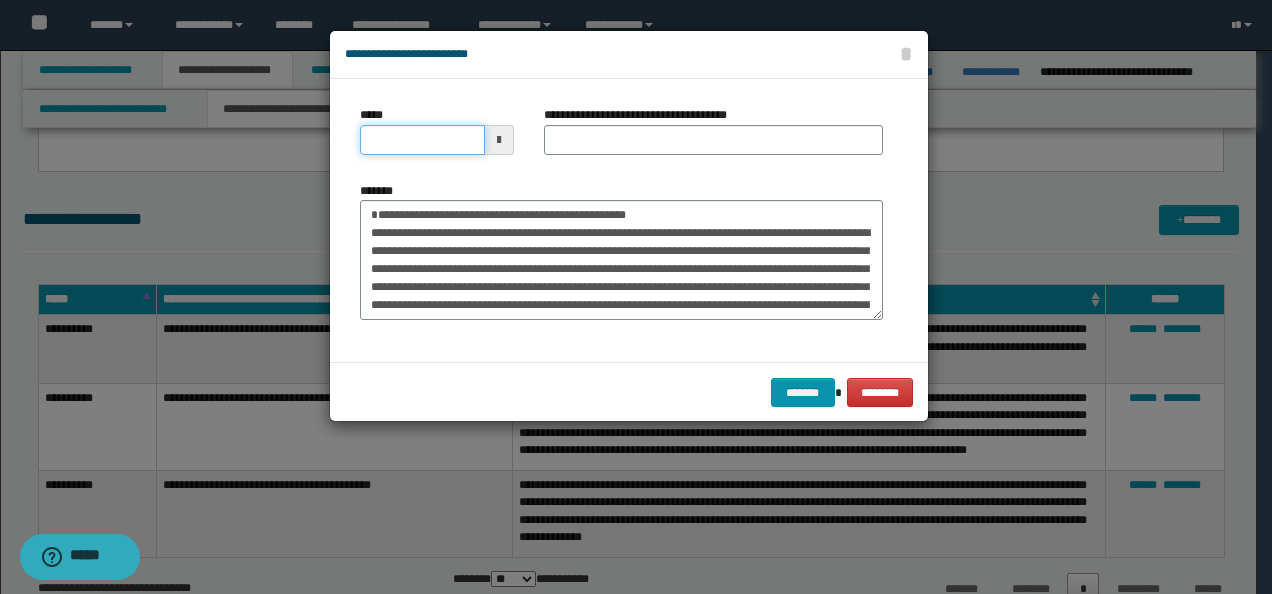 click on "*****" at bounding box center (422, 140) 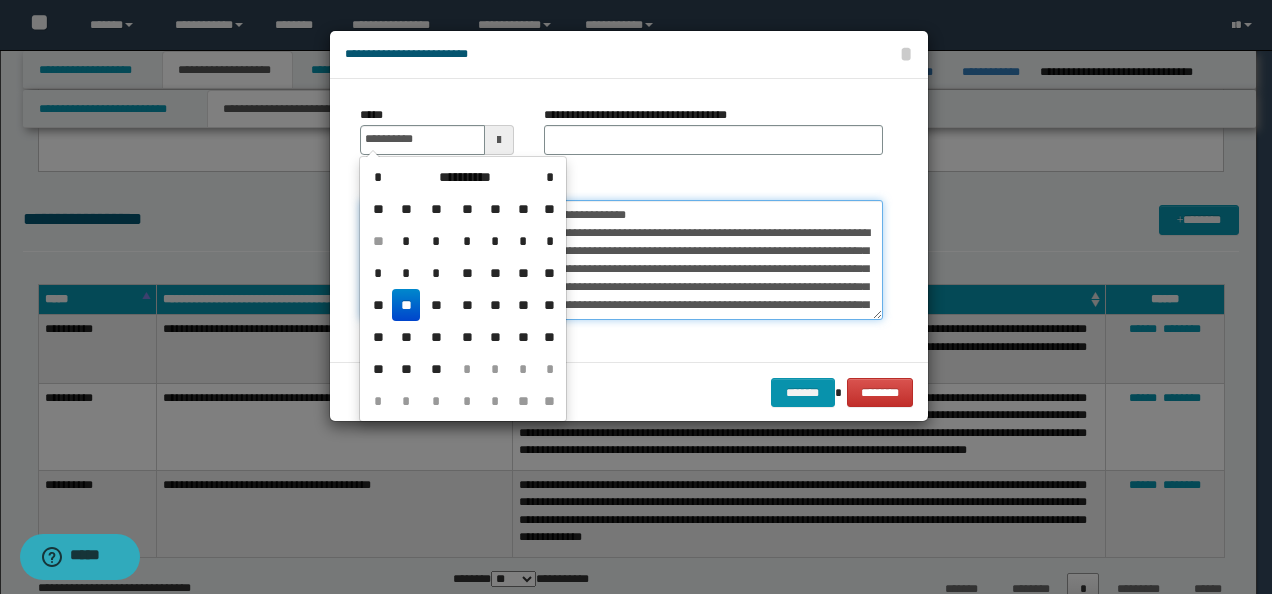 type on "**********" 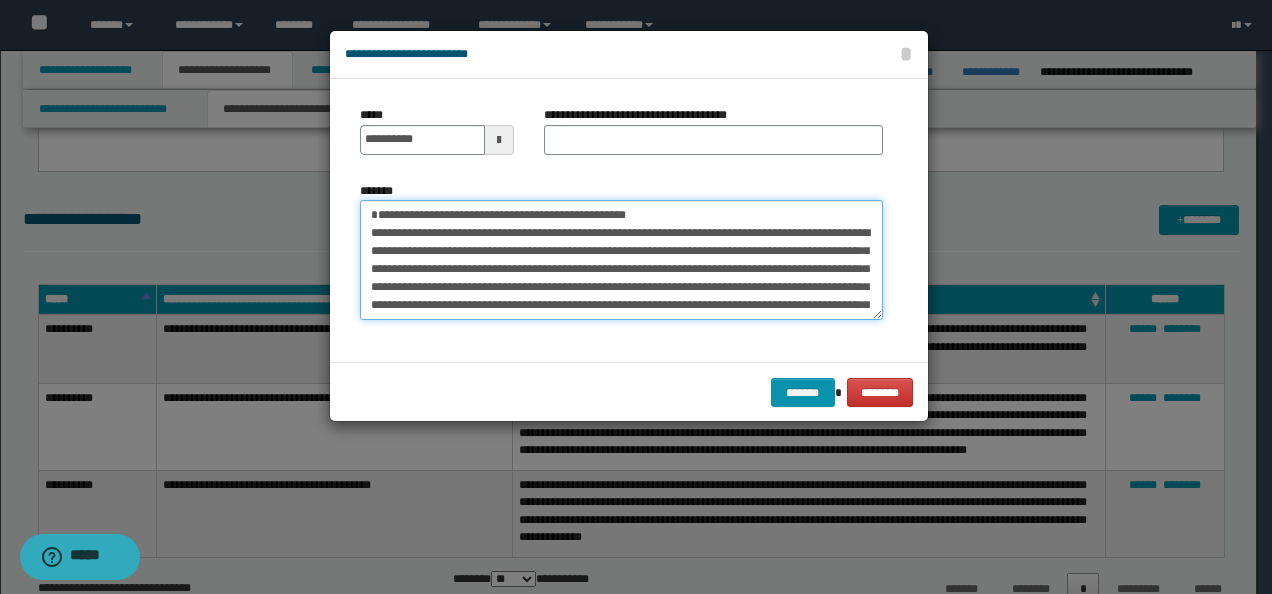 drag, startPoint x: 688, startPoint y: 215, endPoint x: 342, endPoint y: 189, distance: 346.9755 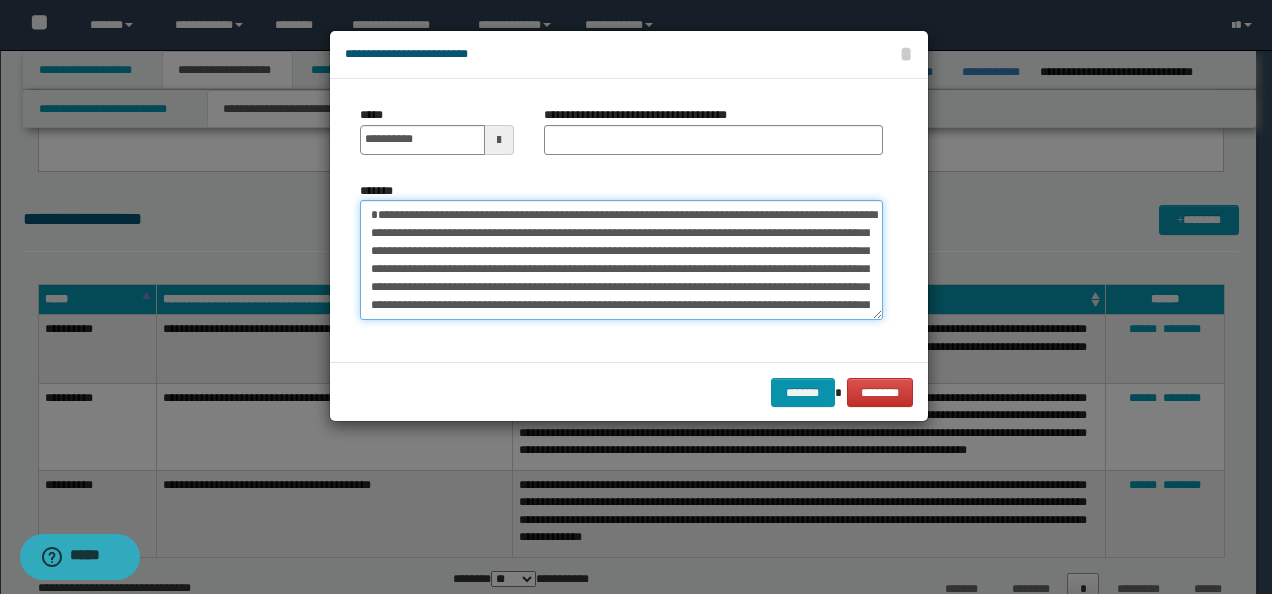 type on "**********" 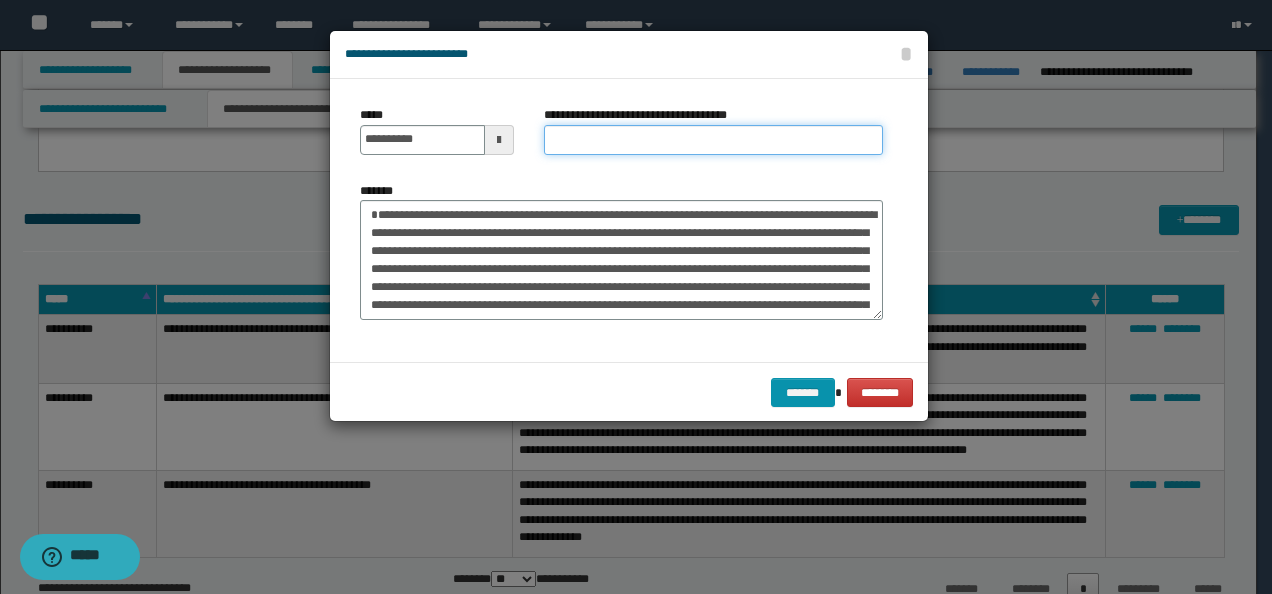 click on "**********" at bounding box center [713, 140] 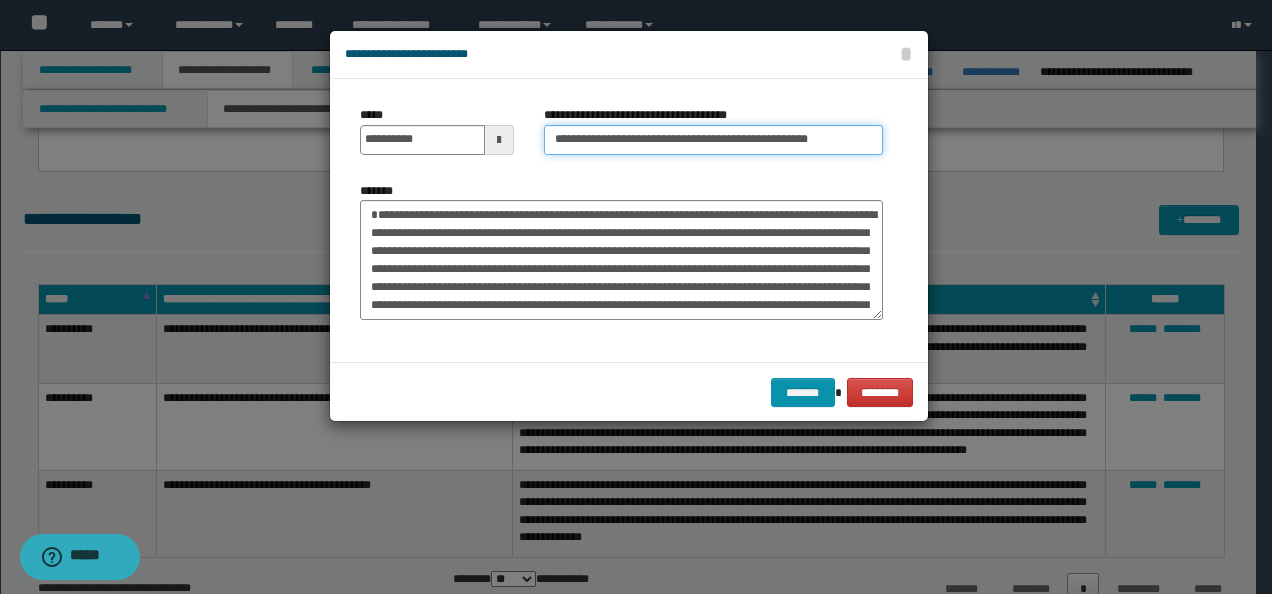 scroll, scrollTop: 0, scrollLeft: 2, axis: horizontal 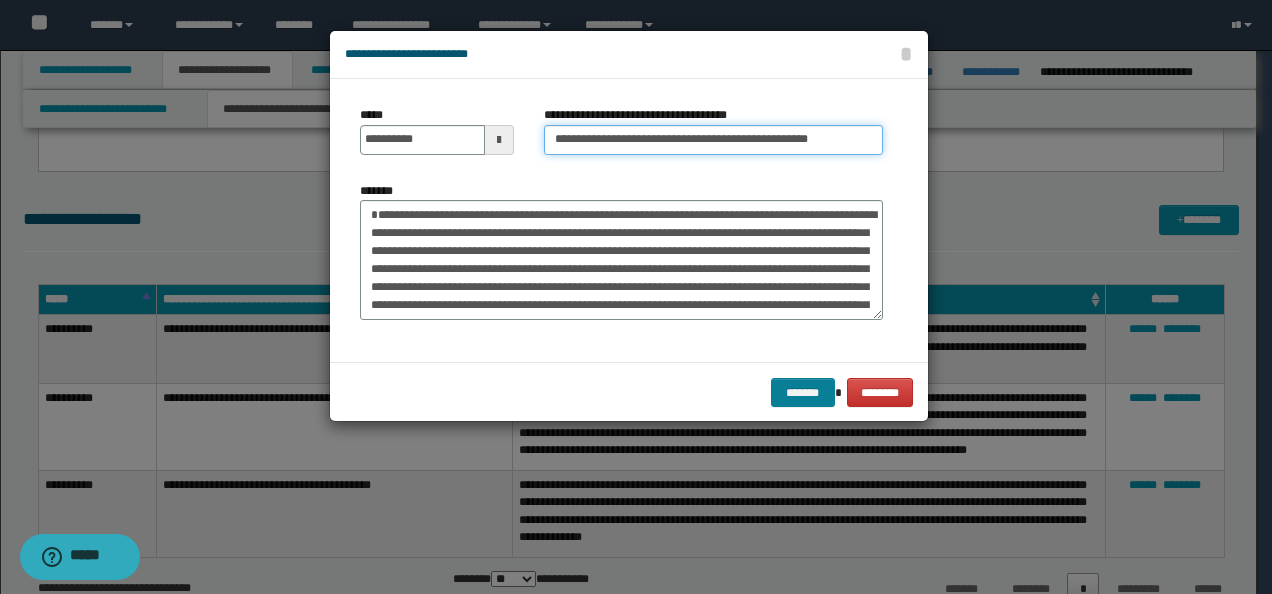 type on "**********" 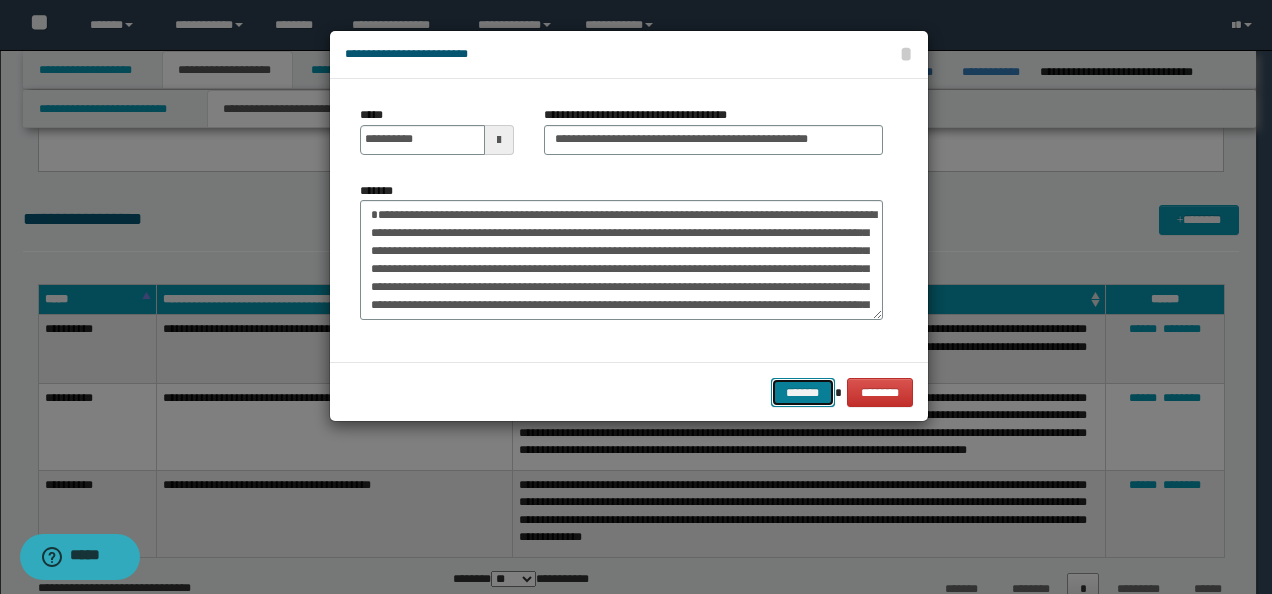 click on "*******" at bounding box center [803, 392] 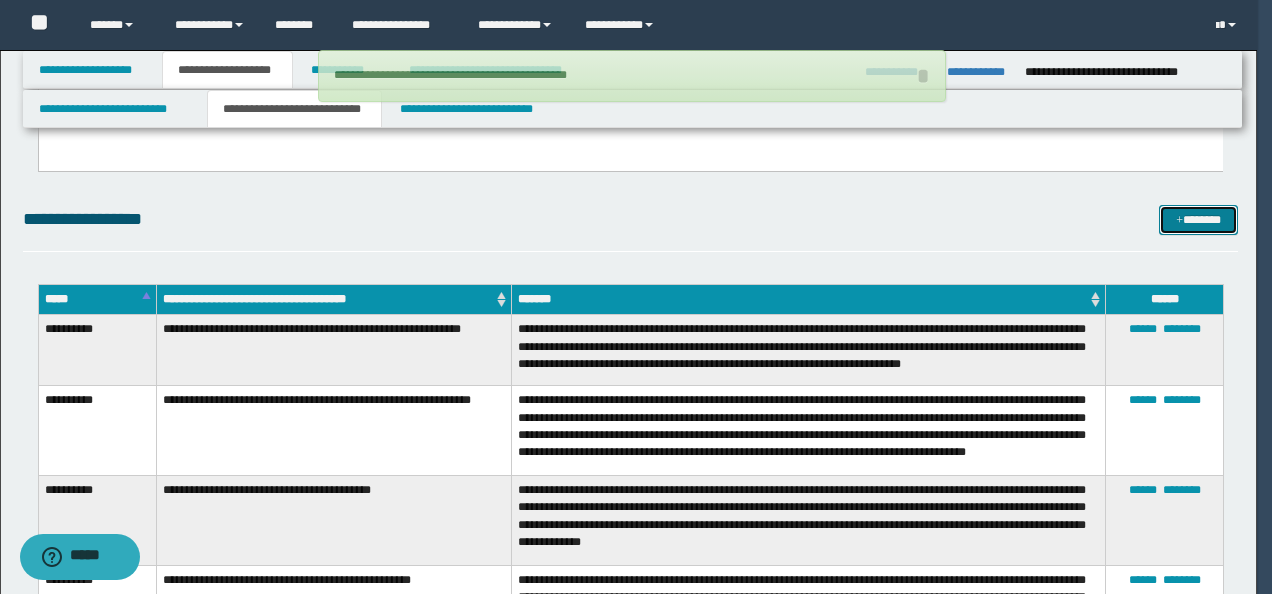 type 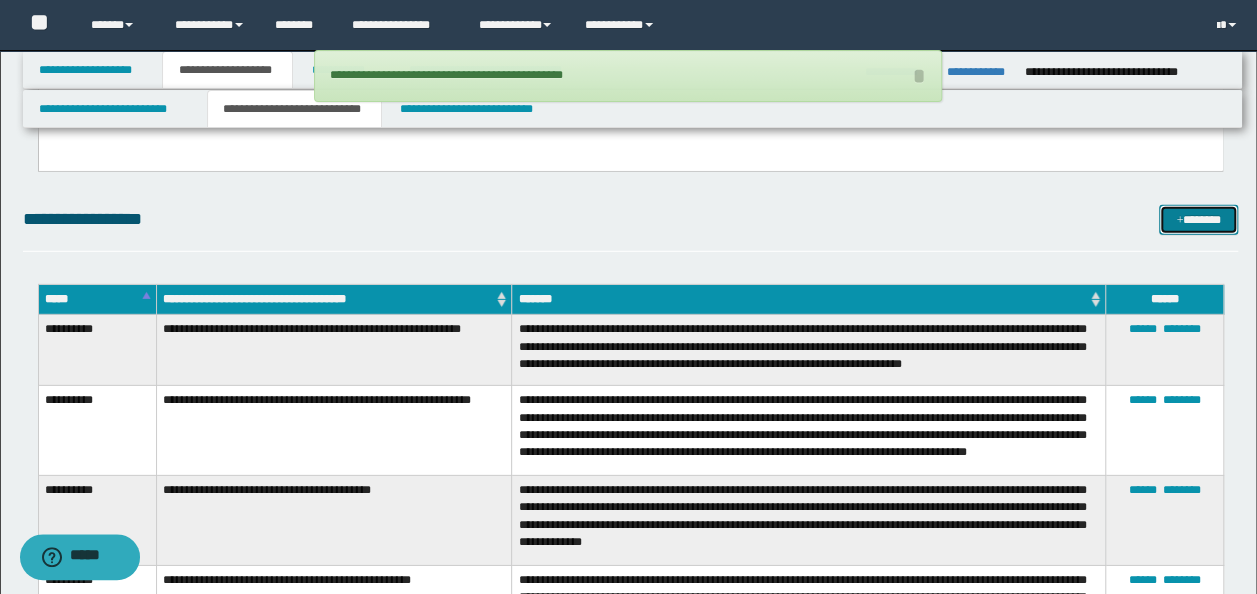 click on "*******" at bounding box center (1198, 219) 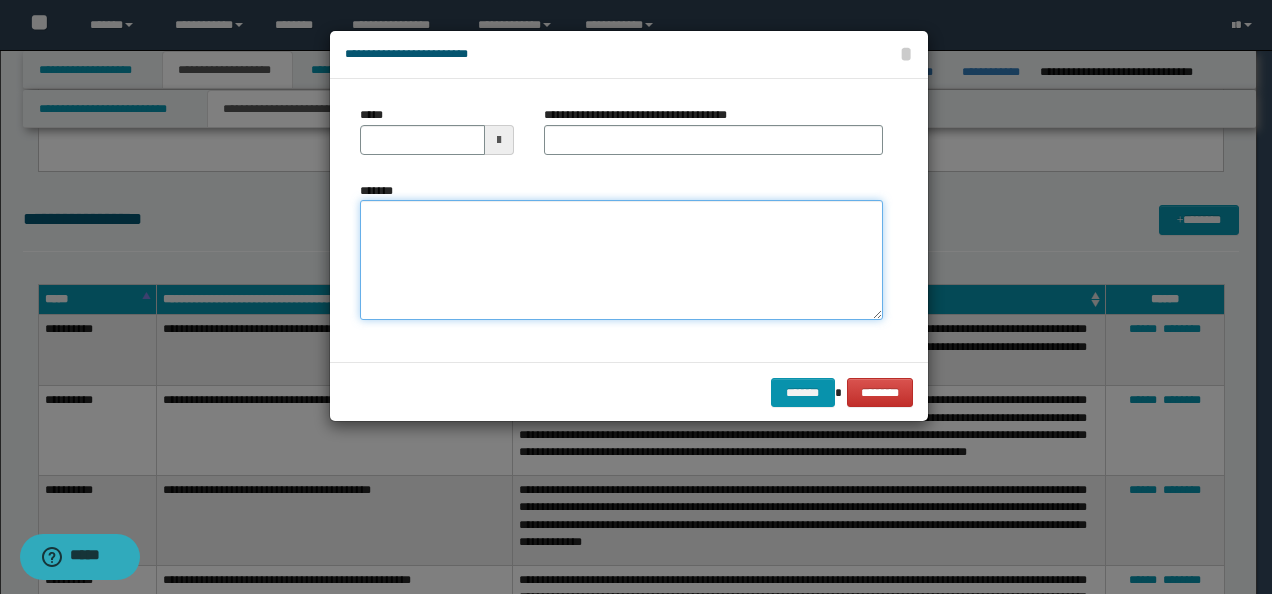 click on "*******" at bounding box center (621, 259) 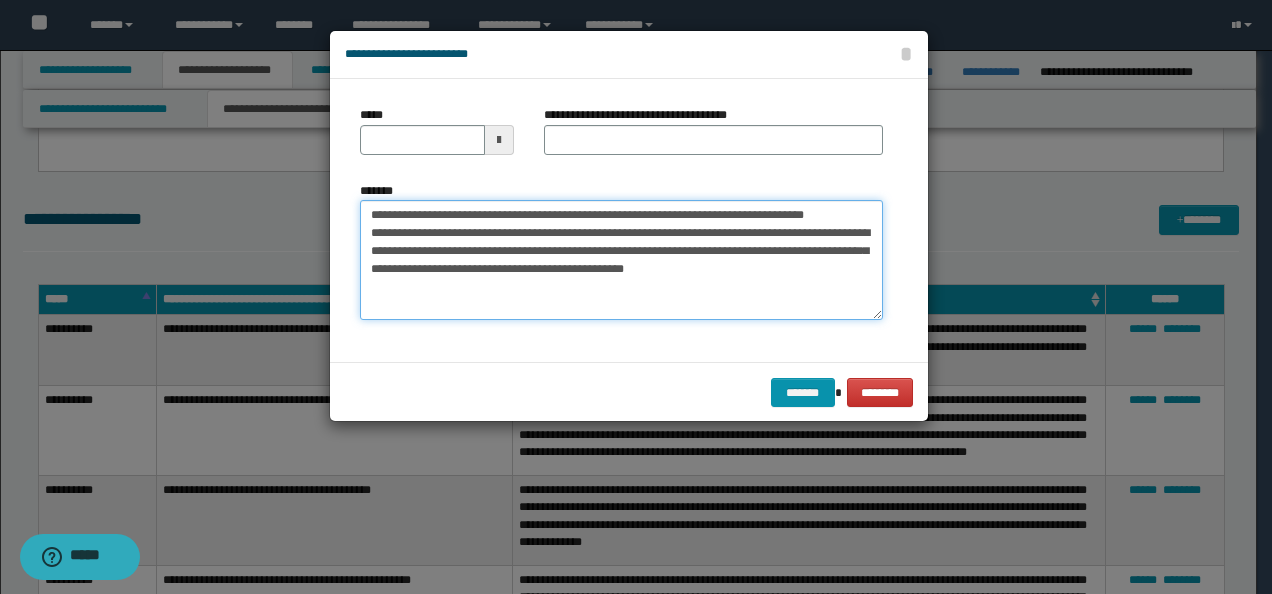 scroll, scrollTop: 0, scrollLeft: 0, axis: both 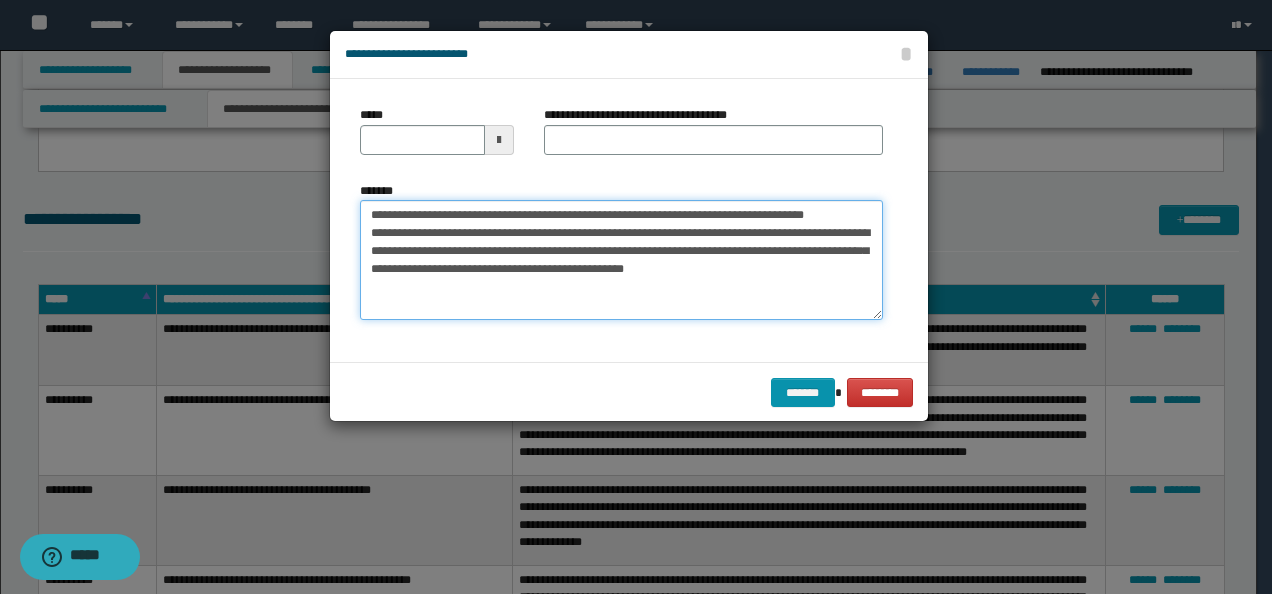drag, startPoint x: 430, startPoint y: 216, endPoint x: 402, endPoint y: 206, distance: 29.732138 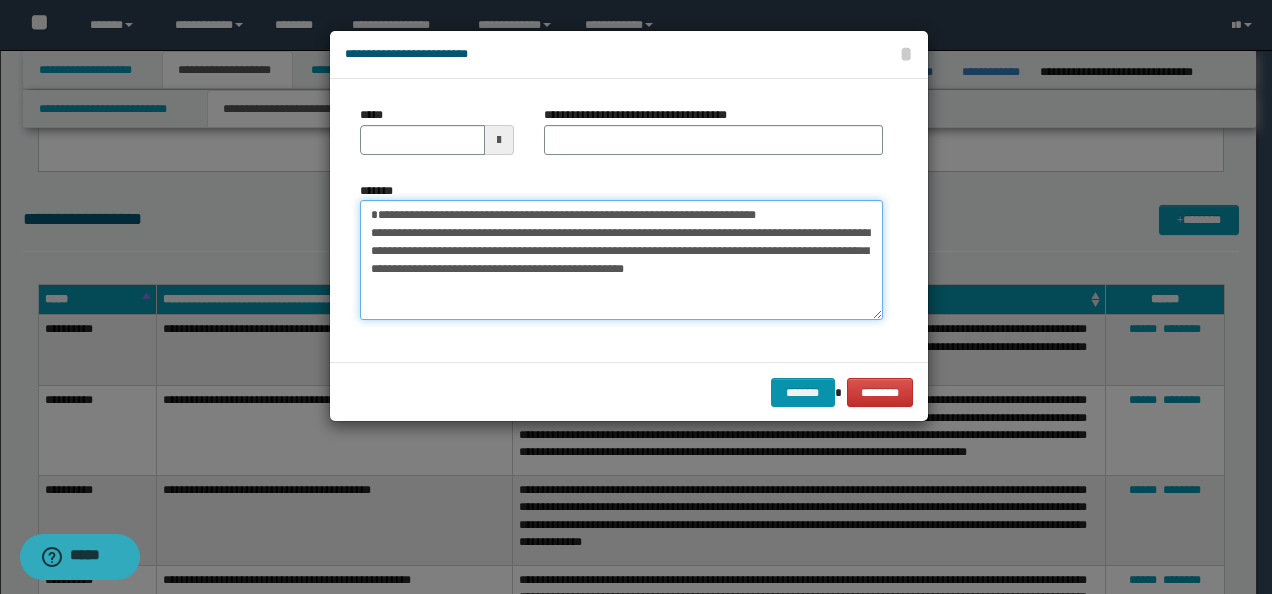 type 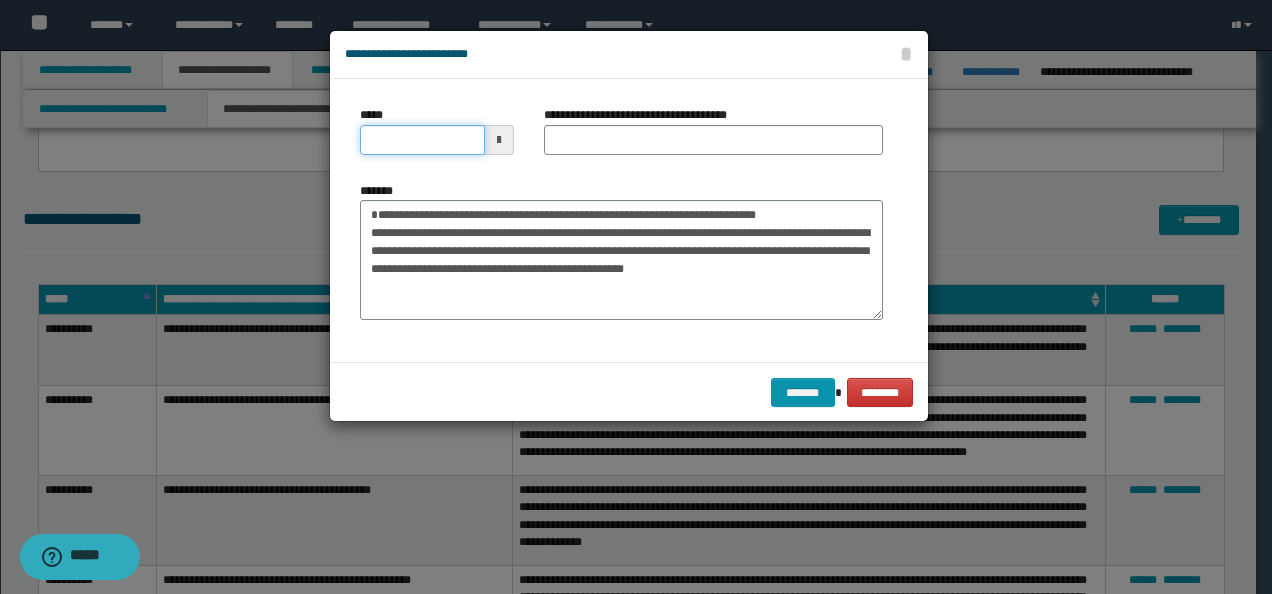 click on "*****" at bounding box center [422, 140] 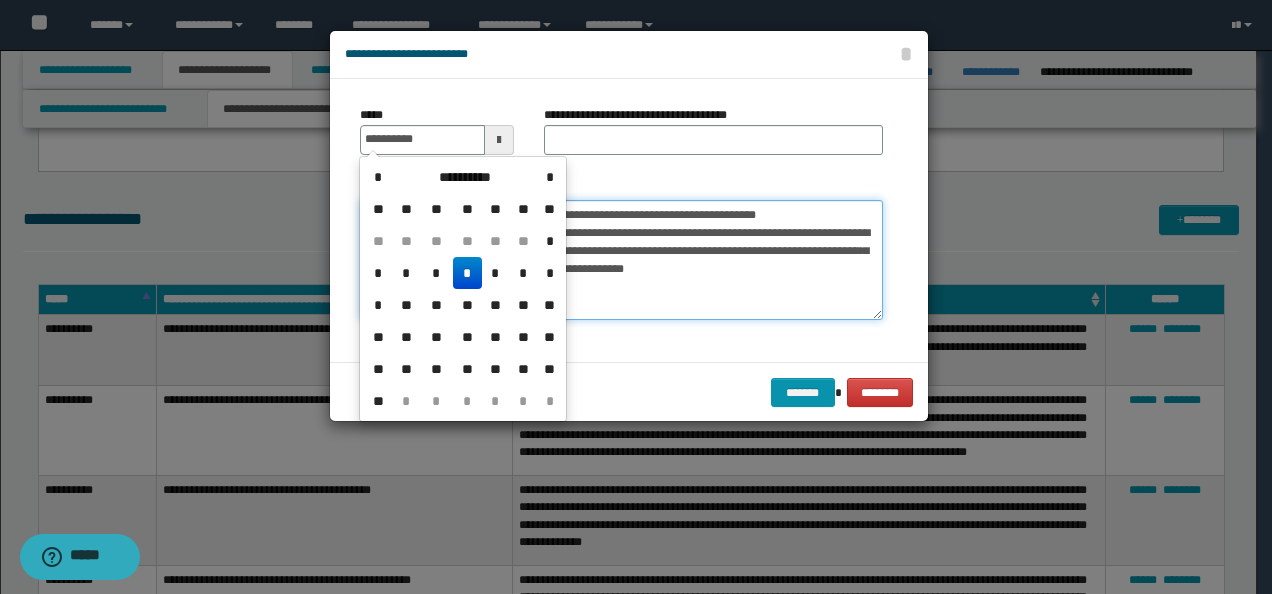 type on "**********" 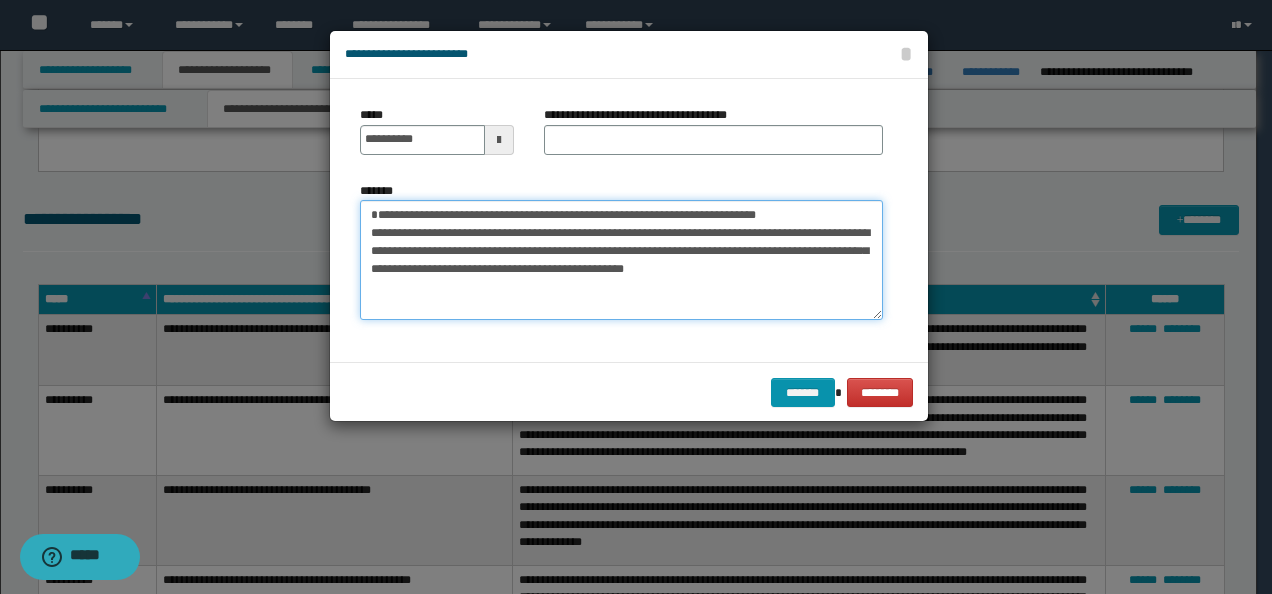 drag, startPoint x: 838, startPoint y: 210, endPoint x: 41, endPoint y: 209, distance: 797.0006 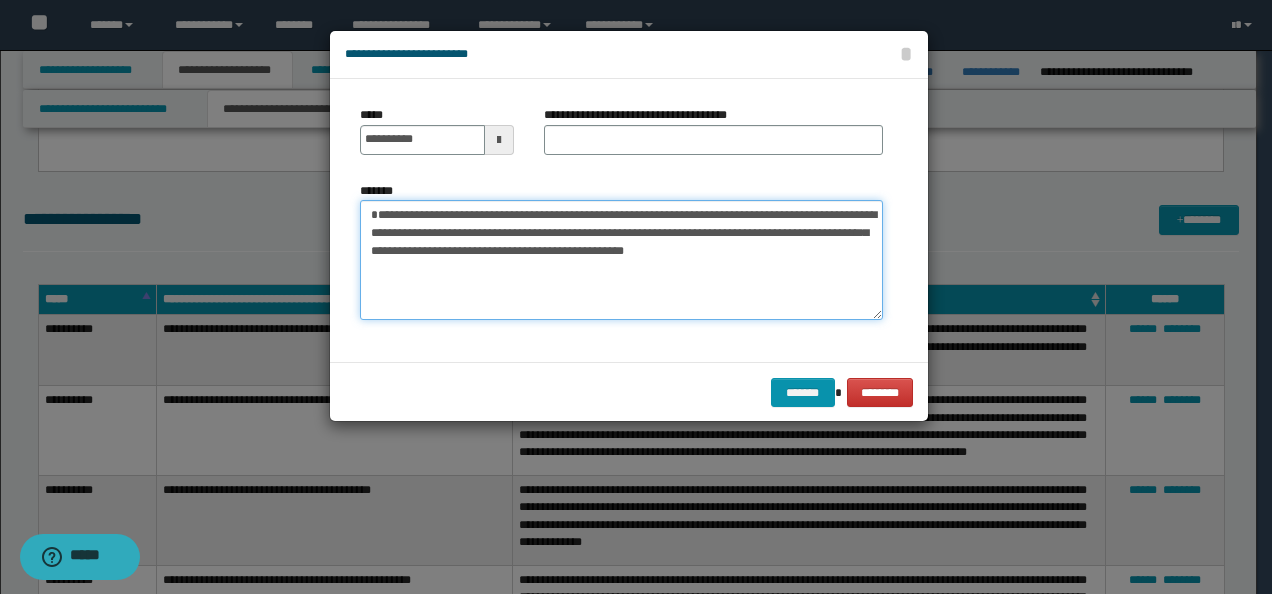 type on "**********" 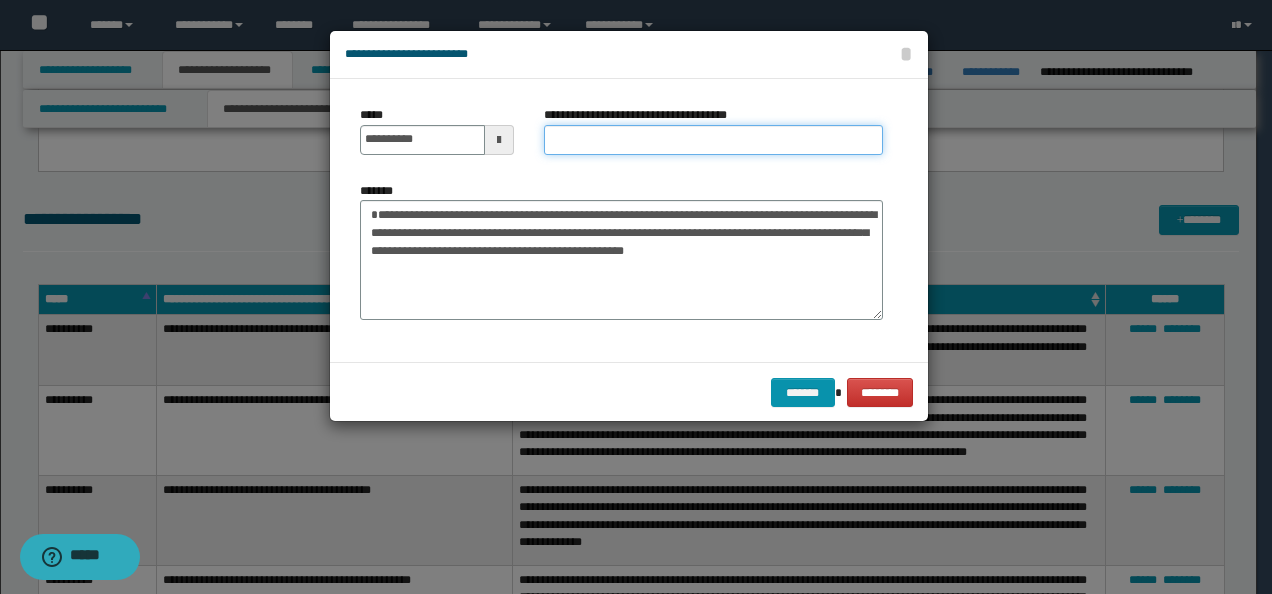 click on "**********" at bounding box center (713, 140) 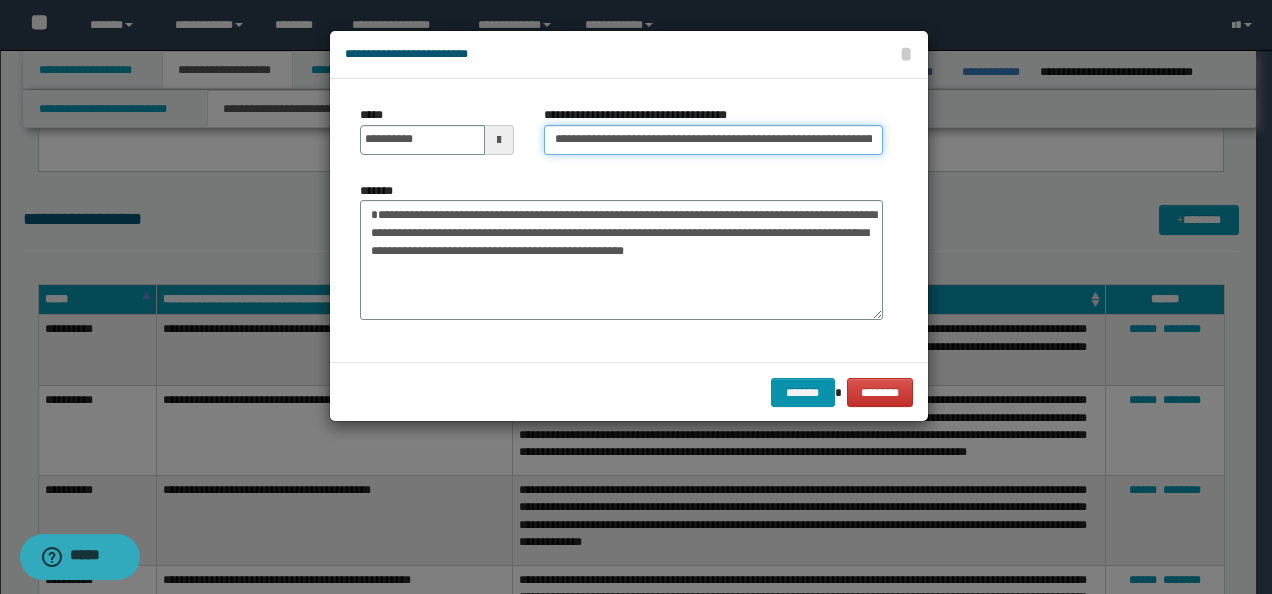 scroll, scrollTop: 0, scrollLeft: 158, axis: horizontal 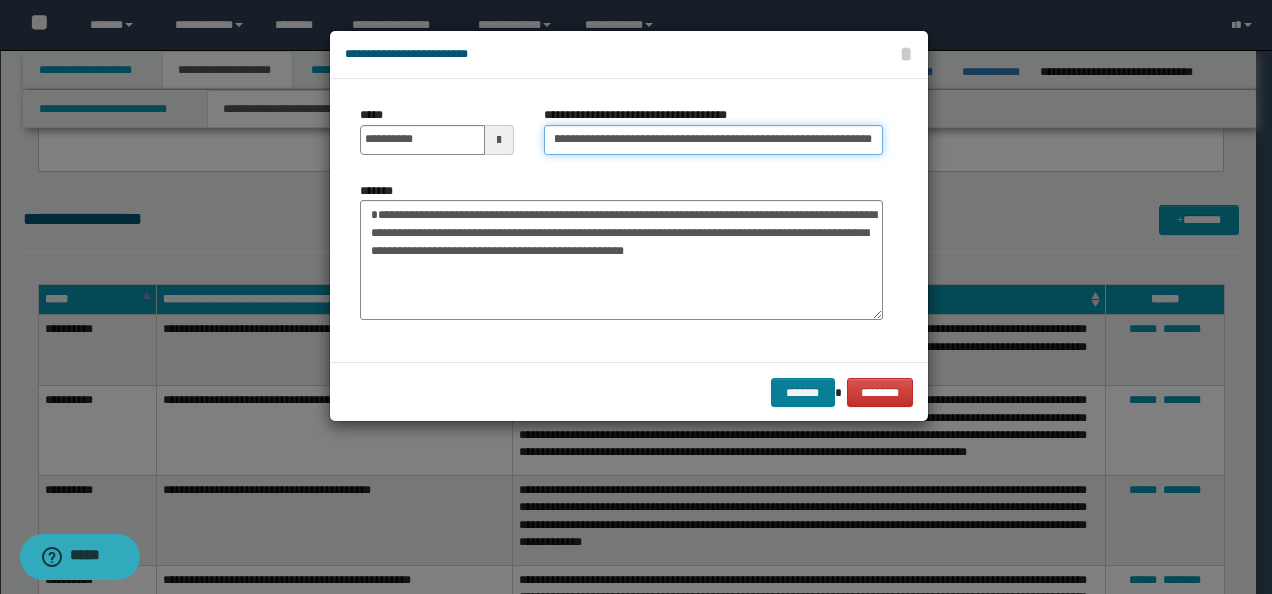 type on "**********" 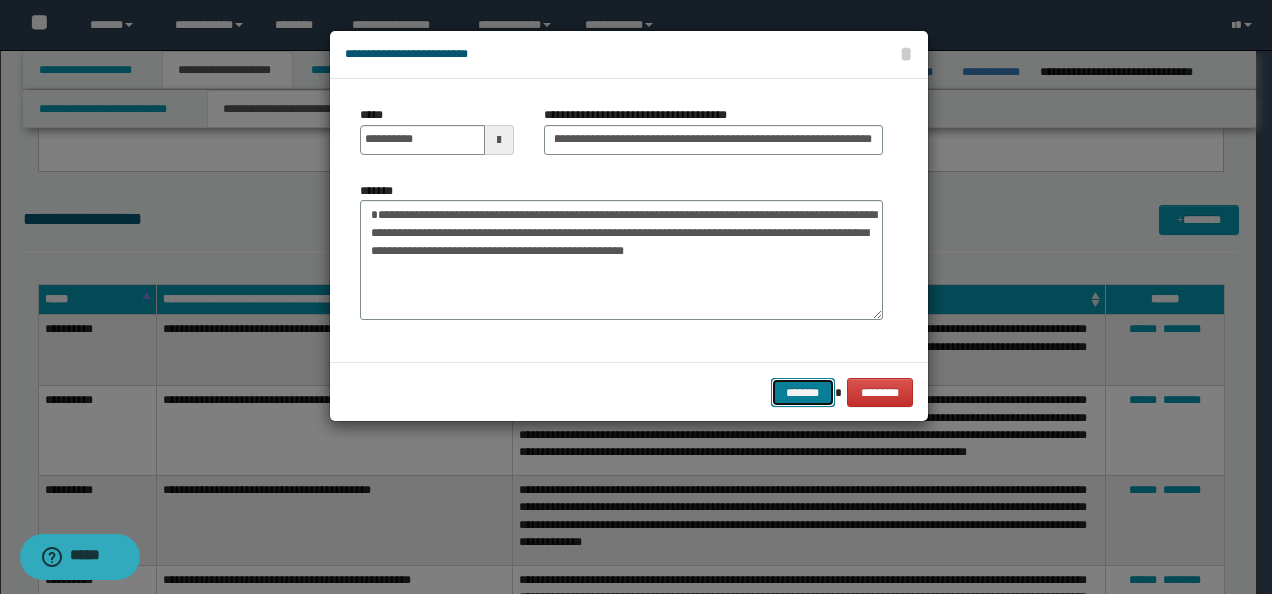 click on "*******" at bounding box center [803, 392] 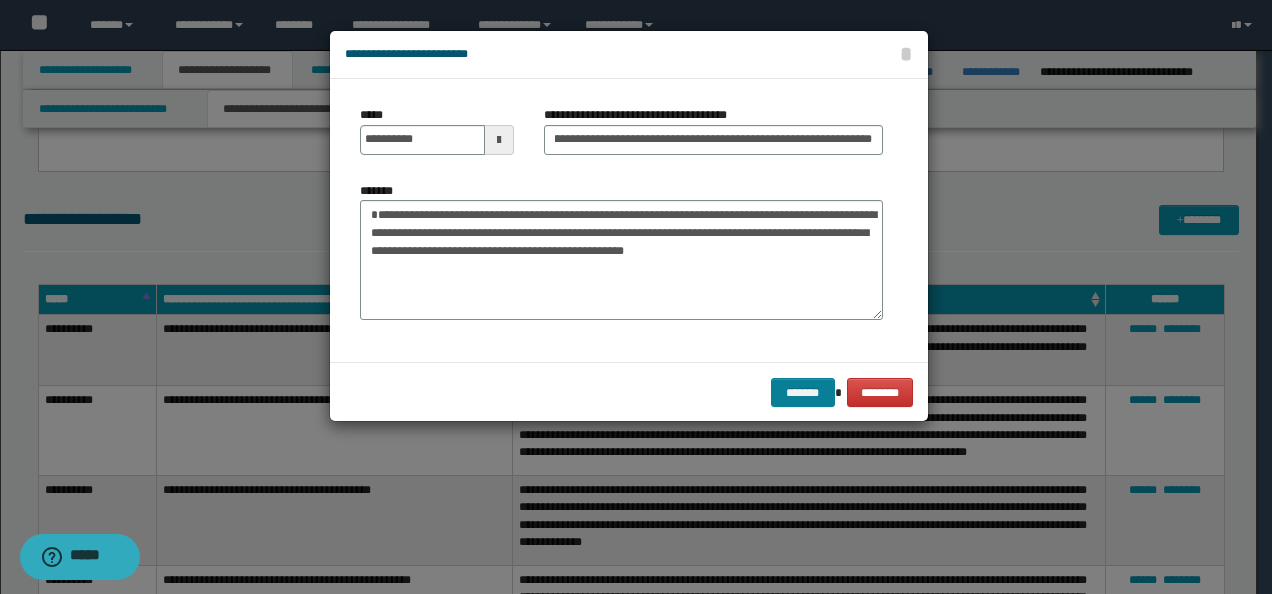 scroll, scrollTop: 0, scrollLeft: 0, axis: both 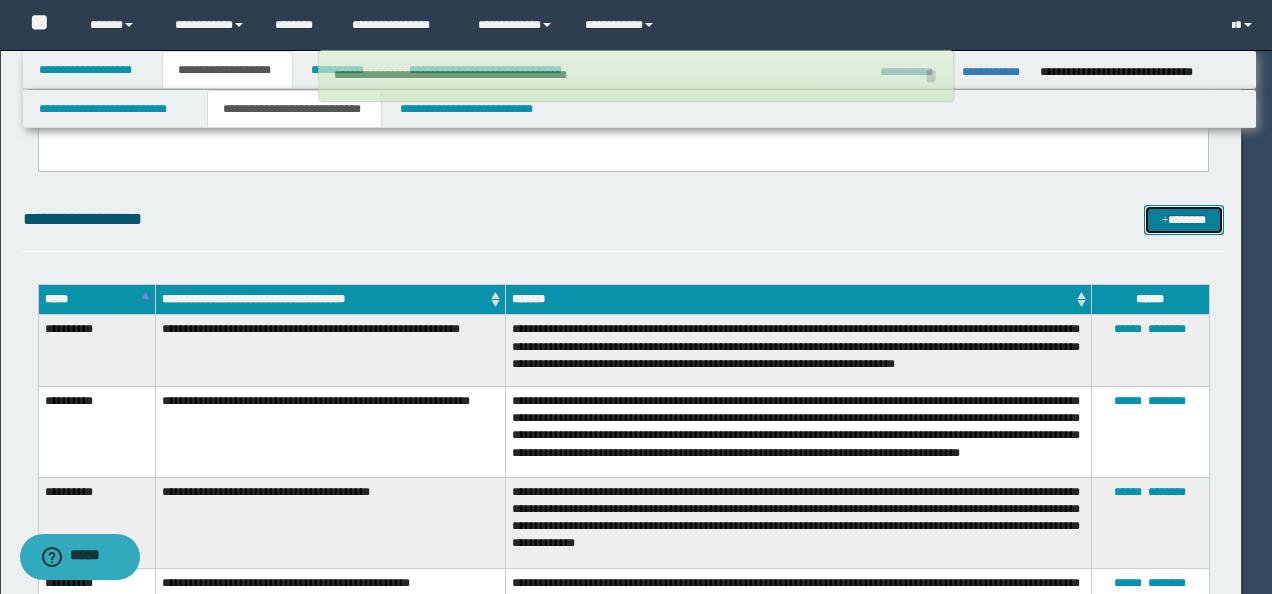 type 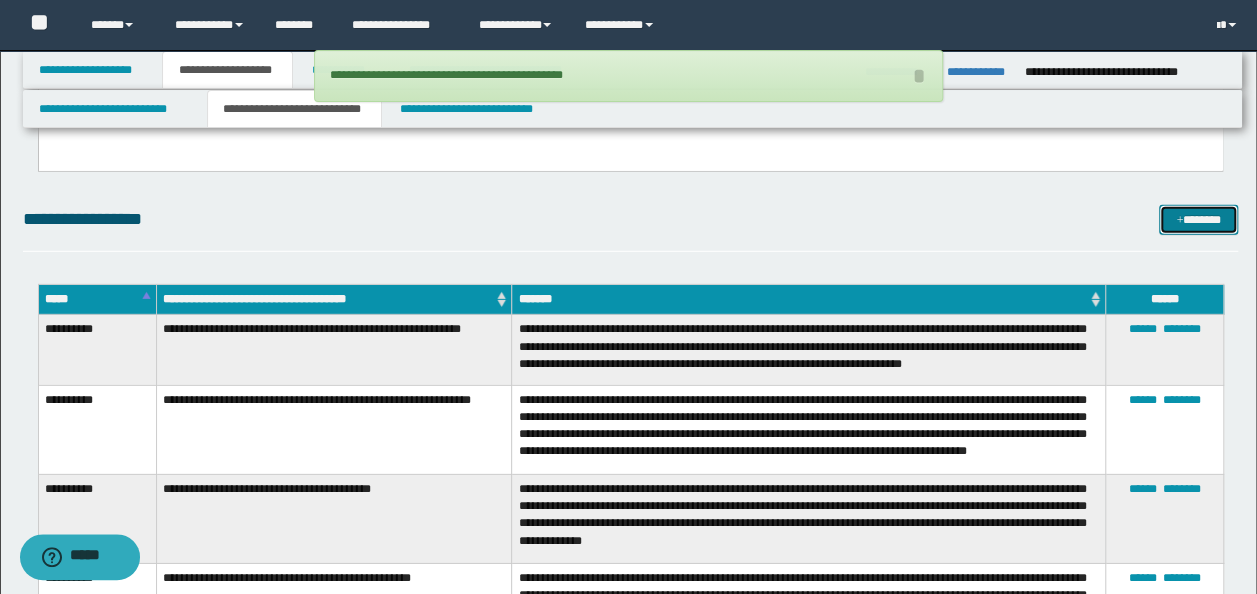 click on "*******" at bounding box center [1198, 219] 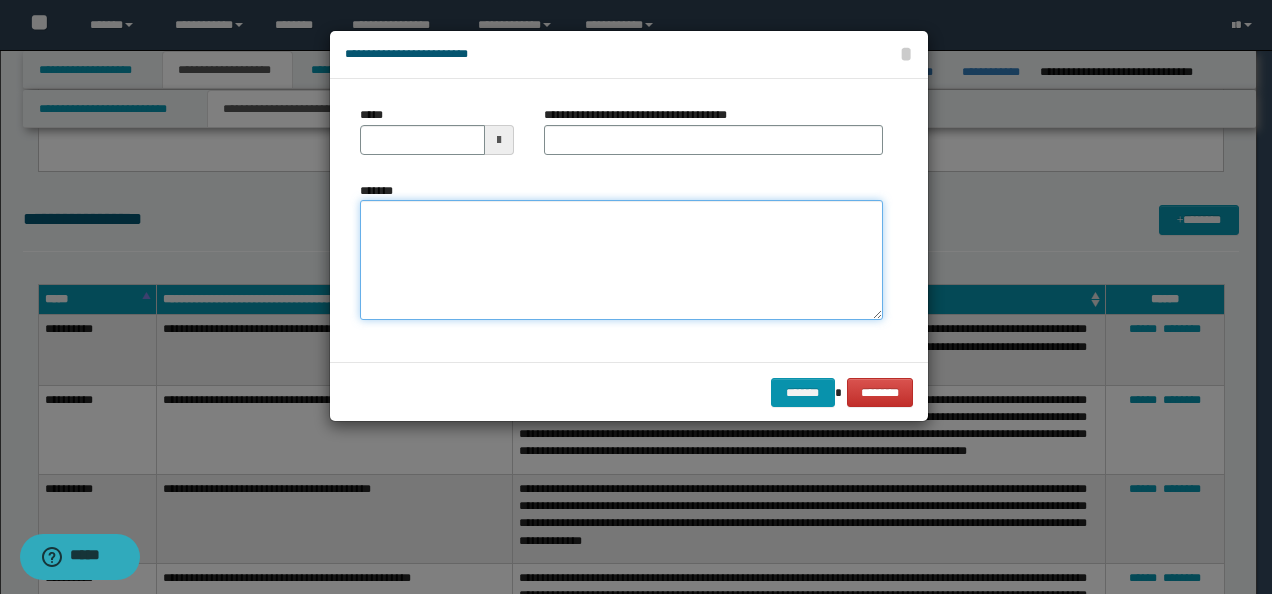 click on "*******" at bounding box center (621, 259) 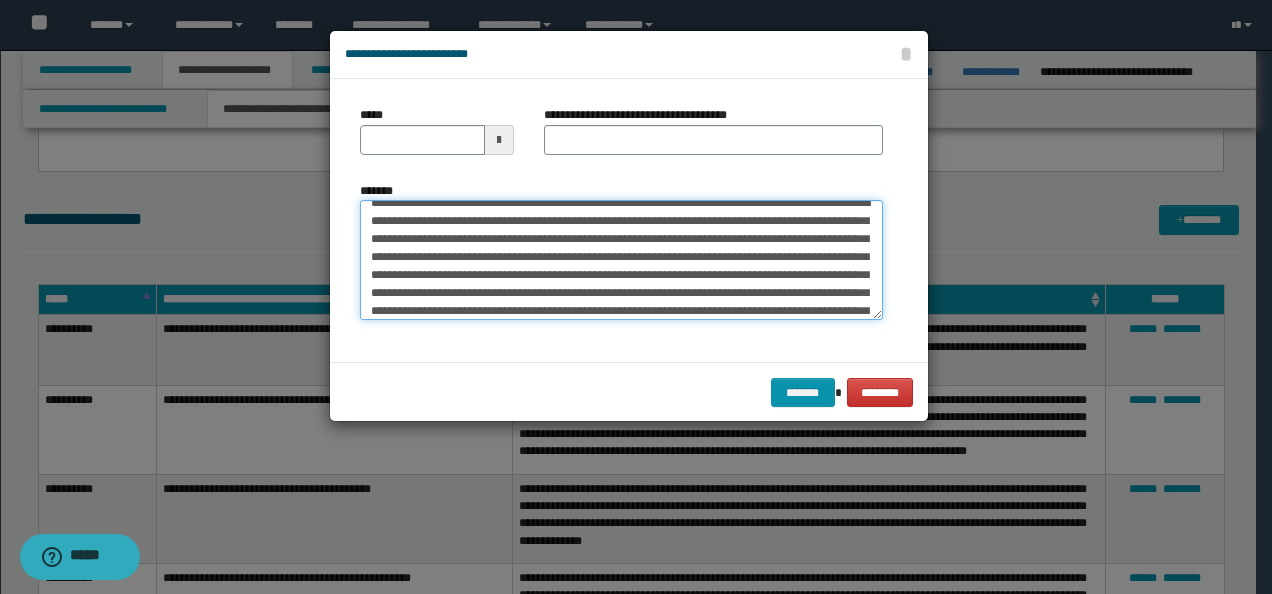 scroll, scrollTop: 0, scrollLeft: 0, axis: both 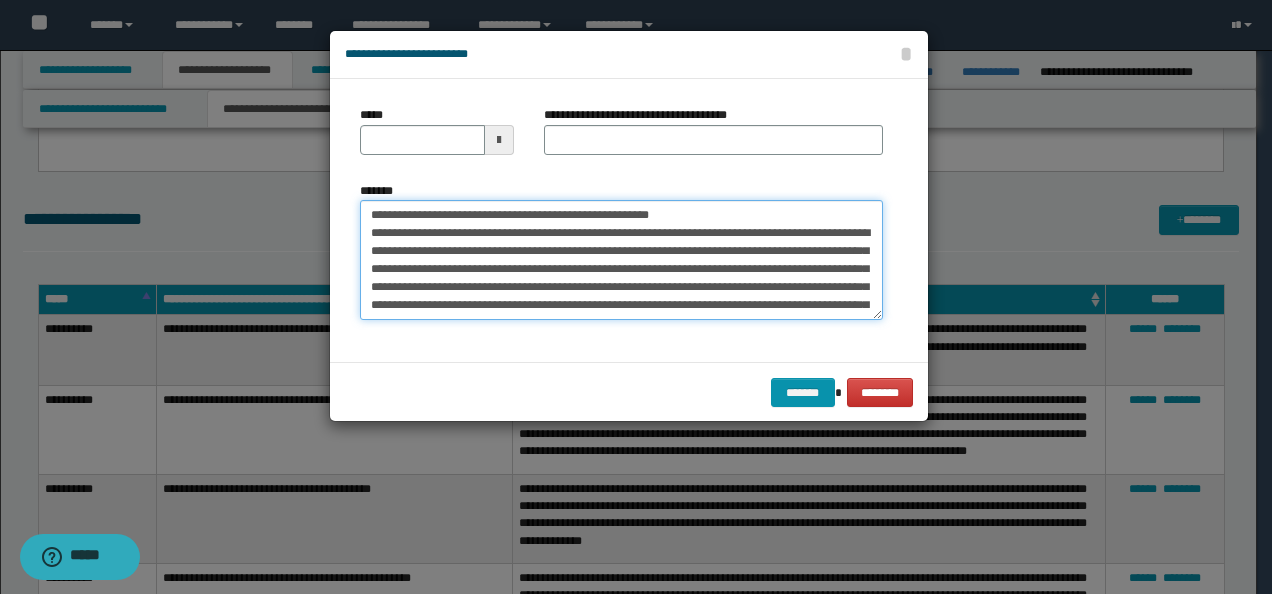 drag, startPoint x: 432, startPoint y: 211, endPoint x: 179, endPoint y: 199, distance: 253.28442 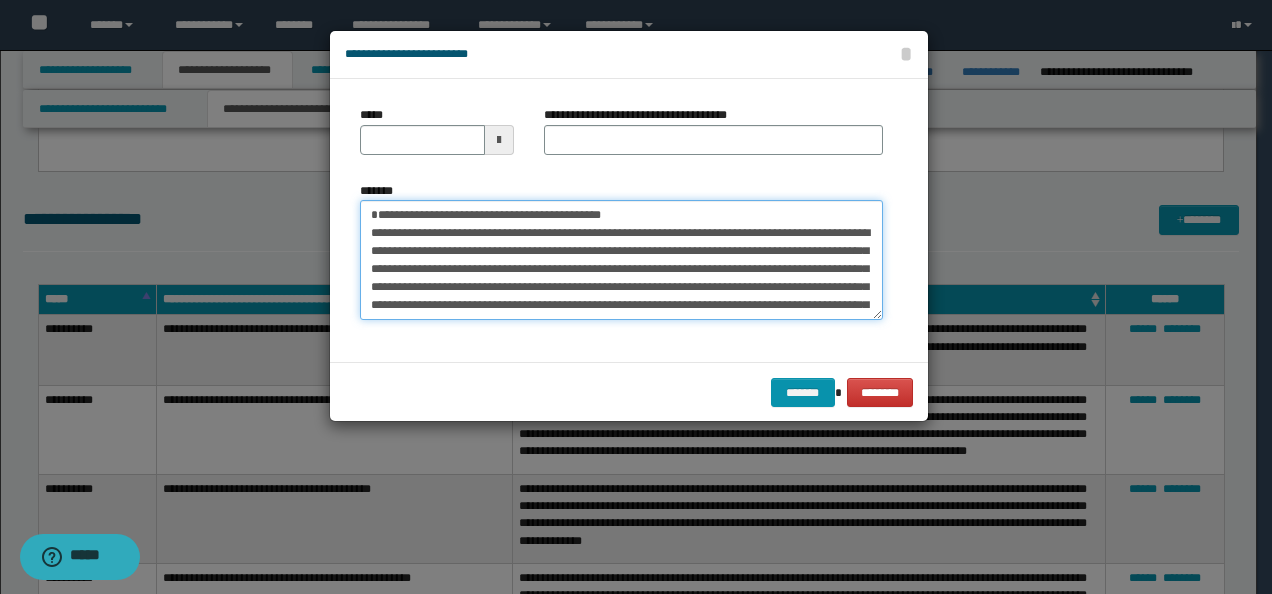 type 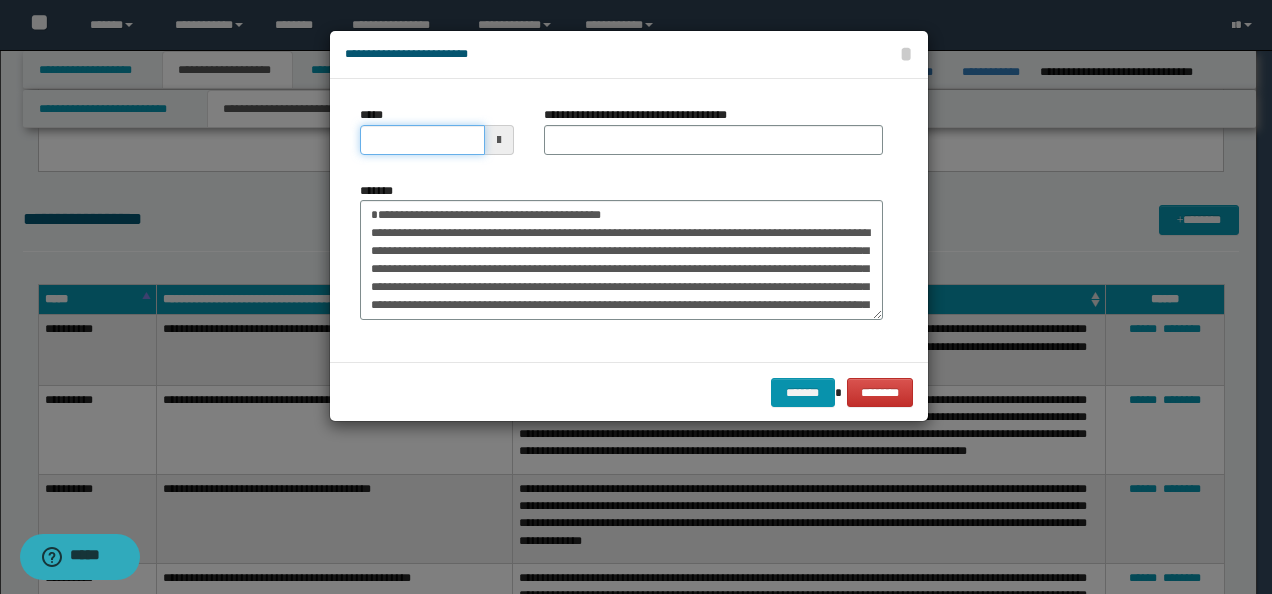 click on "*****" at bounding box center (422, 140) 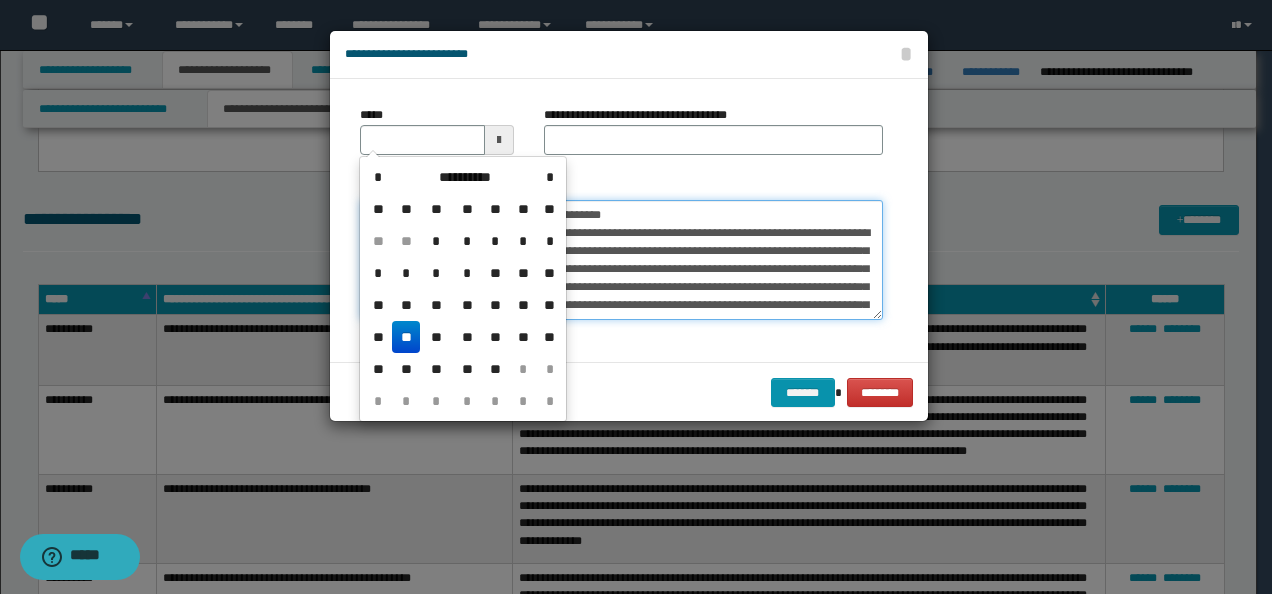 type 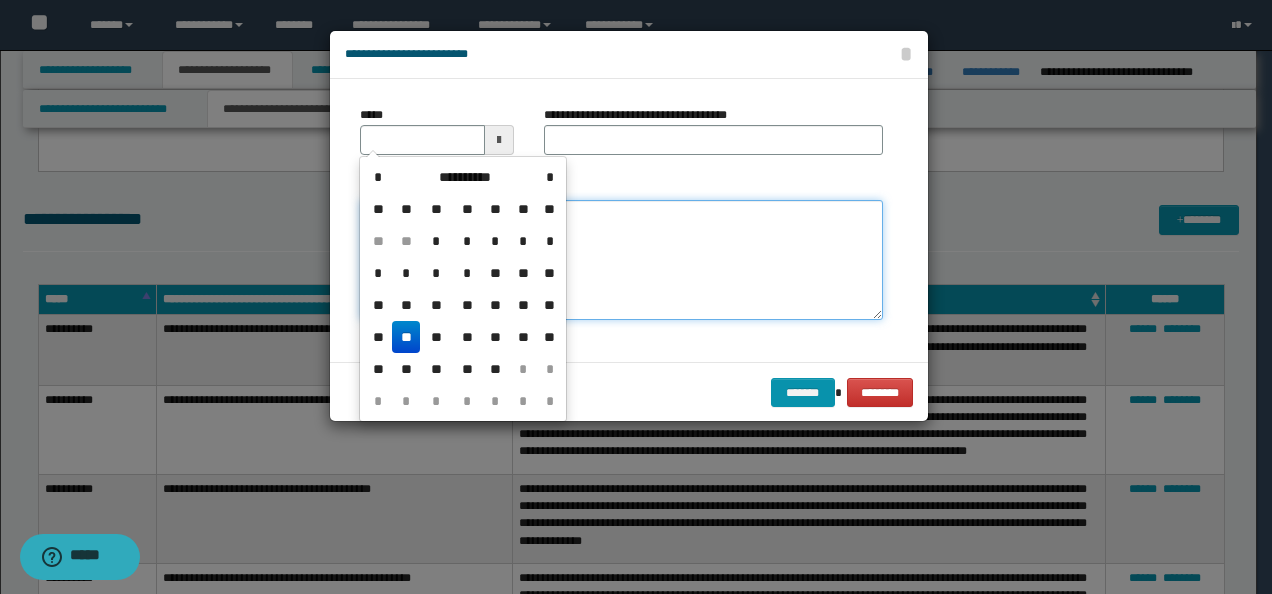 paste on "*" 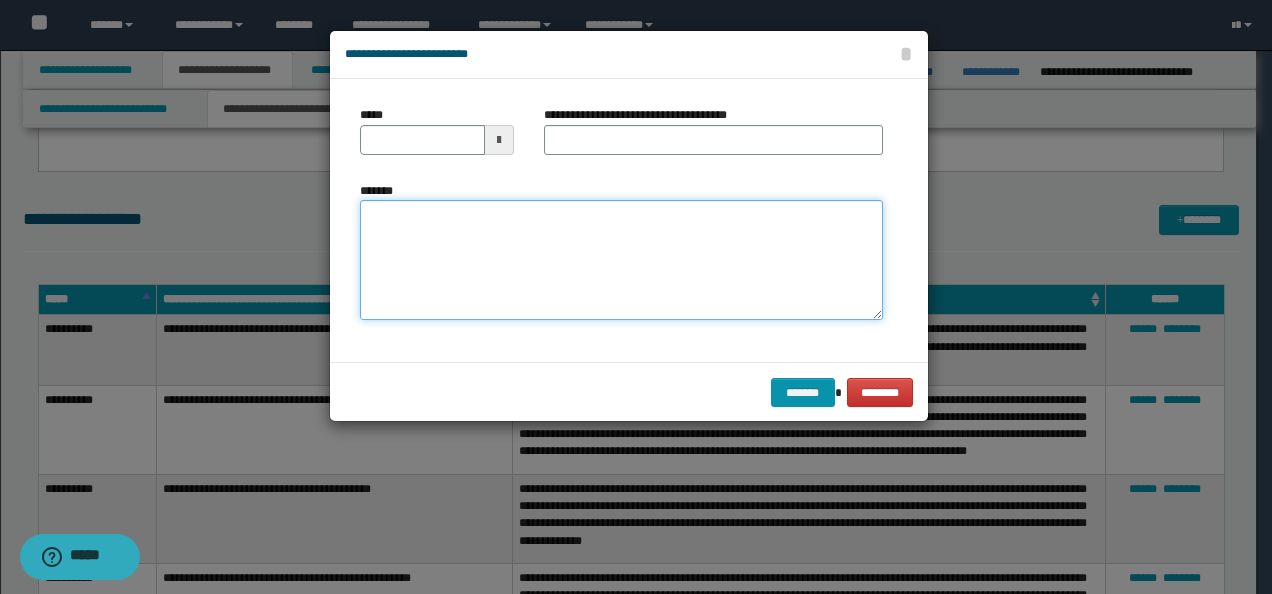 click on "*******" at bounding box center [621, 259] 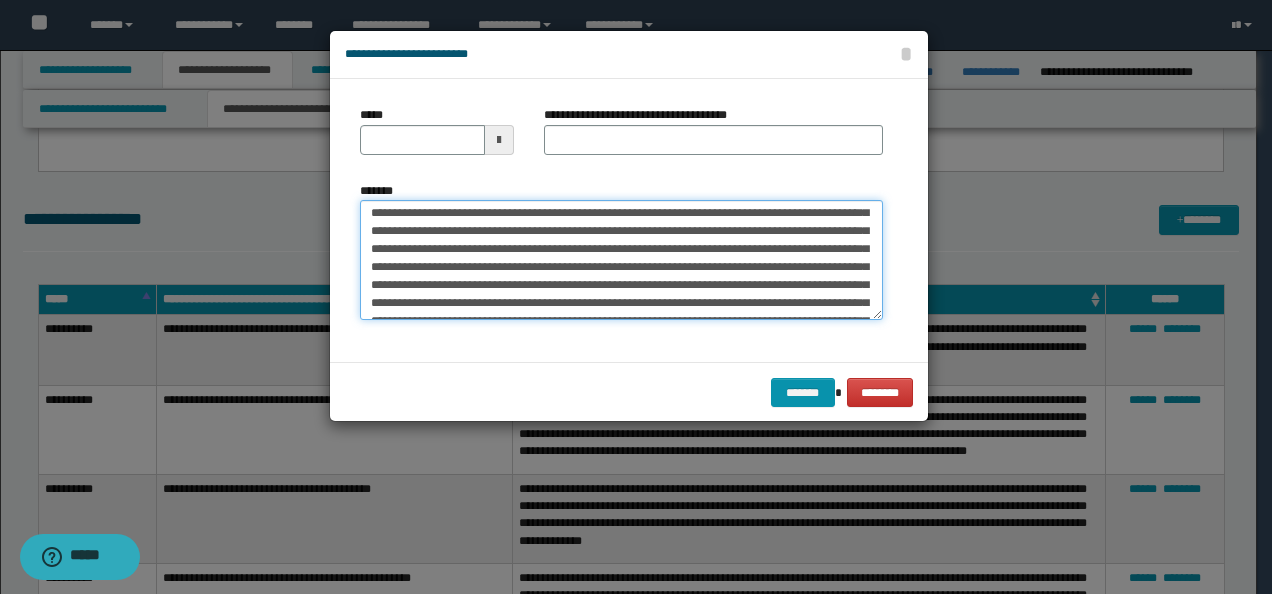scroll, scrollTop: 0, scrollLeft: 0, axis: both 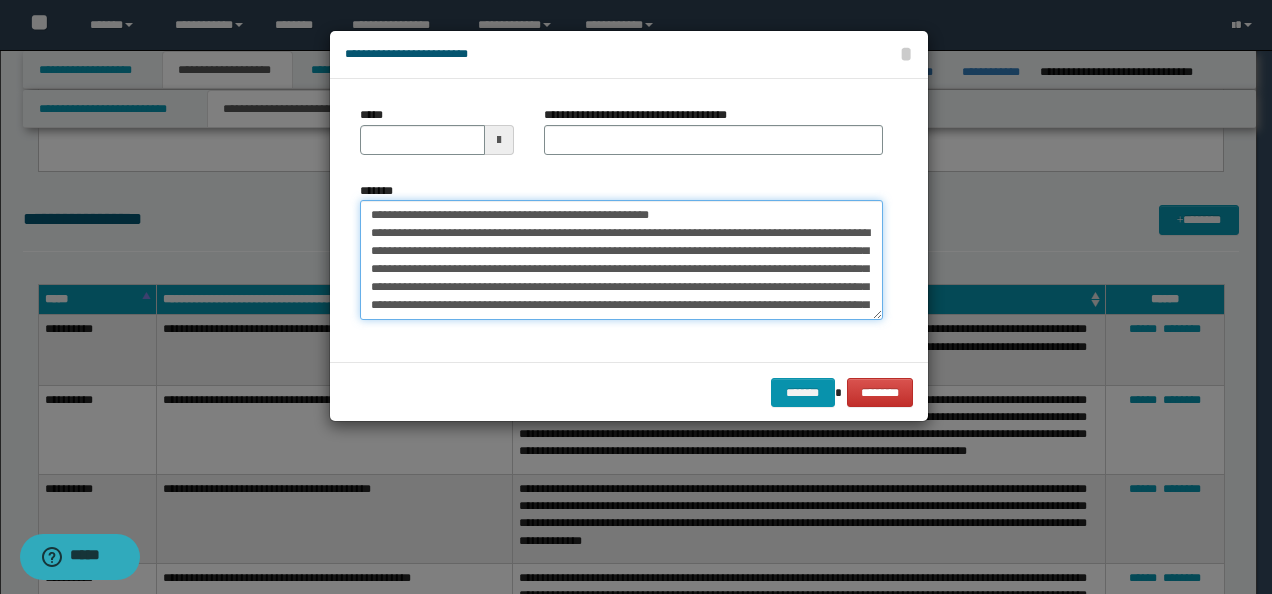 drag, startPoint x: 405, startPoint y: 206, endPoint x: 264, endPoint y: 169, distance: 145.7738 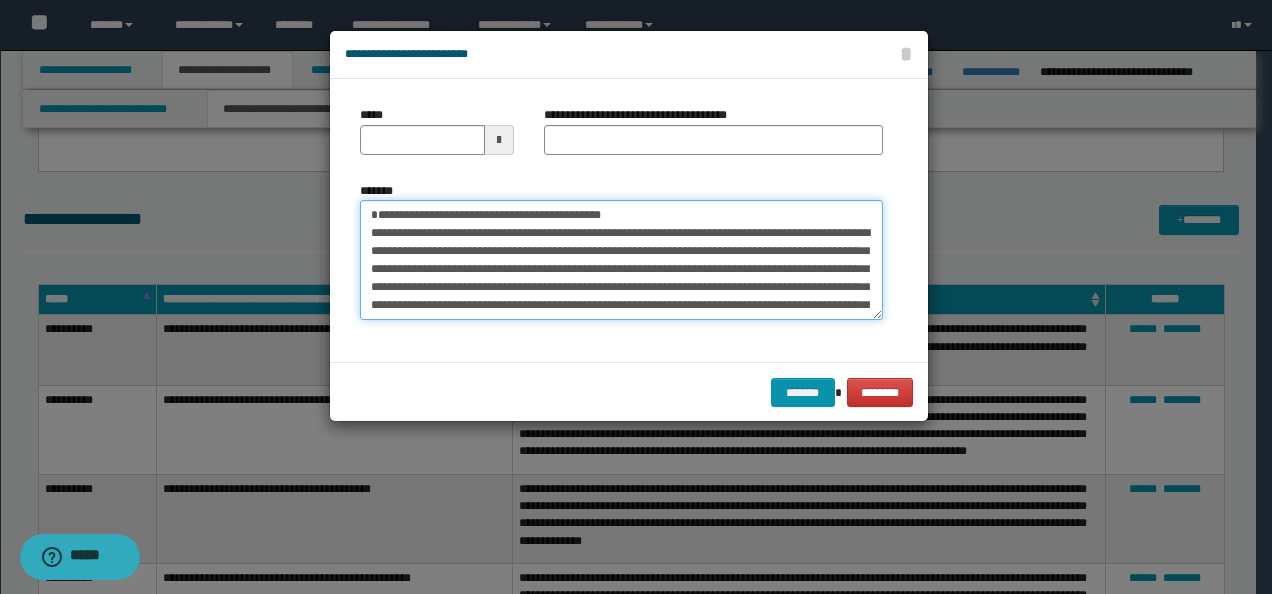 type on "**********" 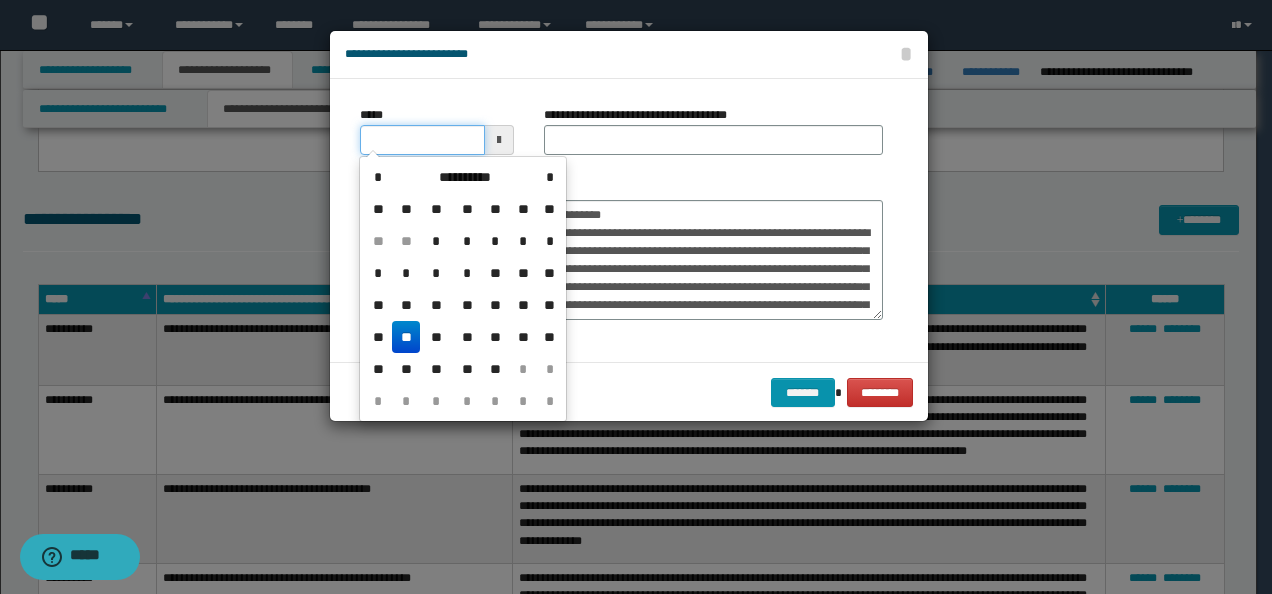 click on "*****" at bounding box center [422, 140] 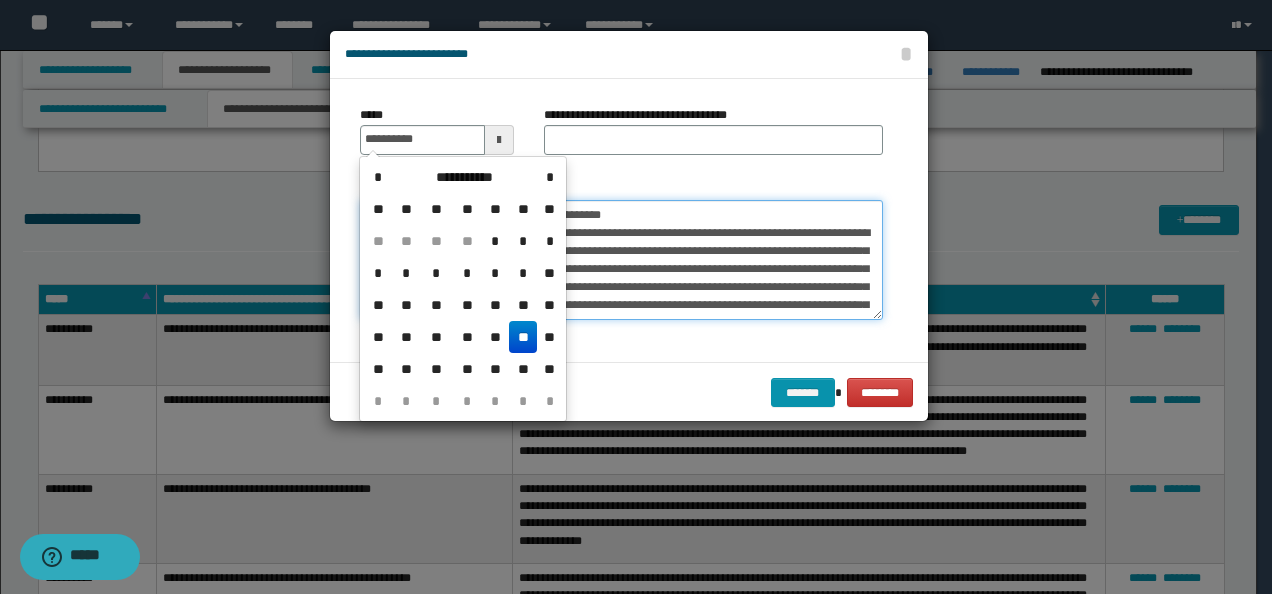 type on "**********" 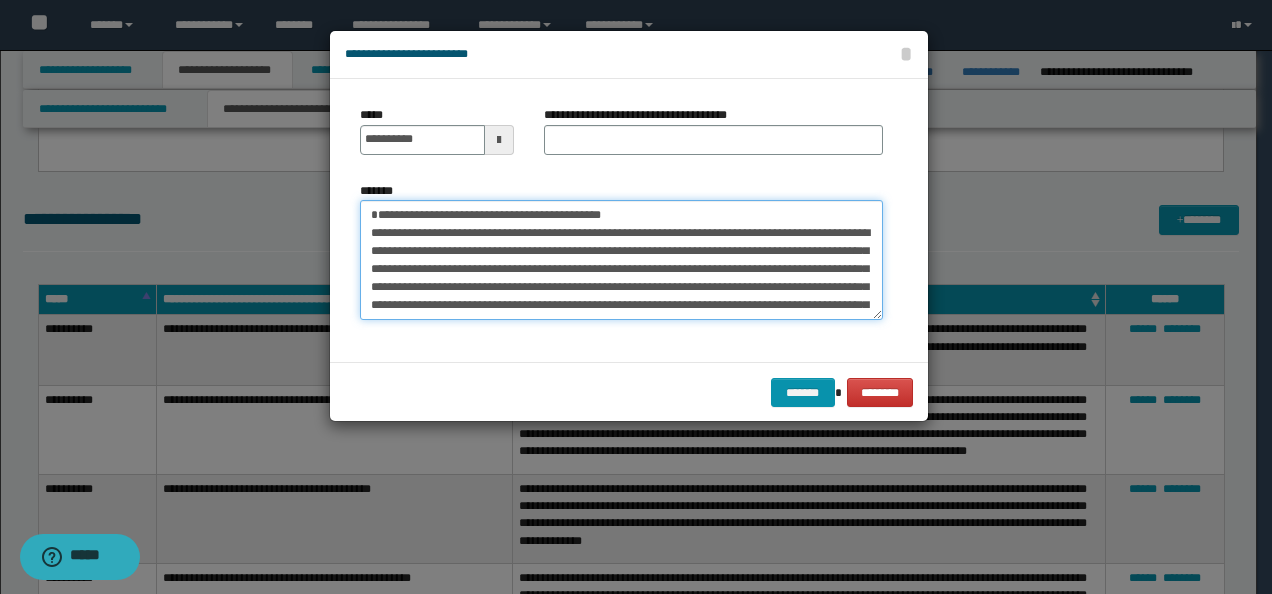 drag, startPoint x: 574, startPoint y: 206, endPoint x: 230, endPoint y: 178, distance: 345.13766 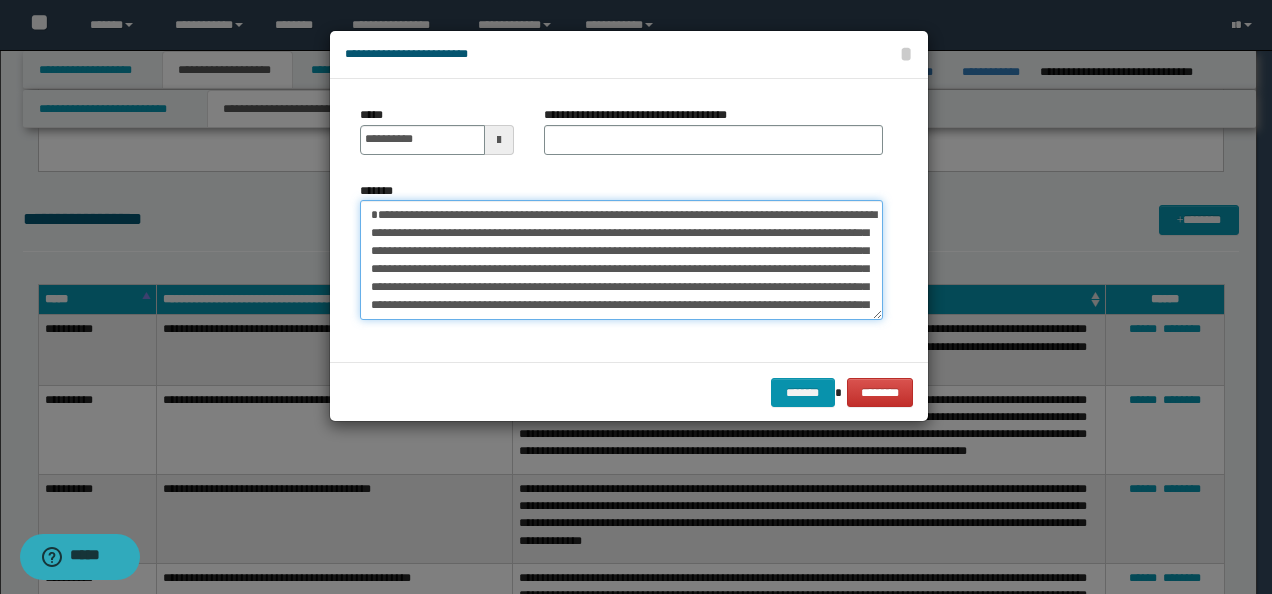 type on "**********" 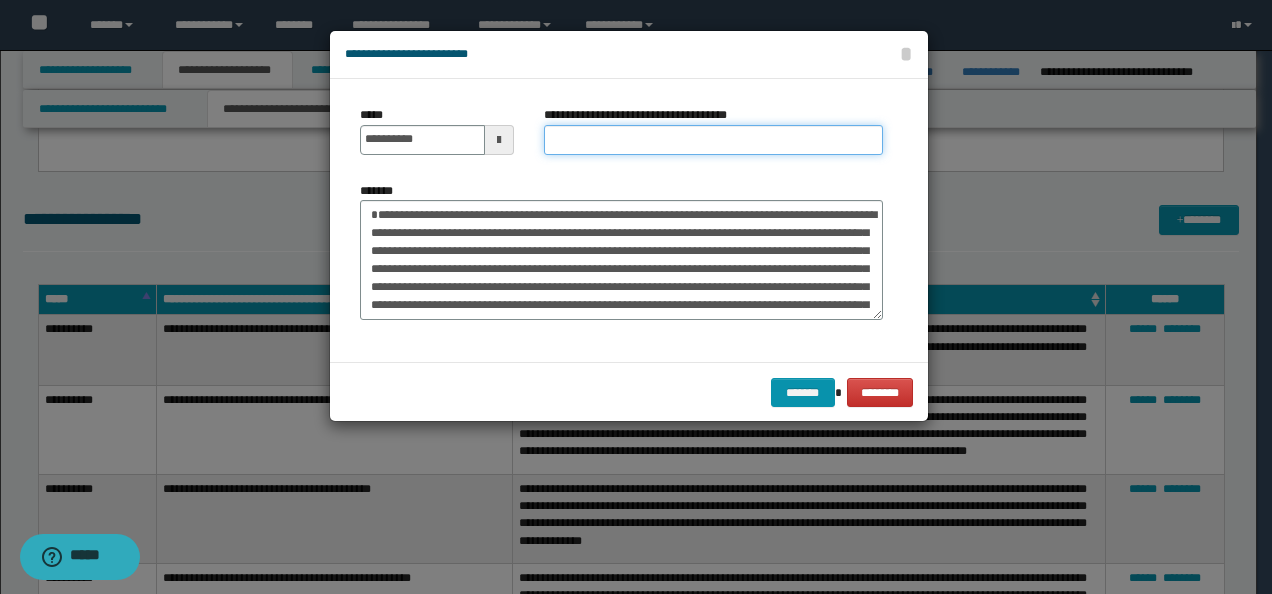 click on "**********" at bounding box center [713, 140] 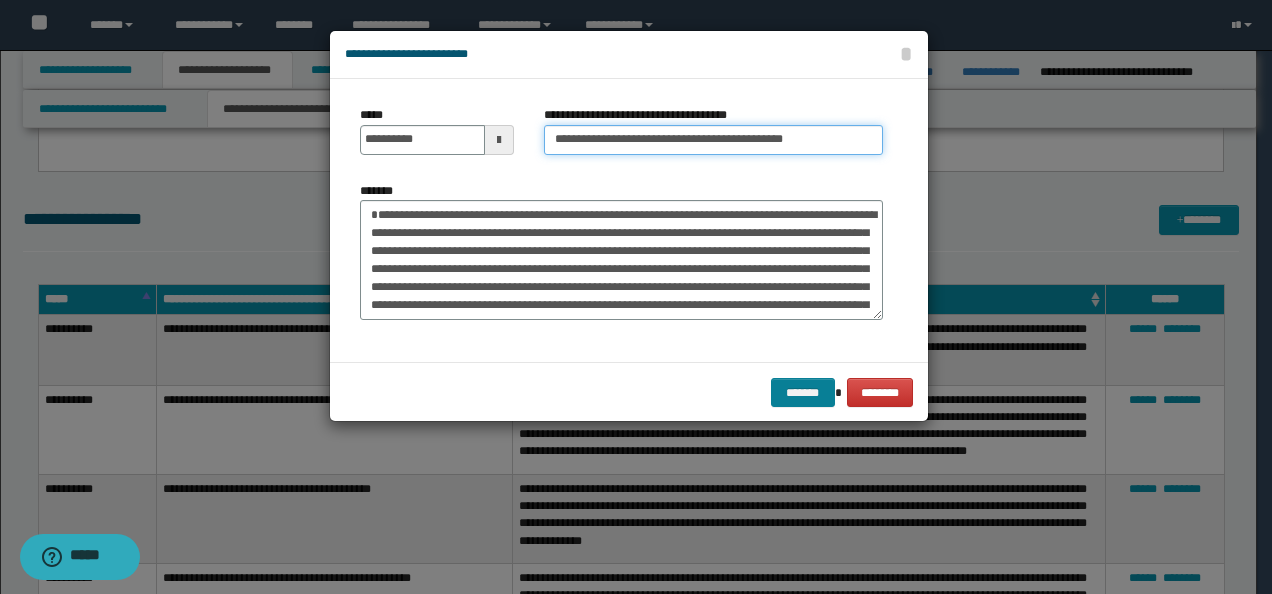 type on "**********" 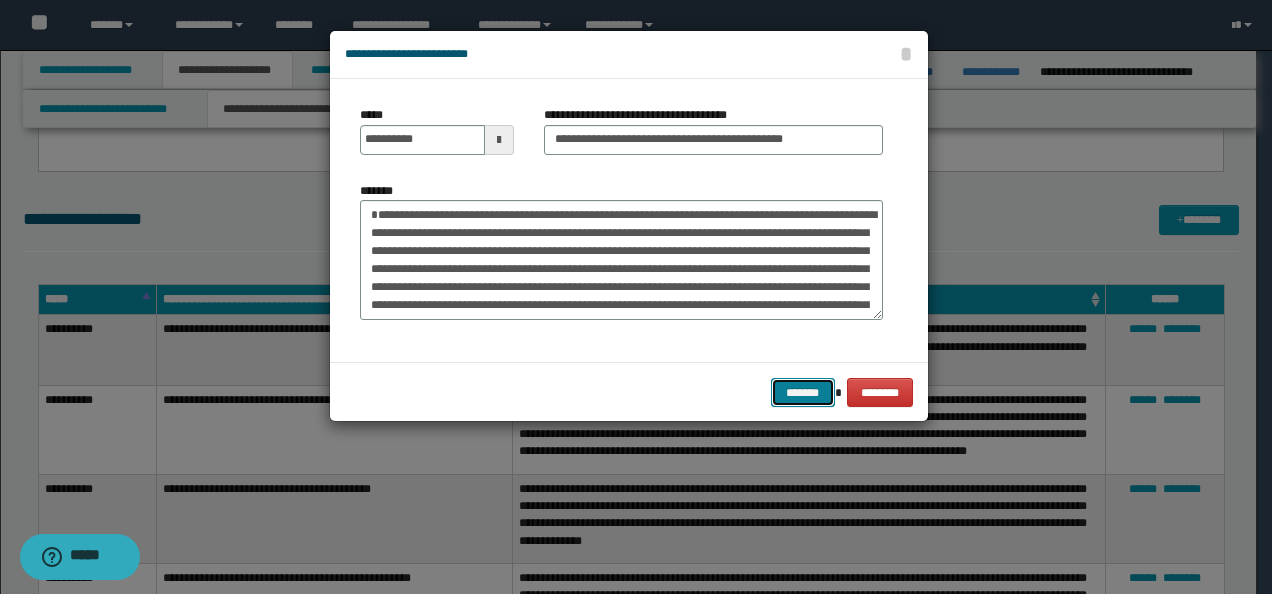 click on "*******" at bounding box center (803, 392) 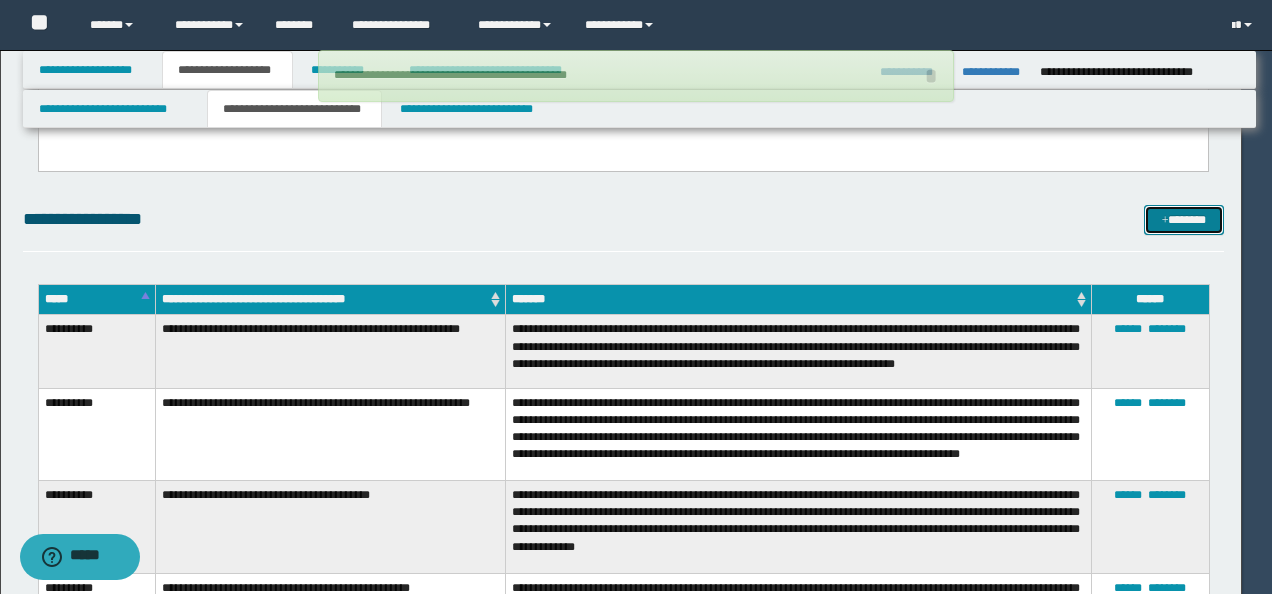 type 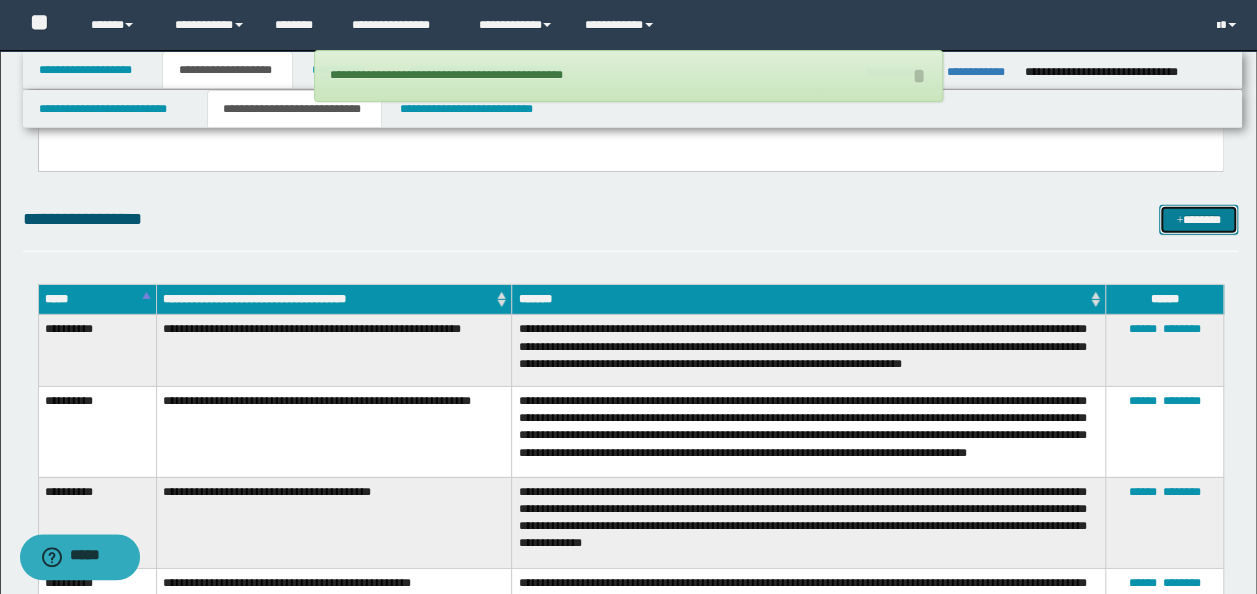 click on "*******" at bounding box center (1198, 219) 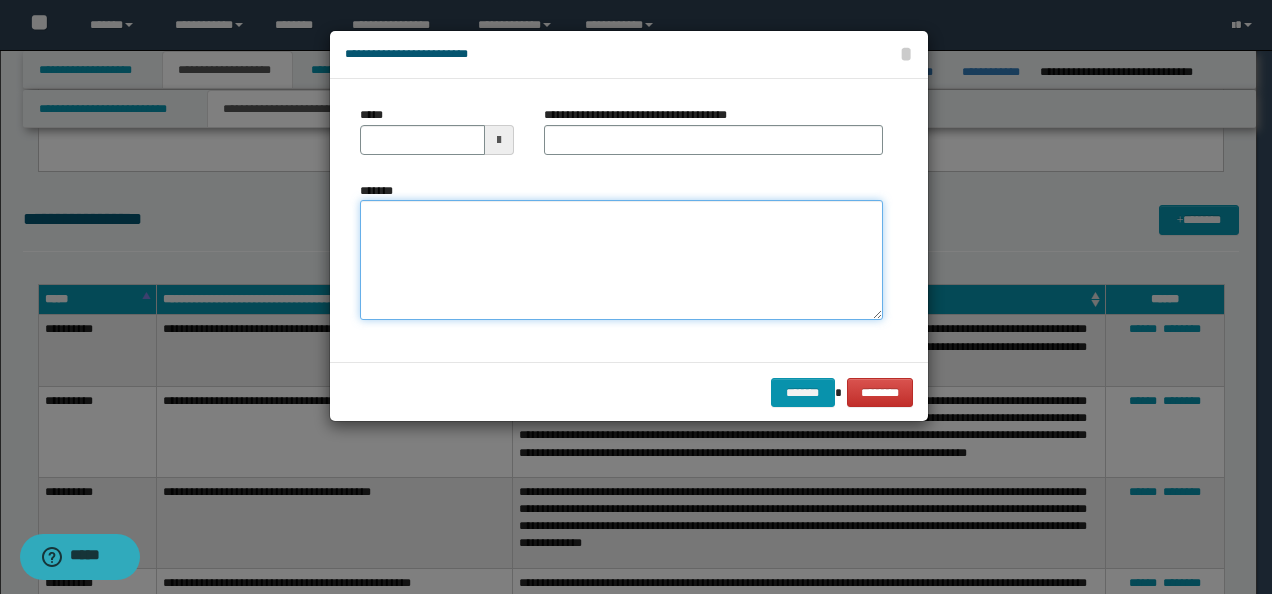 click on "*******" at bounding box center [621, 259] 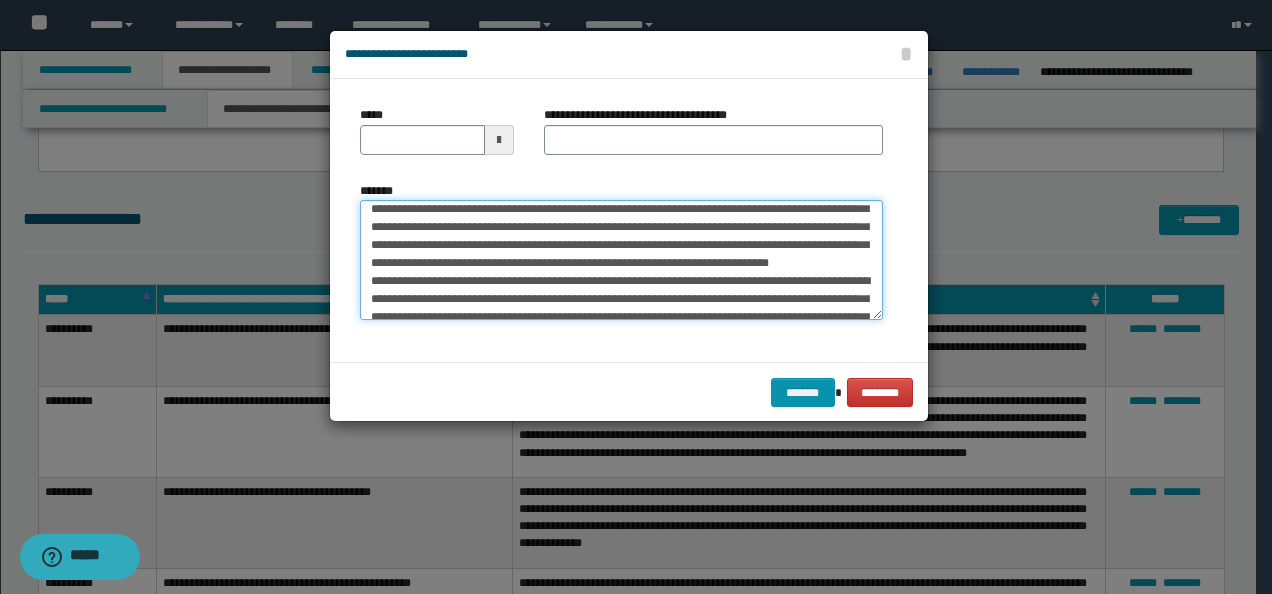 scroll, scrollTop: 1569, scrollLeft: 0, axis: vertical 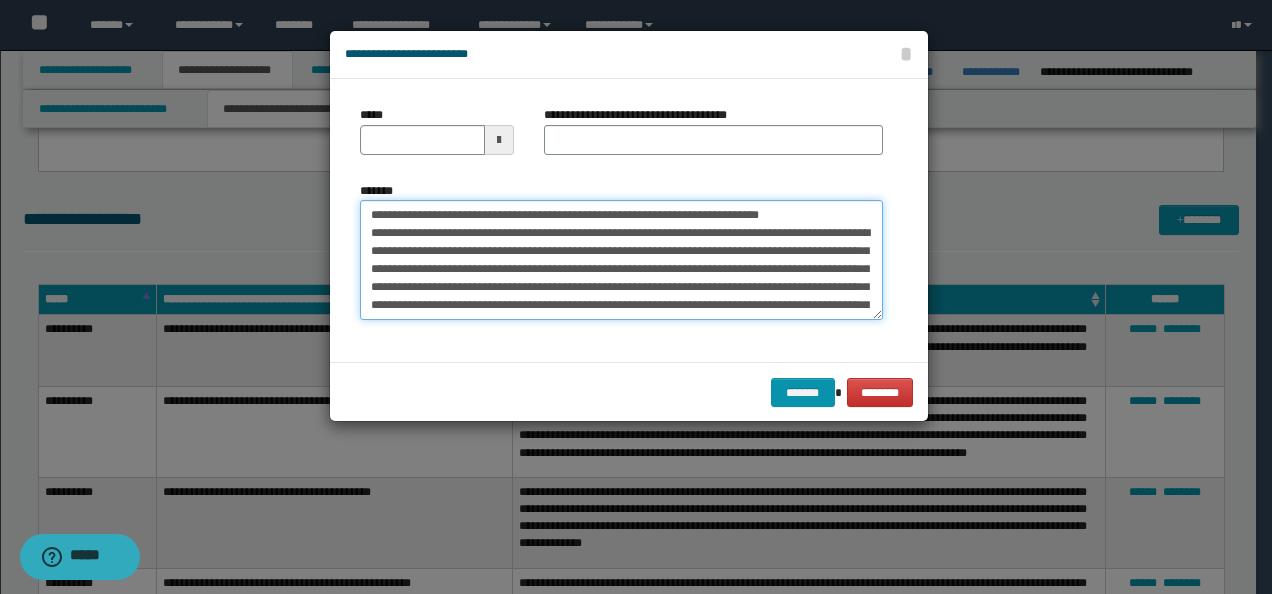 drag, startPoint x: 388, startPoint y: 202, endPoint x: 248, endPoint y: 160, distance: 146.16429 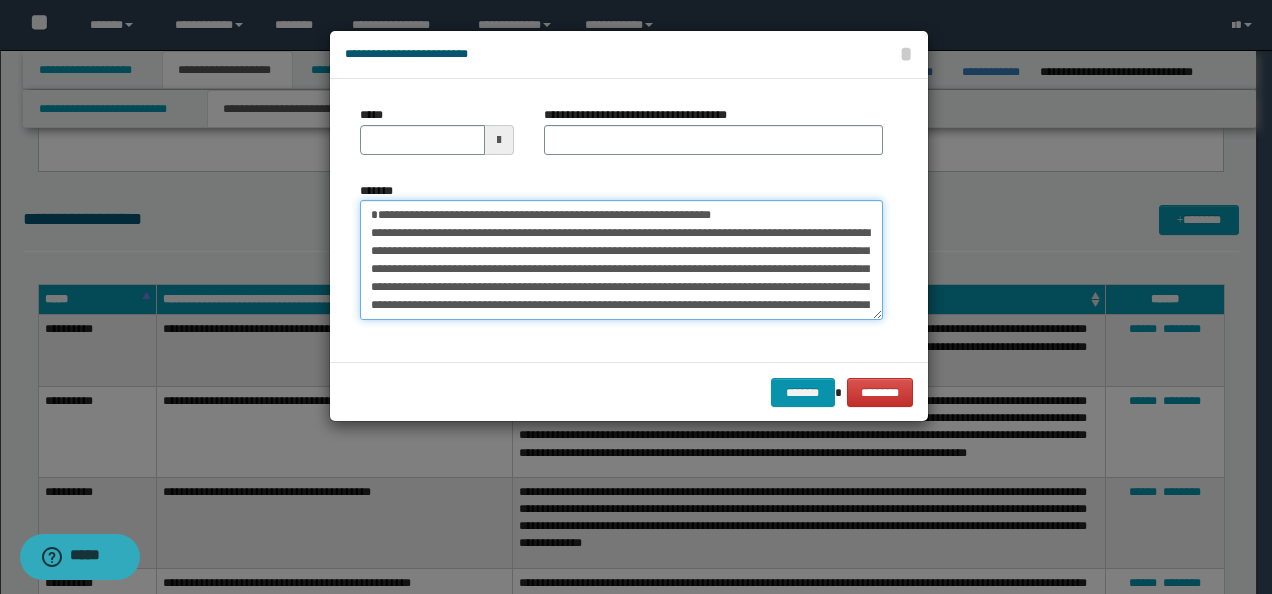 type on "**********" 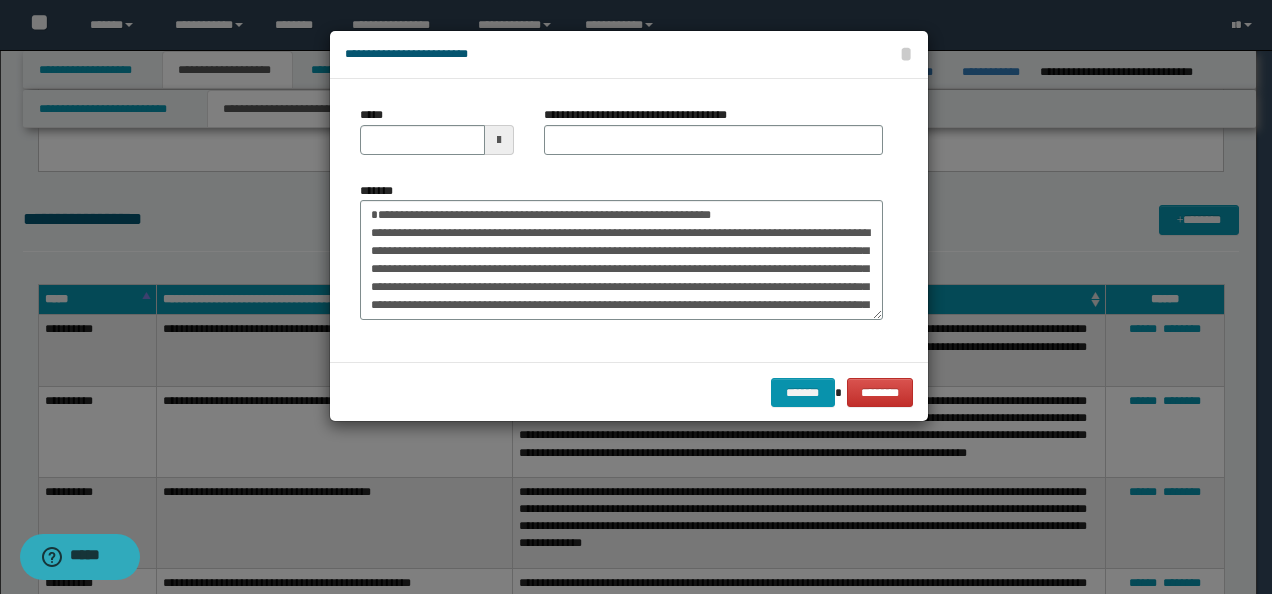 click on "*****" at bounding box center [437, 130] 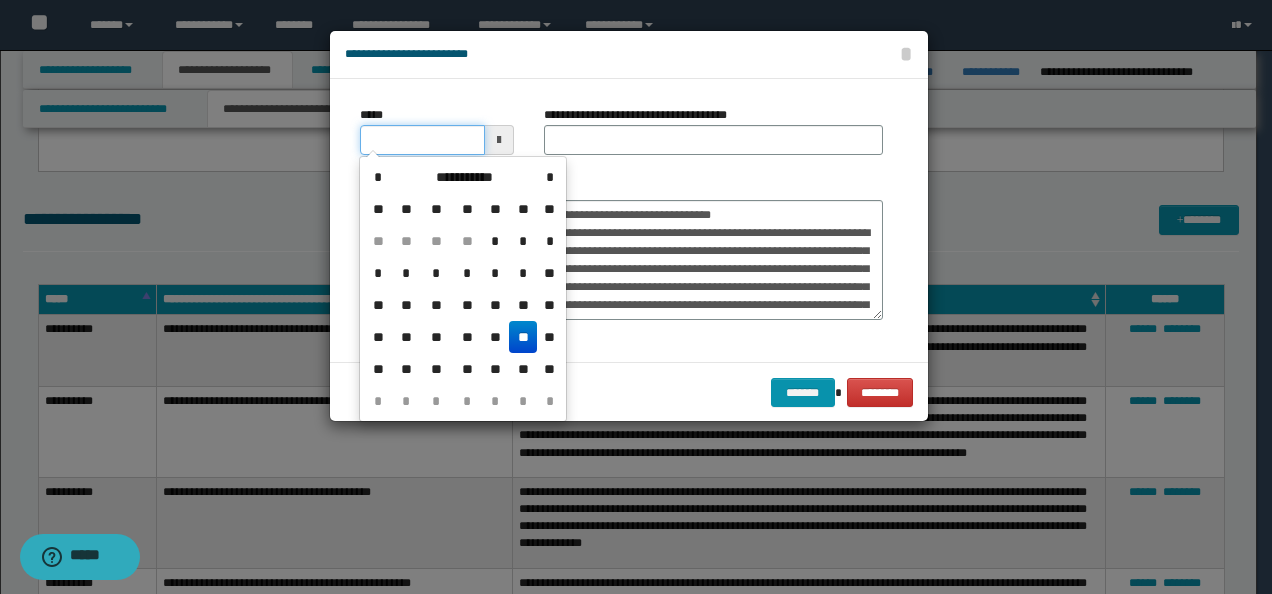 click on "*****" at bounding box center (422, 140) 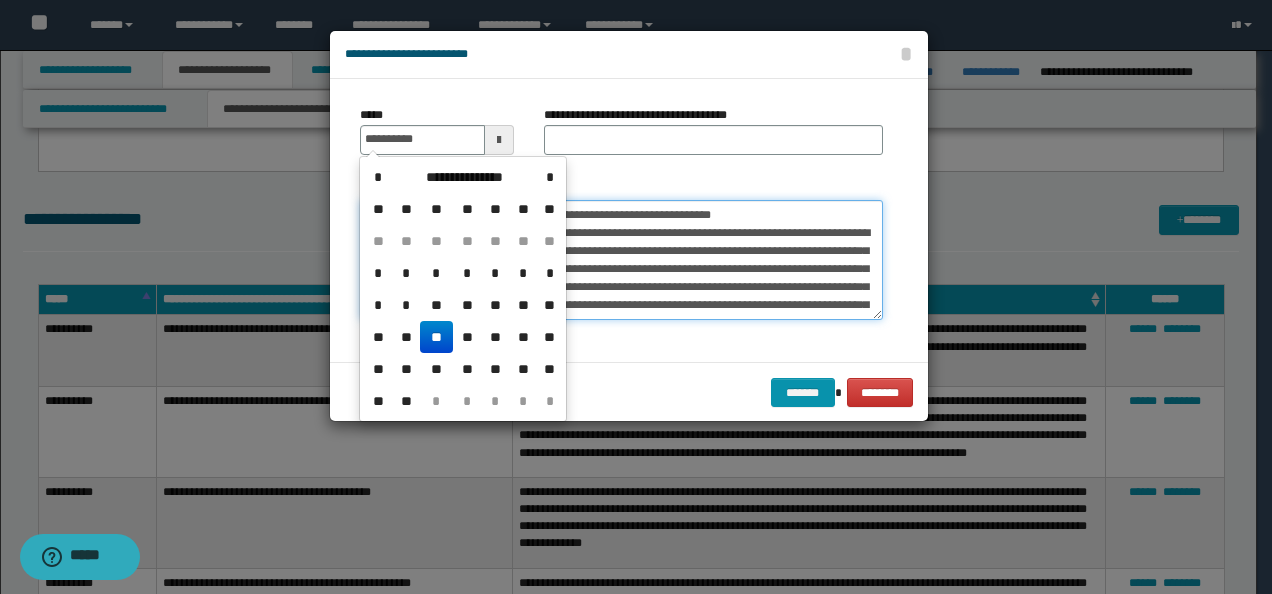 type on "**********" 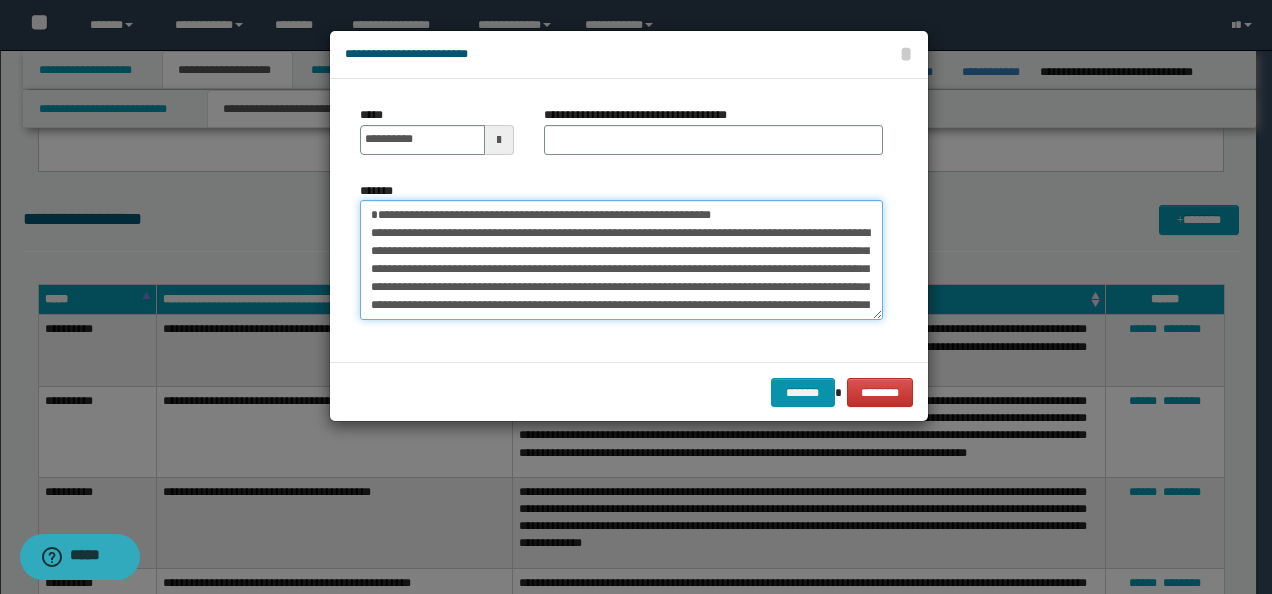 drag, startPoint x: 806, startPoint y: 210, endPoint x: 432, endPoint y: 186, distance: 374.76926 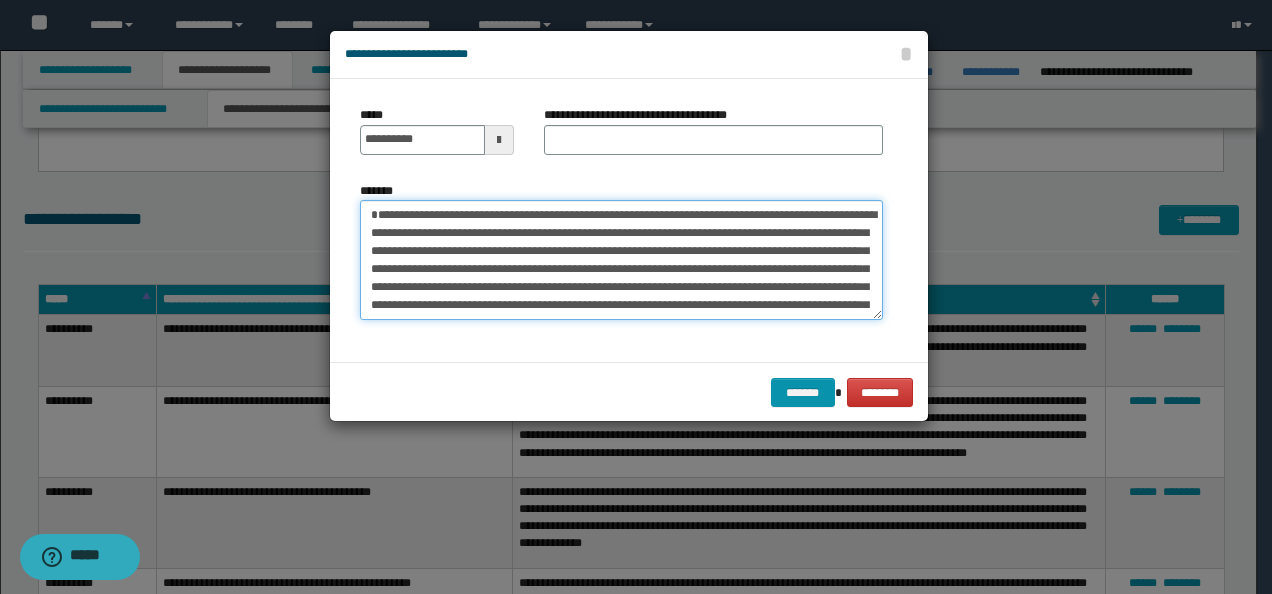 type on "**********" 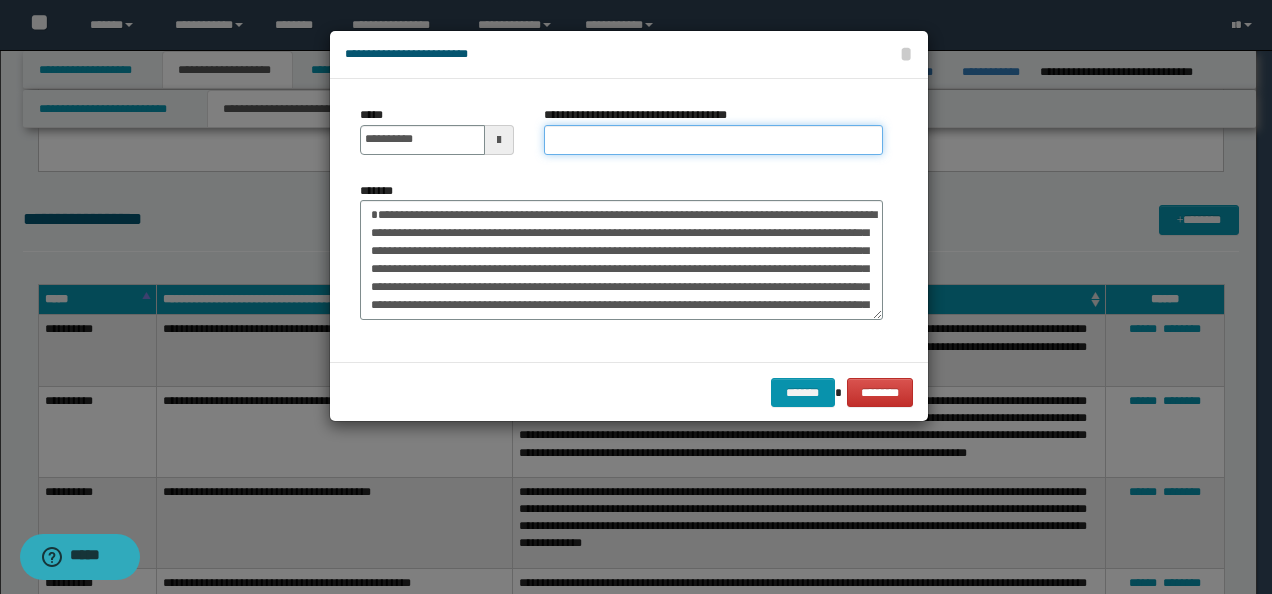 click on "**********" at bounding box center [713, 140] 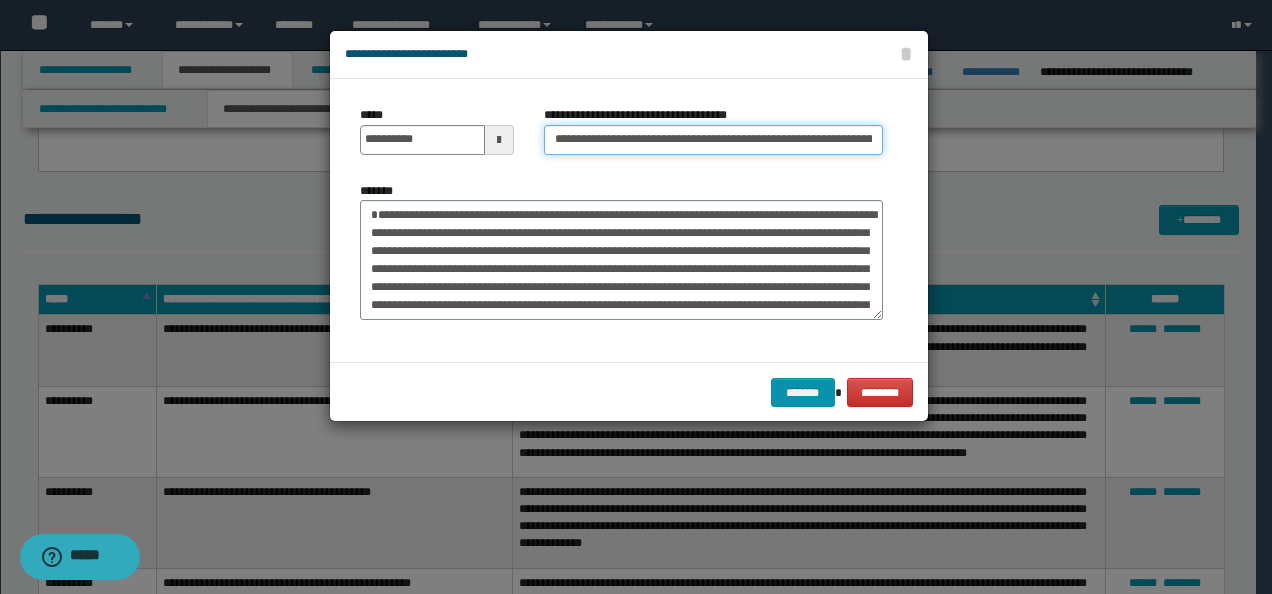 scroll, scrollTop: 0, scrollLeft: 94, axis: horizontal 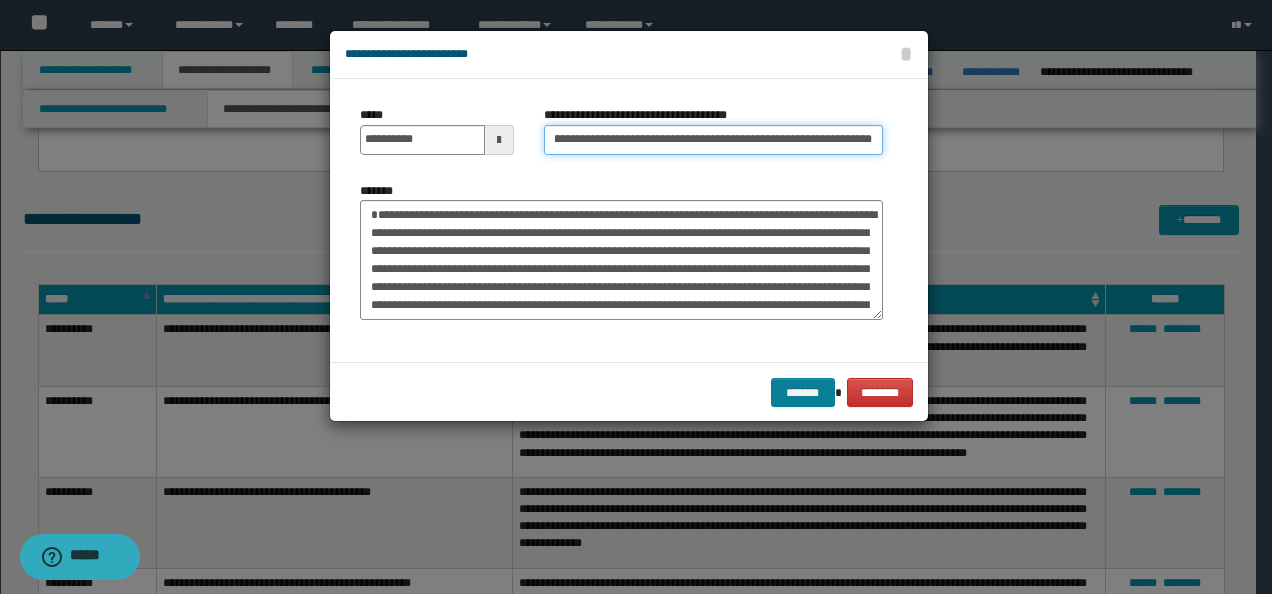 type on "**********" 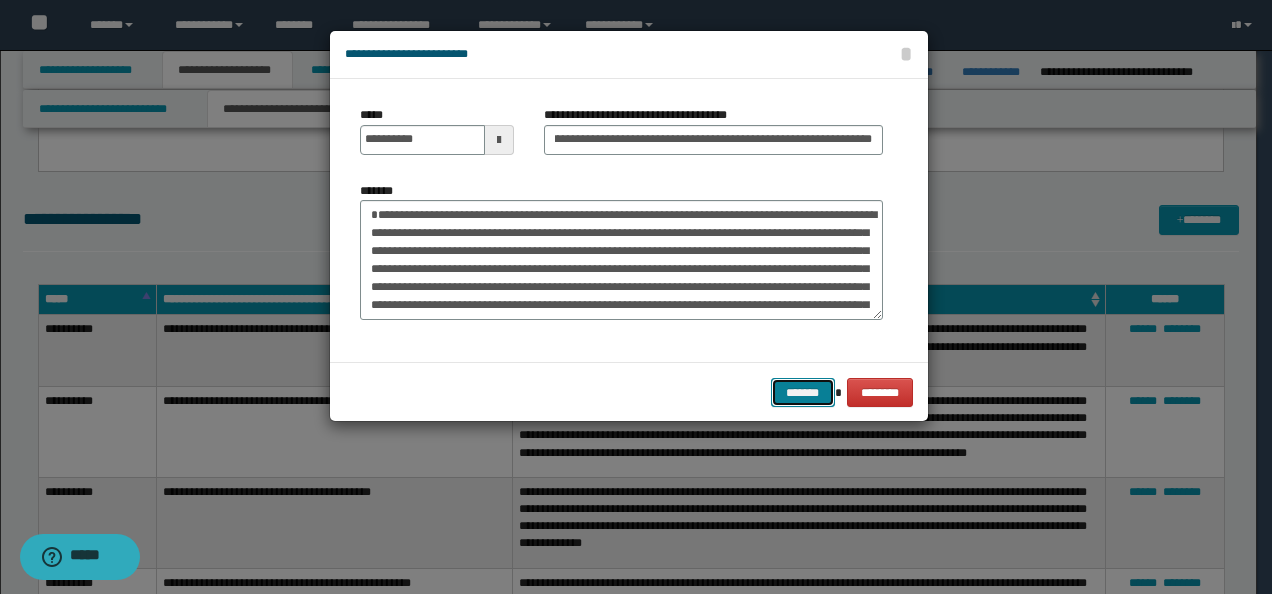 click on "*******" at bounding box center (803, 392) 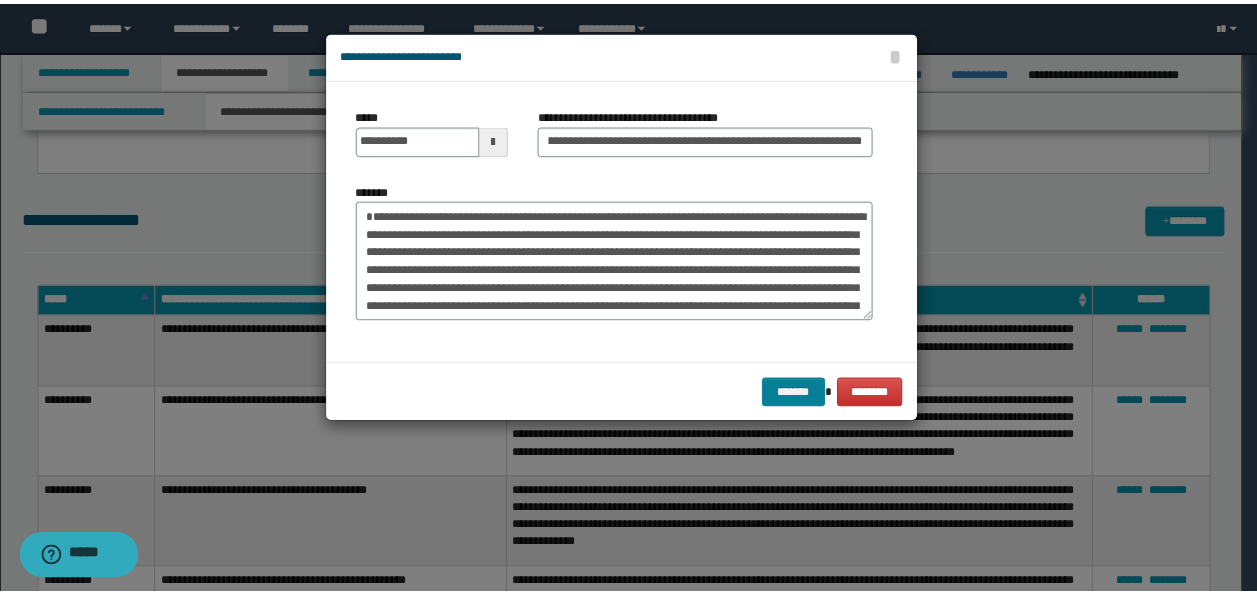 scroll, scrollTop: 0, scrollLeft: 0, axis: both 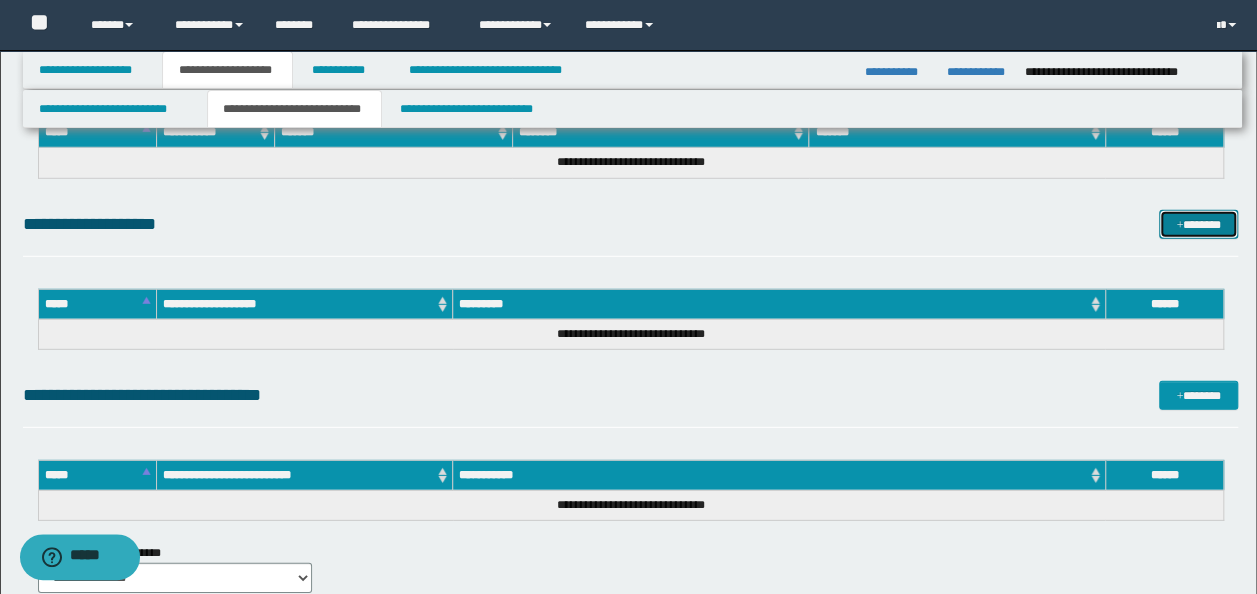 click on "*******" at bounding box center [1198, 224] 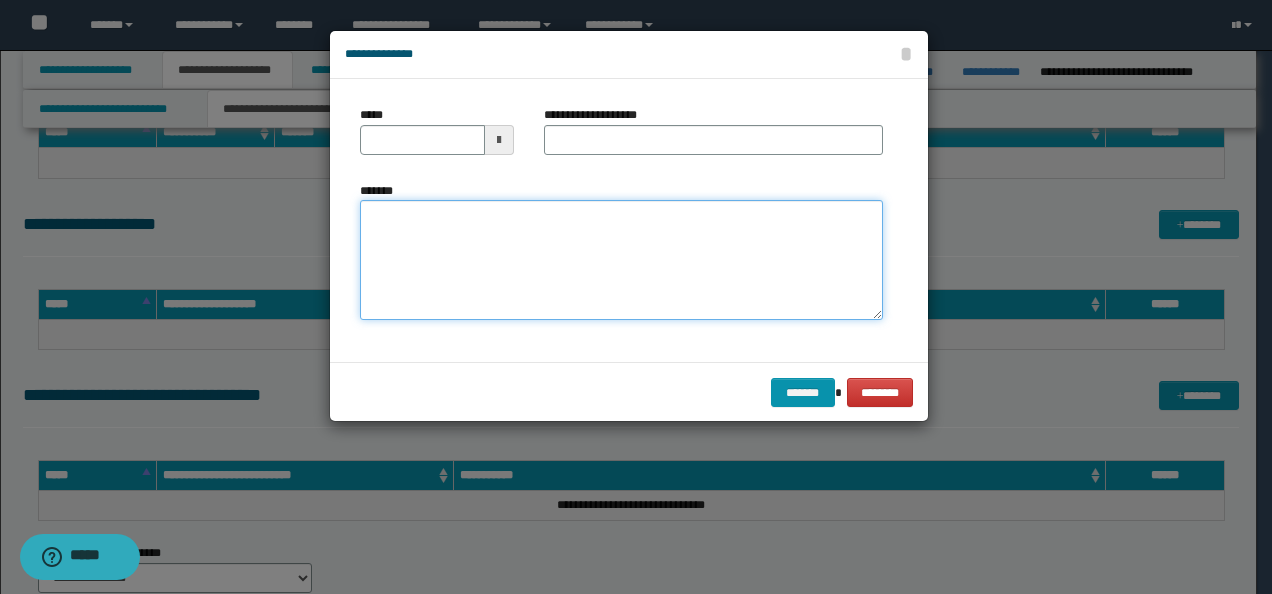click on "*******" at bounding box center [621, 260] 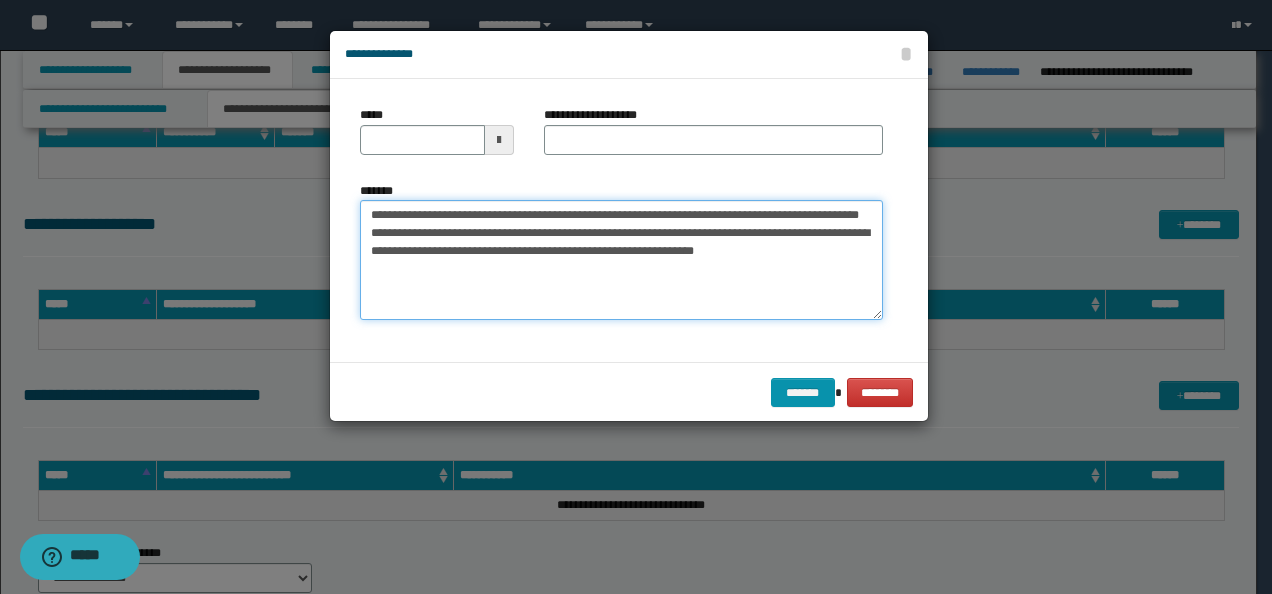 drag, startPoint x: 431, startPoint y: 215, endPoint x: 200, endPoint y: 213, distance: 231.00865 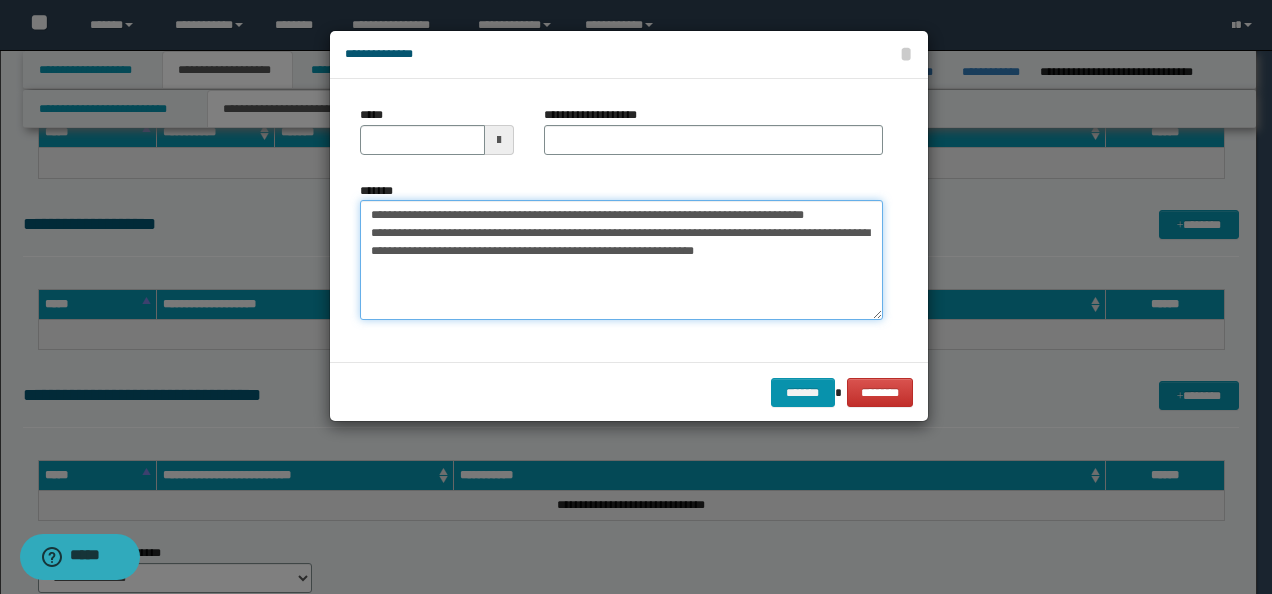 type 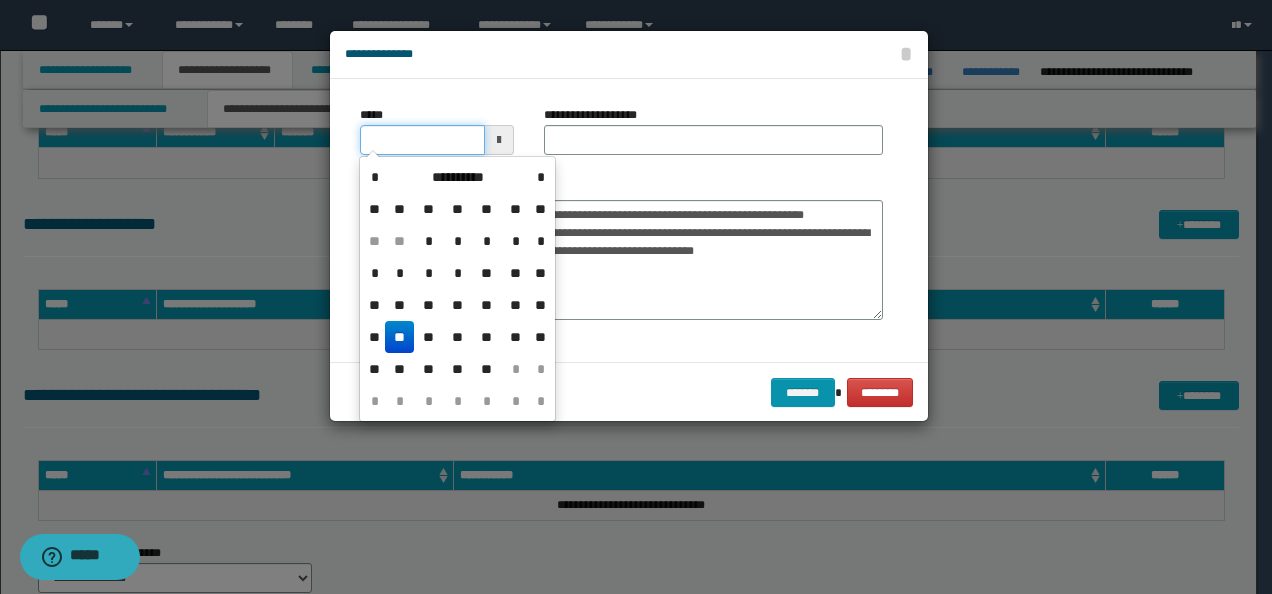 click on "*****" at bounding box center [422, 140] 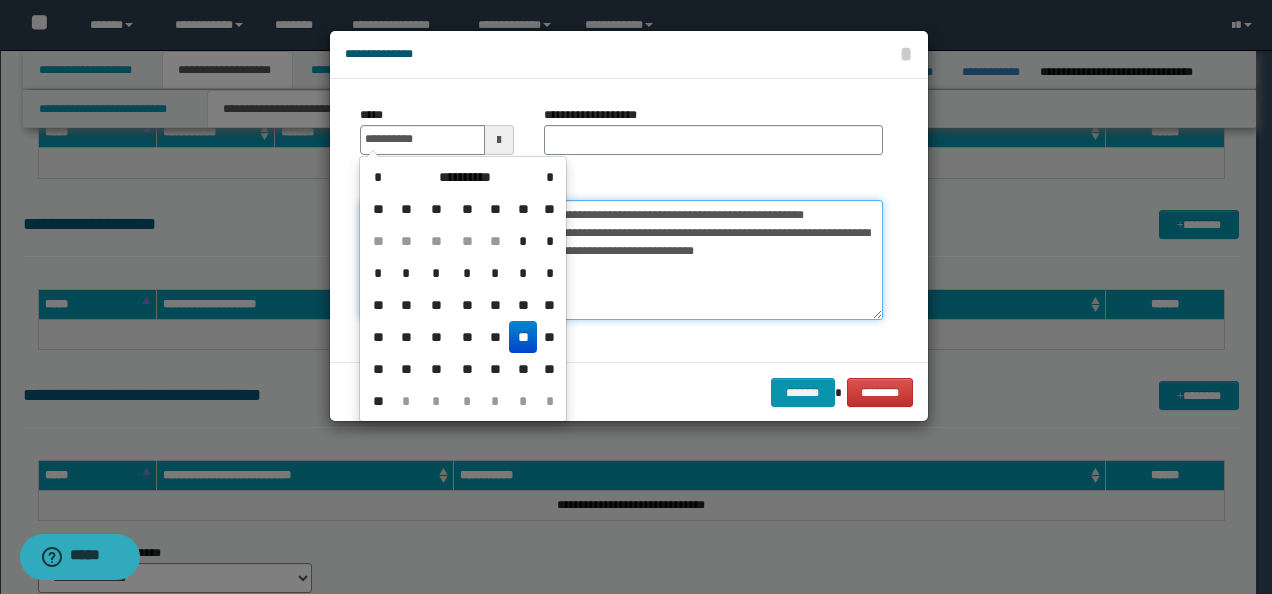 type on "**********" 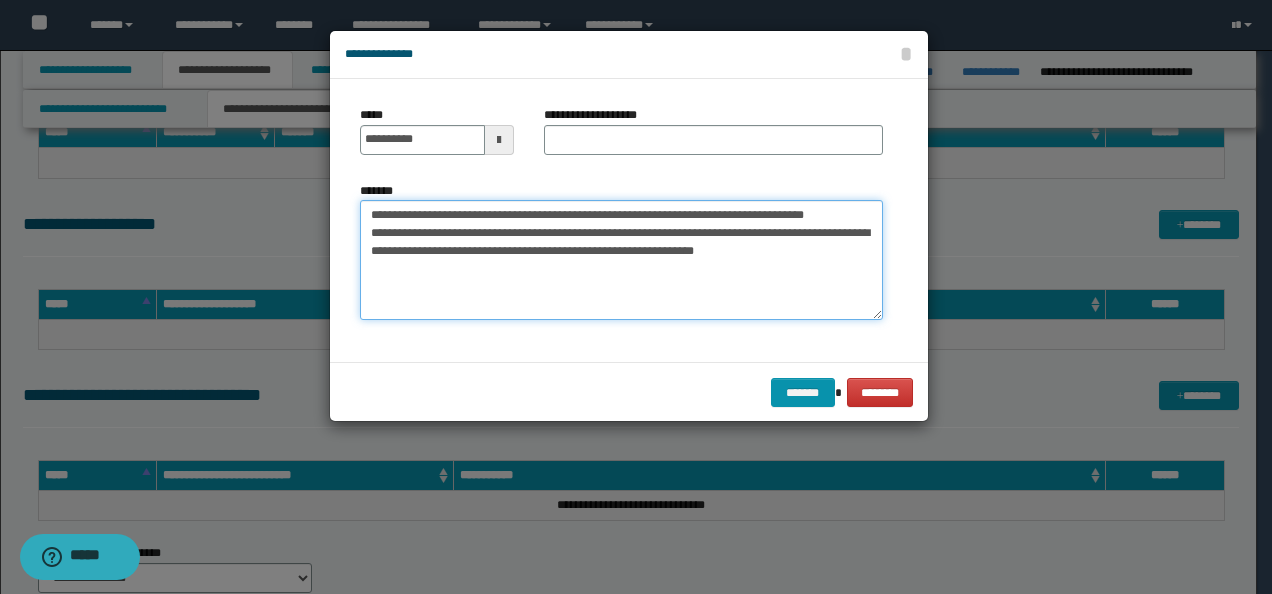 click on "**********" at bounding box center [621, 260] 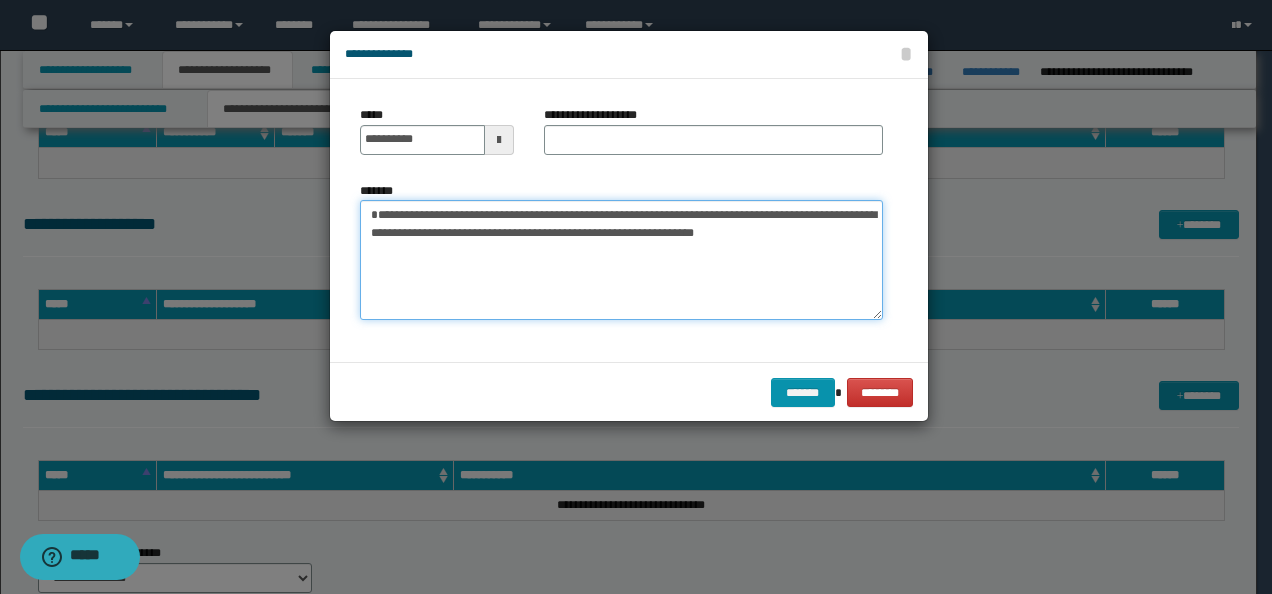 type on "**********" 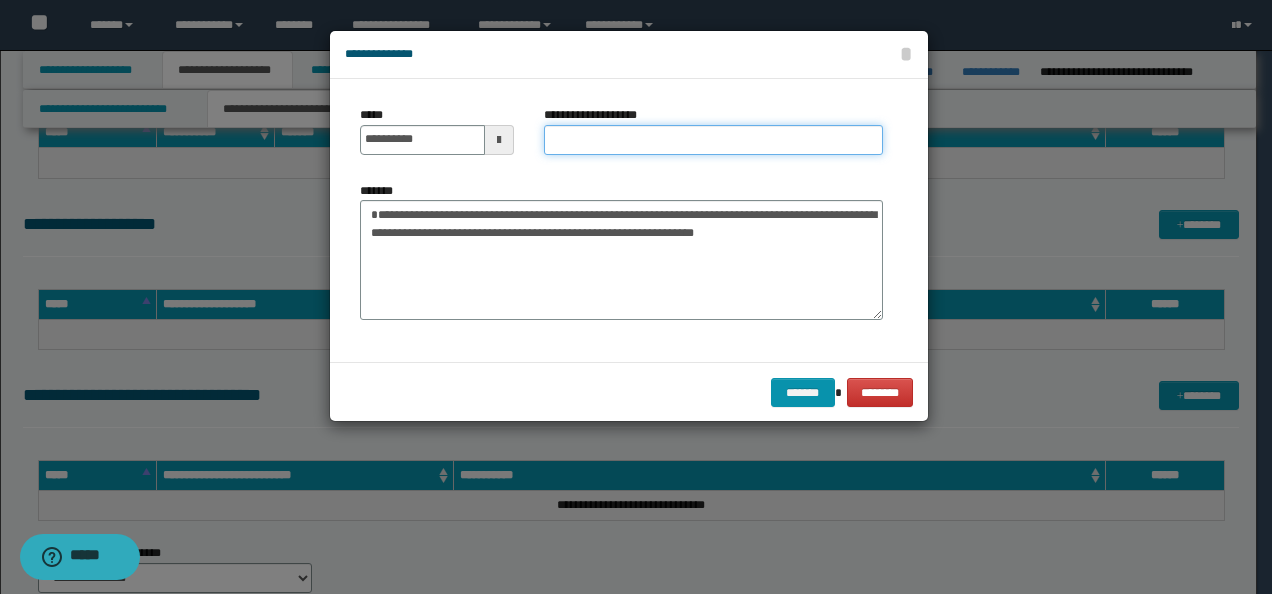 click on "**********" at bounding box center (713, 140) 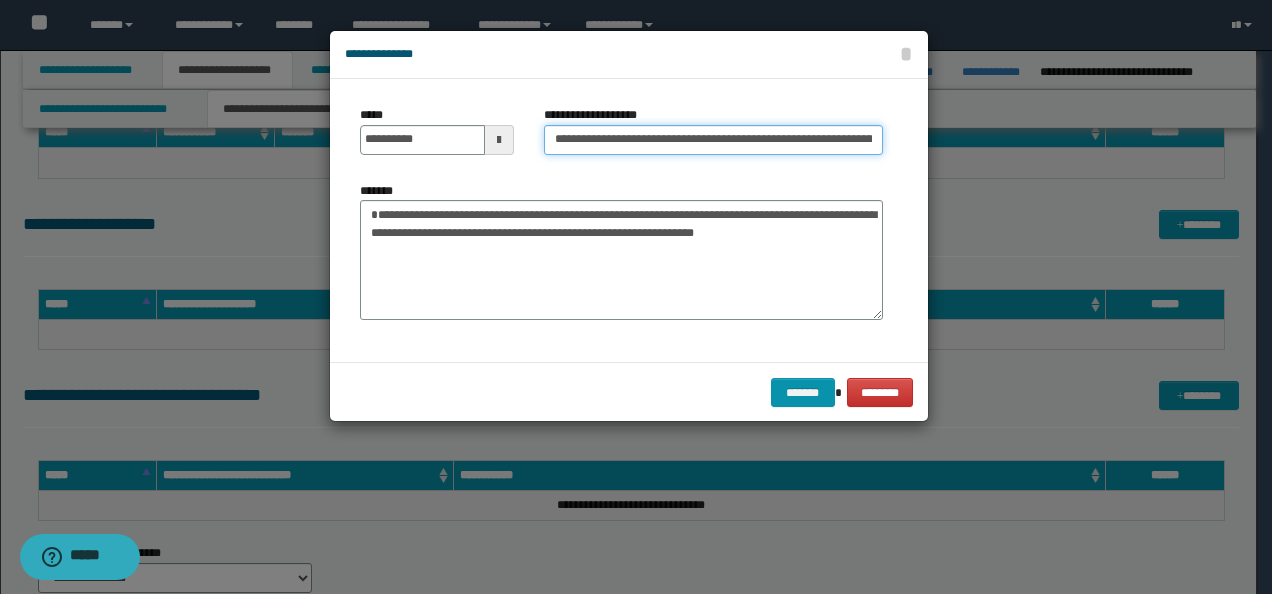 scroll, scrollTop: 0, scrollLeft: 222, axis: horizontal 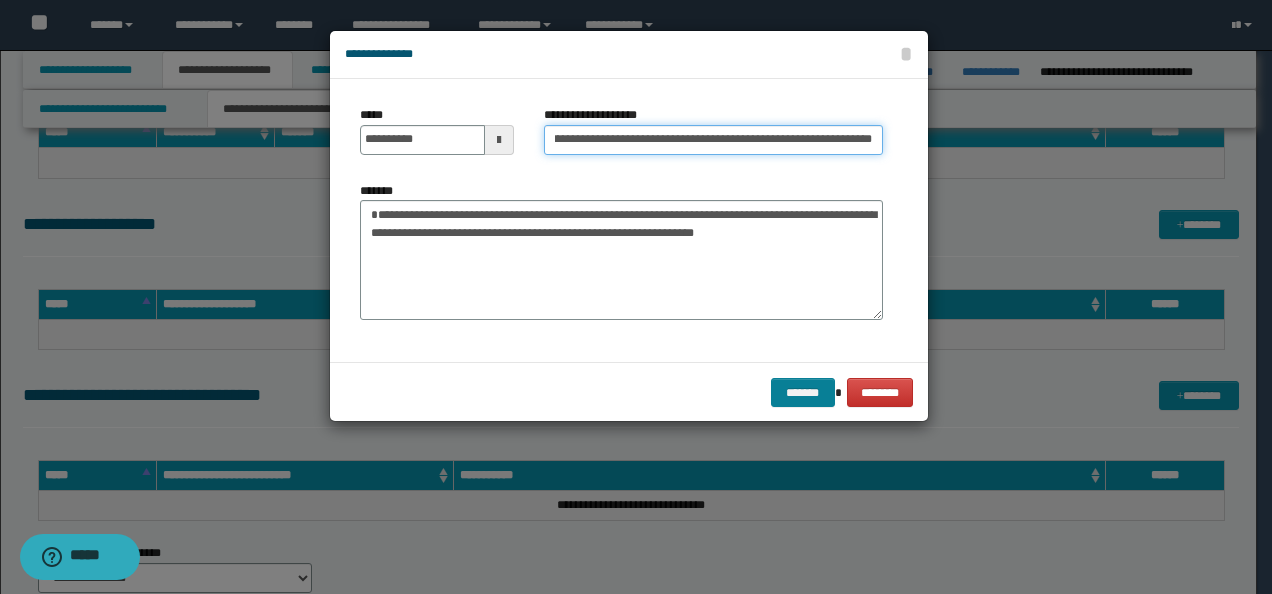 type on "**********" 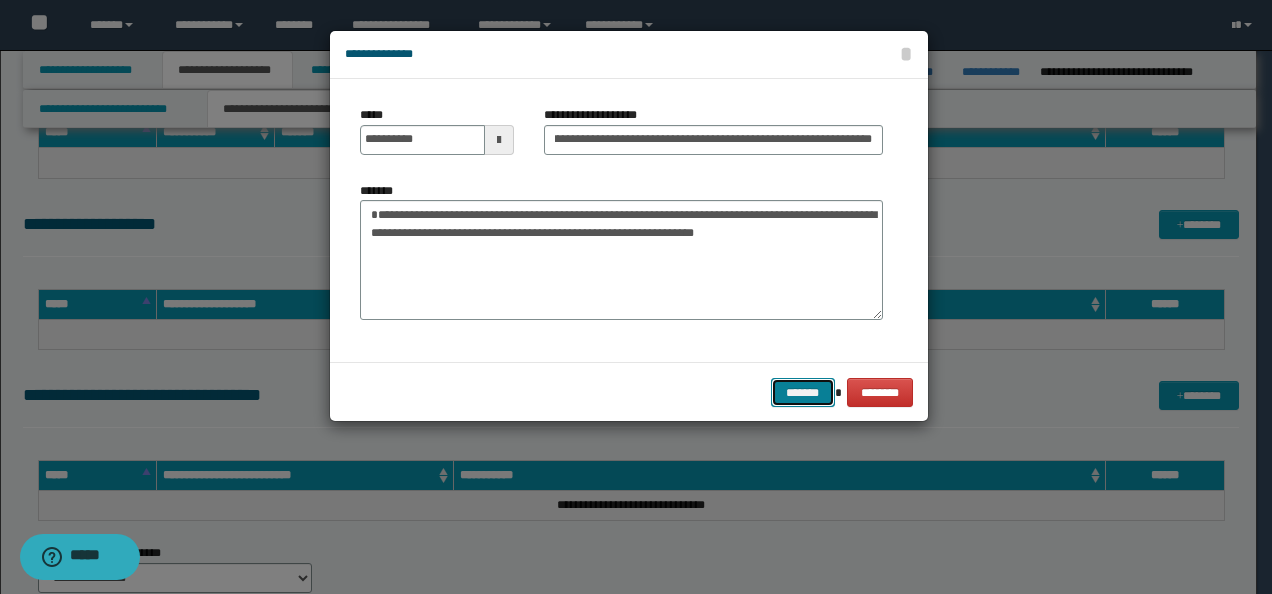 click on "*******" at bounding box center (803, 392) 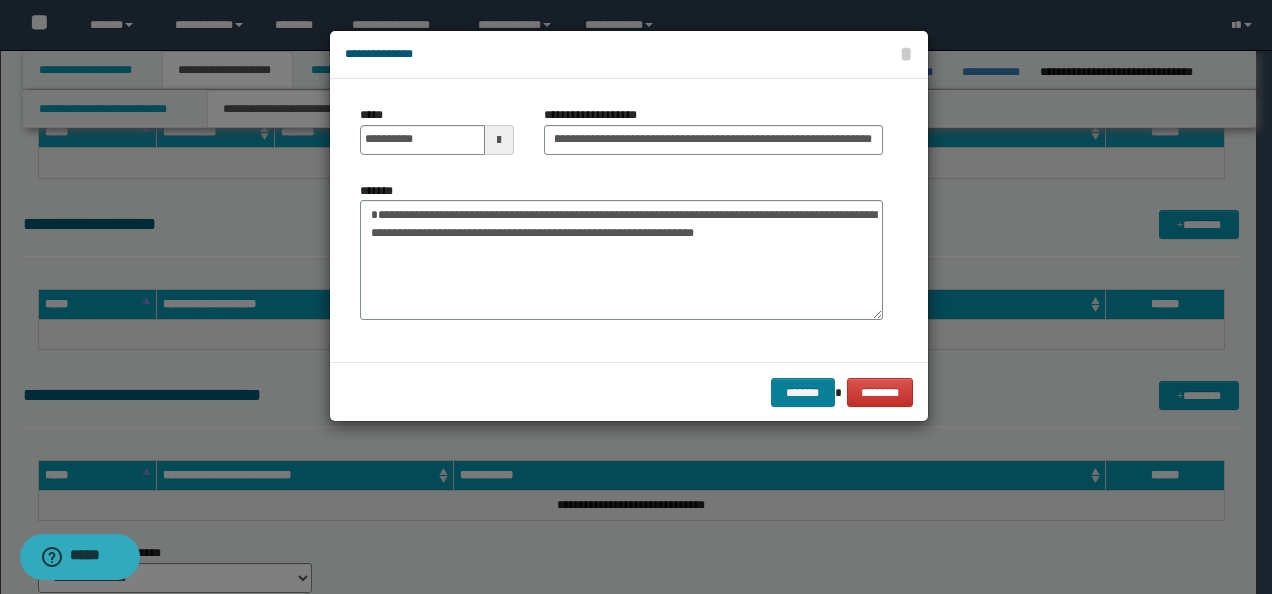 scroll, scrollTop: 0, scrollLeft: 0, axis: both 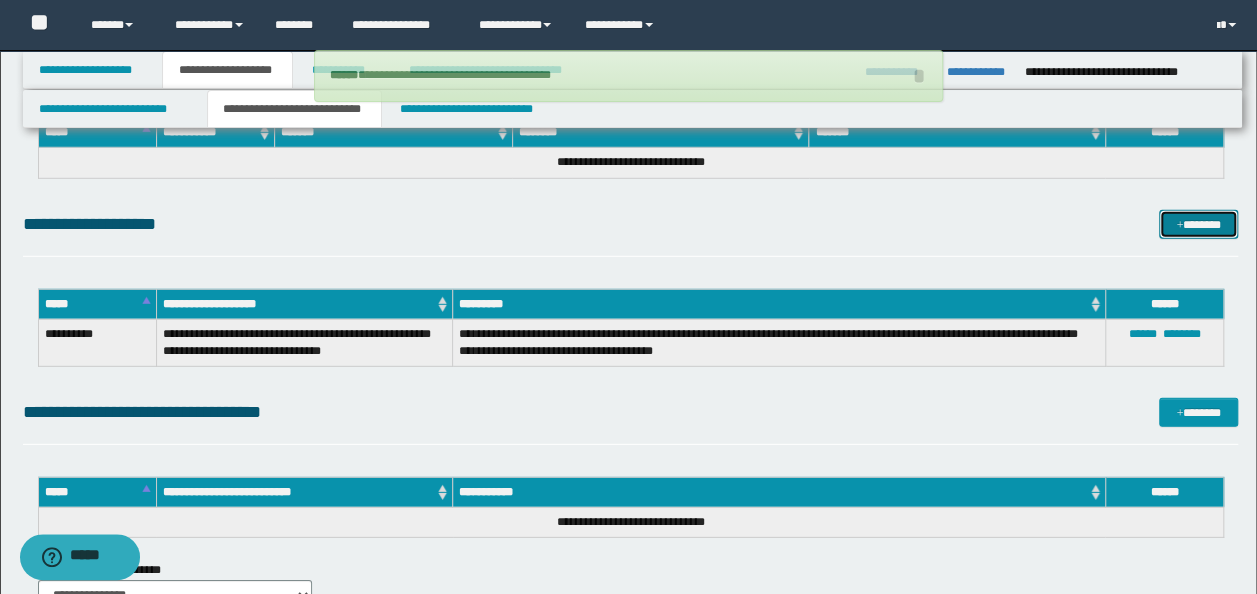 type 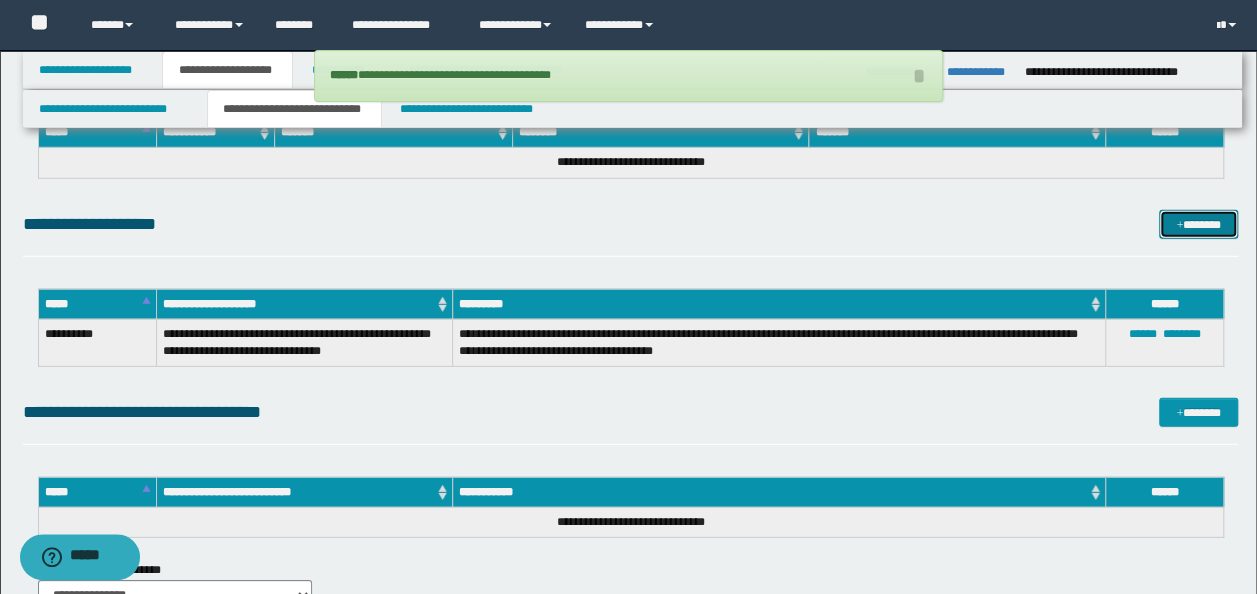 click on "*******" at bounding box center [1198, 224] 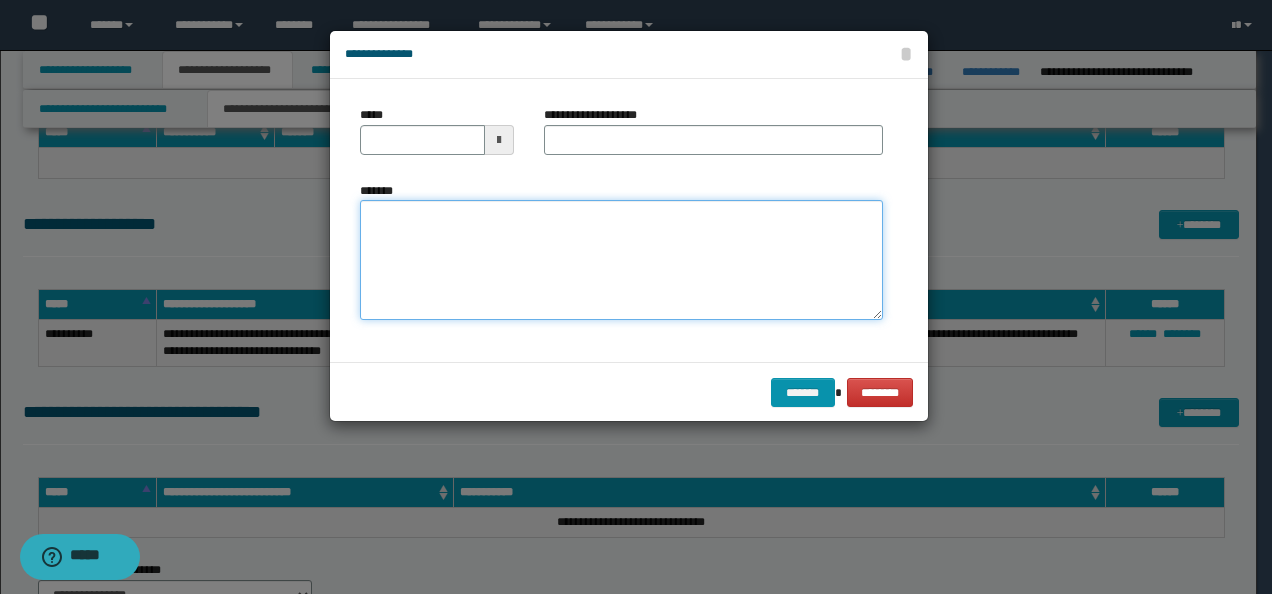 click on "*******" at bounding box center (621, 260) 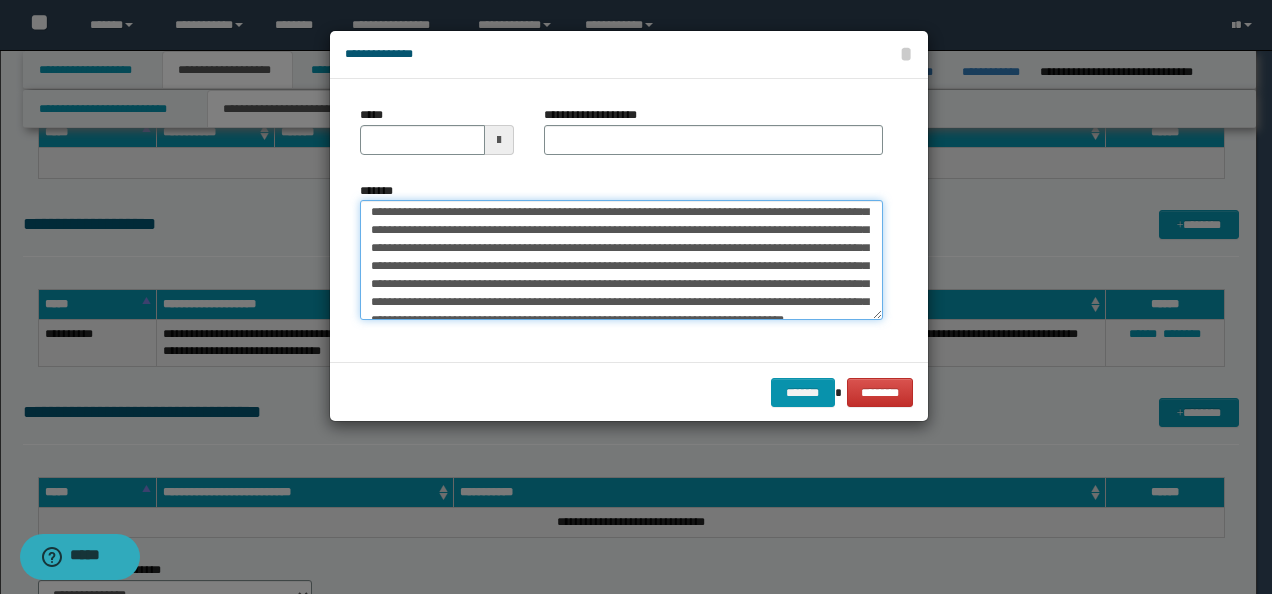 scroll, scrollTop: 0, scrollLeft: 0, axis: both 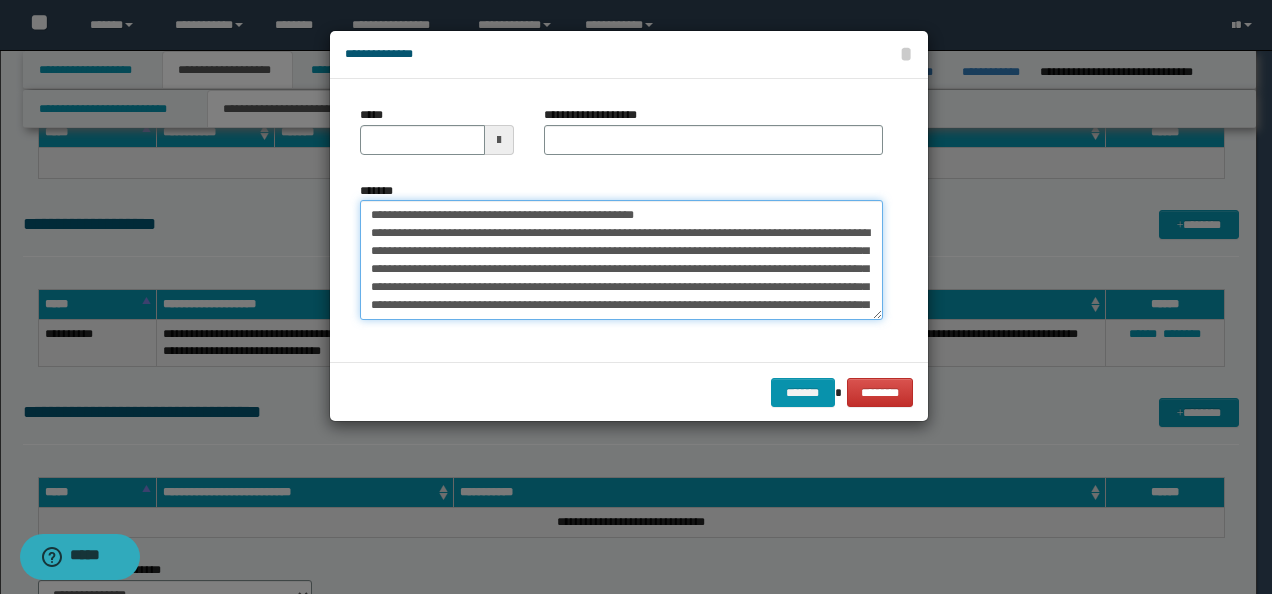 drag, startPoint x: 434, startPoint y: 219, endPoint x: 240, endPoint y: 182, distance: 197.49684 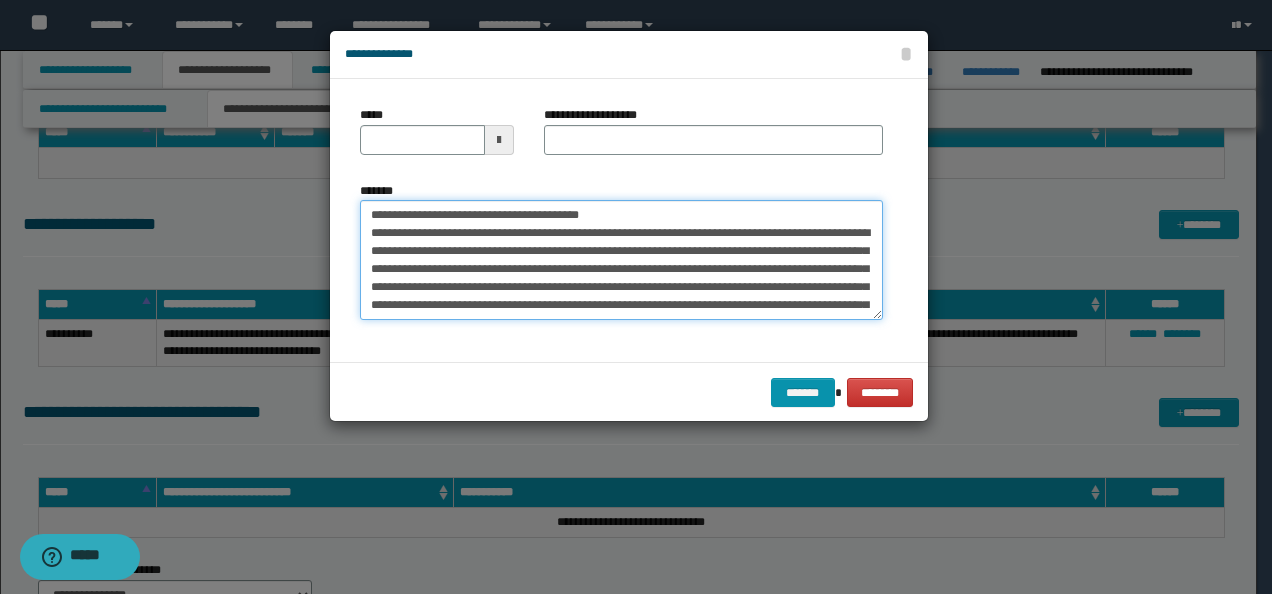 type 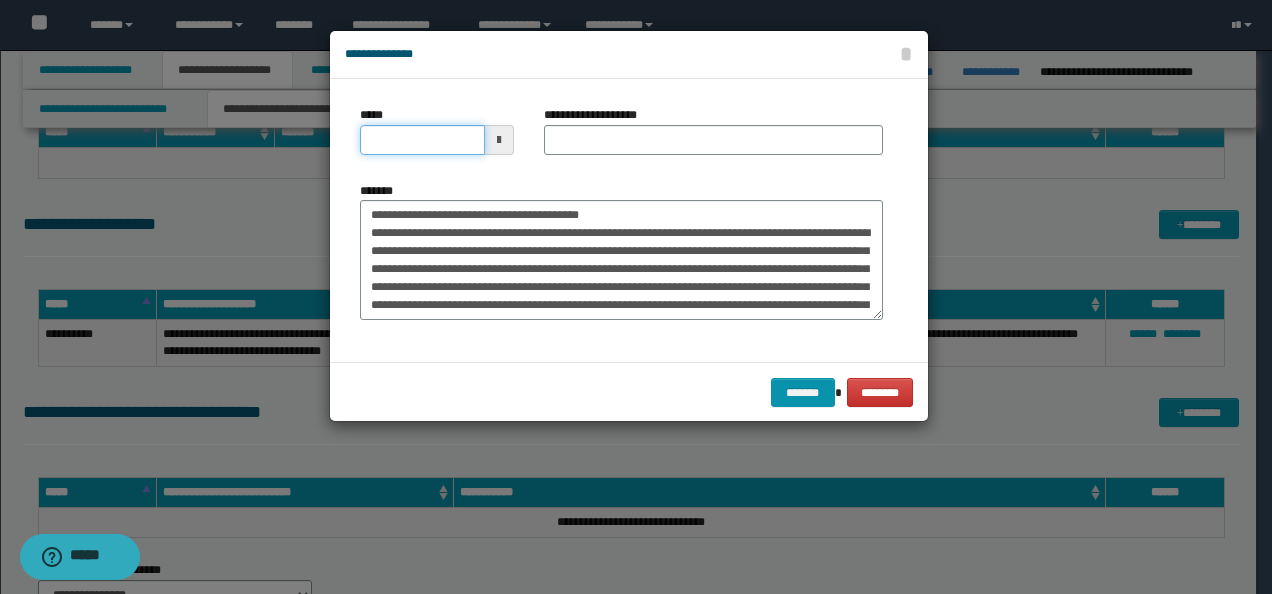 click on "*****" at bounding box center [422, 140] 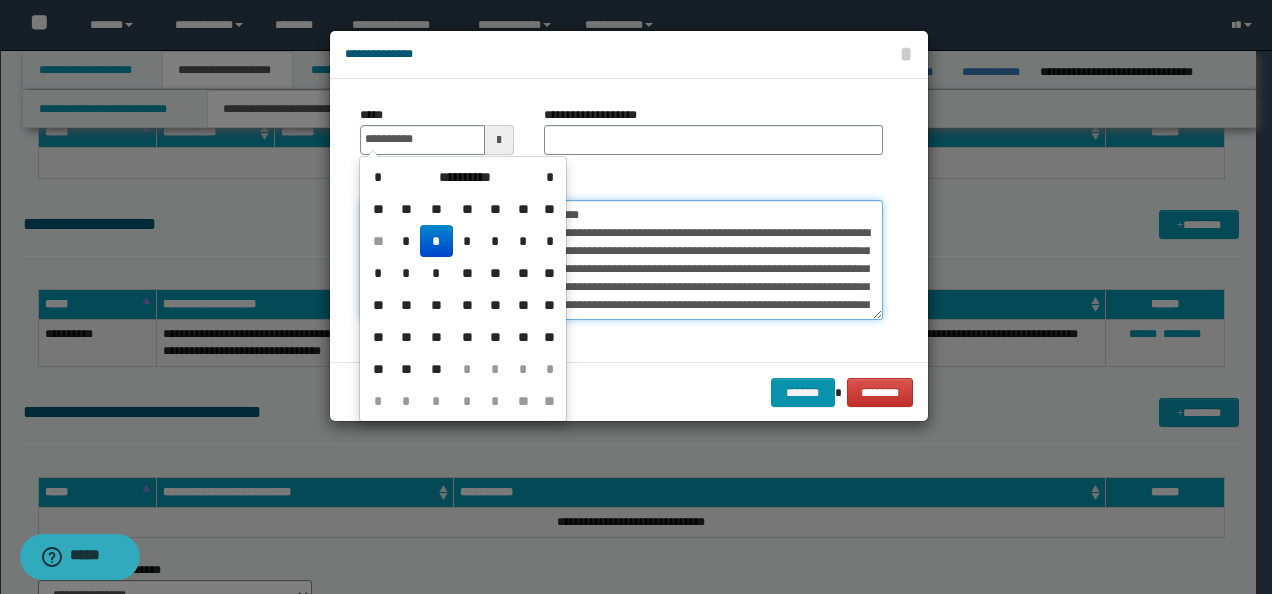 type on "**********" 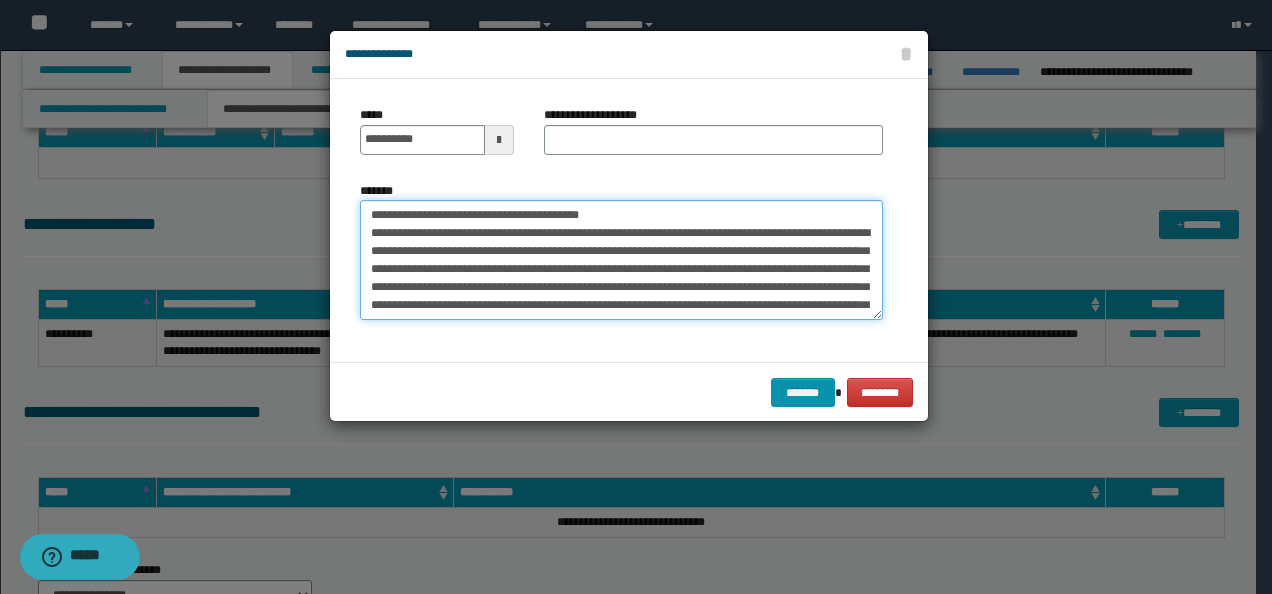 drag, startPoint x: 596, startPoint y: 206, endPoint x: 230, endPoint y: 206, distance: 366 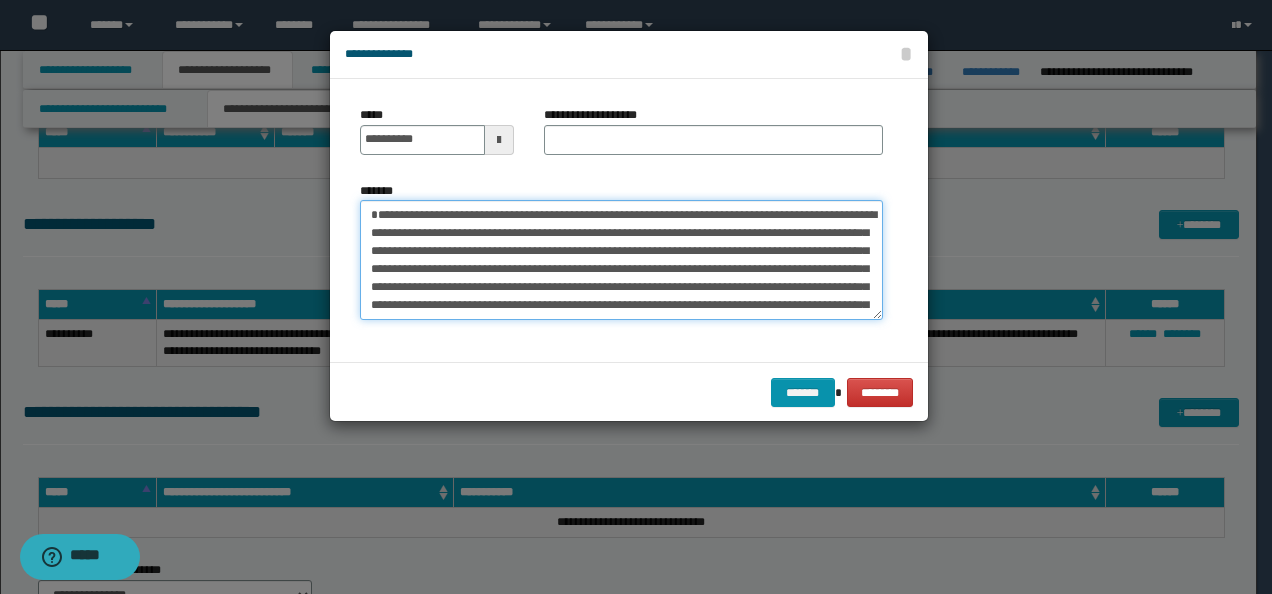 type on "**********" 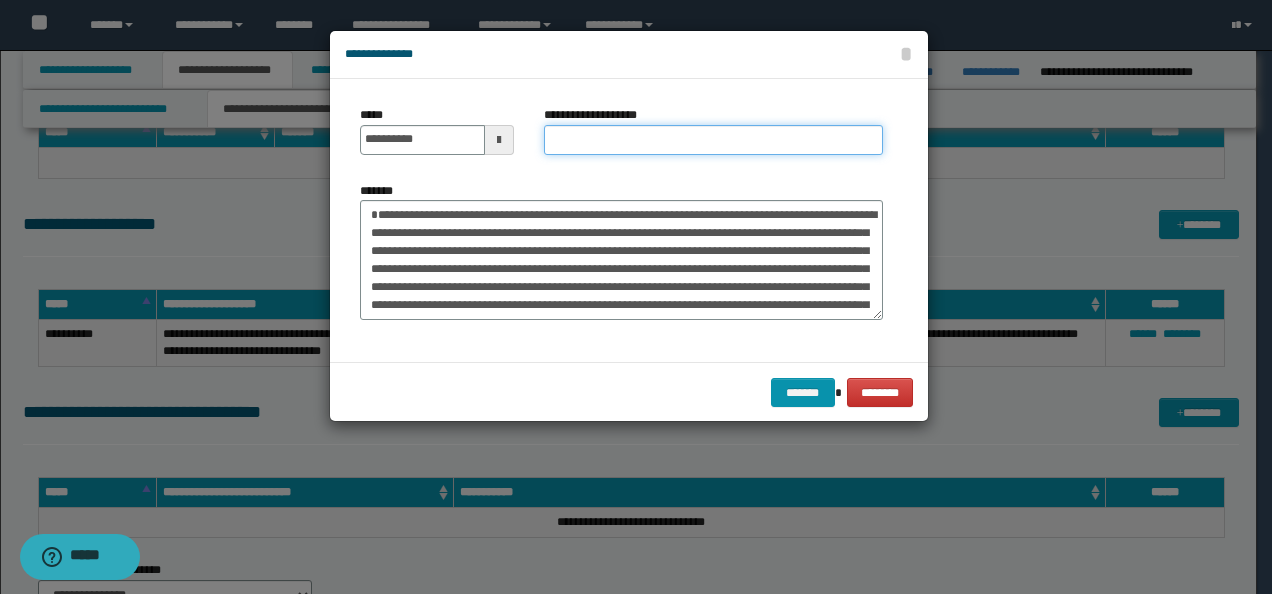 click on "**********" at bounding box center [713, 140] 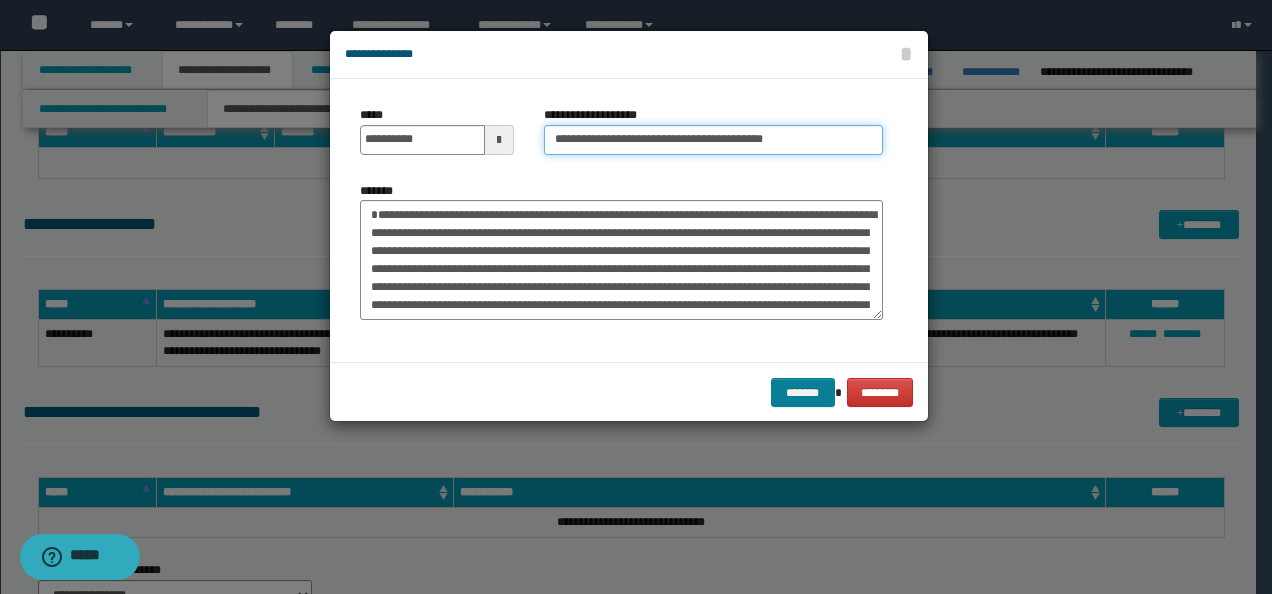 type on "**********" 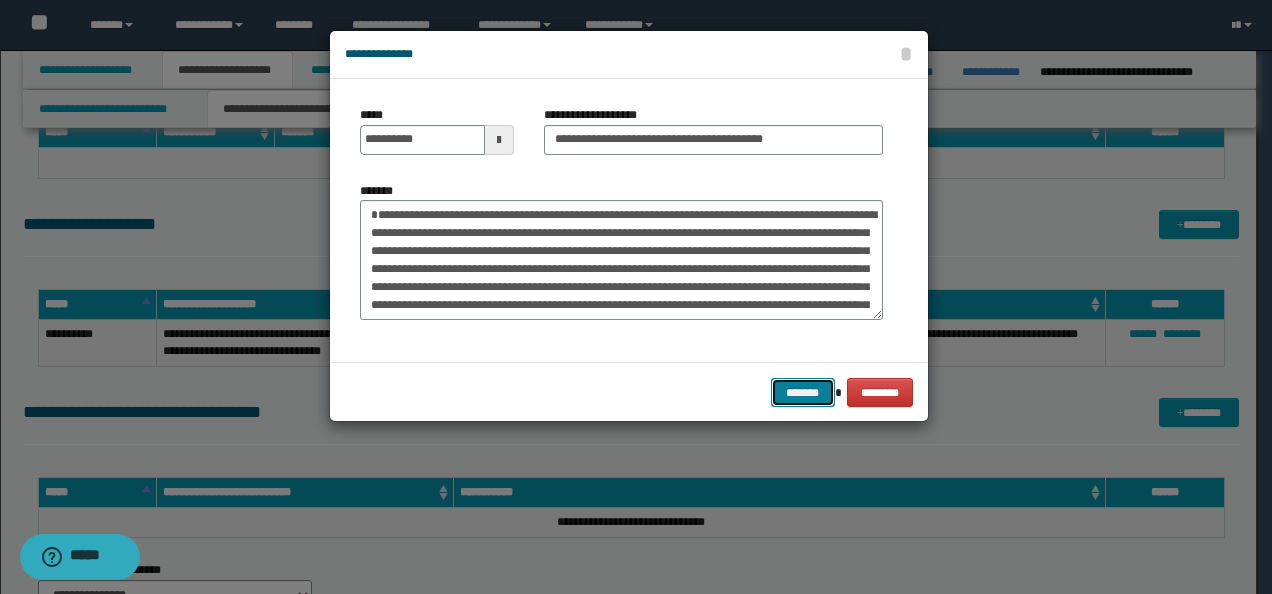 click on "*******" at bounding box center [803, 392] 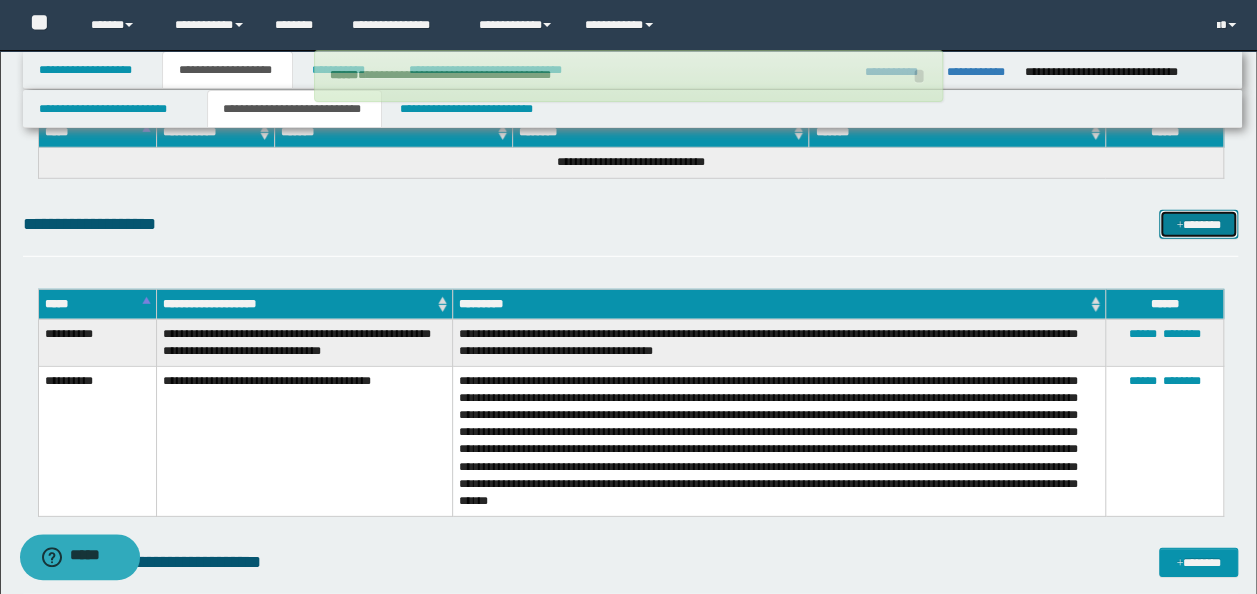 type 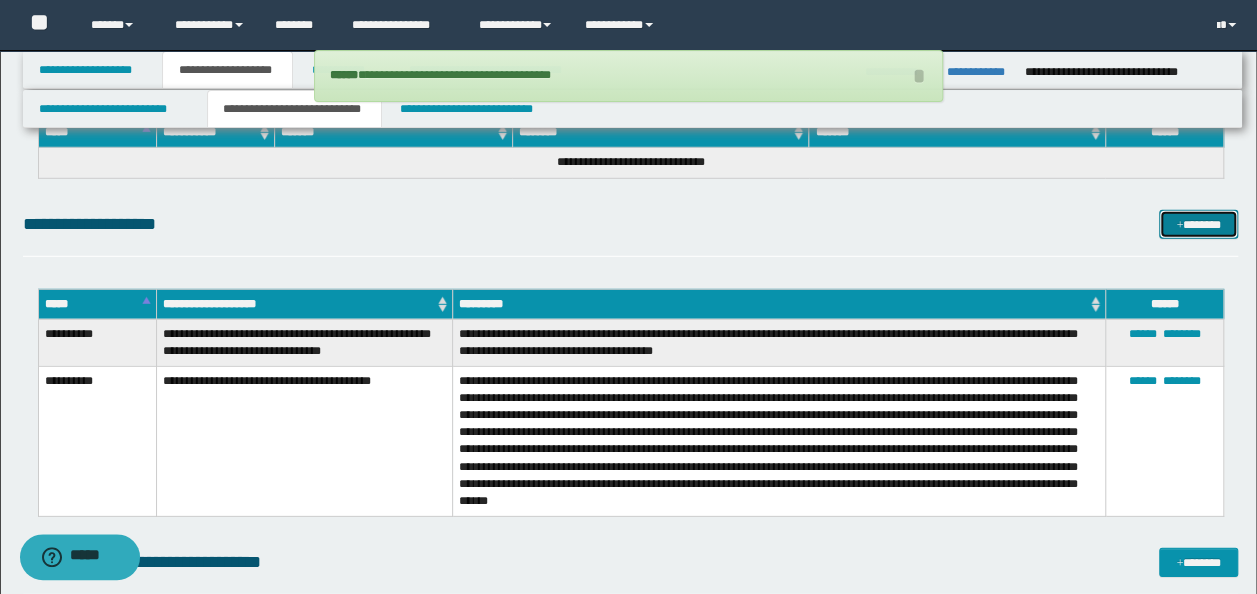 click at bounding box center [1179, 226] 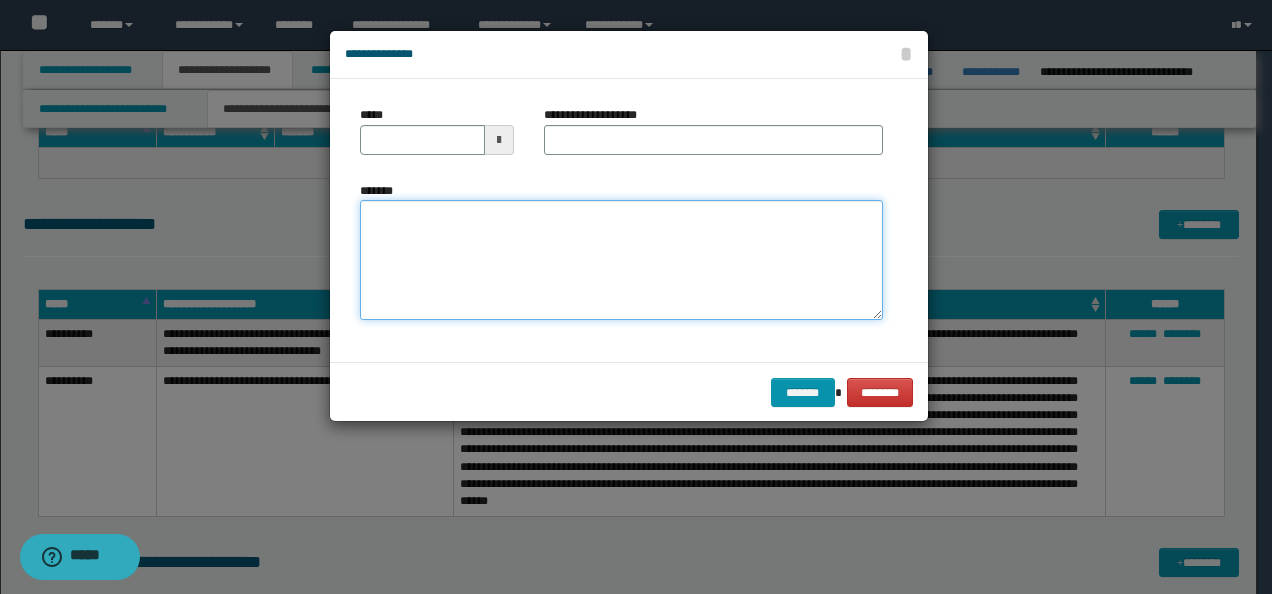 click on "*******" at bounding box center [621, 259] 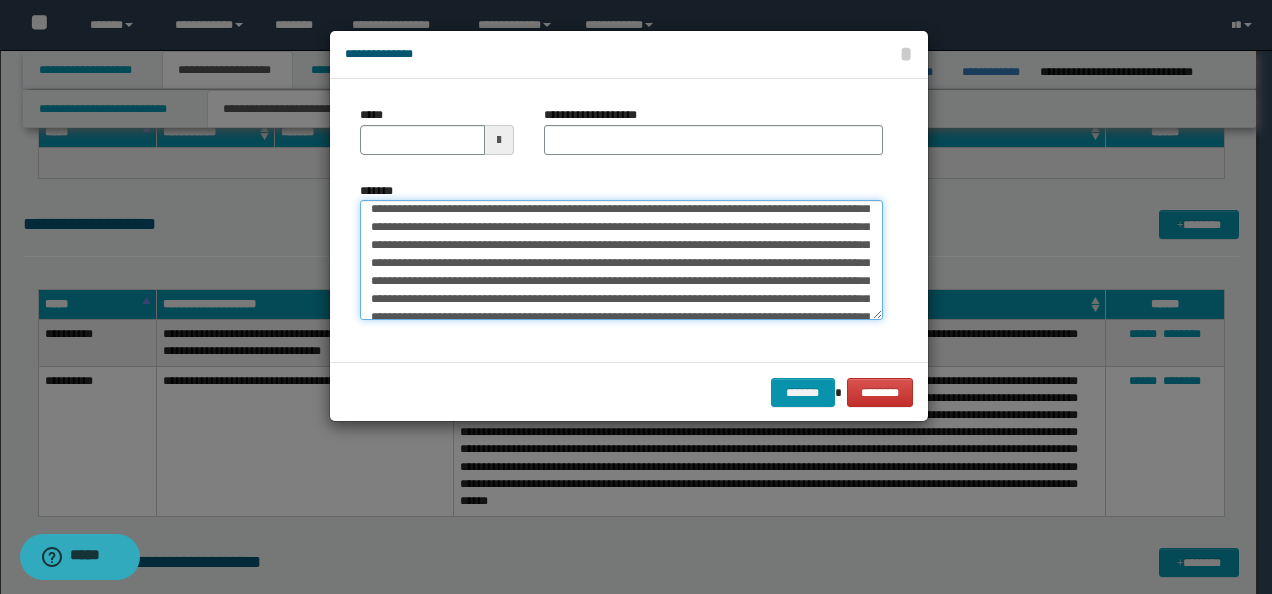 scroll, scrollTop: 0, scrollLeft: 0, axis: both 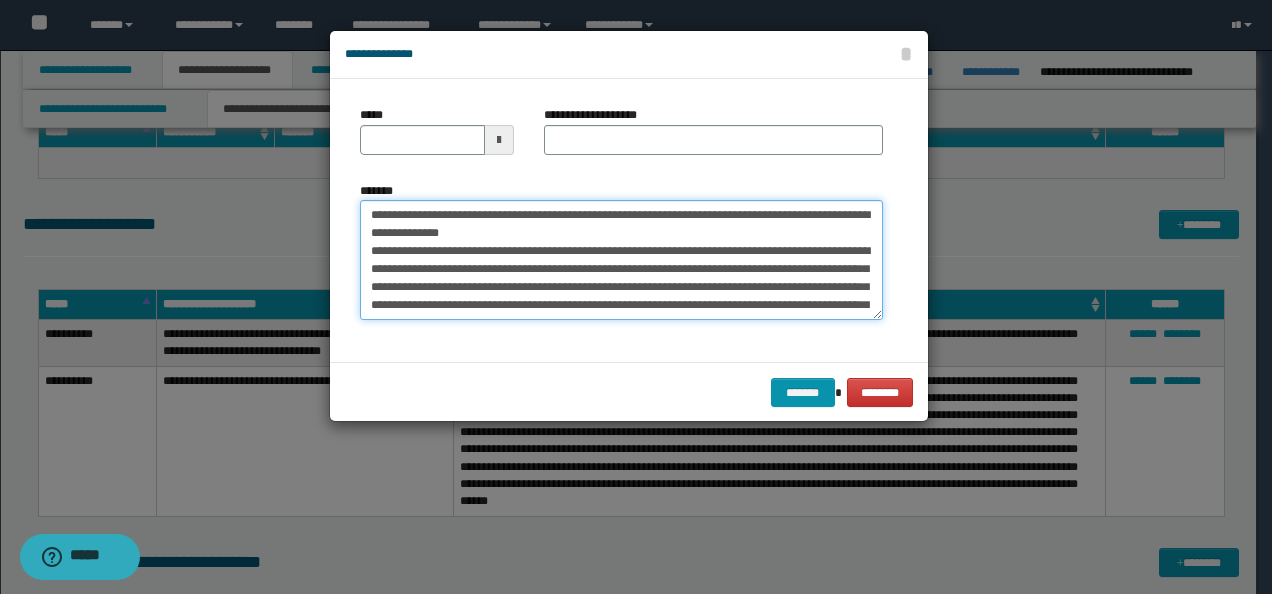 drag, startPoint x: 432, startPoint y: 210, endPoint x: 244, endPoint y: 205, distance: 188.06648 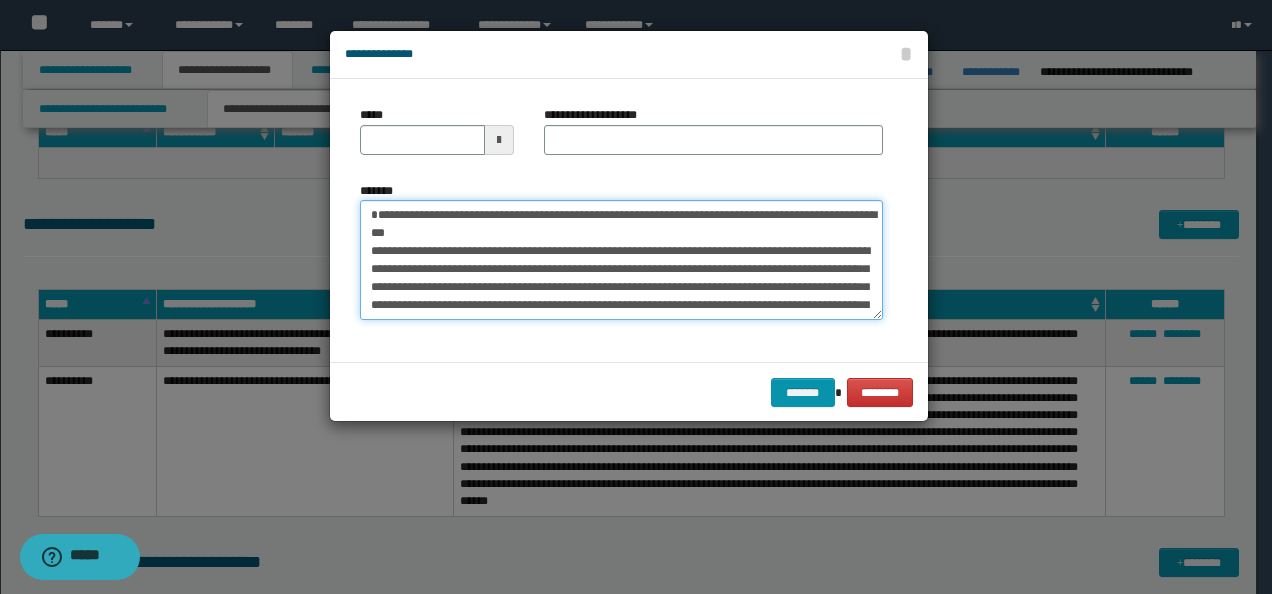 type 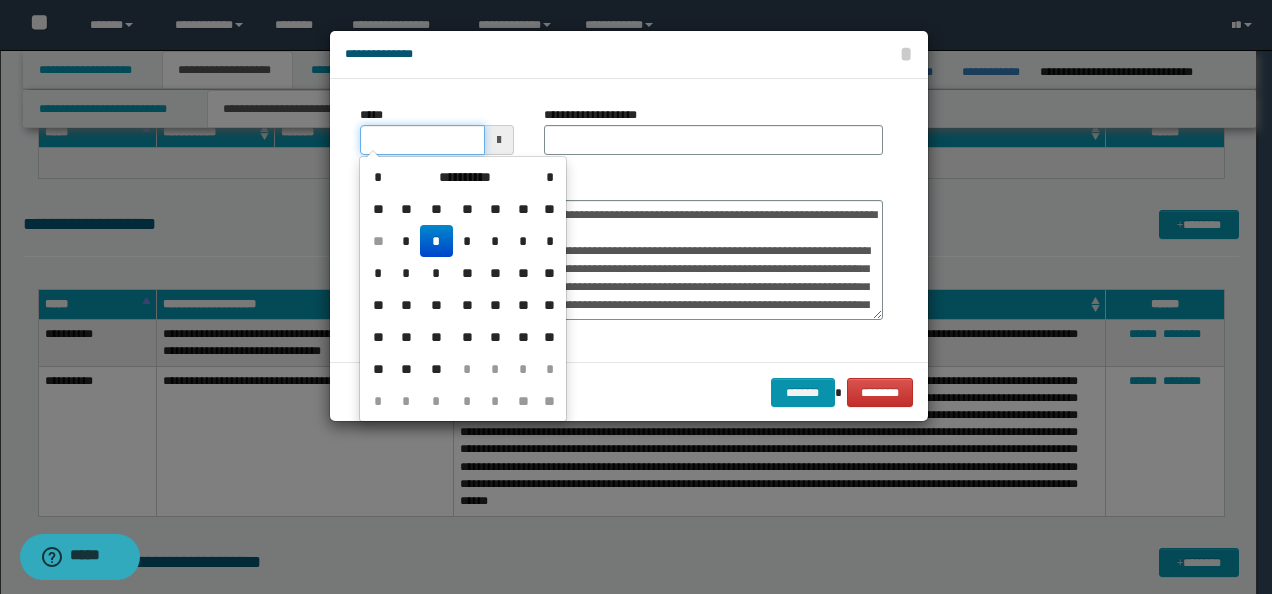 click on "*****" at bounding box center [422, 140] 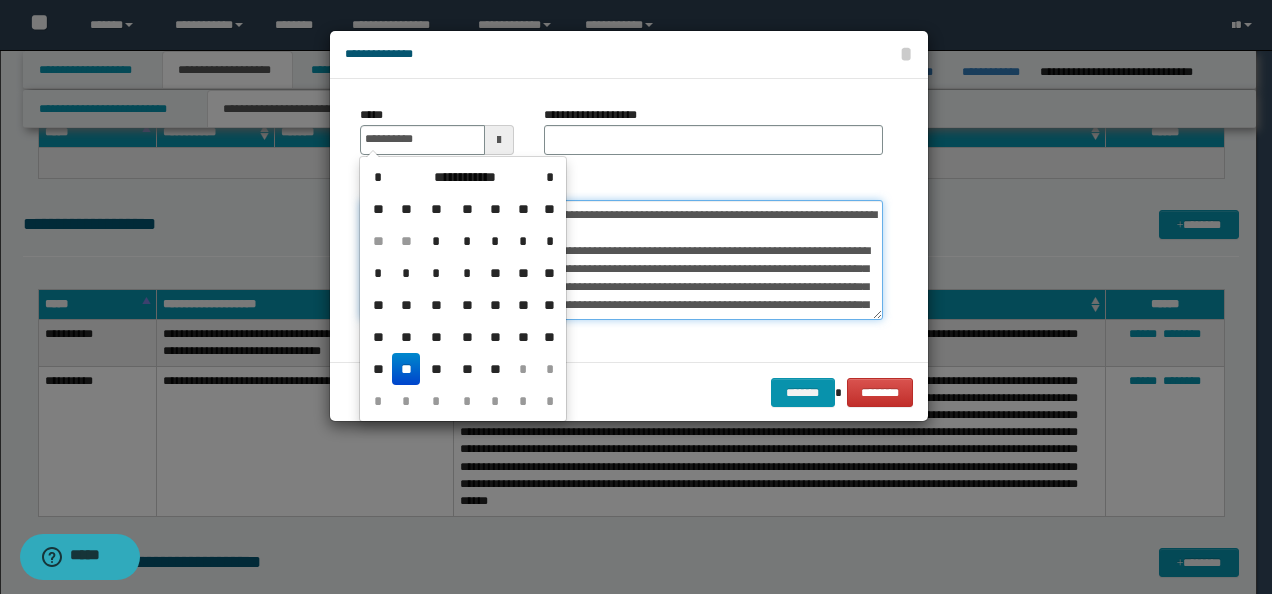 type on "**********" 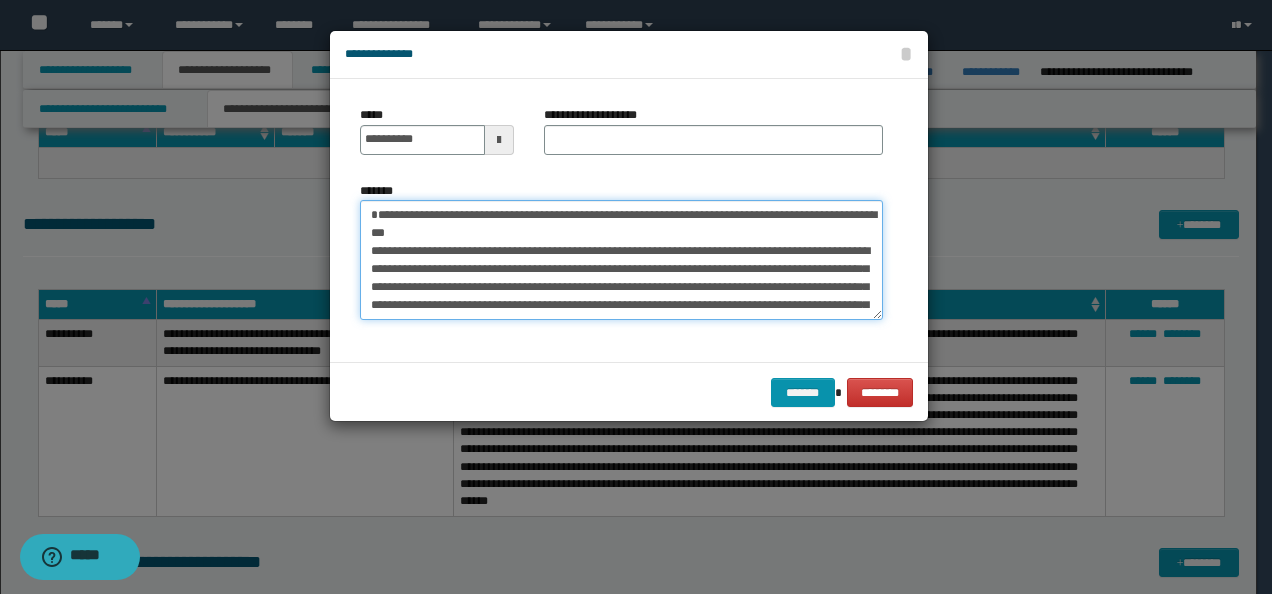 drag, startPoint x: 598, startPoint y: 237, endPoint x: 285, endPoint y: 138, distance: 328.28342 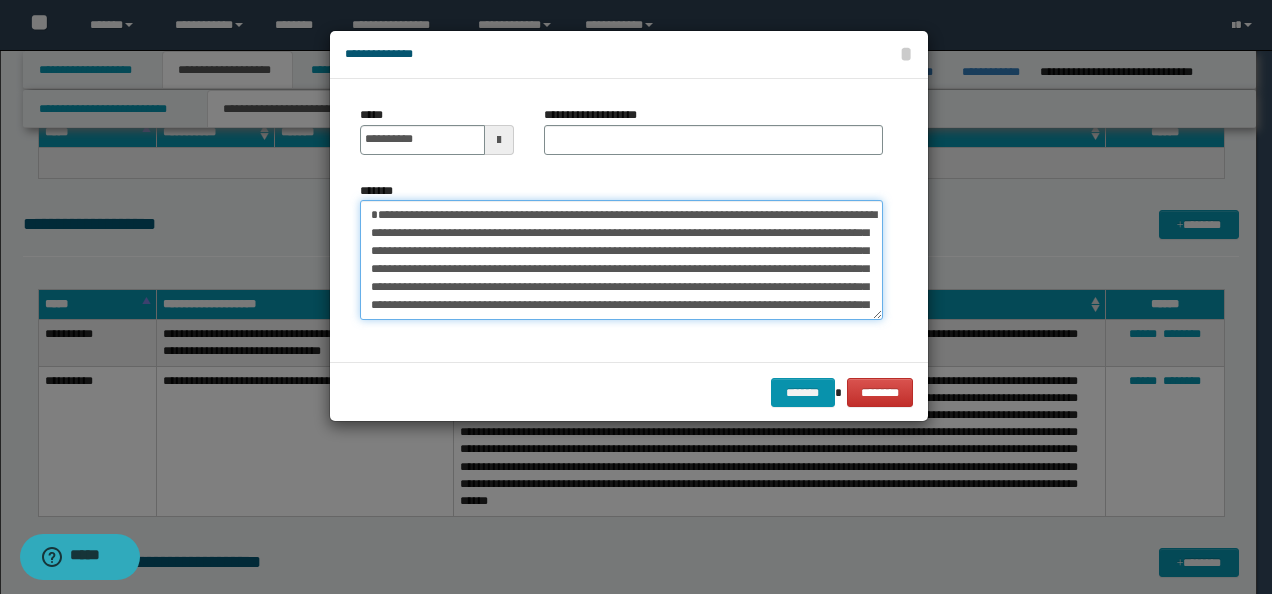 type on "**********" 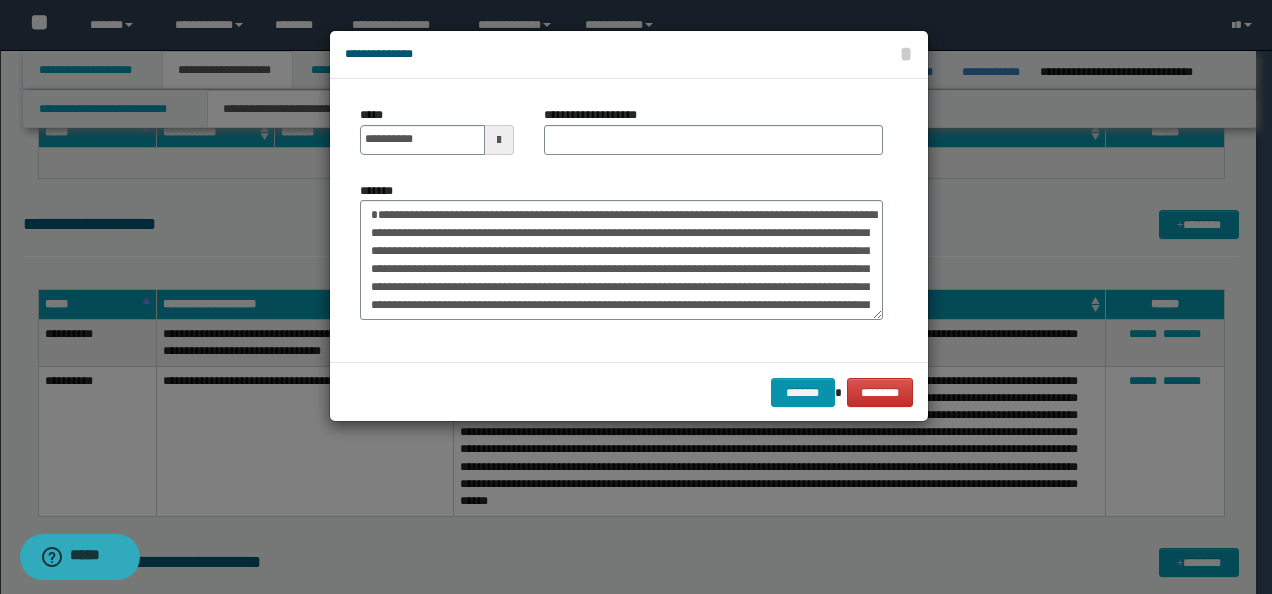 click on "**********" at bounding box center (601, 115) 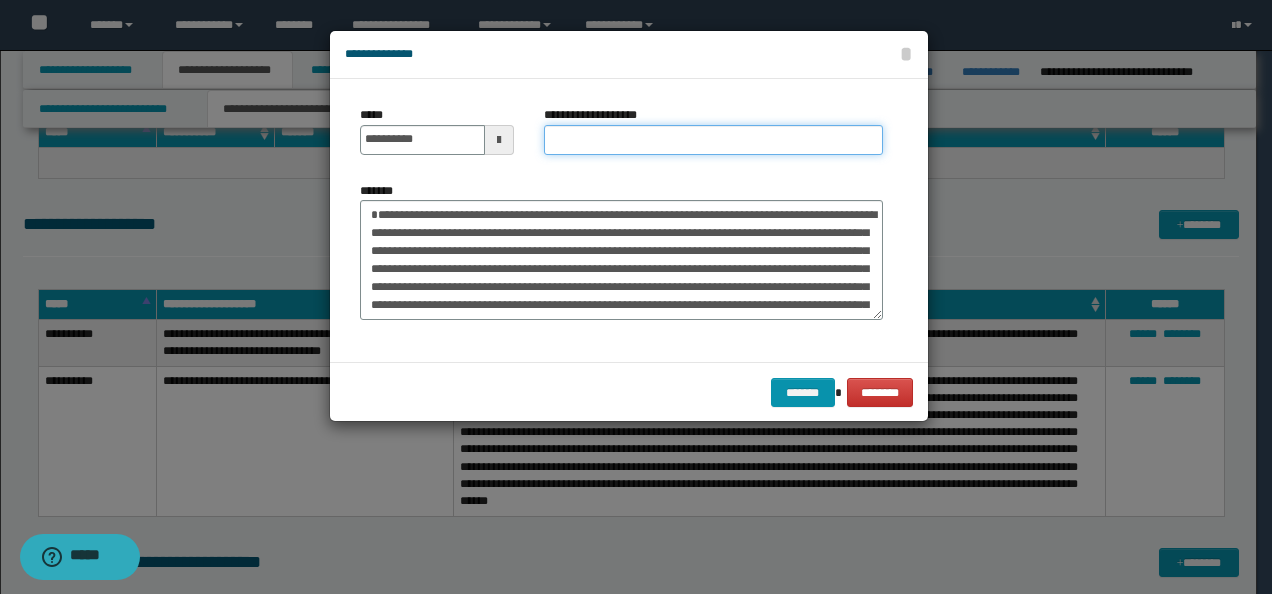 click on "**********" at bounding box center [713, 140] 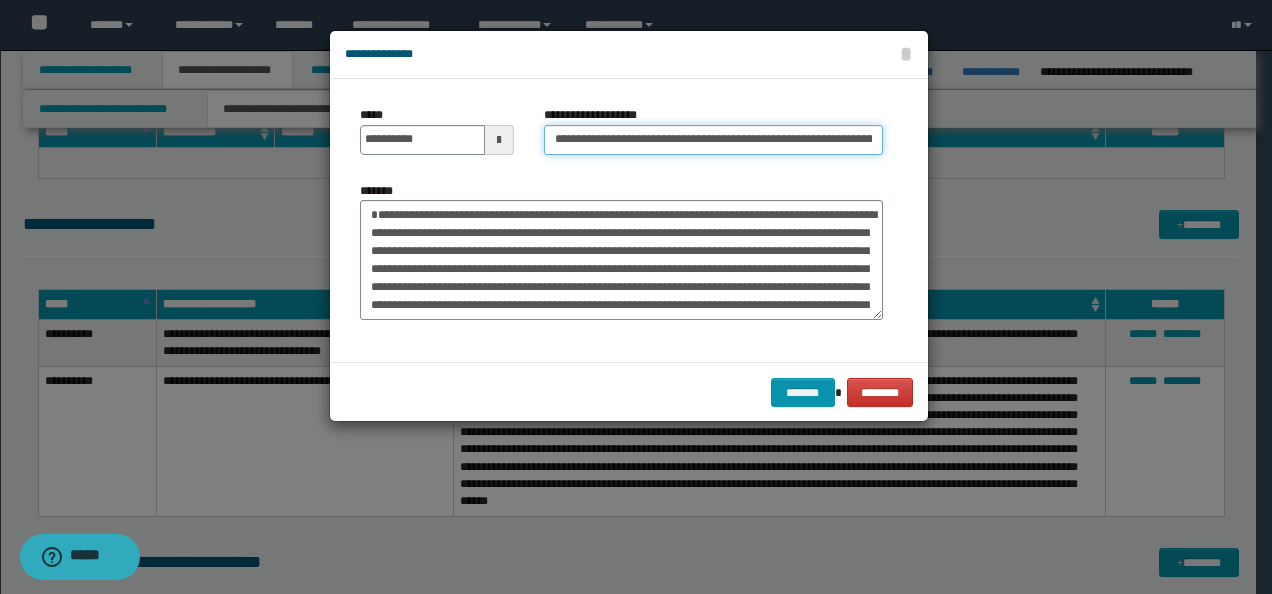 scroll, scrollTop: 0, scrollLeft: 341, axis: horizontal 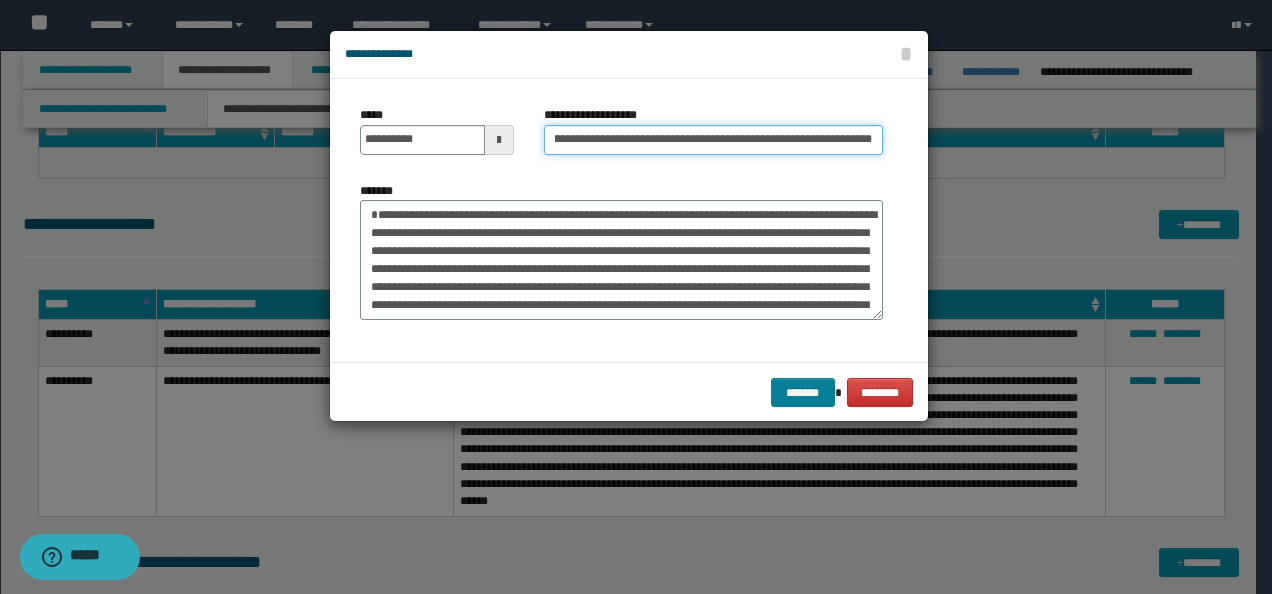 type on "**********" 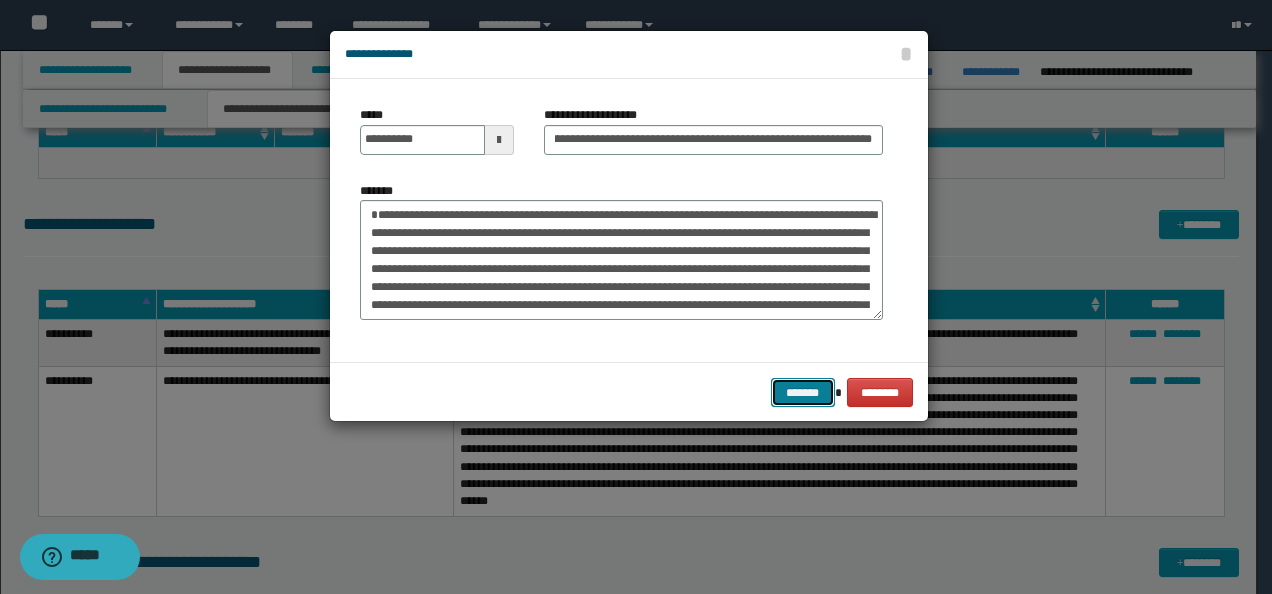 click on "*******" at bounding box center [803, 392] 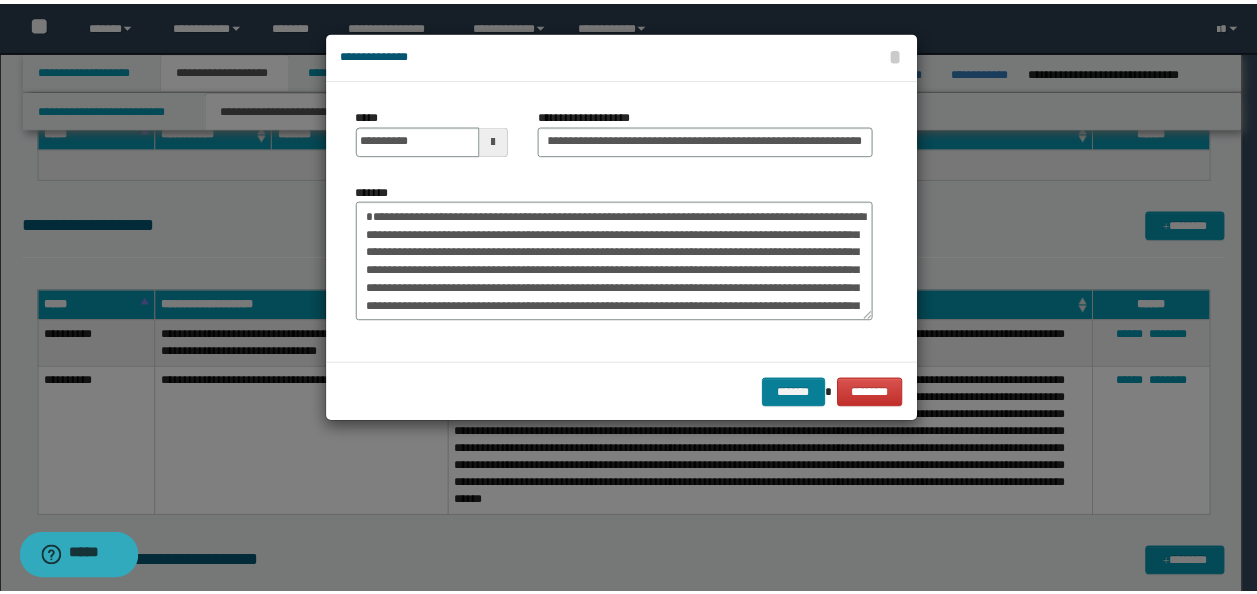 scroll, scrollTop: 0, scrollLeft: 0, axis: both 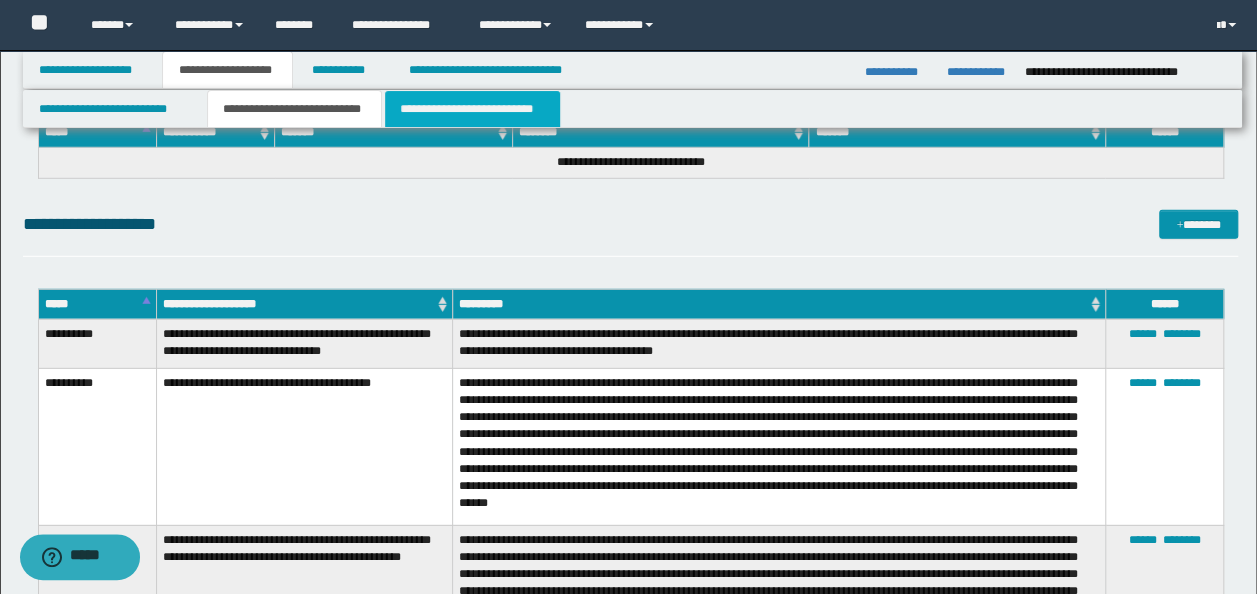 click on "**********" at bounding box center (472, 109) 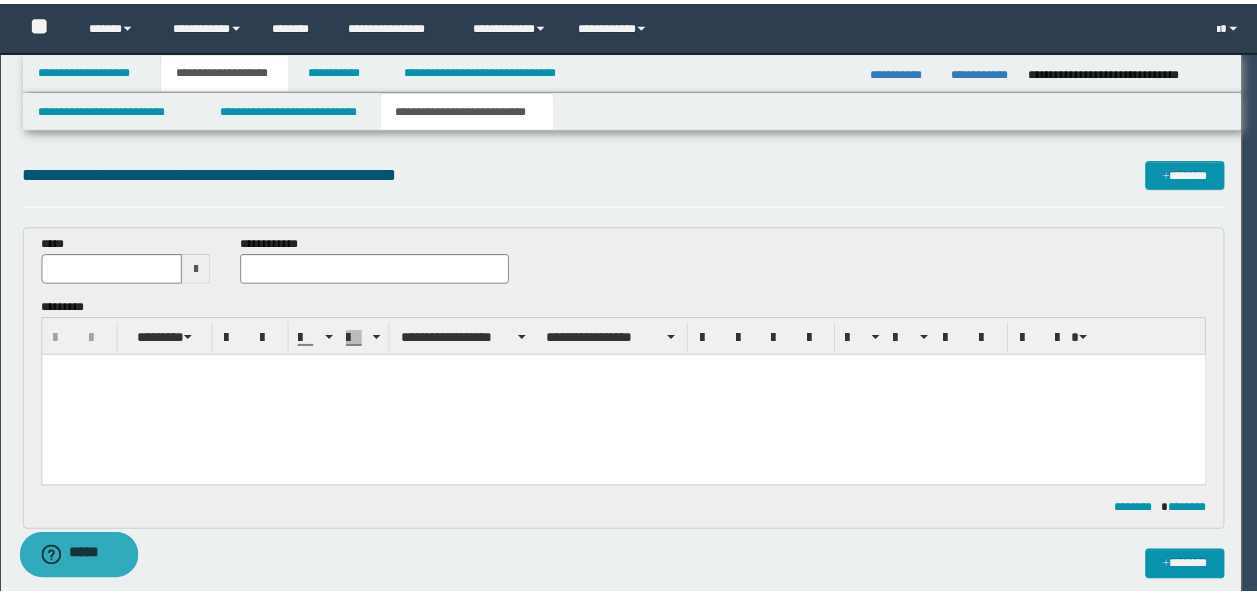 scroll, scrollTop: 0, scrollLeft: 0, axis: both 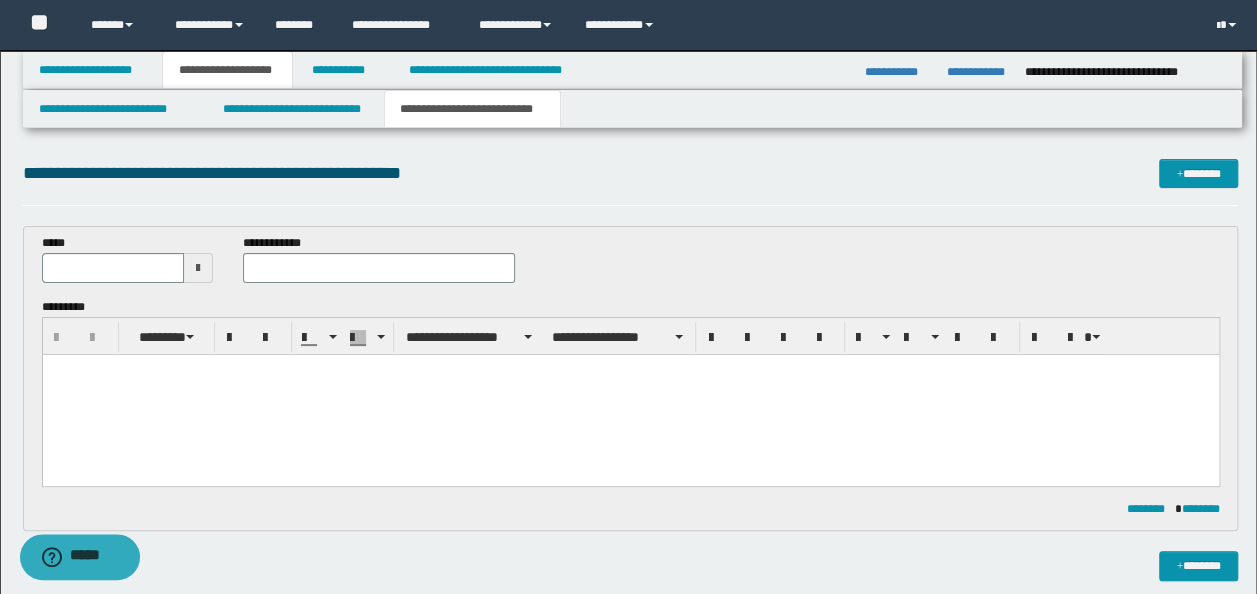 click at bounding box center (630, 394) 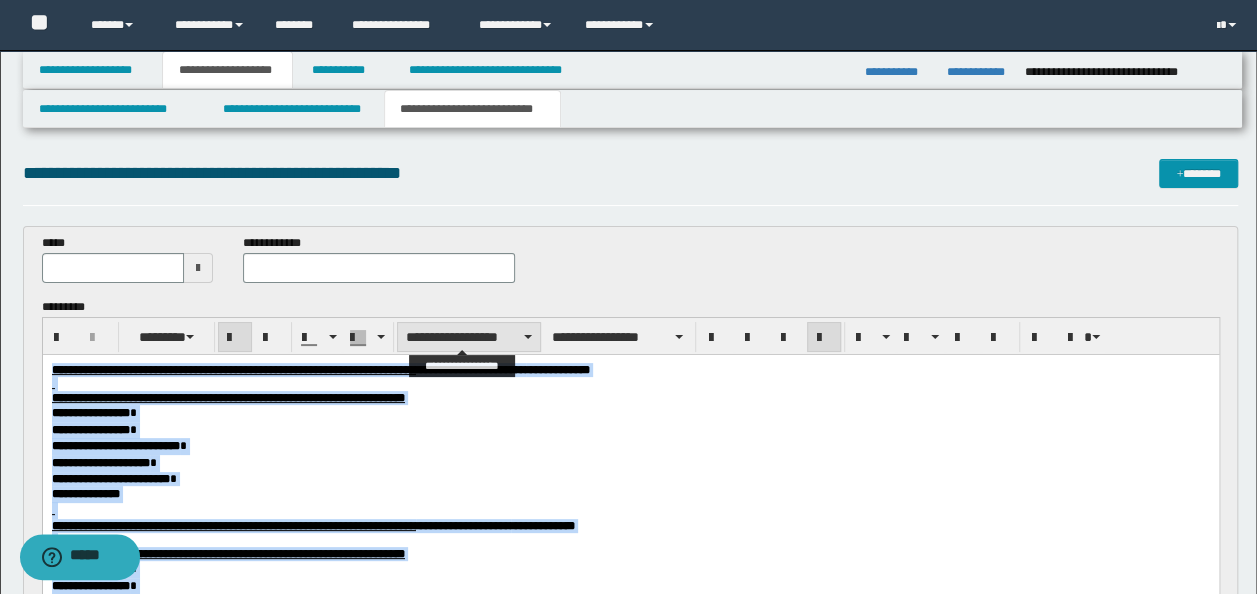 click on "**********" at bounding box center [469, 337] 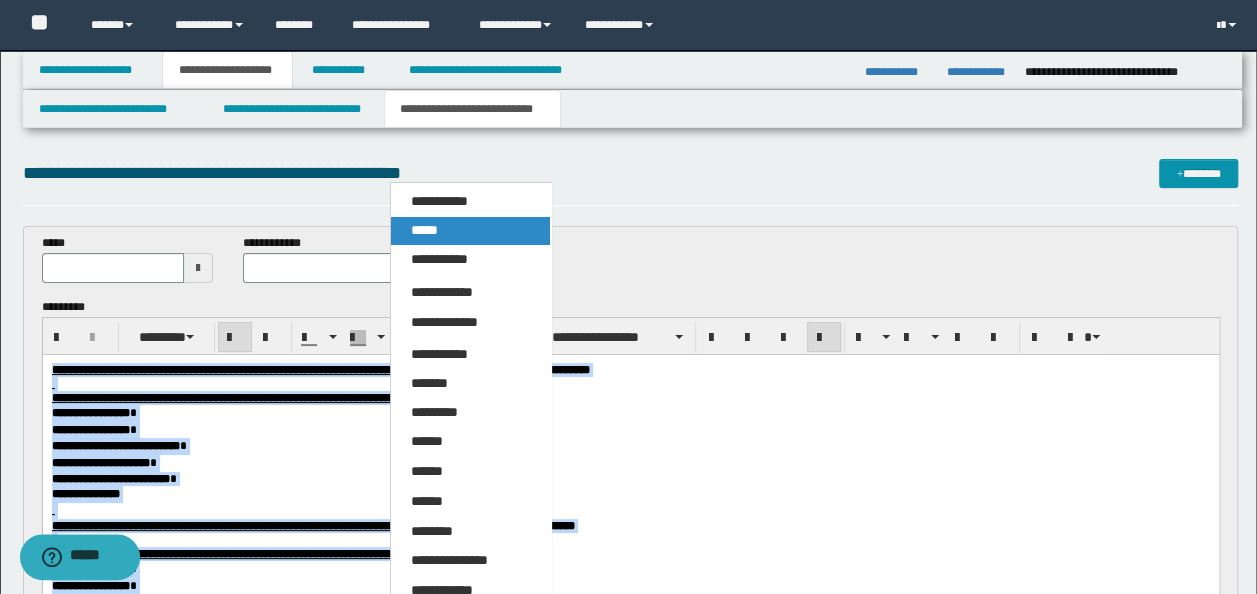 click on "*****" at bounding box center (470, 231) 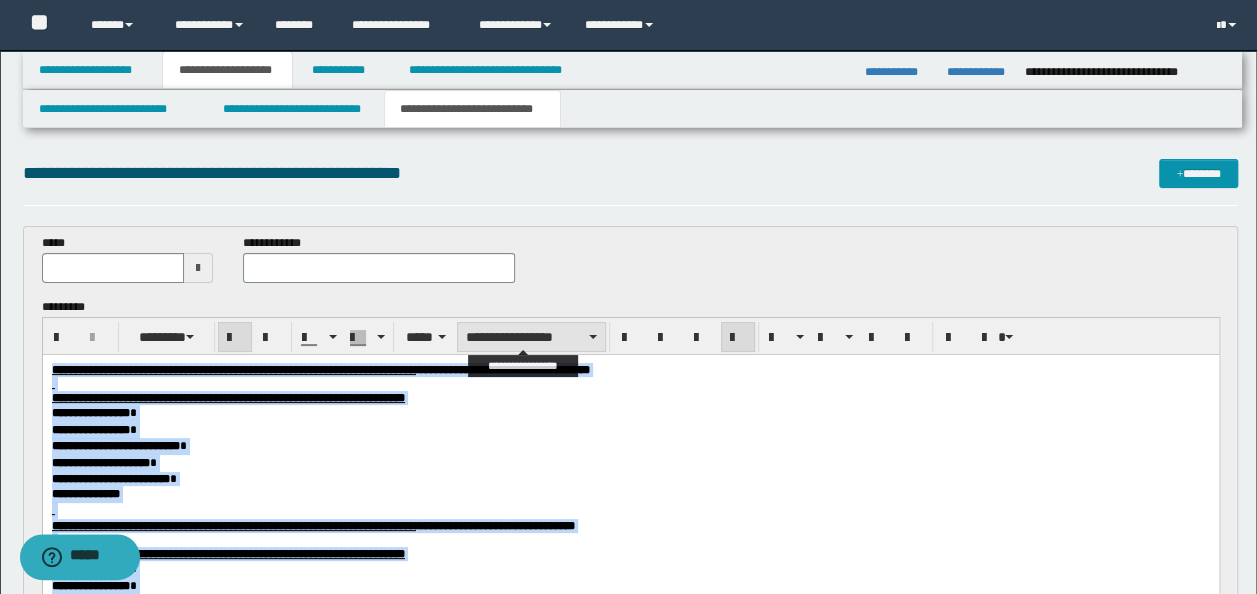 click on "**********" at bounding box center (531, 337) 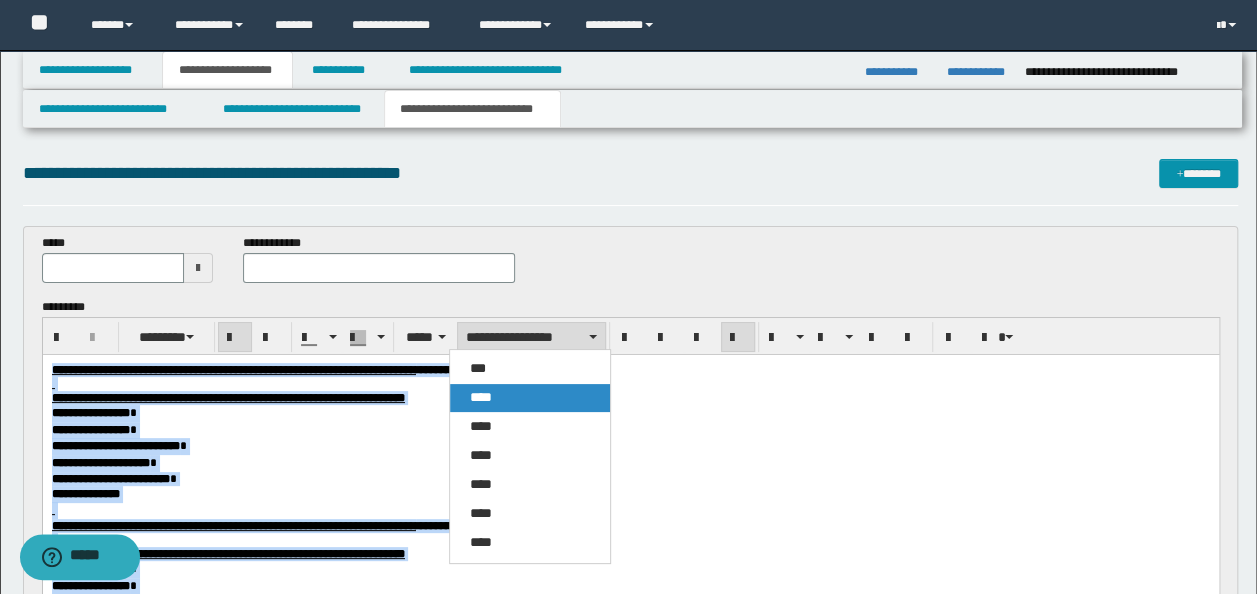 click on "****" at bounding box center (529, 398) 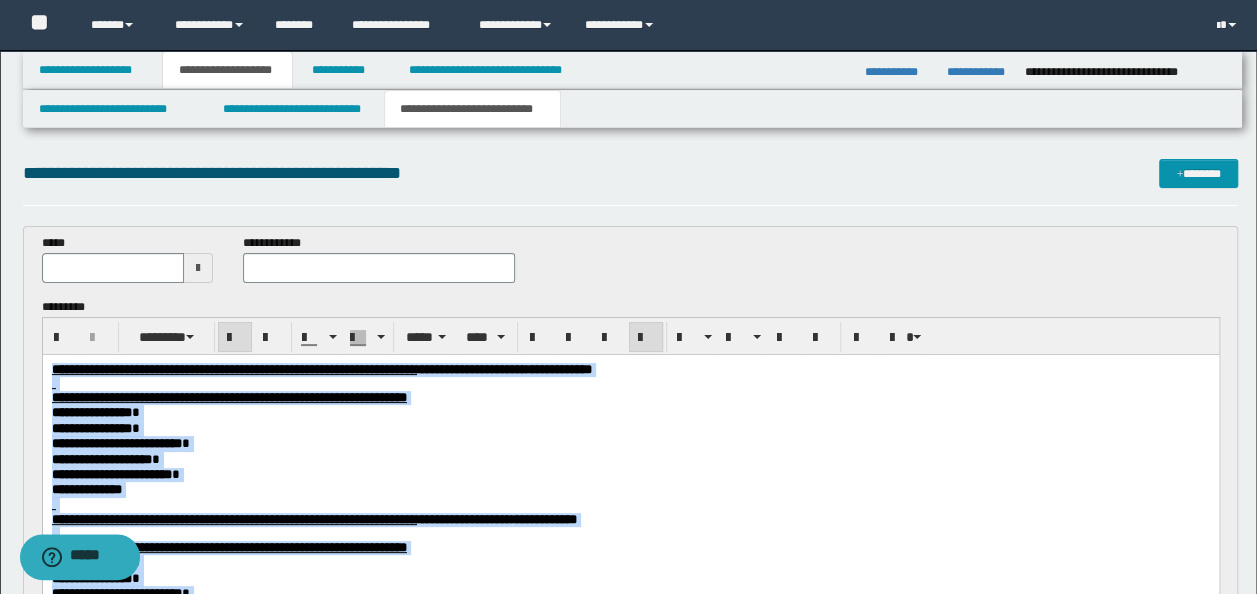 click on "**********" at bounding box center (630, 397) 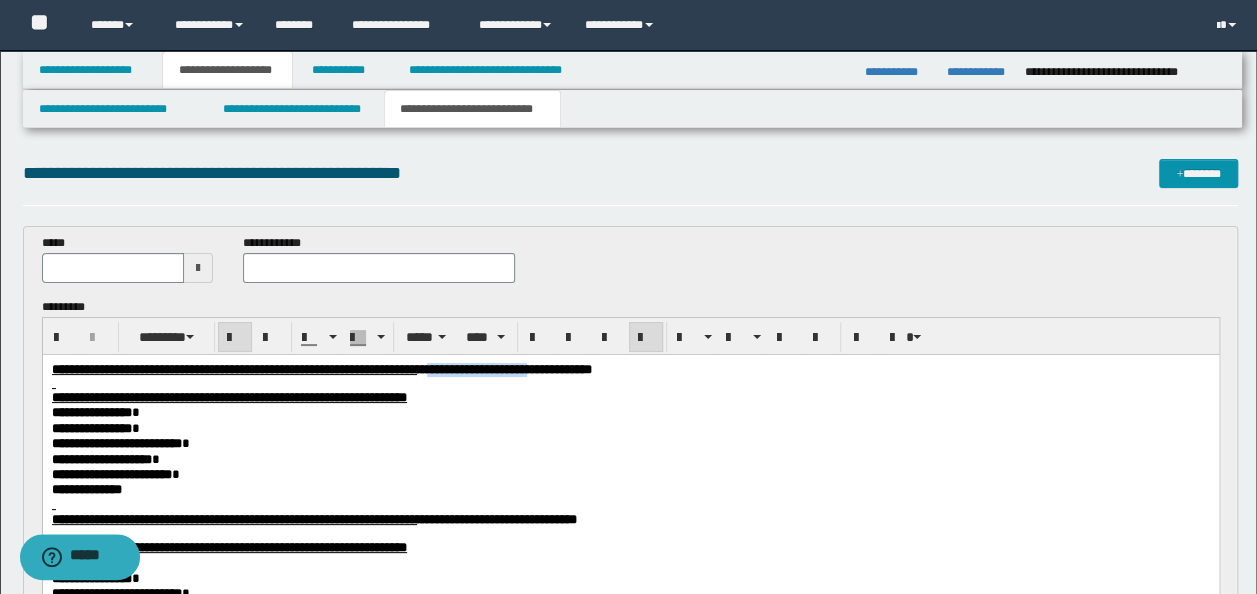 drag, startPoint x: 760, startPoint y: 364, endPoint x: 627, endPoint y: 360, distance: 133.06013 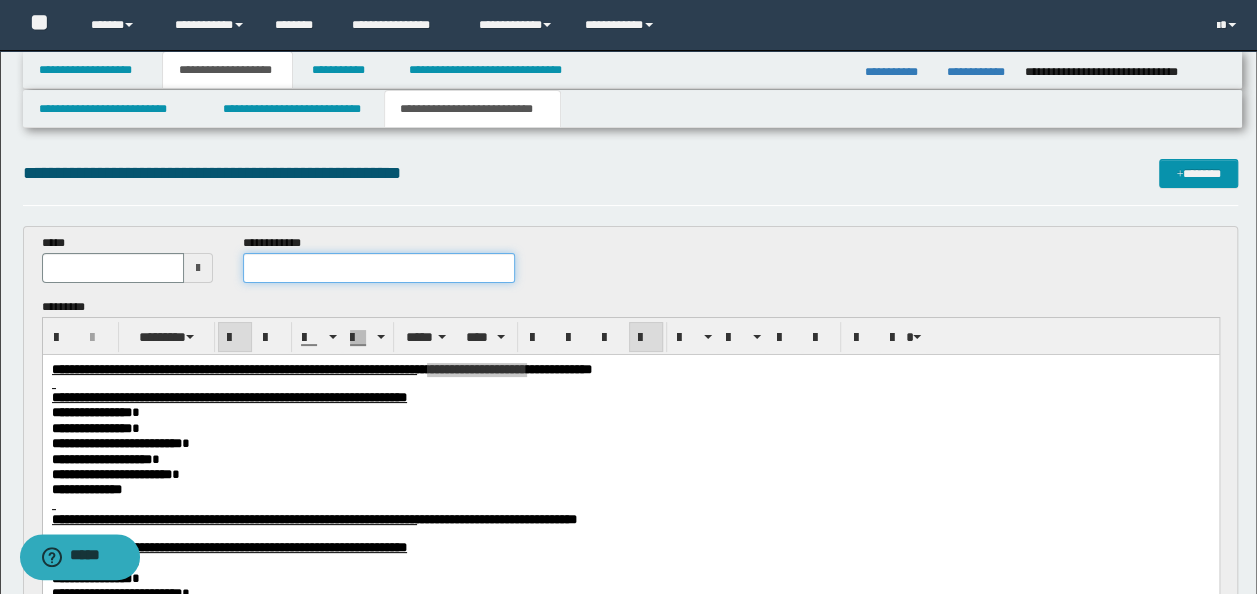 drag, startPoint x: 349, startPoint y: 270, endPoint x: 424, endPoint y: 291, distance: 77.88453 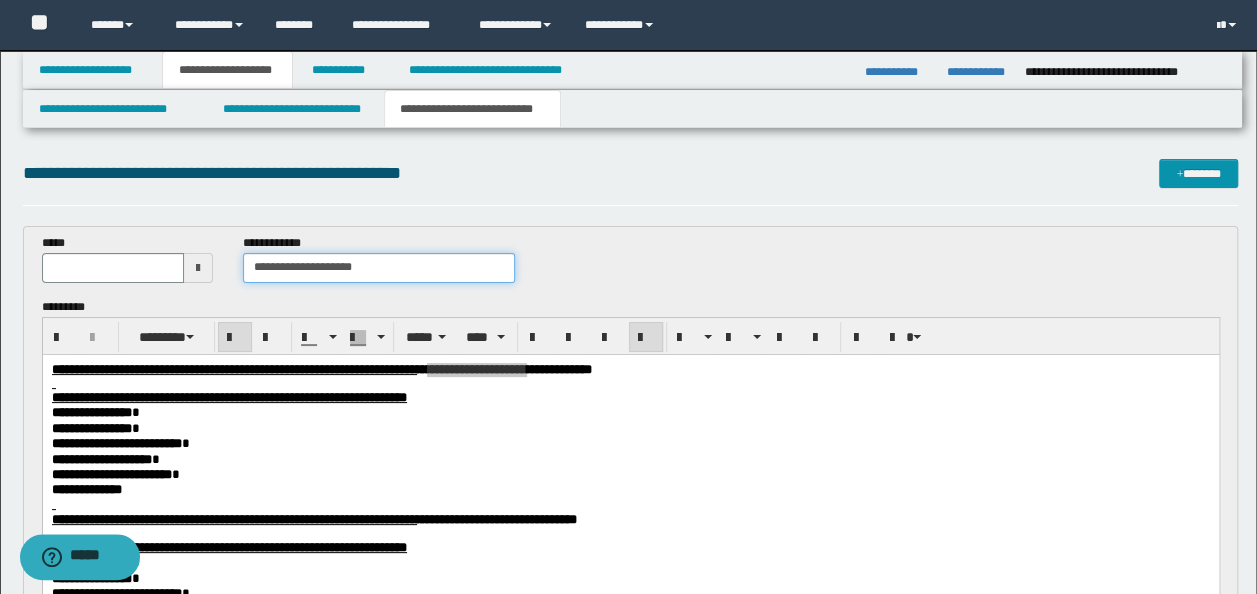 type on "**********" 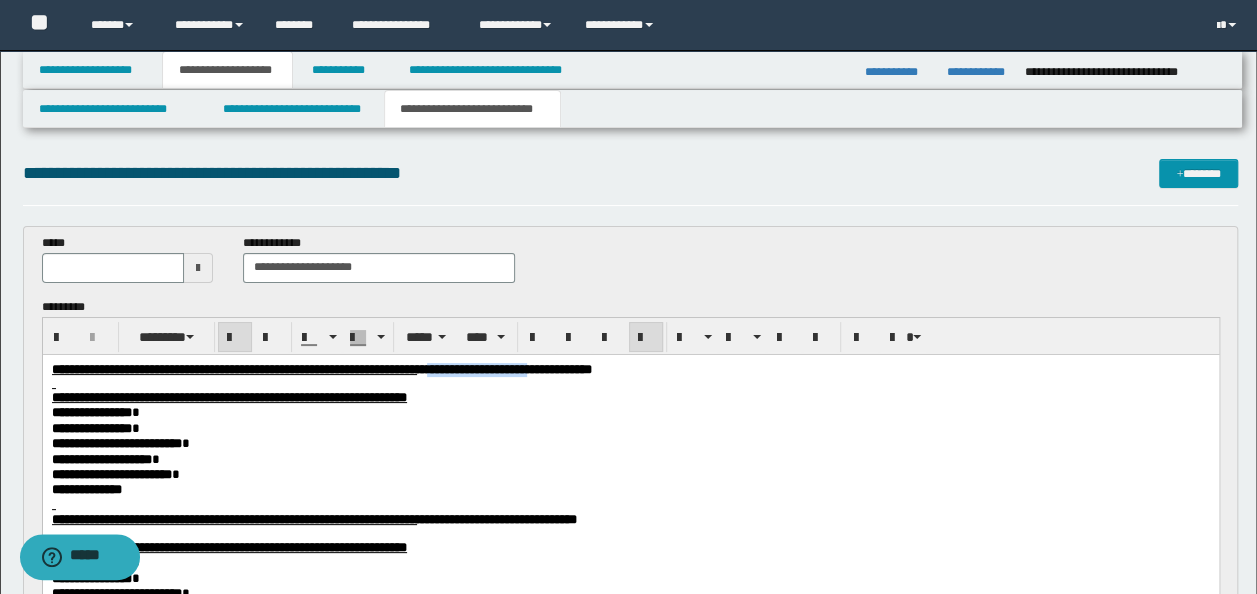 drag, startPoint x: 775, startPoint y: 366, endPoint x: 834, endPoint y: 371, distance: 59.211487 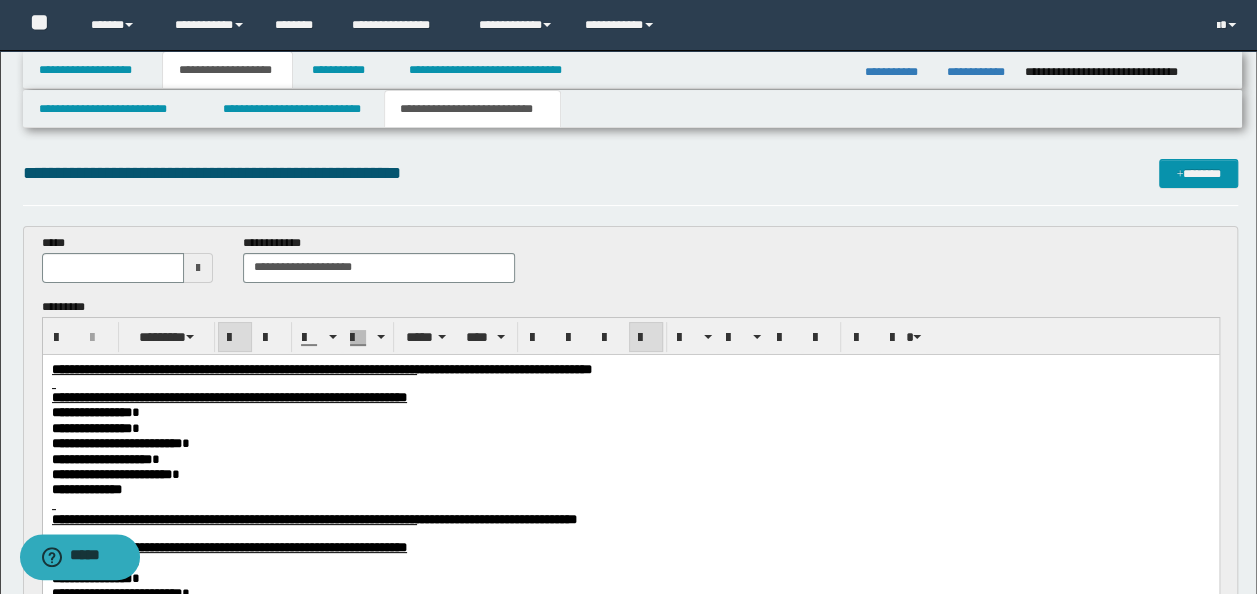 click on "**********" at bounding box center [558, 368] 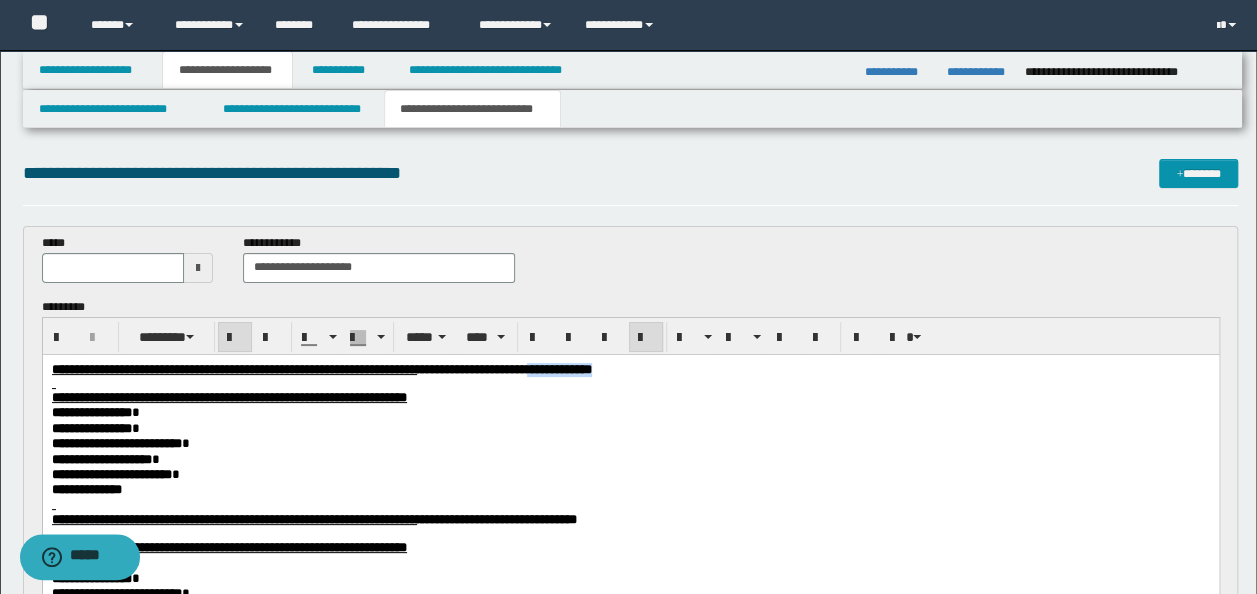 drag, startPoint x: 852, startPoint y: 369, endPoint x: 758, endPoint y: 371, distance: 94.02127 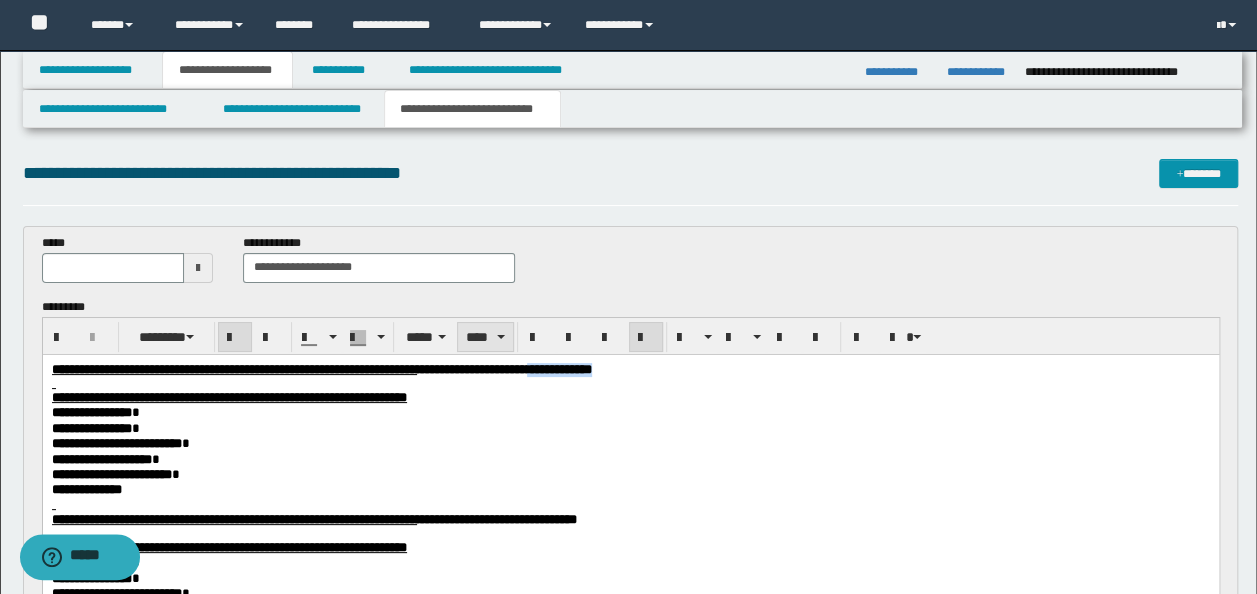 copy on "**********" 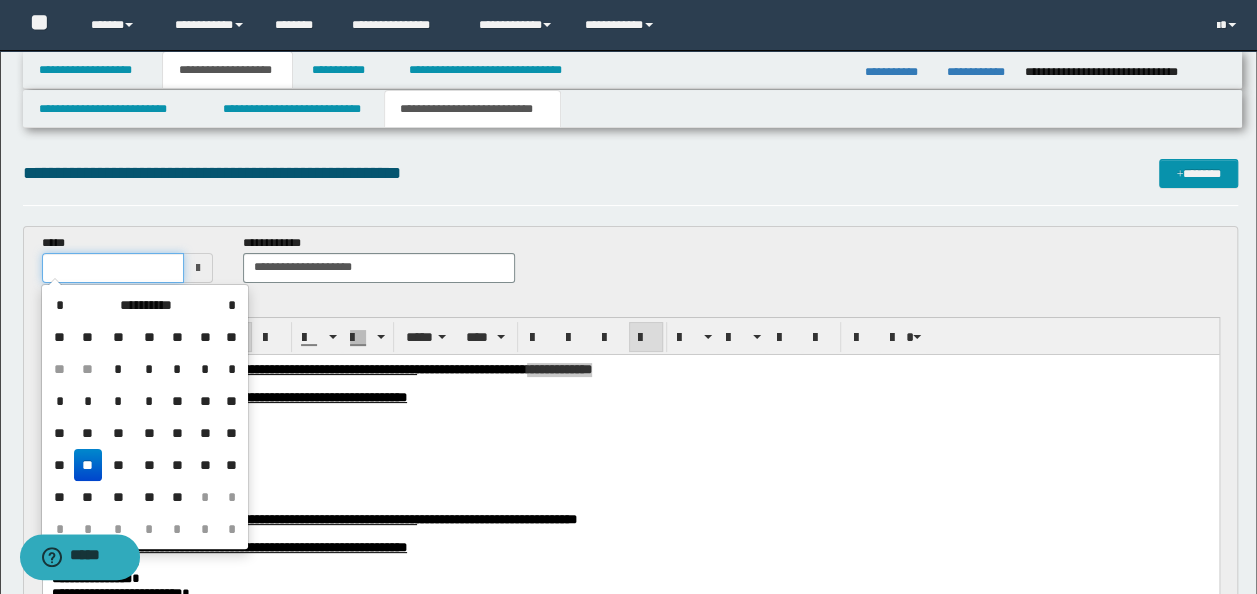 click at bounding box center [113, 268] 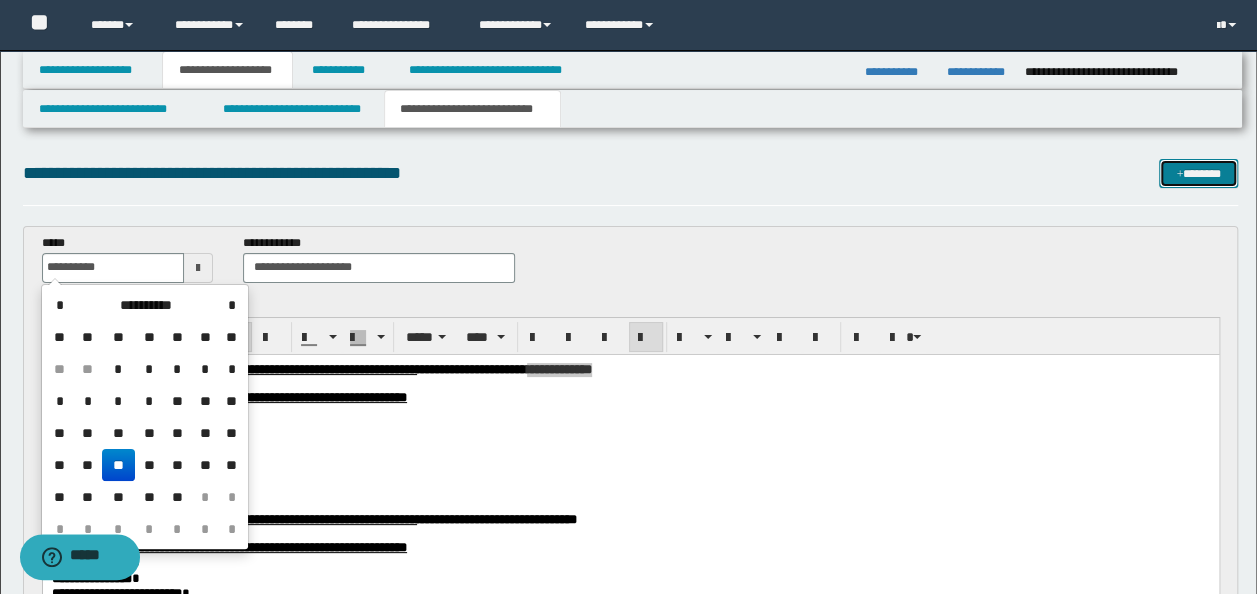 type on "**********" 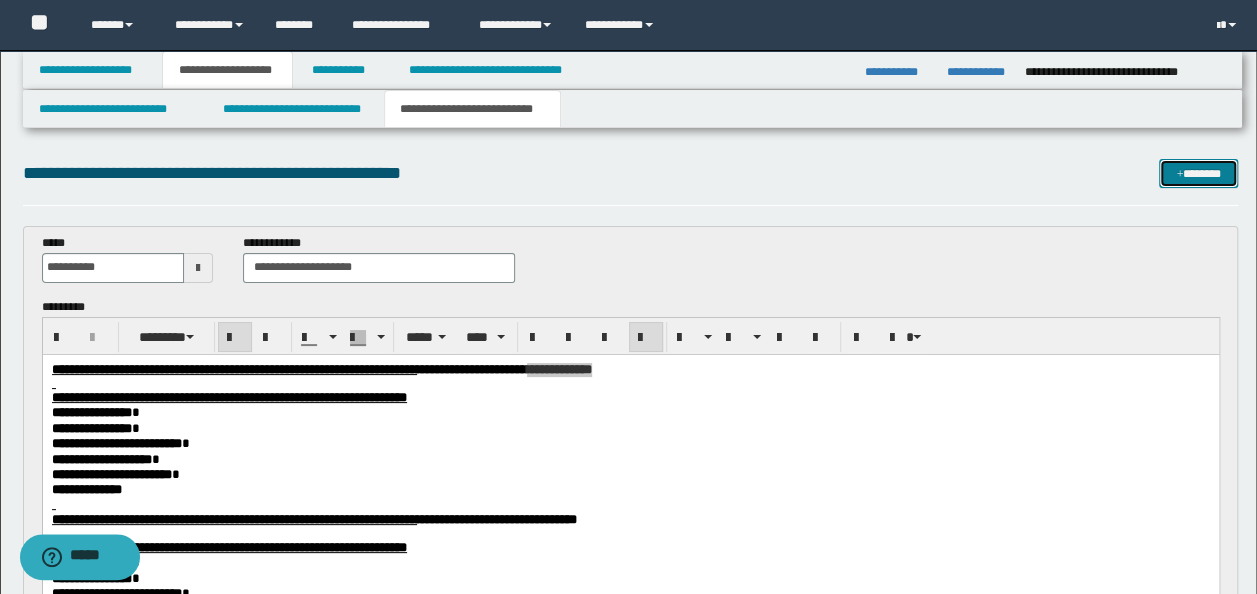 click on "*******" at bounding box center (1198, 173) 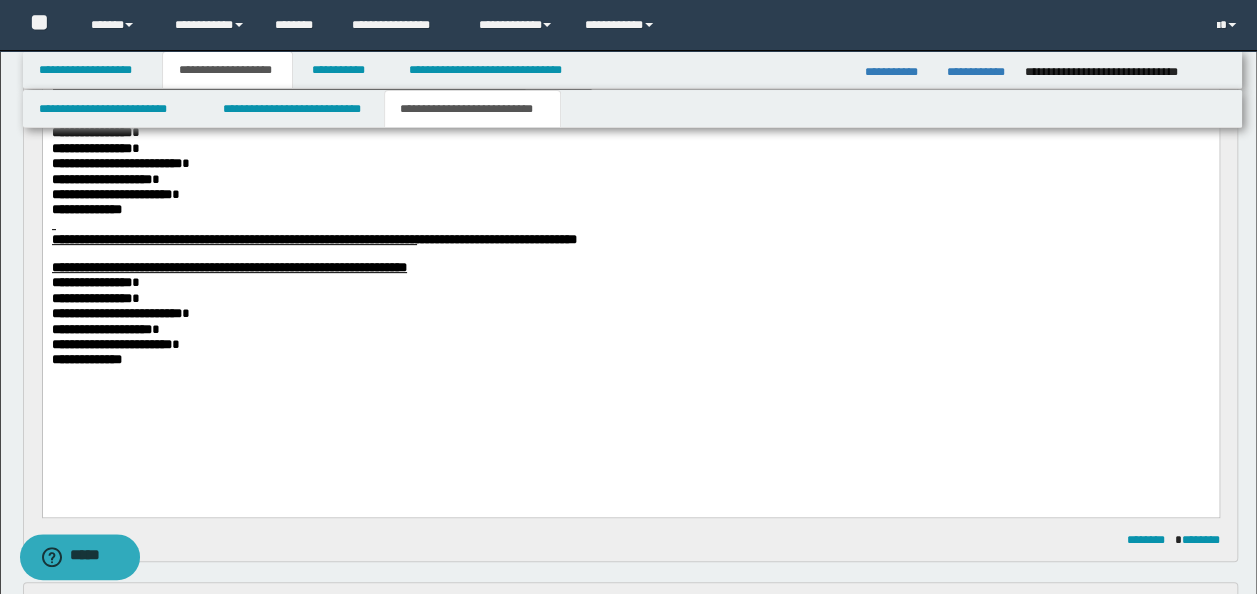 scroll, scrollTop: 188, scrollLeft: 0, axis: vertical 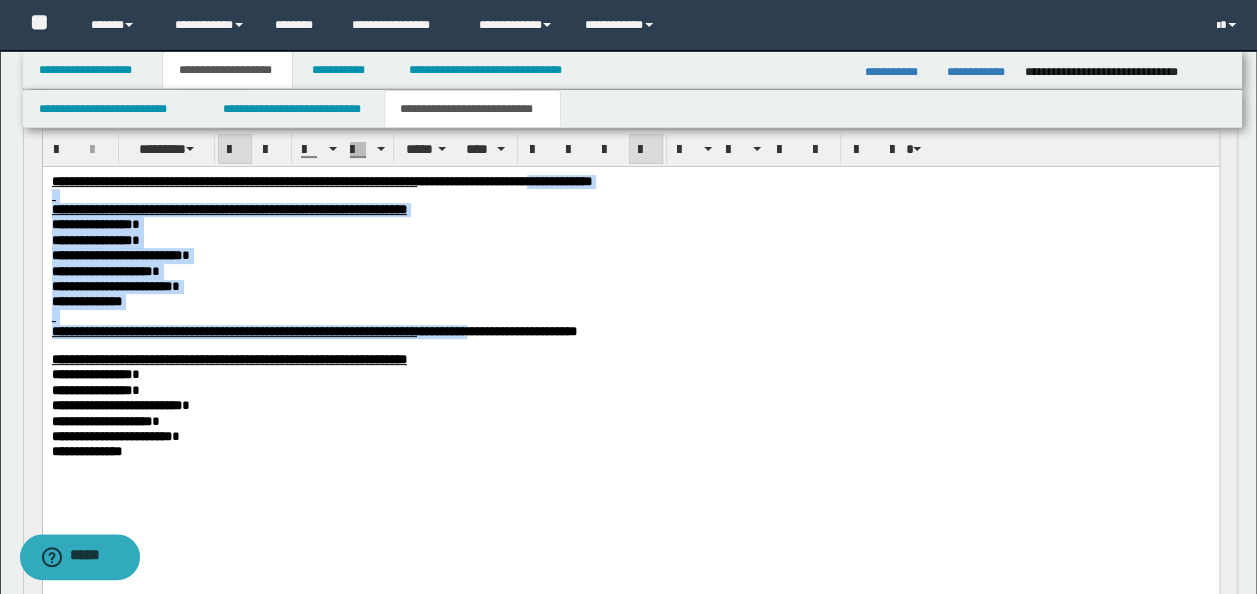 drag, startPoint x: 709, startPoint y: 335, endPoint x: 683, endPoint y: 335, distance: 26 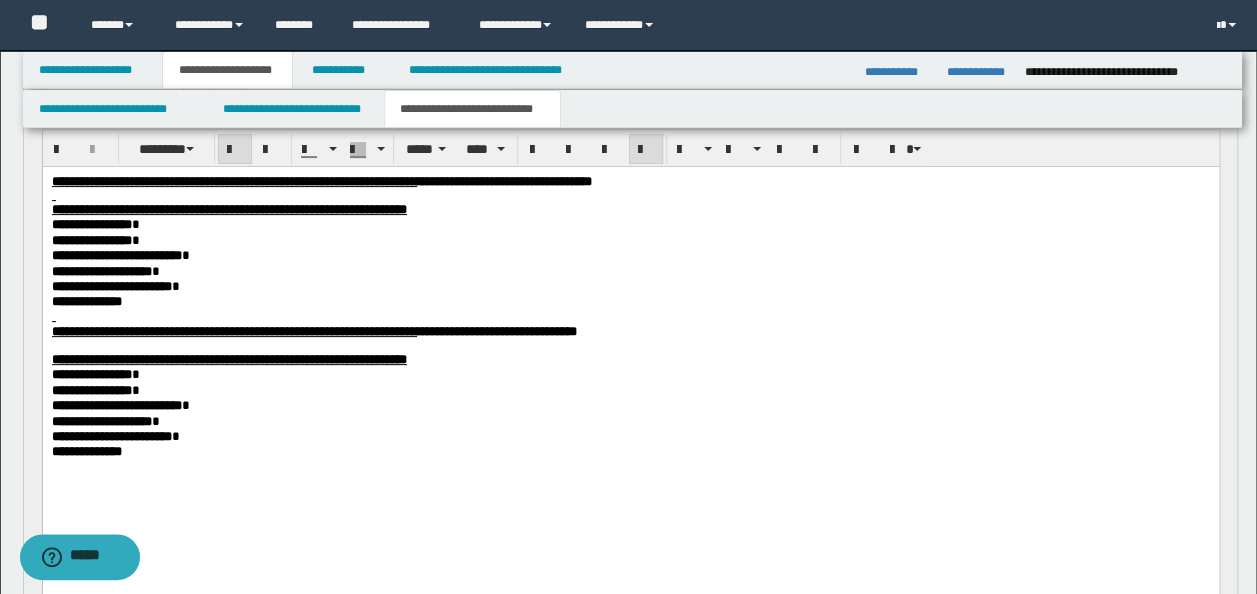 click on "**********" at bounding box center [463, 330] 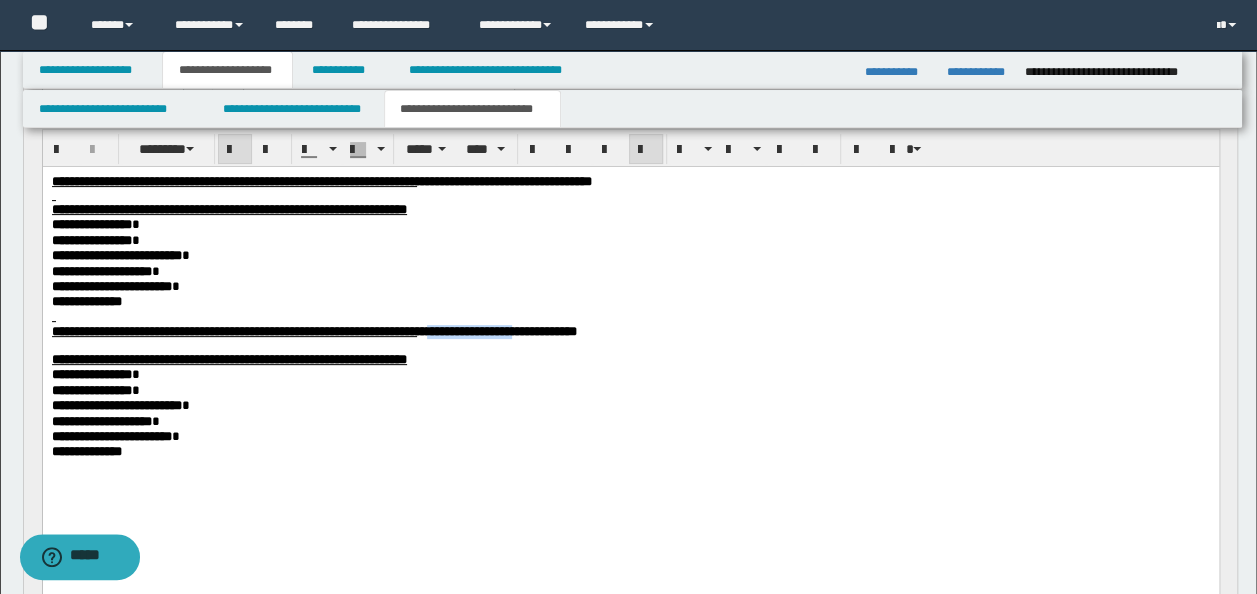 drag, startPoint x: 737, startPoint y: 337, endPoint x: 629, endPoint y: 333, distance: 108.07405 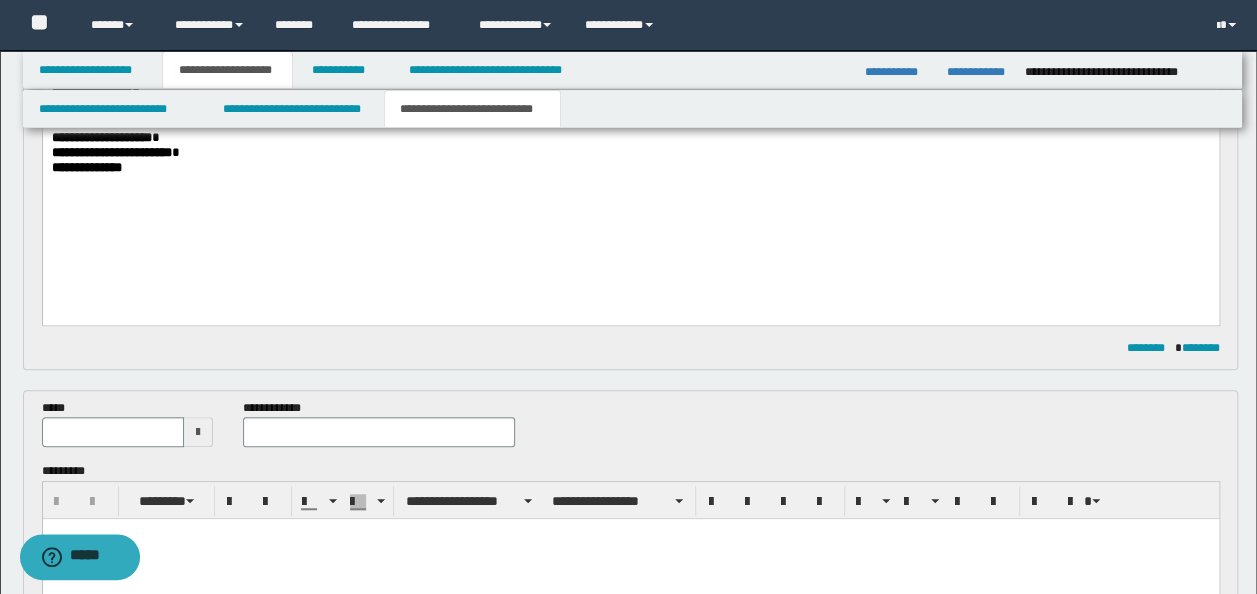 scroll, scrollTop: 588, scrollLeft: 0, axis: vertical 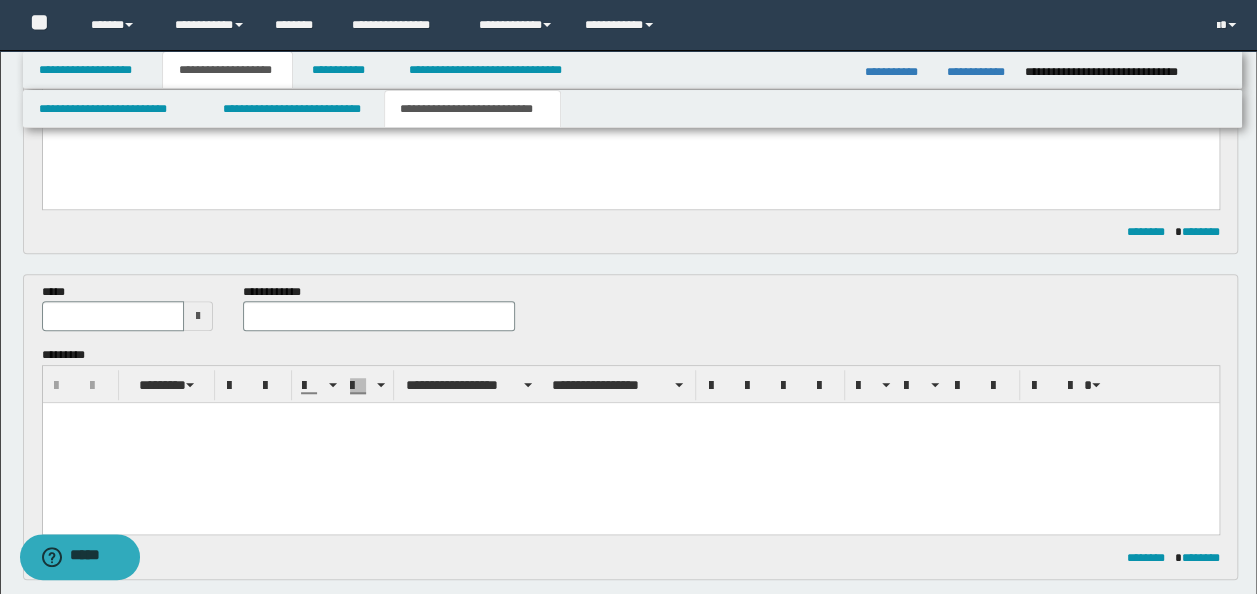 click at bounding box center (630, 443) 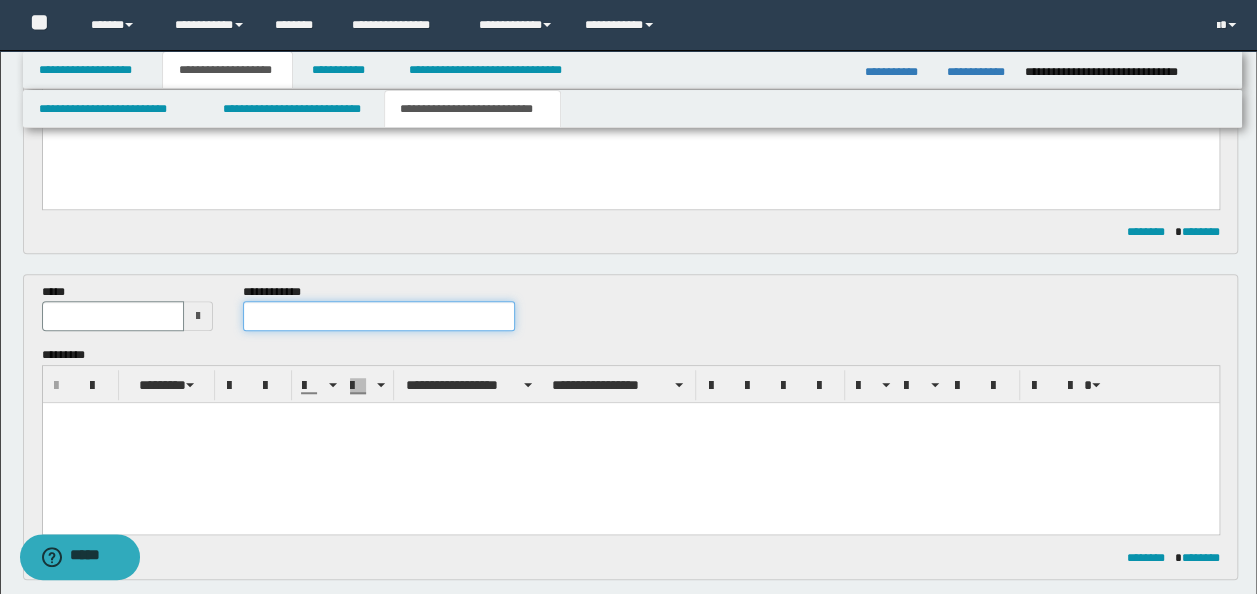 click at bounding box center [379, 316] 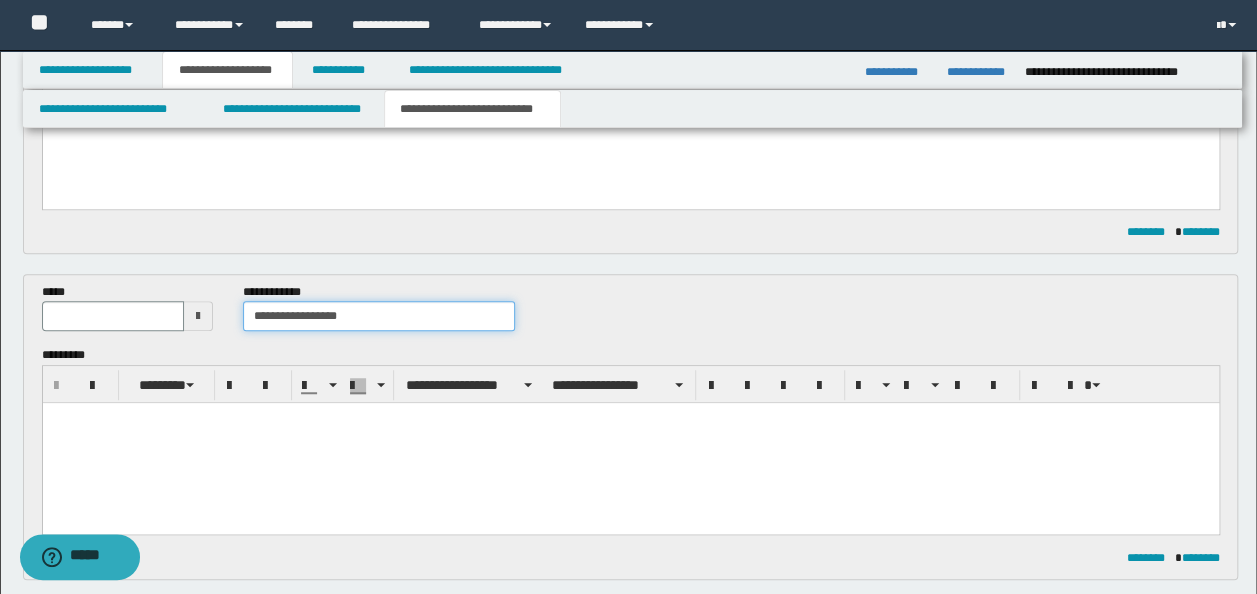 scroll, scrollTop: 188, scrollLeft: 0, axis: vertical 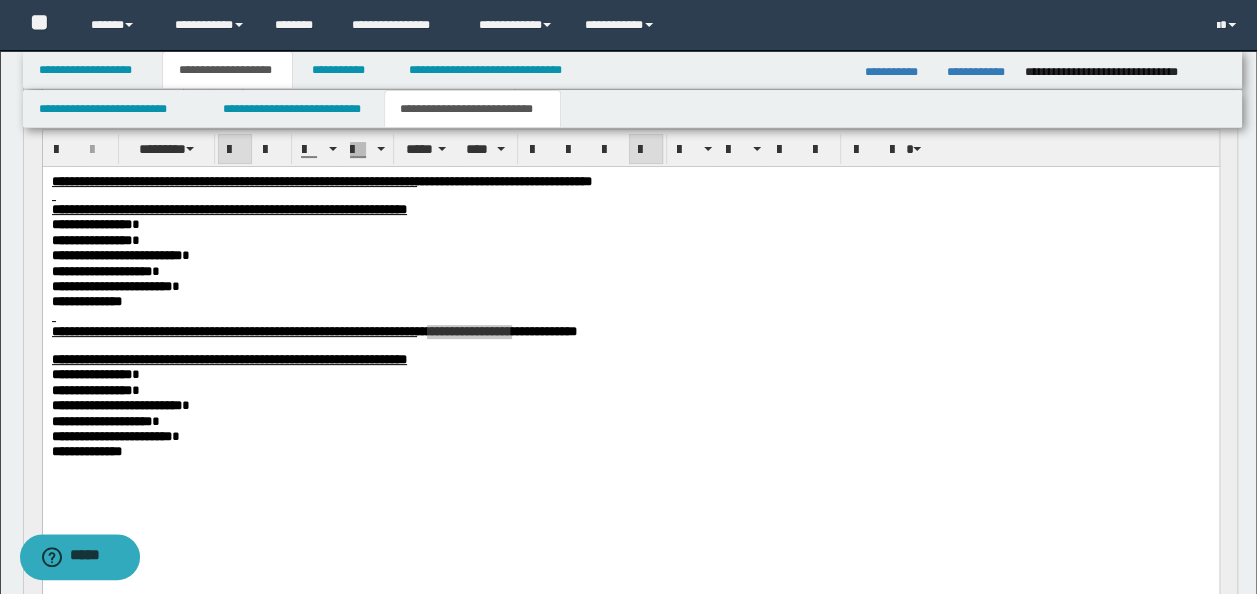 type on "**********" 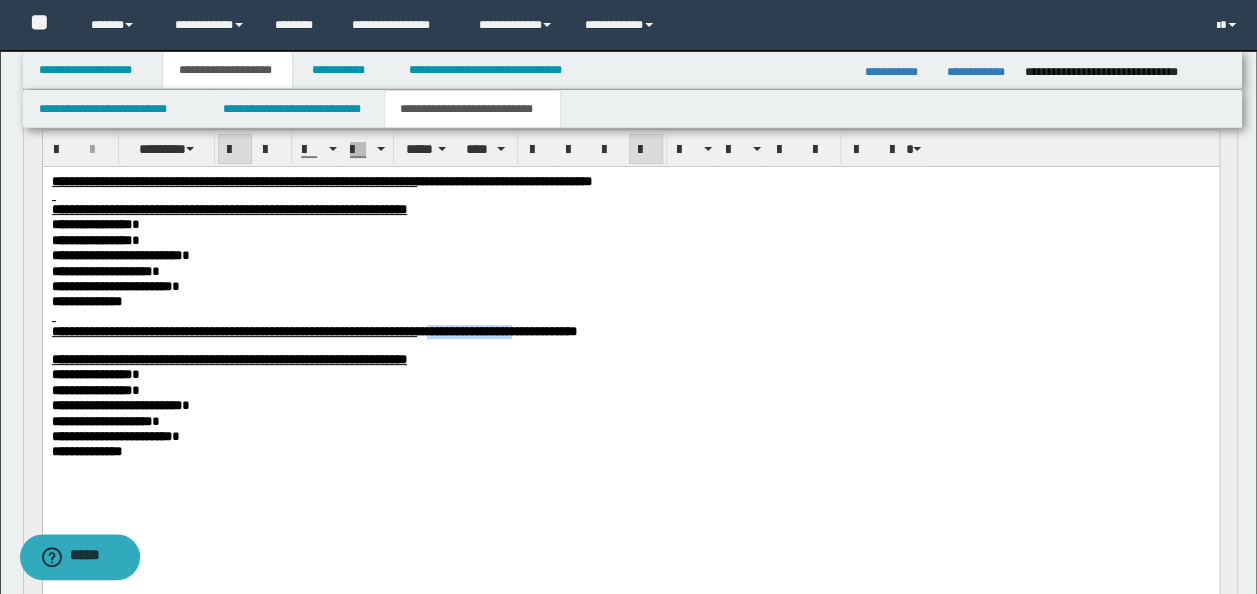 click at bounding box center (630, 345) 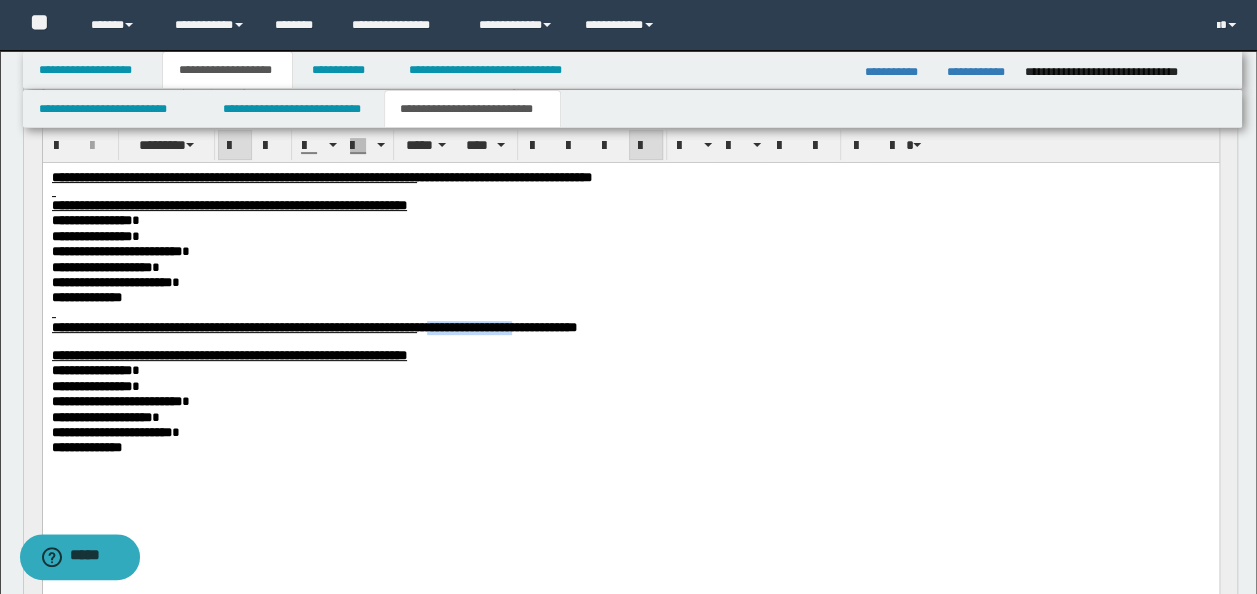 scroll, scrollTop: 200, scrollLeft: 0, axis: vertical 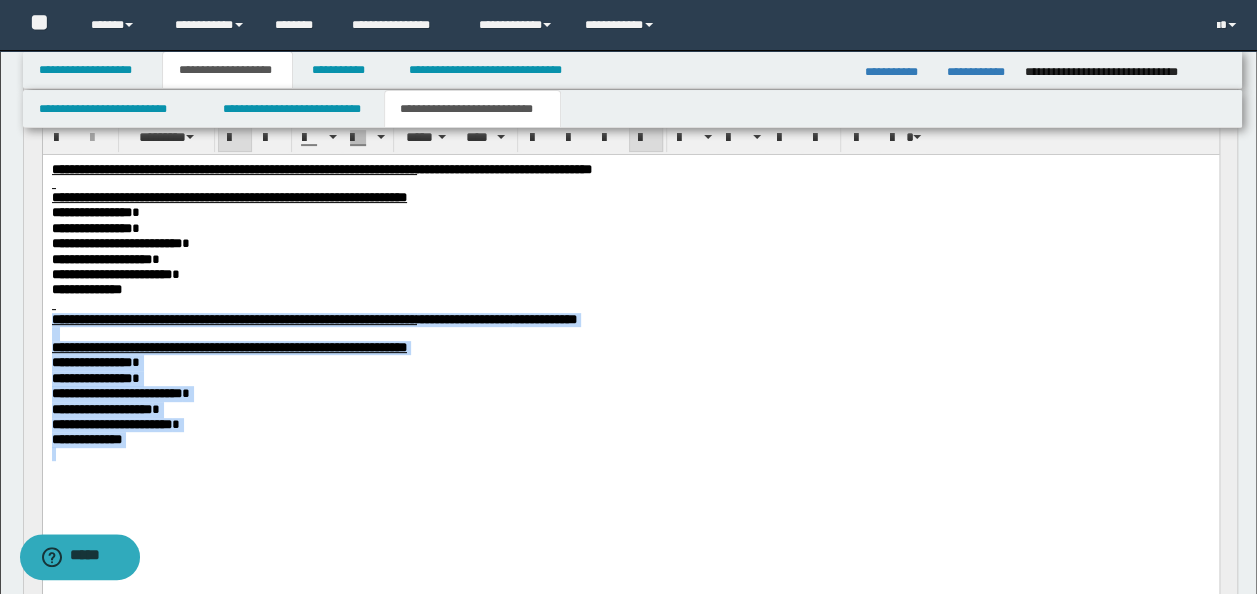 drag, startPoint x: 114, startPoint y: 429, endPoint x: 47, endPoint y: 321, distance: 127.09445 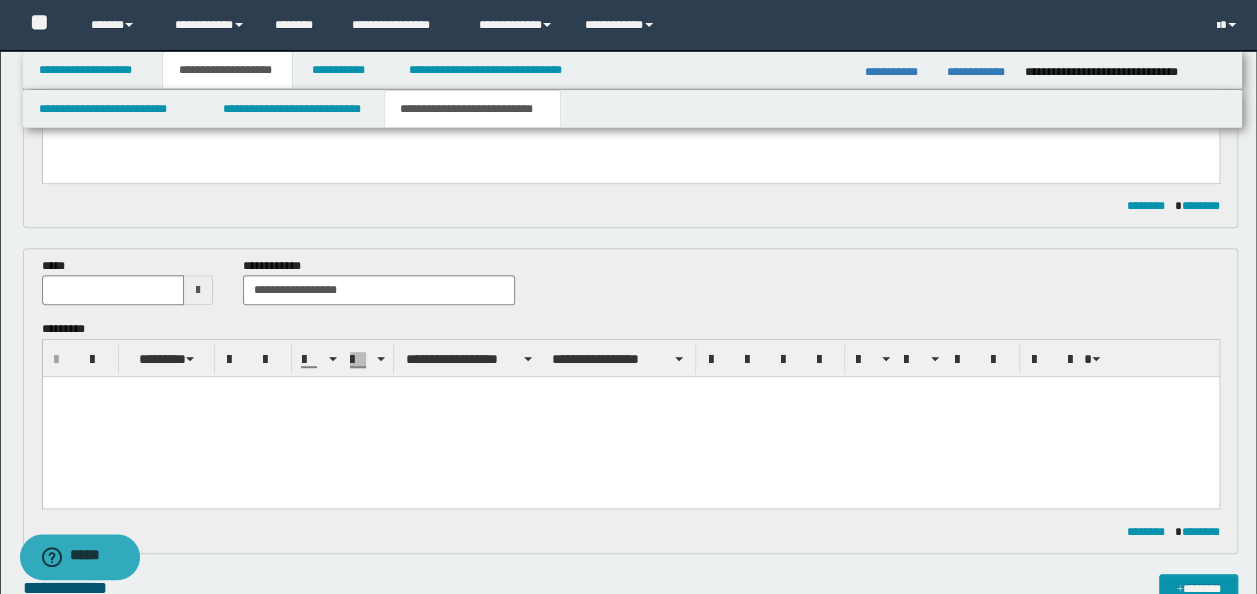 scroll, scrollTop: 500, scrollLeft: 0, axis: vertical 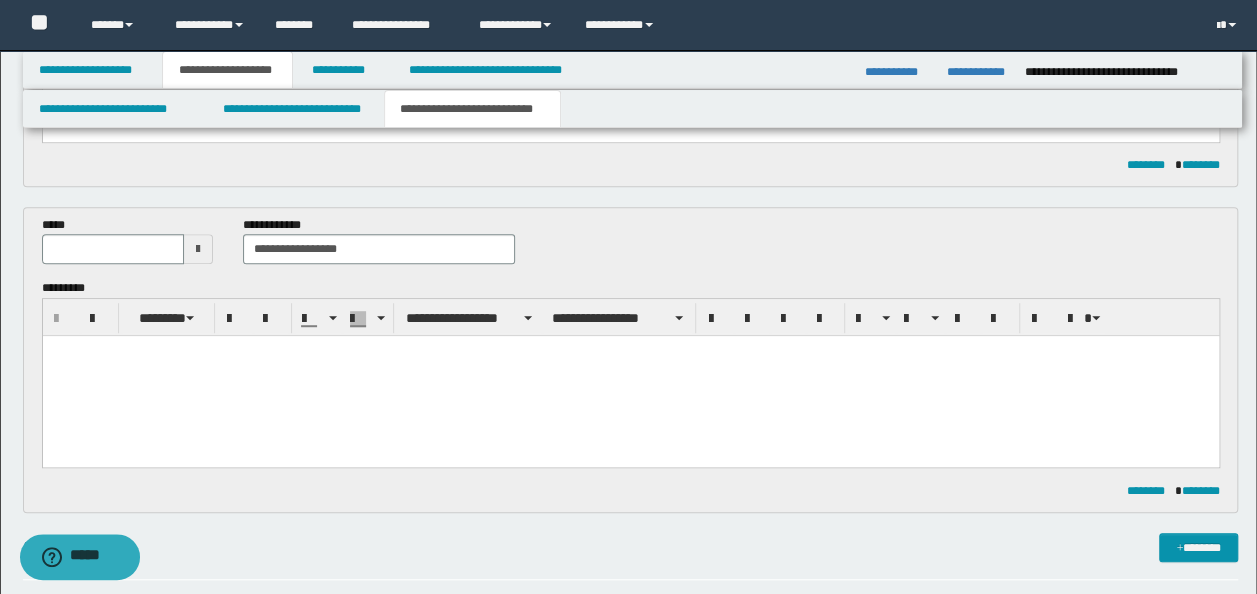 click at bounding box center [630, 376] 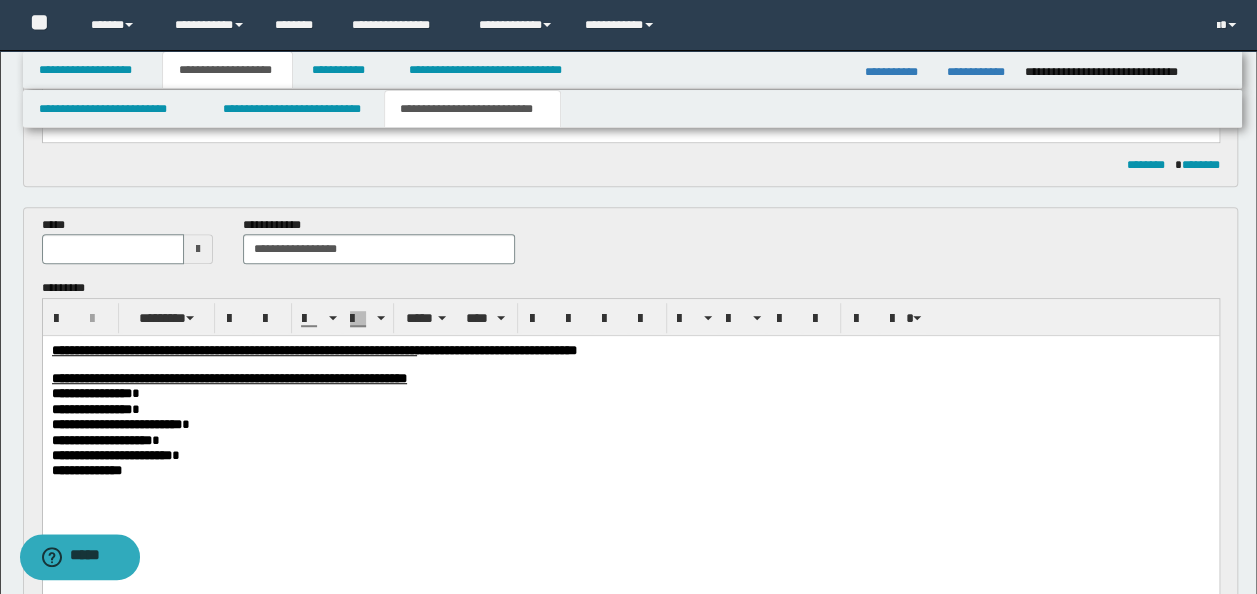 click on "**********" at bounding box center [543, 350] 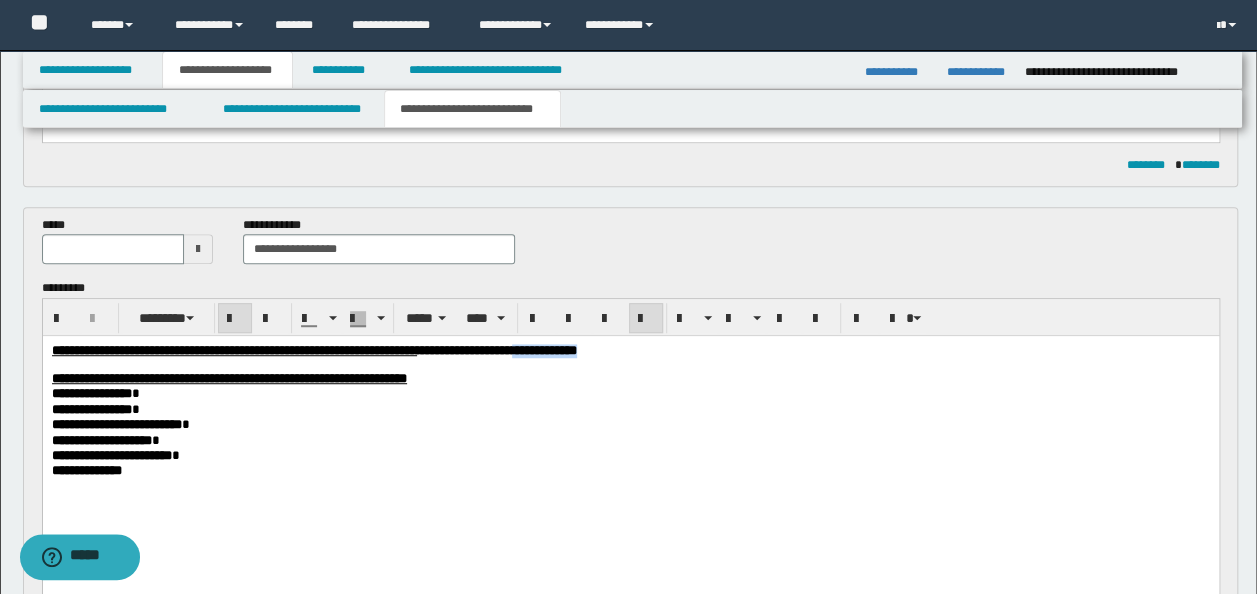 drag, startPoint x: 830, startPoint y: 351, endPoint x: 739, endPoint y: 350, distance: 91.00549 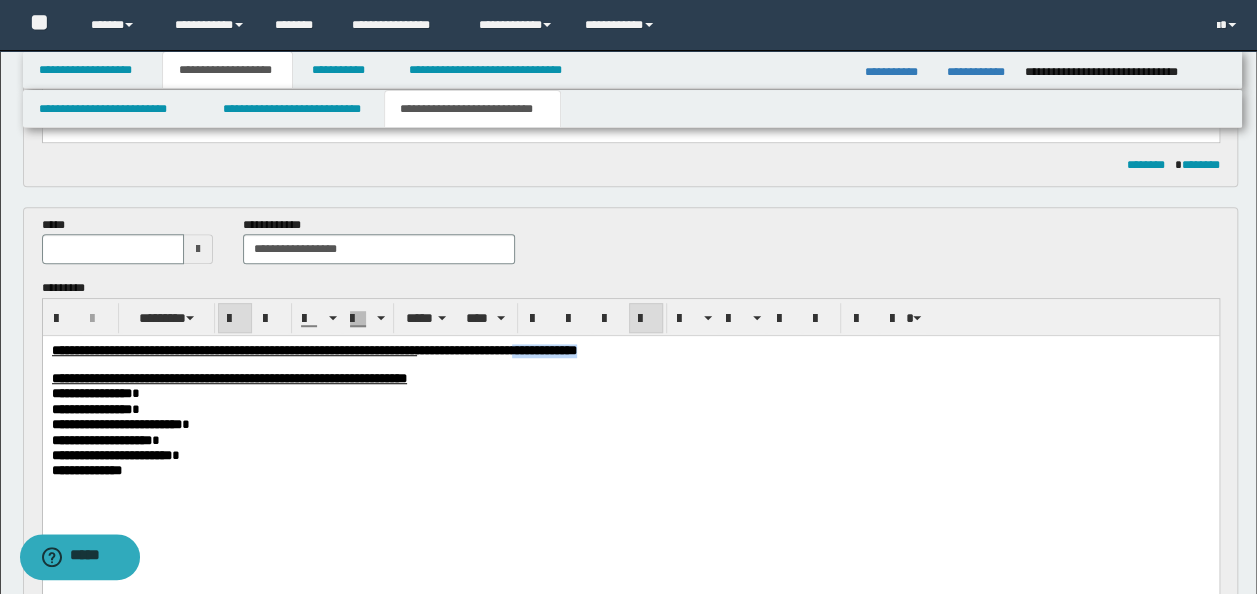 click on "**********" at bounding box center [630, 351] 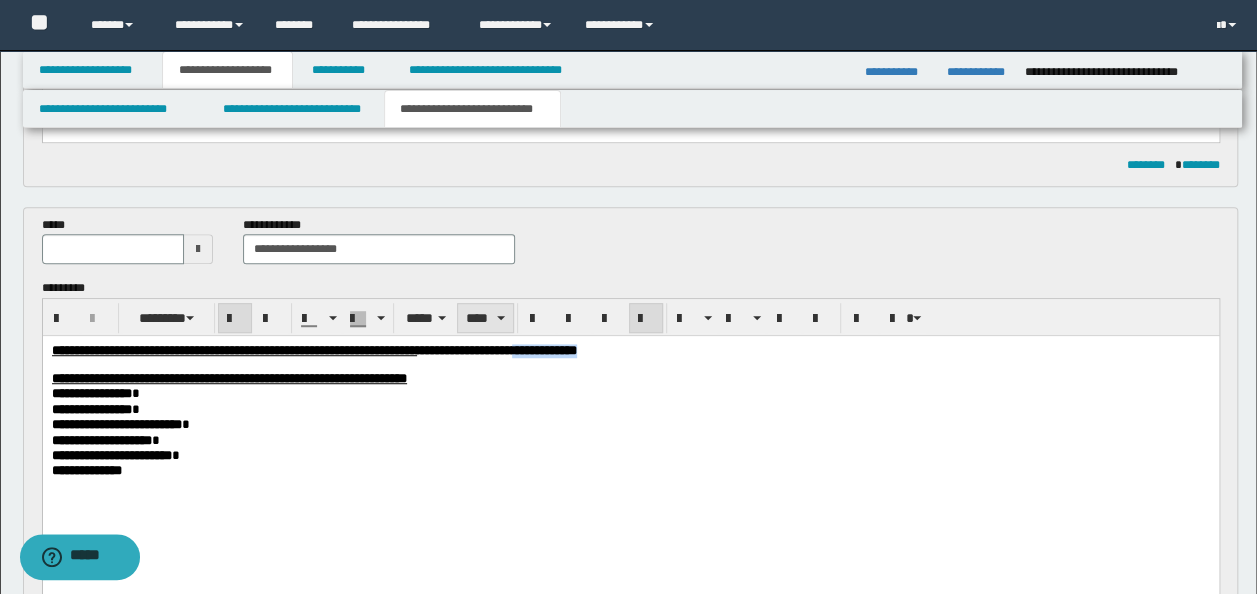 copy on "**********" 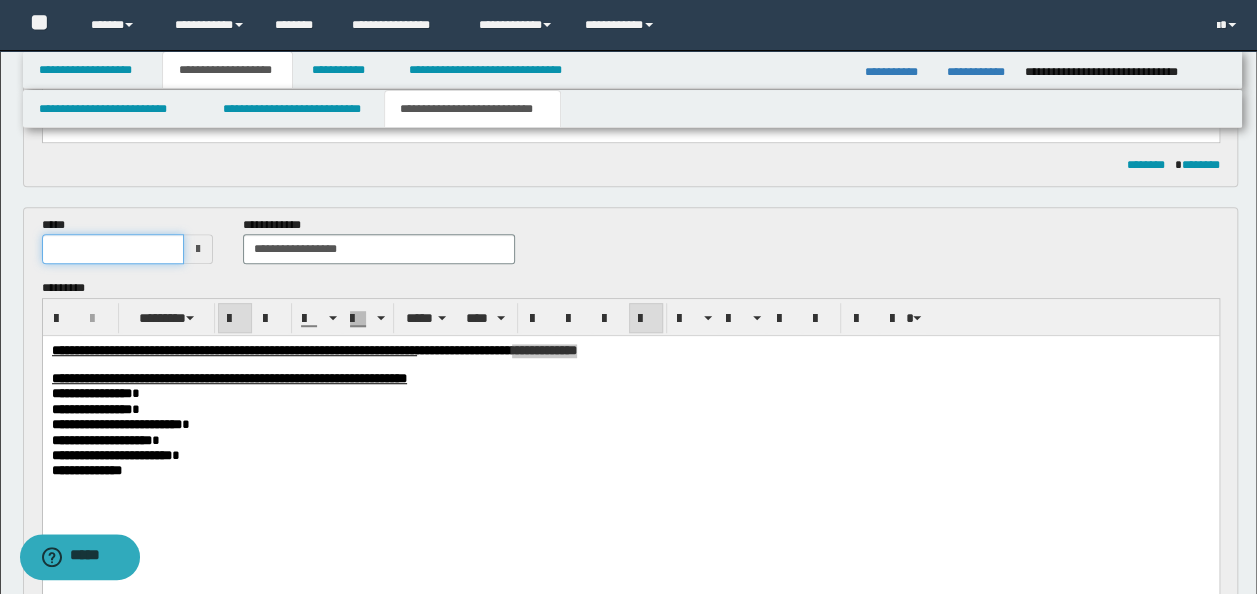 click at bounding box center [113, 249] 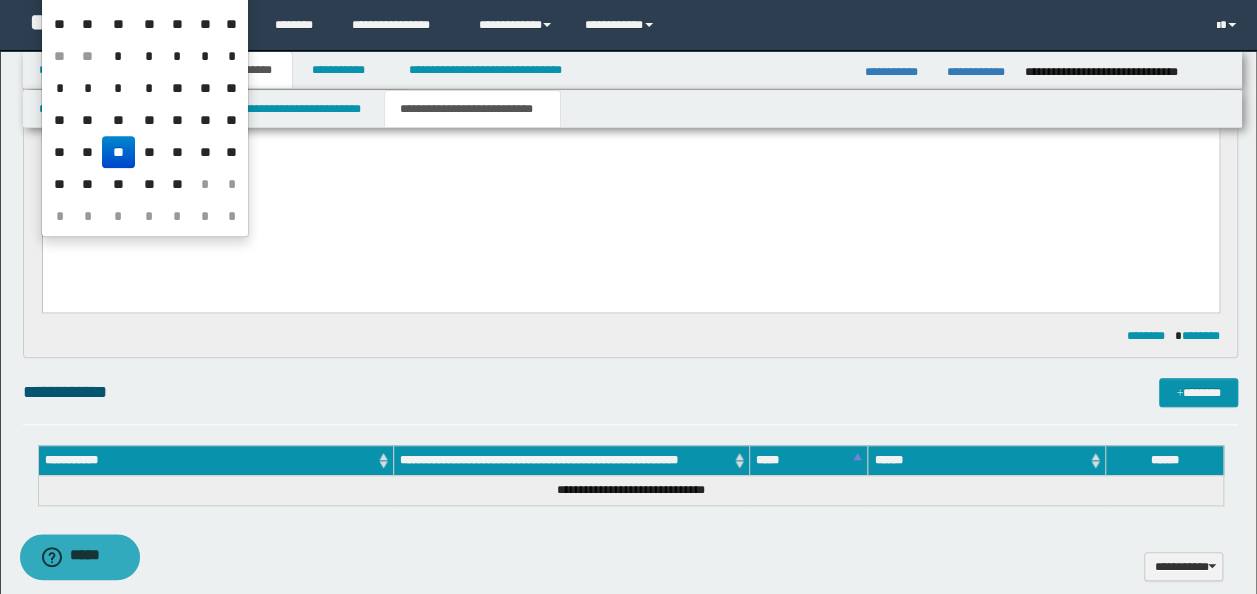 scroll, scrollTop: 800, scrollLeft: 0, axis: vertical 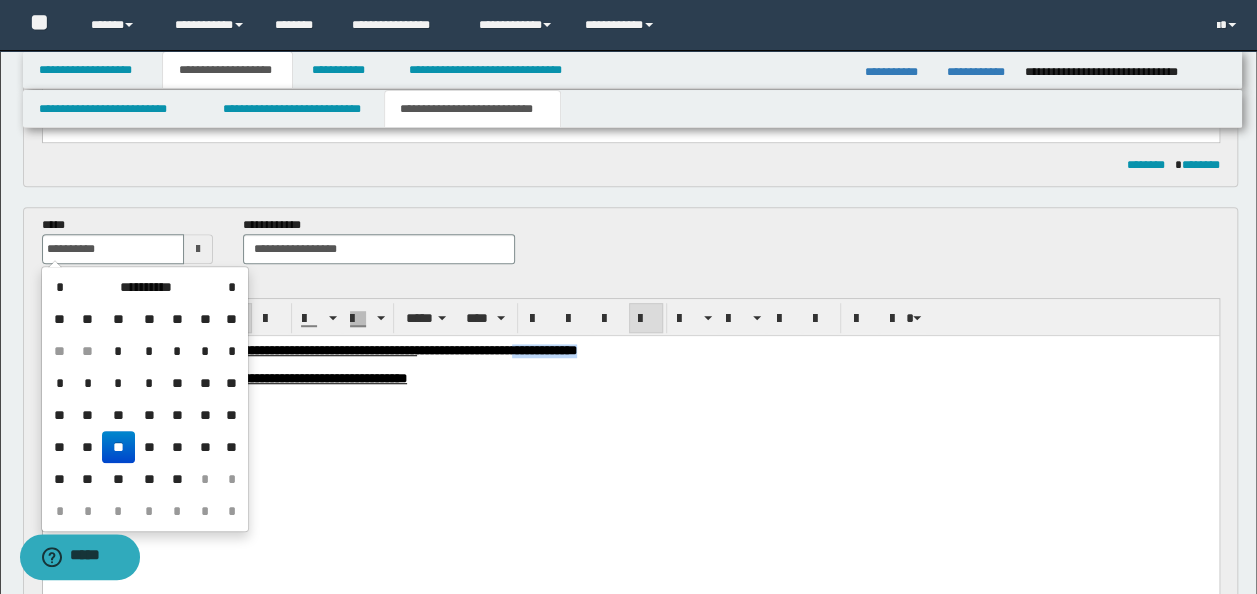 click on "**********" at bounding box center [630, 456] 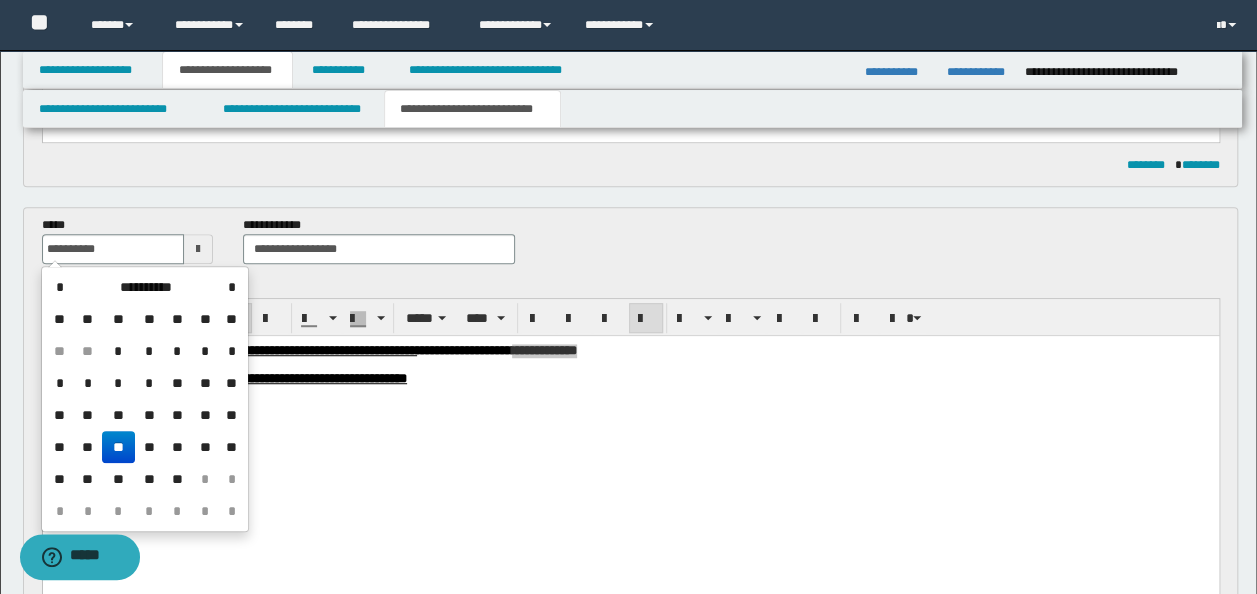 type on "**********" 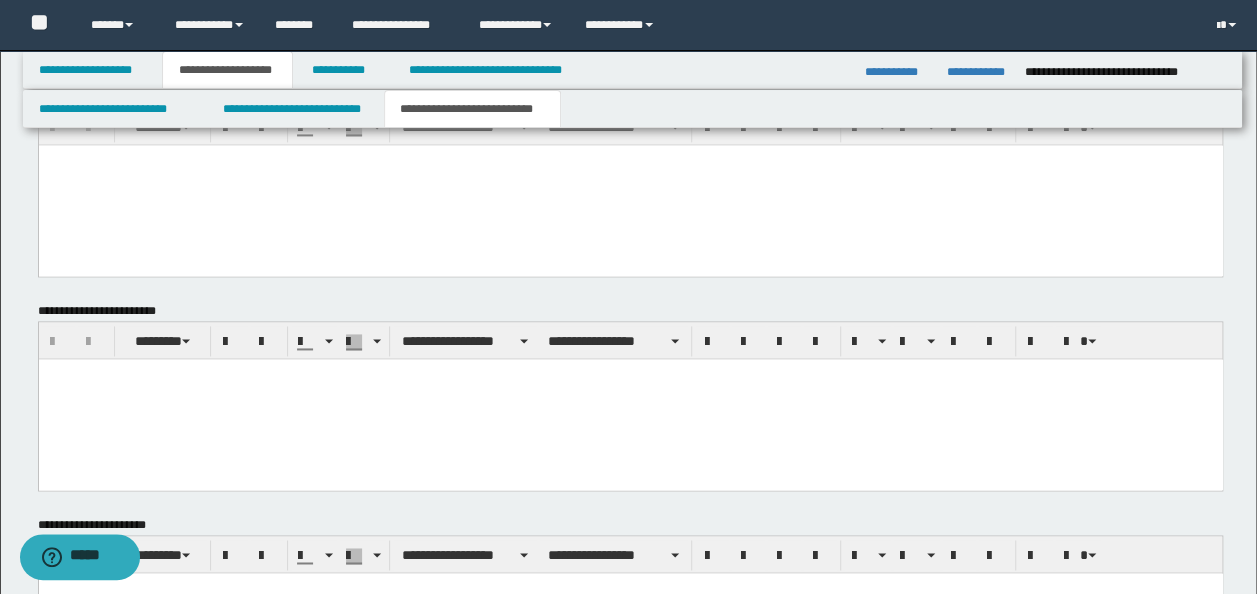 scroll, scrollTop: 1531, scrollLeft: 0, axis: vertical 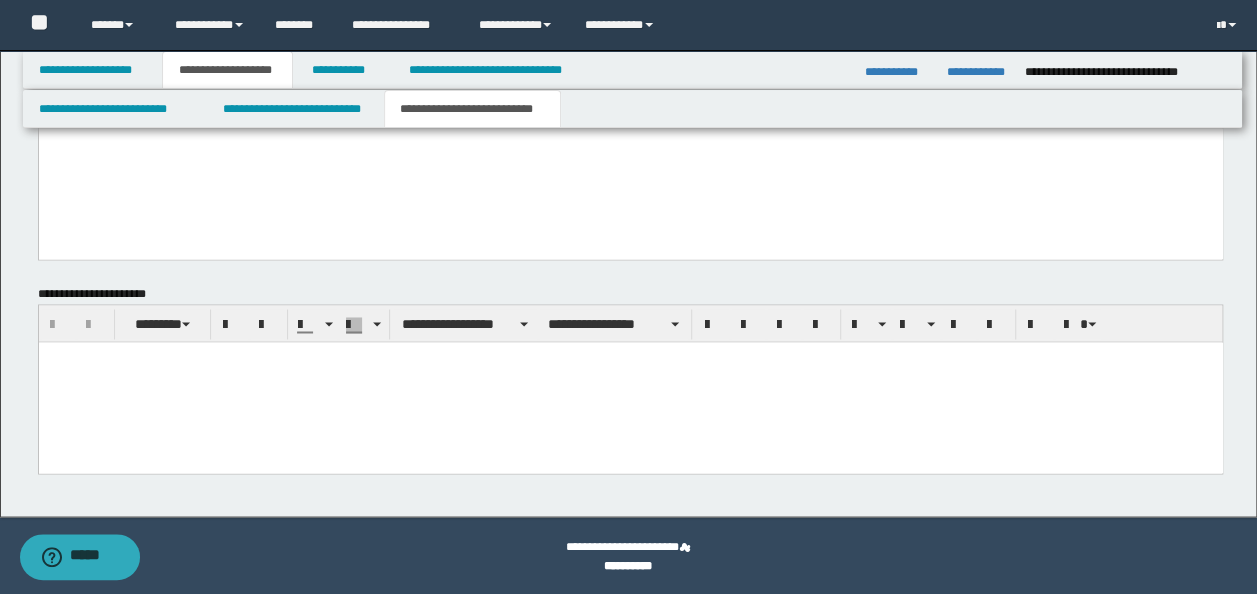 click at bounding box center [630, 382] 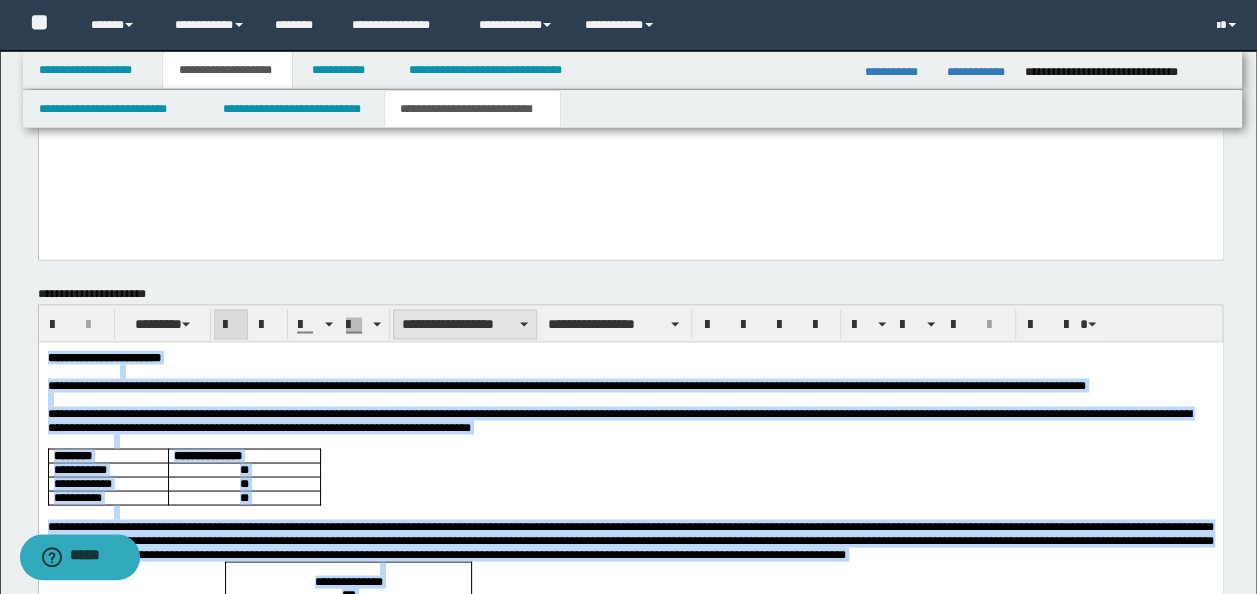 click on "**********" at bounding box center [465, 324] 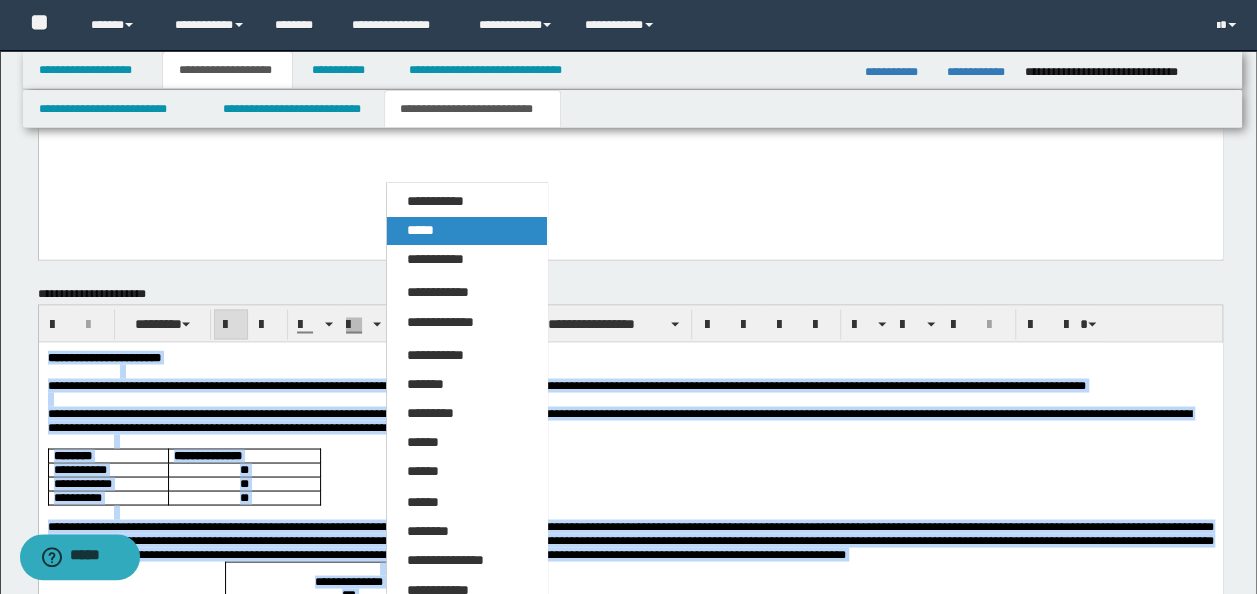 click on "*****" at bounding box center (466, 231) 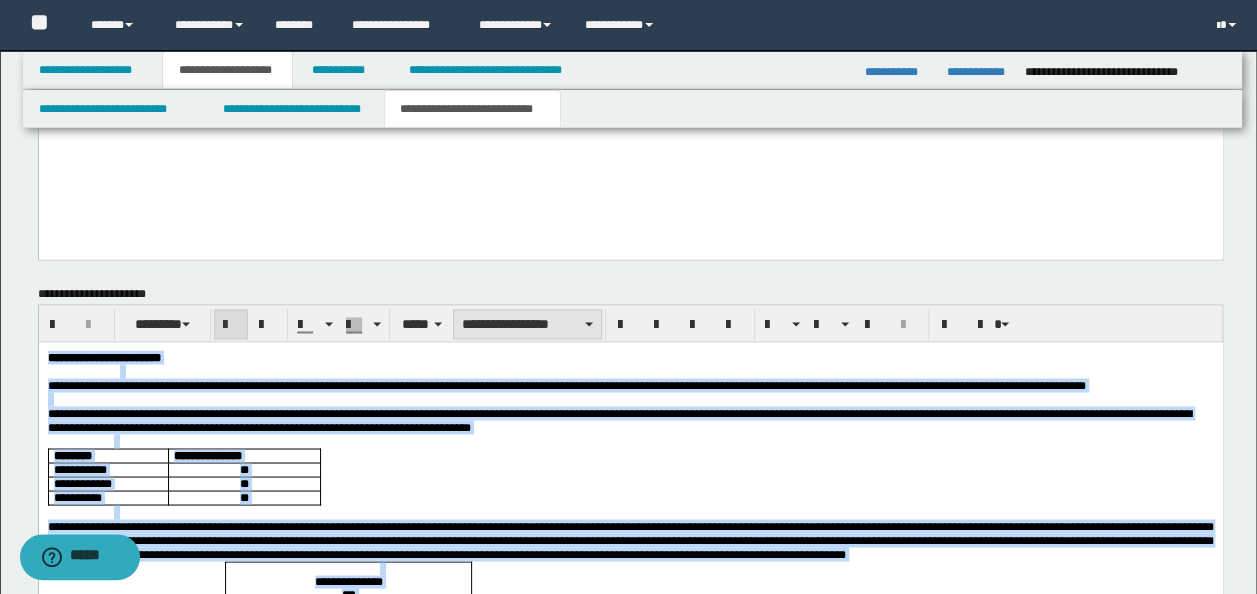 click on "**********" at bounding box center [527, 324] 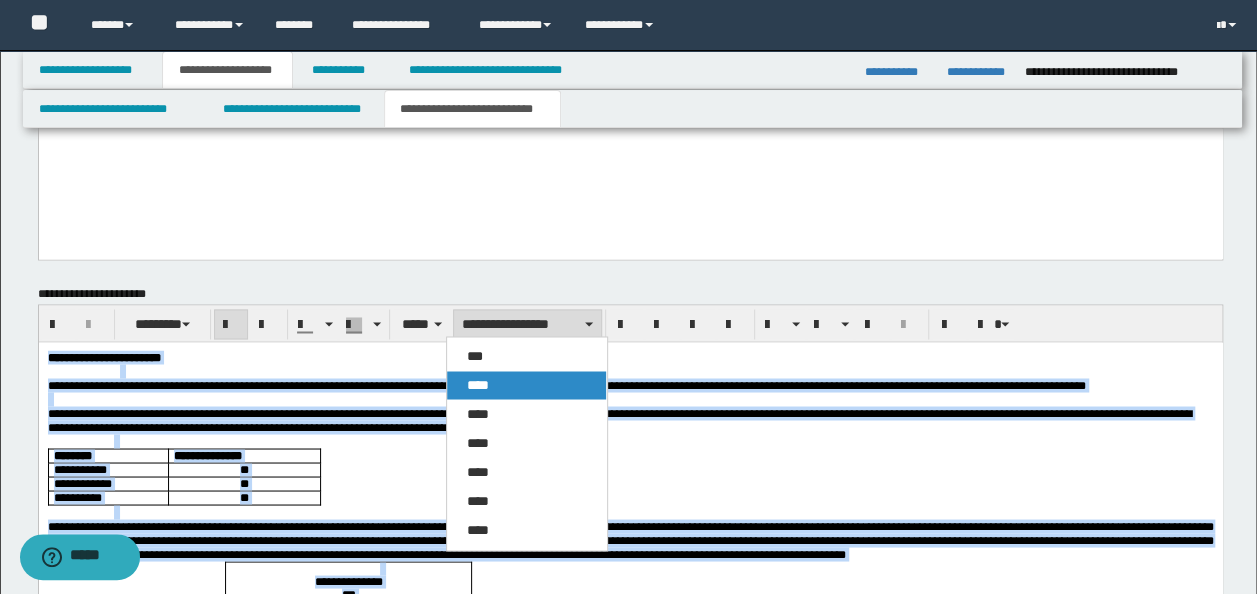 click on "****" at bounding box center [526, 385] 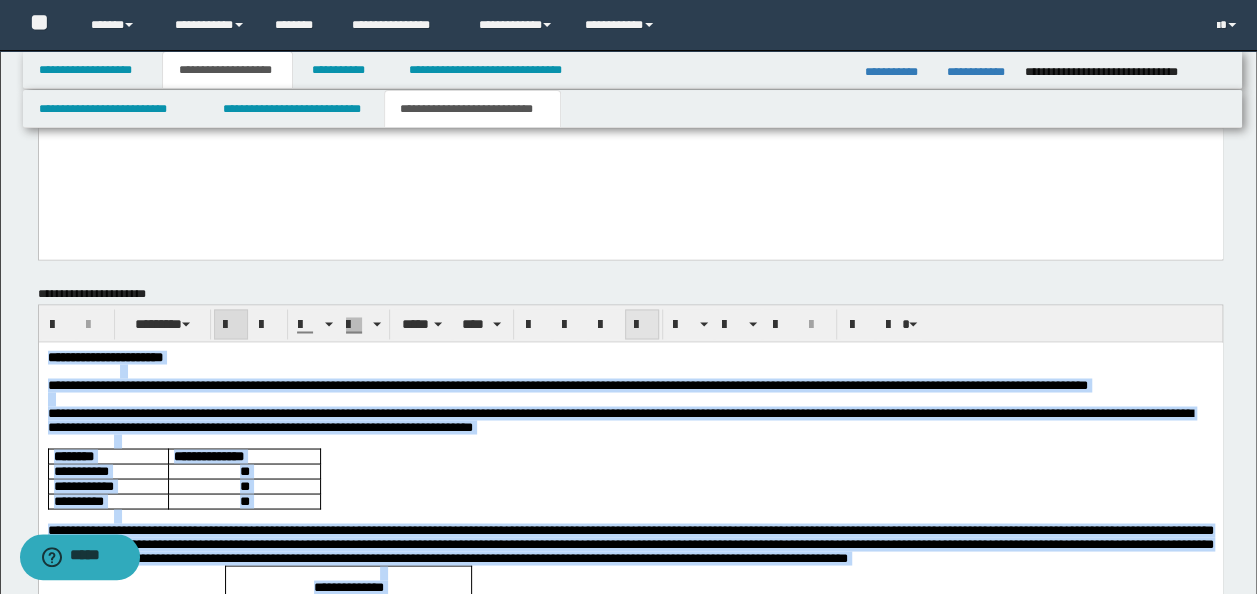 click at bounding box center [642, 324] 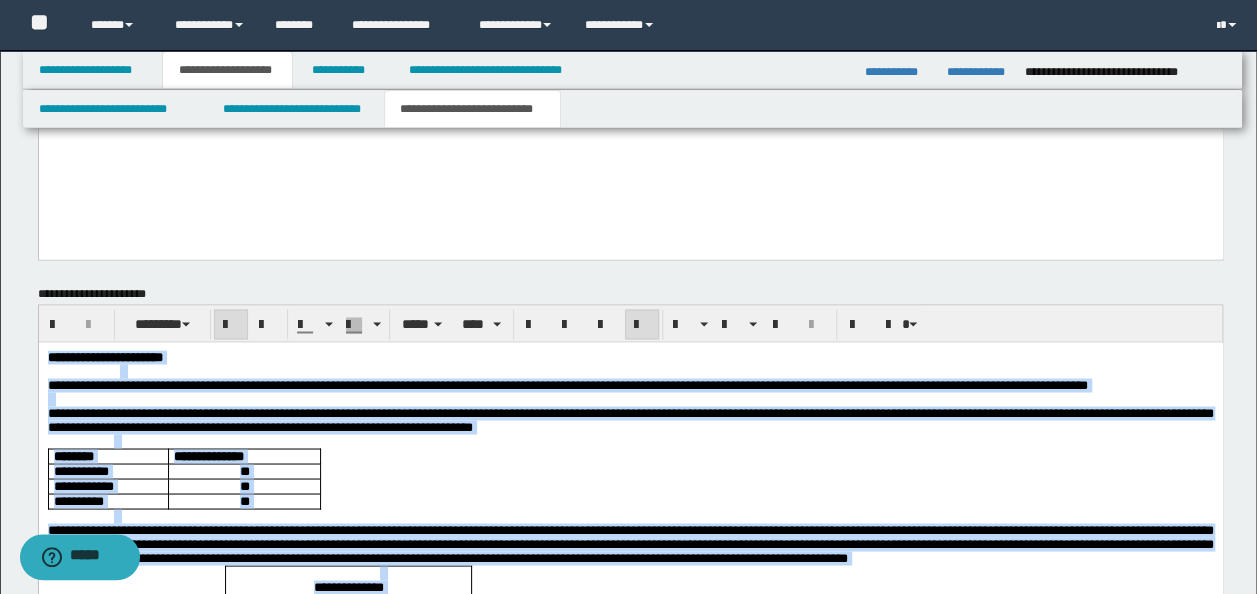 click on "**********" at bounding box center (630, 419) 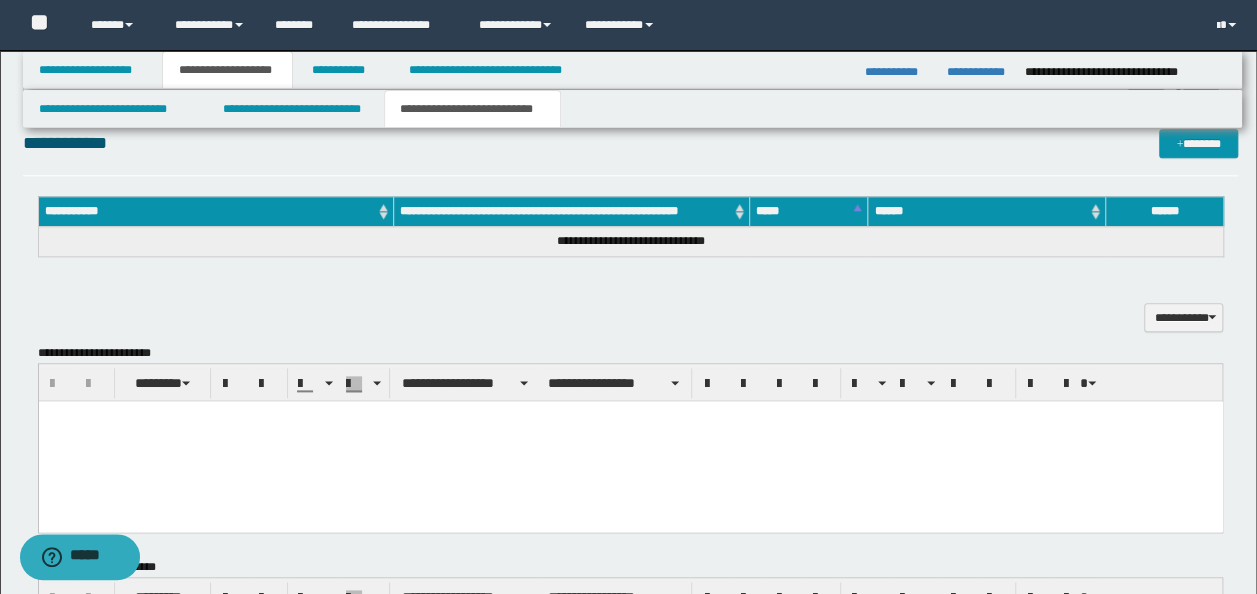 scroll, scrollTop: 1031, scrollLeft: 0, axis: vertical 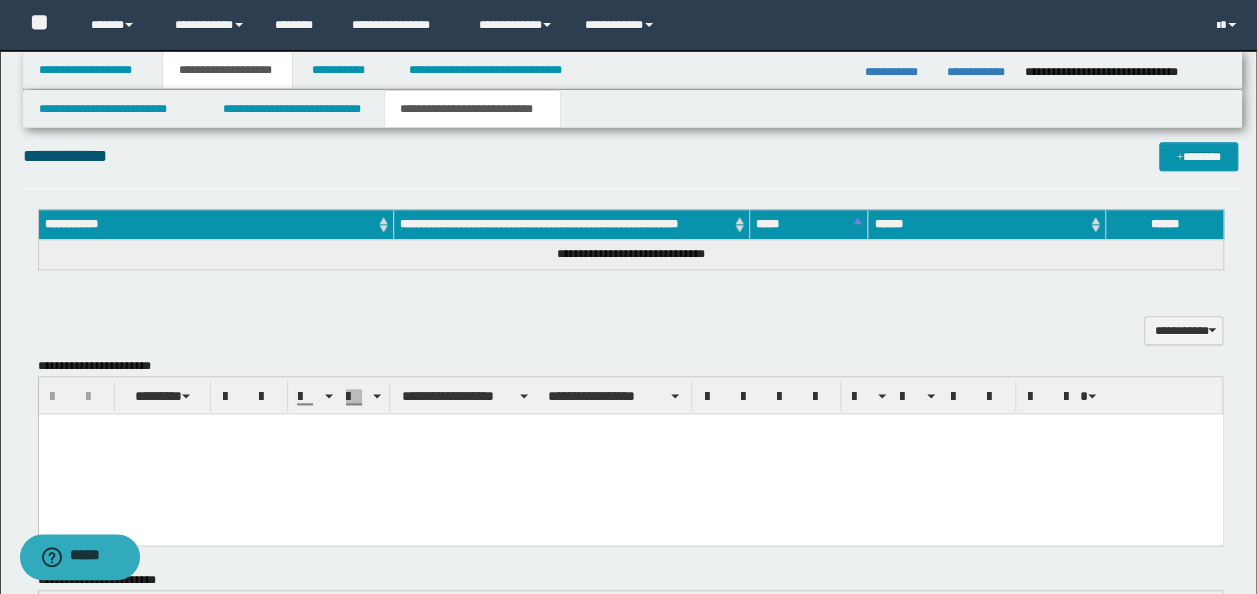 click on "**********" at bounding box center (631, 156) 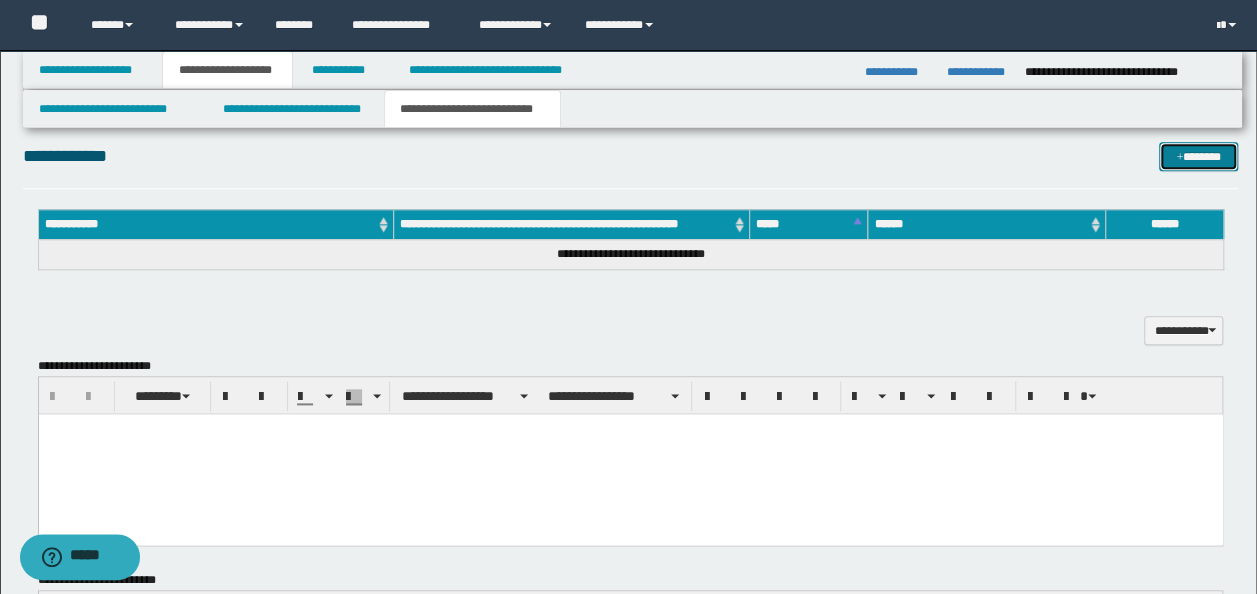 click on "*******" at bounding box center (1198, 156) 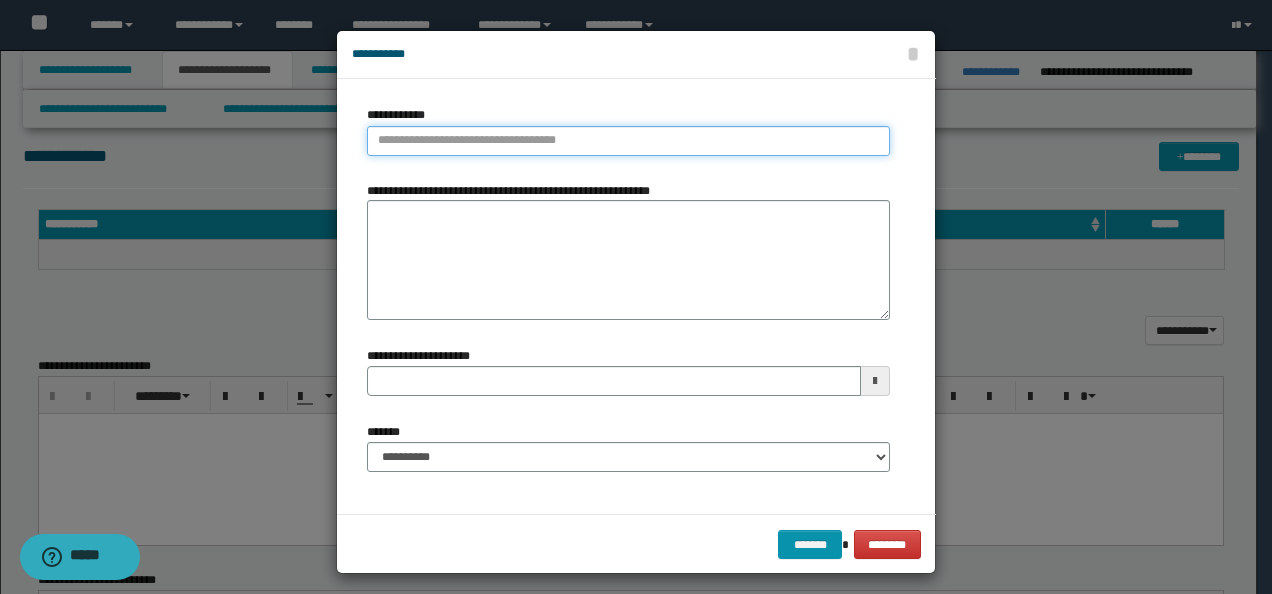 click on "**********" at bounding box center (628, 141) 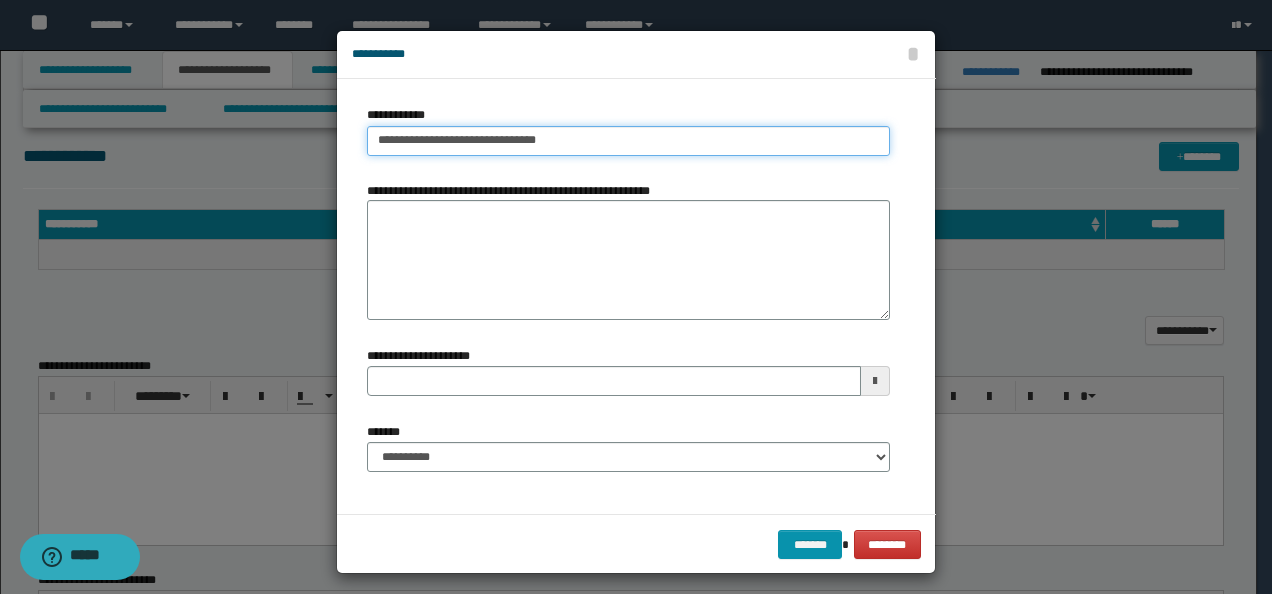 type on "**********" 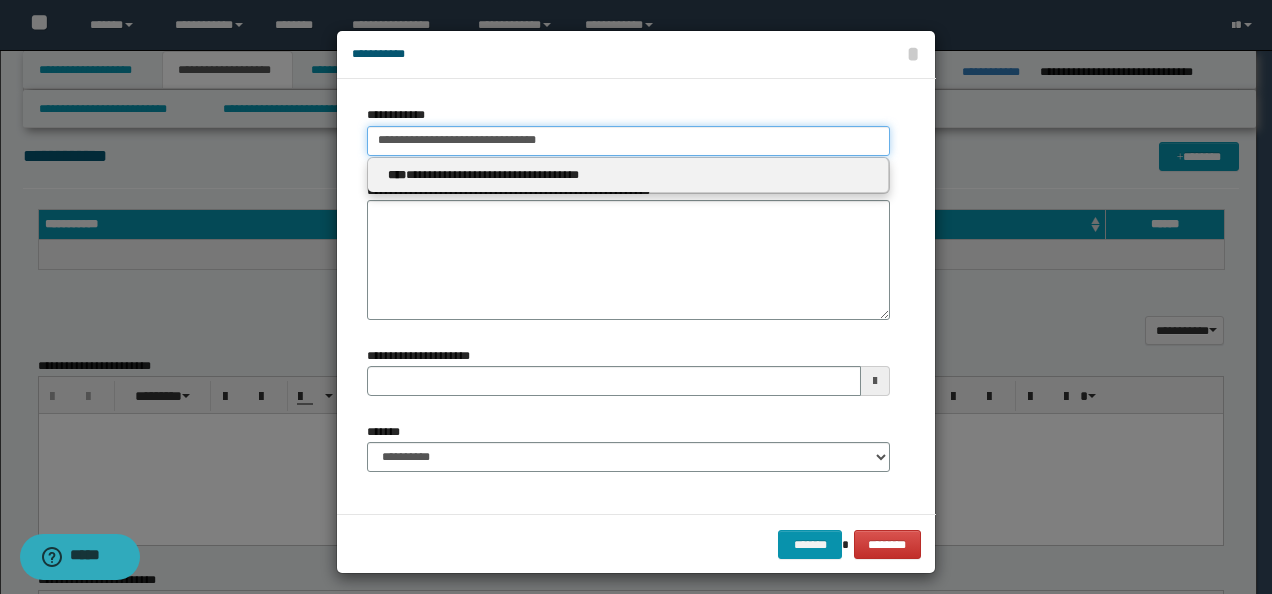 drag, startPoint x: 576, startPoint y: 144, endPoint x: 486, endPoint y: 149, distance: 90.13878 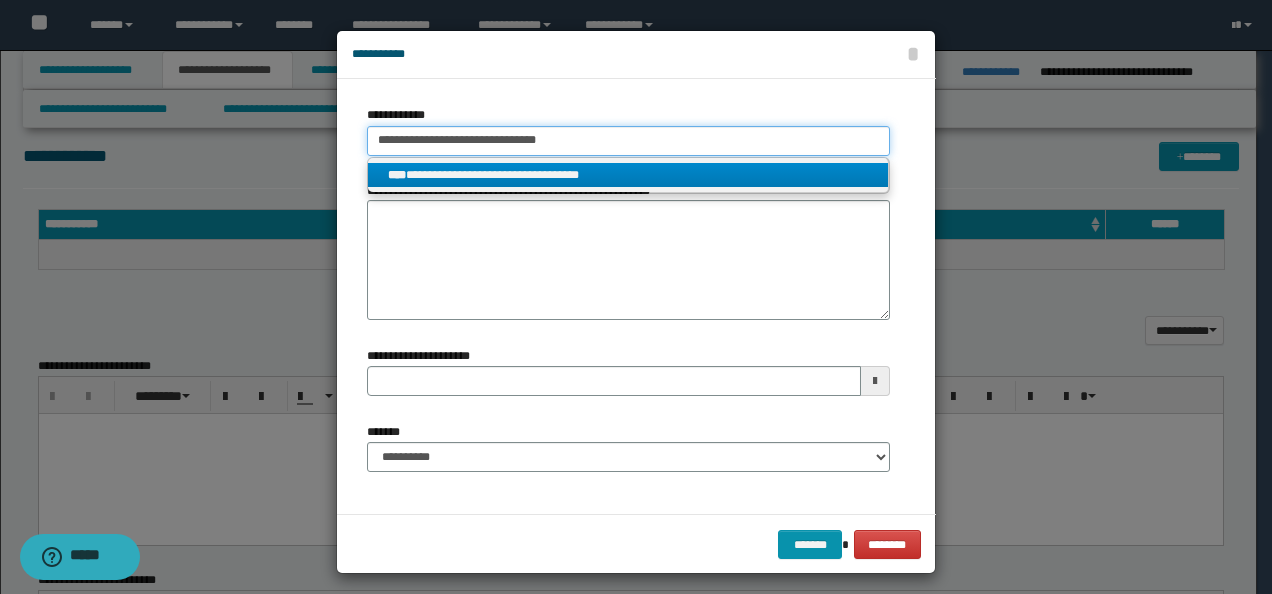 type on "**********" 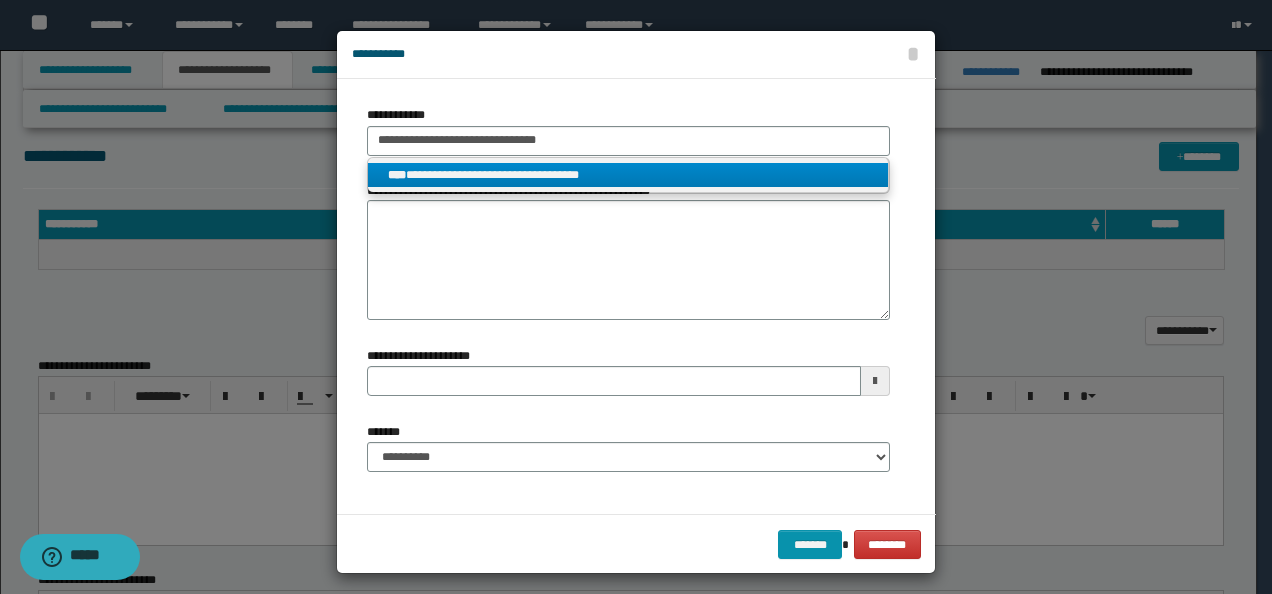 click on "**********" at bounding box center (628, 175) 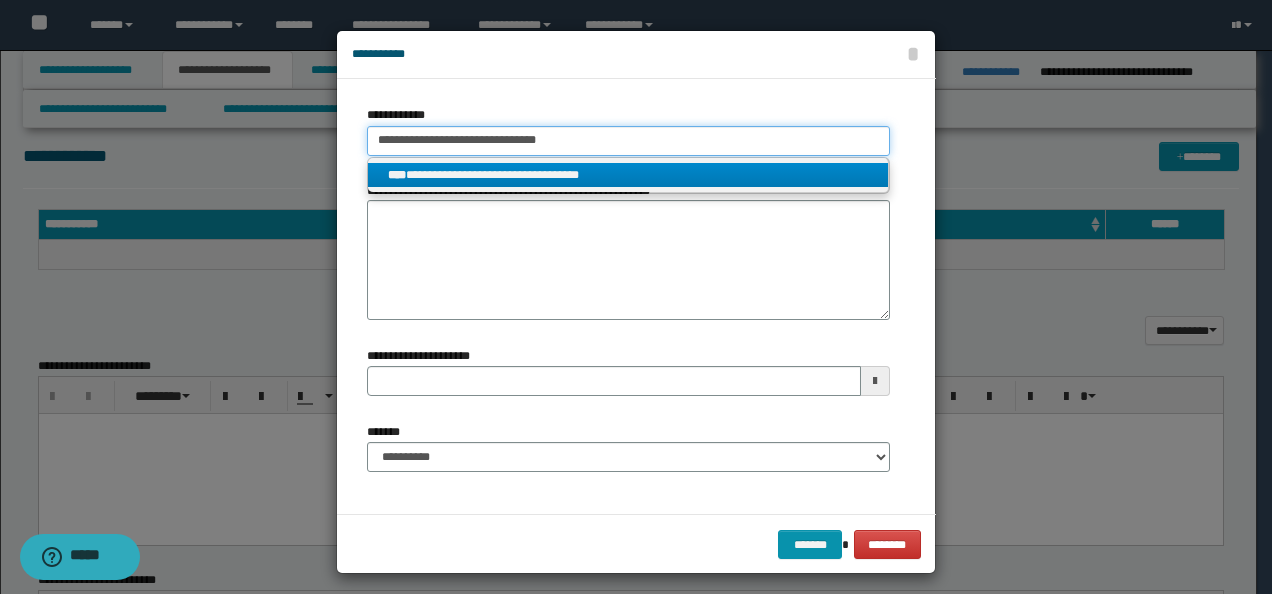 type 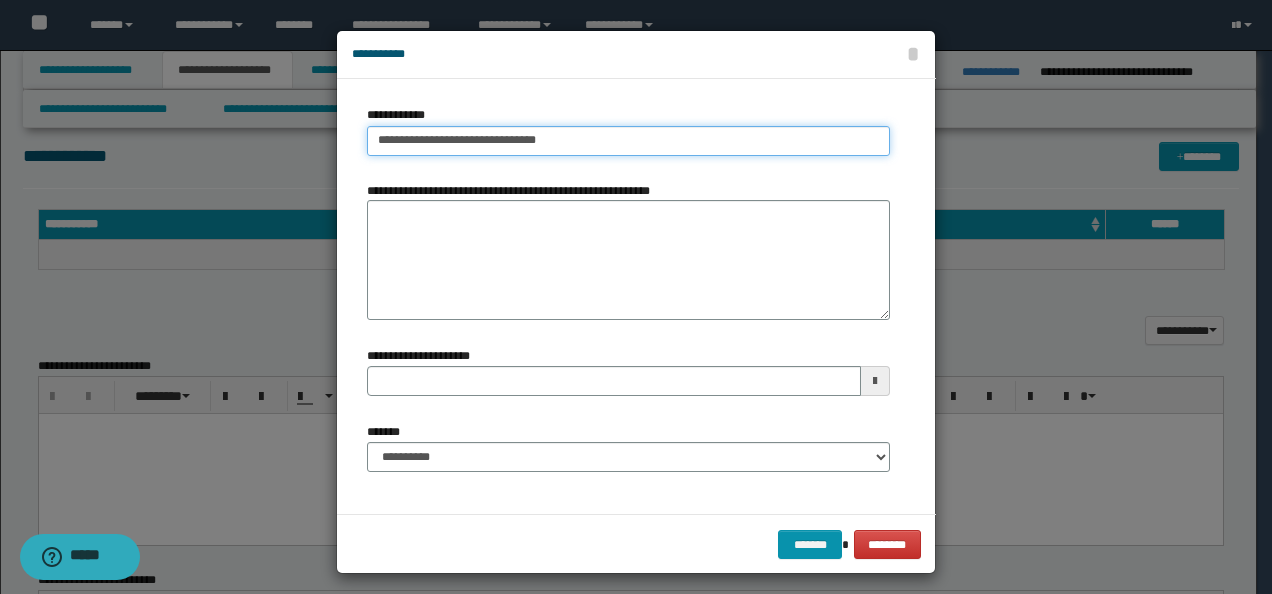 type 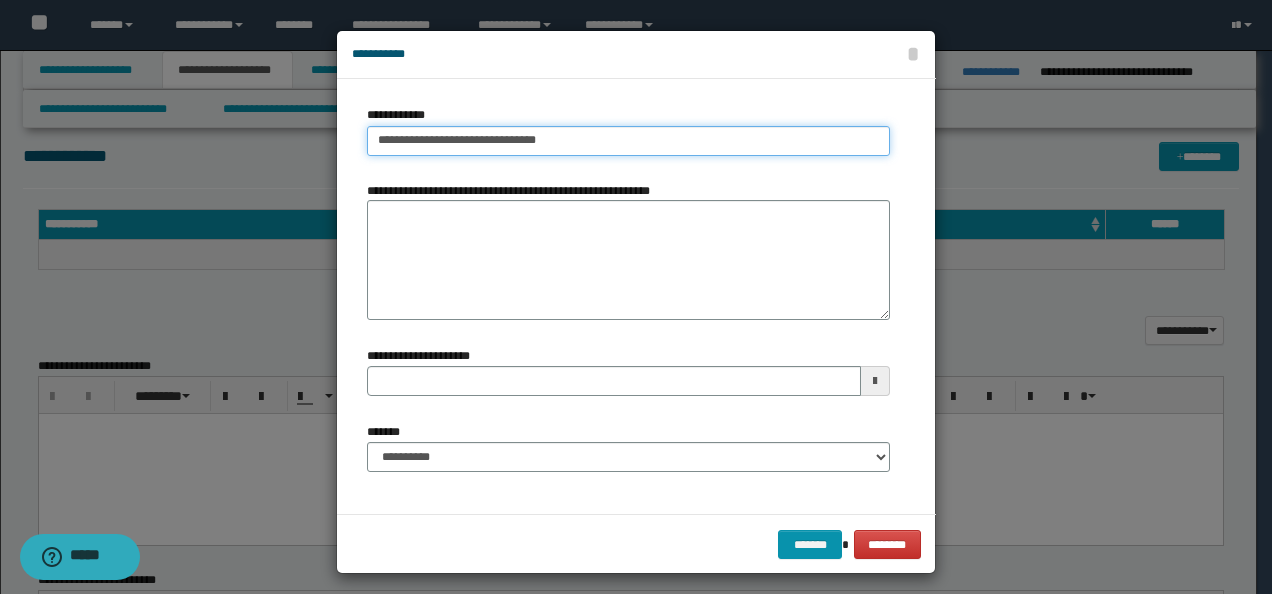 type on "**********" 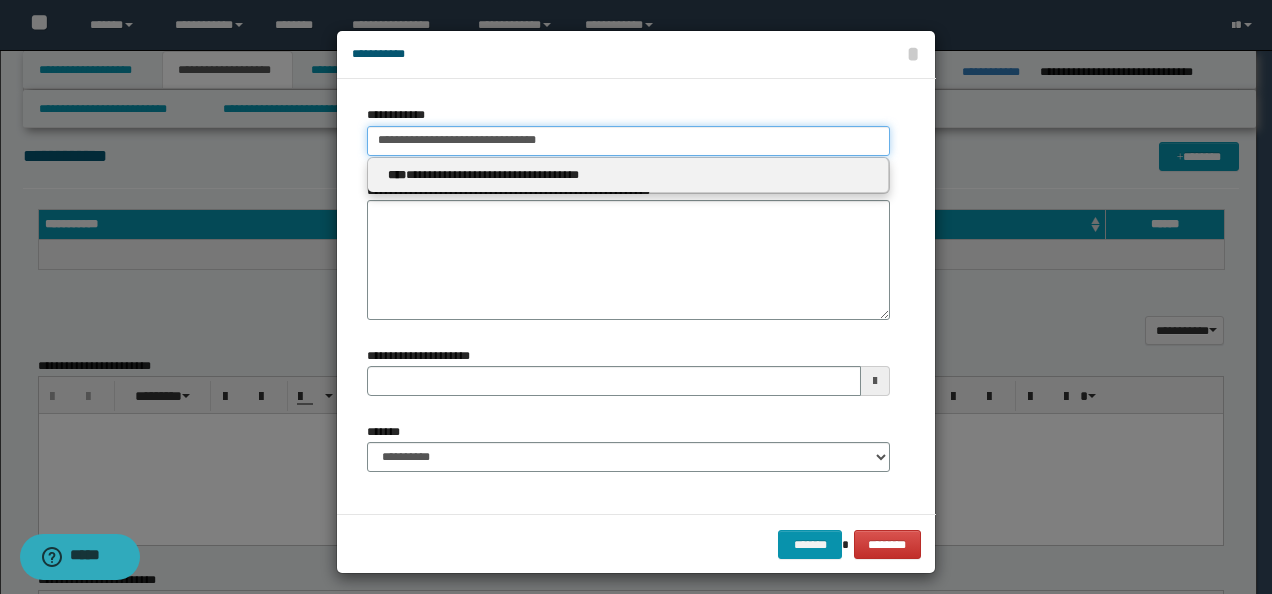 type 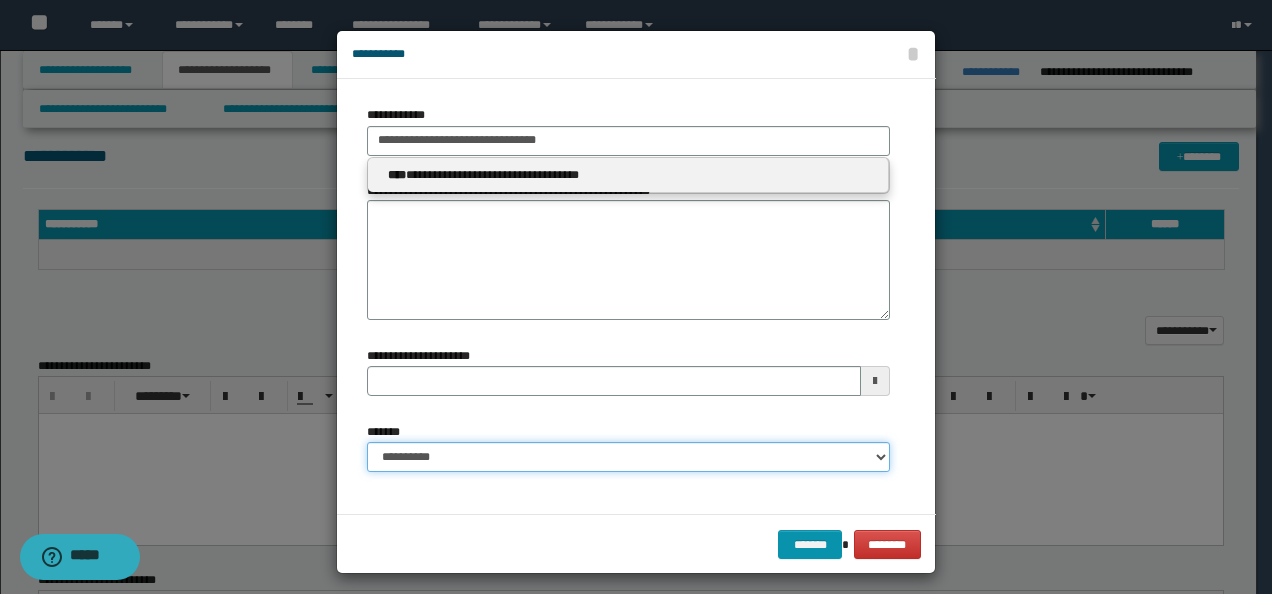 type 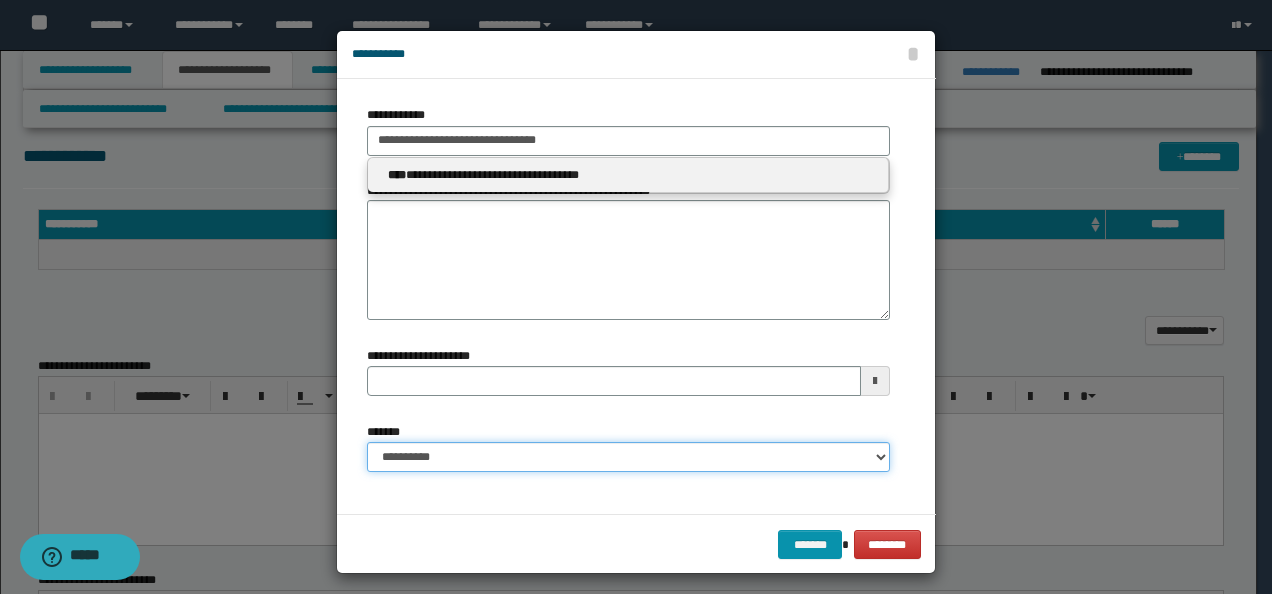 click on "**********" at bounding box center [628, 457] 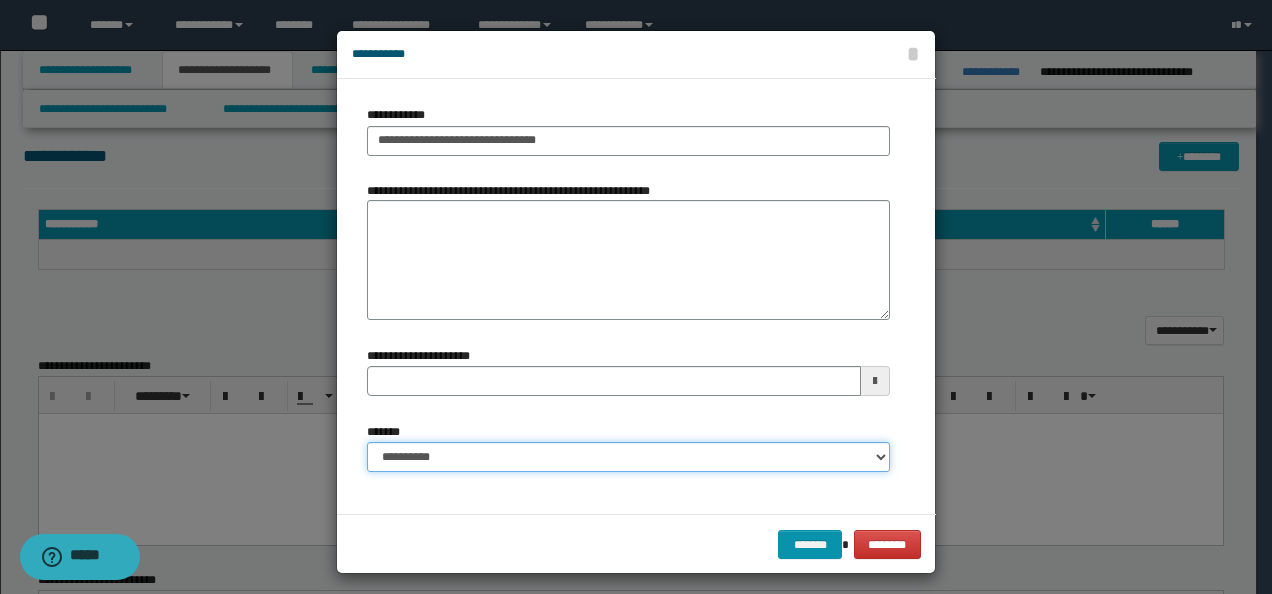 select on "*" 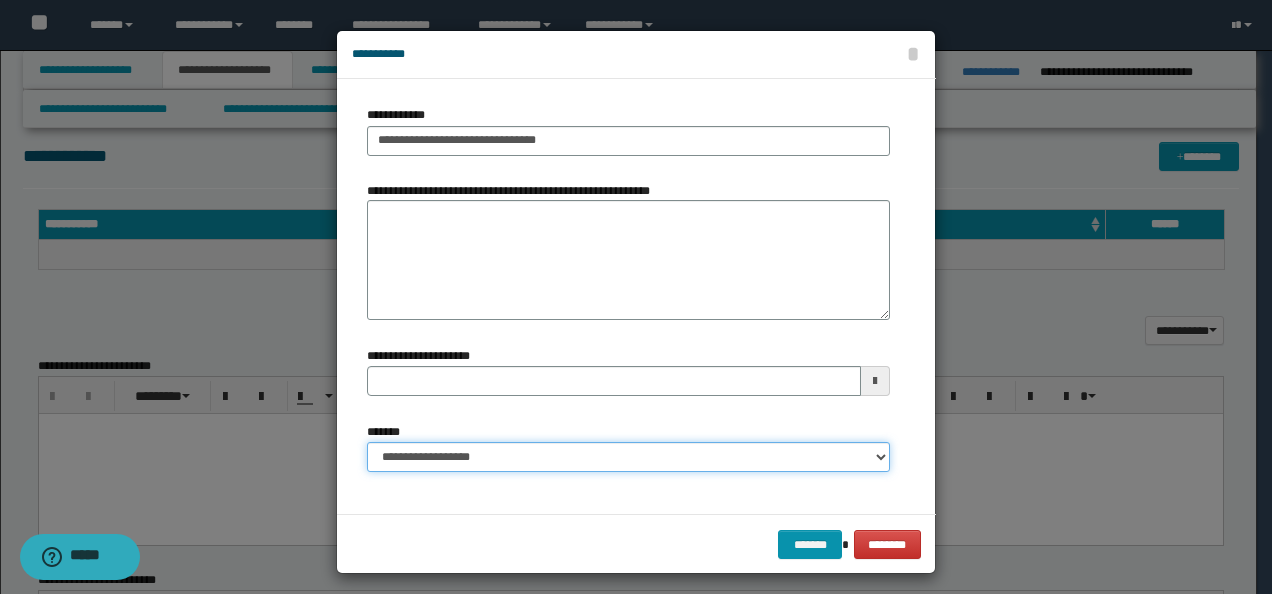 type 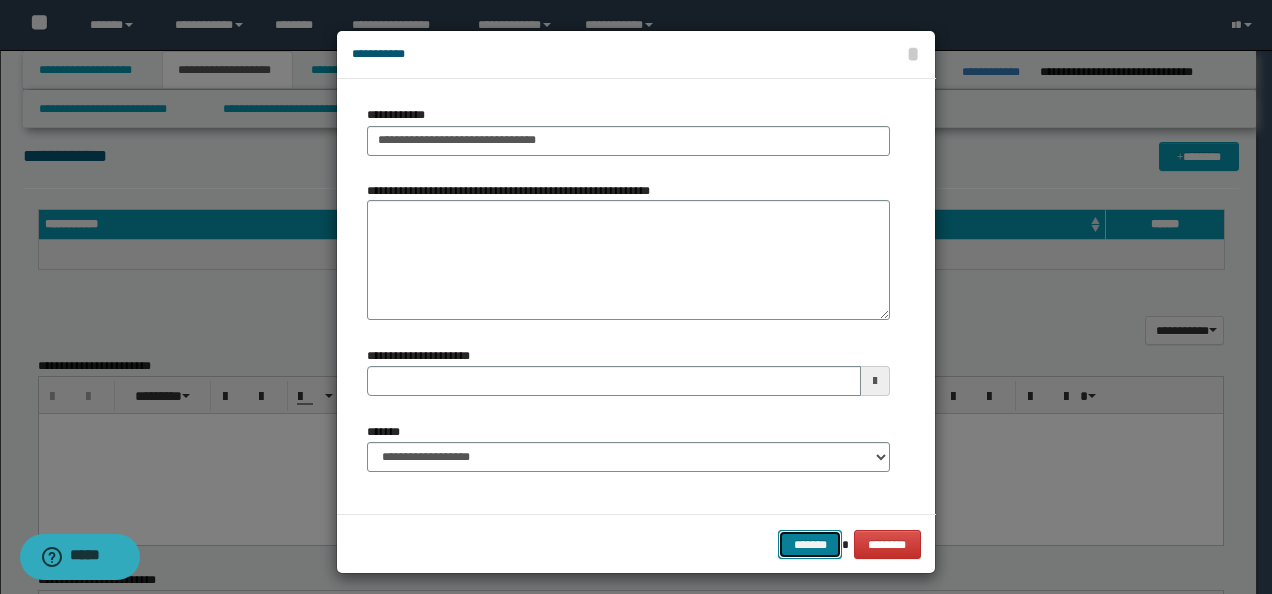 click on "*******" at bounding box center (810, 544) 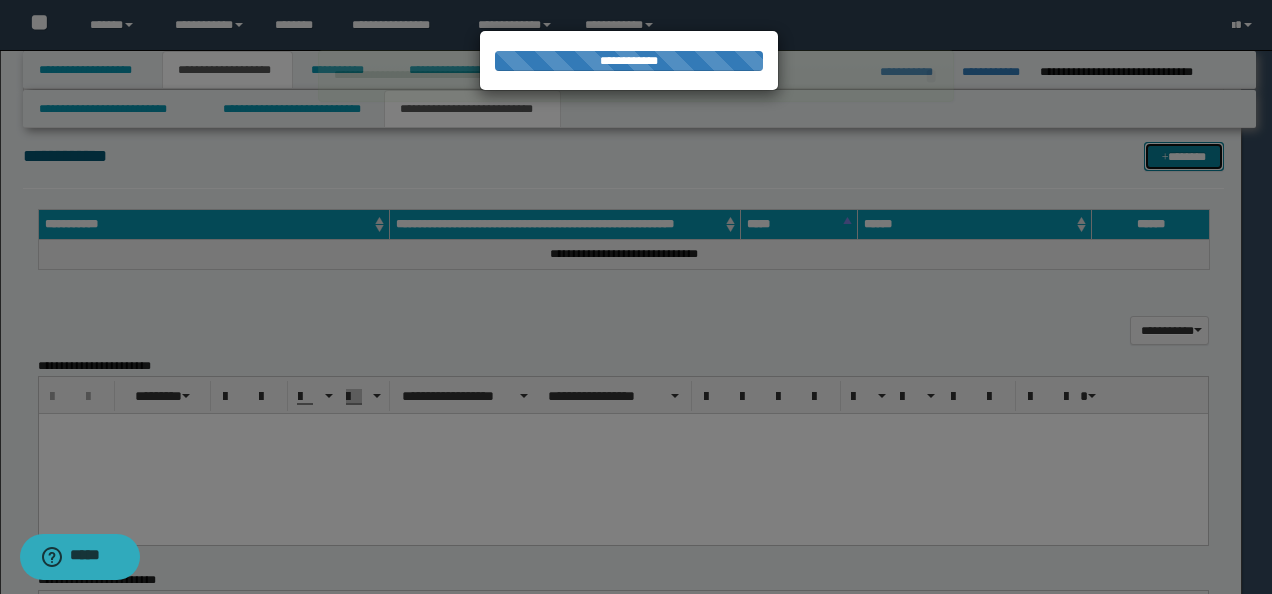 type 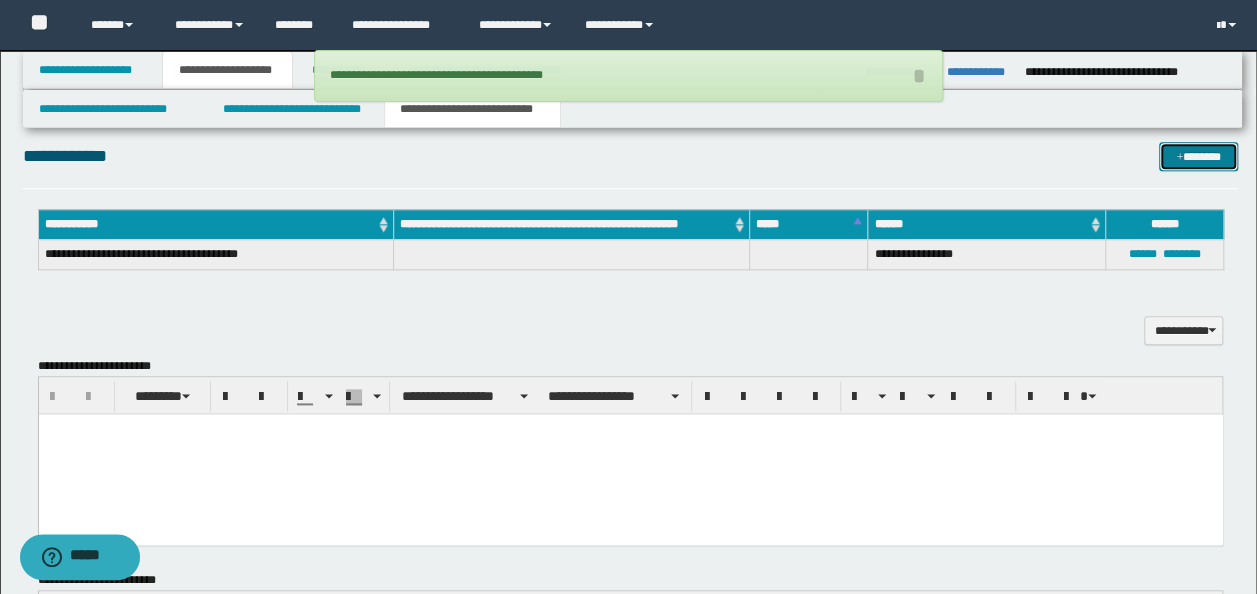 click on "*******" at bounding box center [1198, 156] 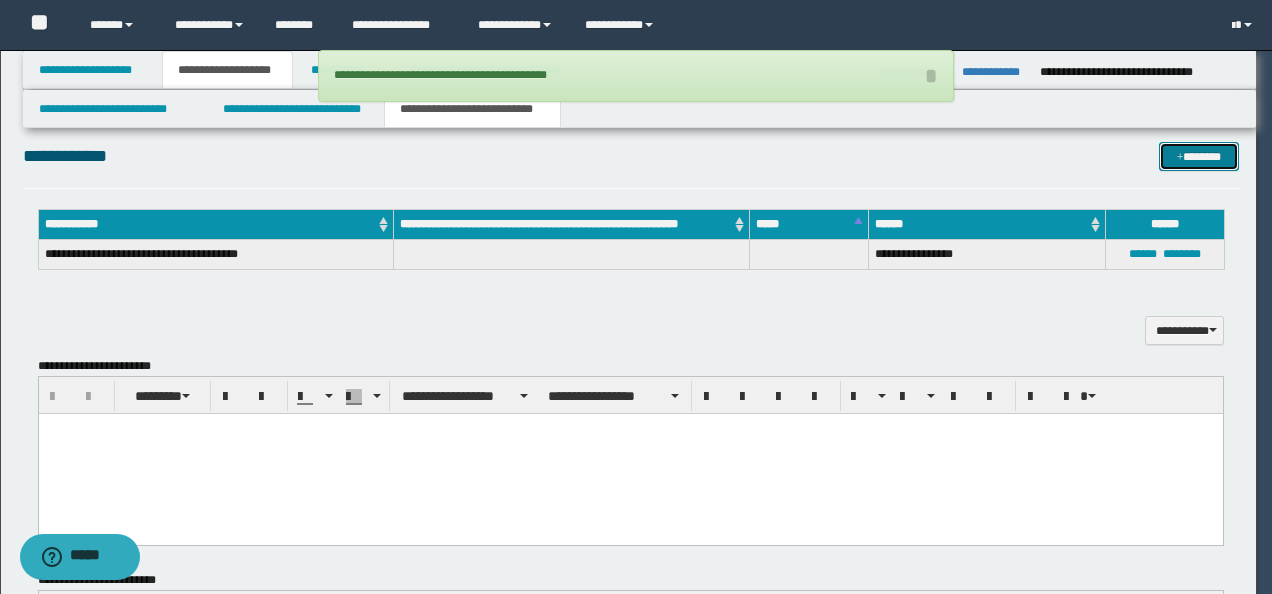type 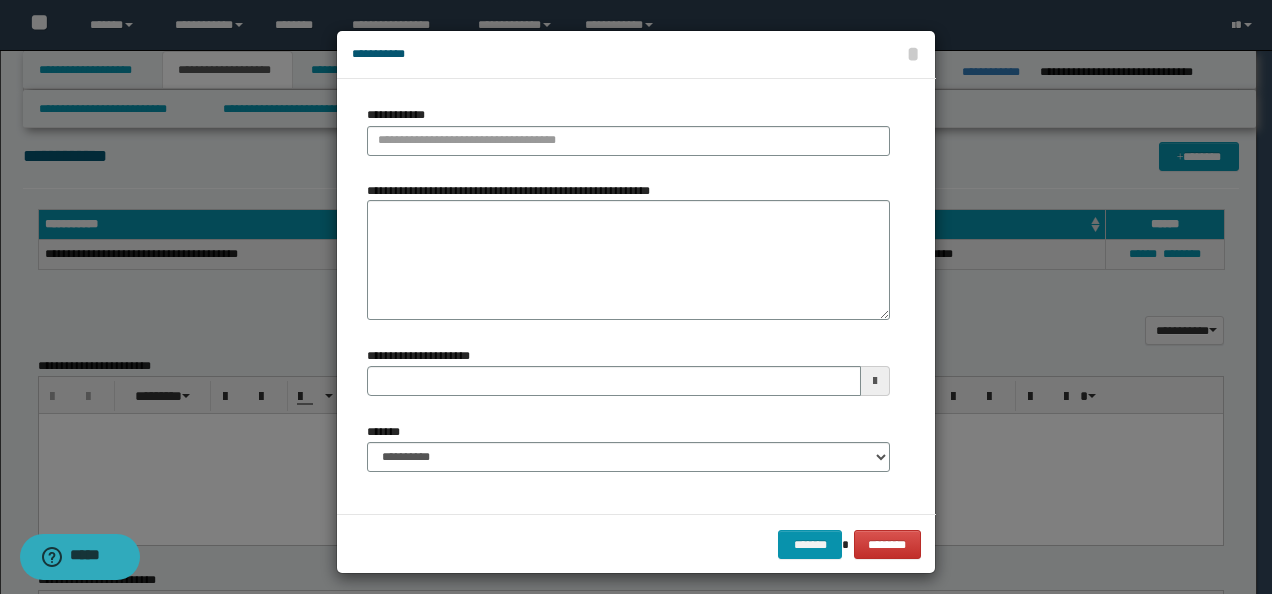 click on "**********" at bounding box center [628, 138] 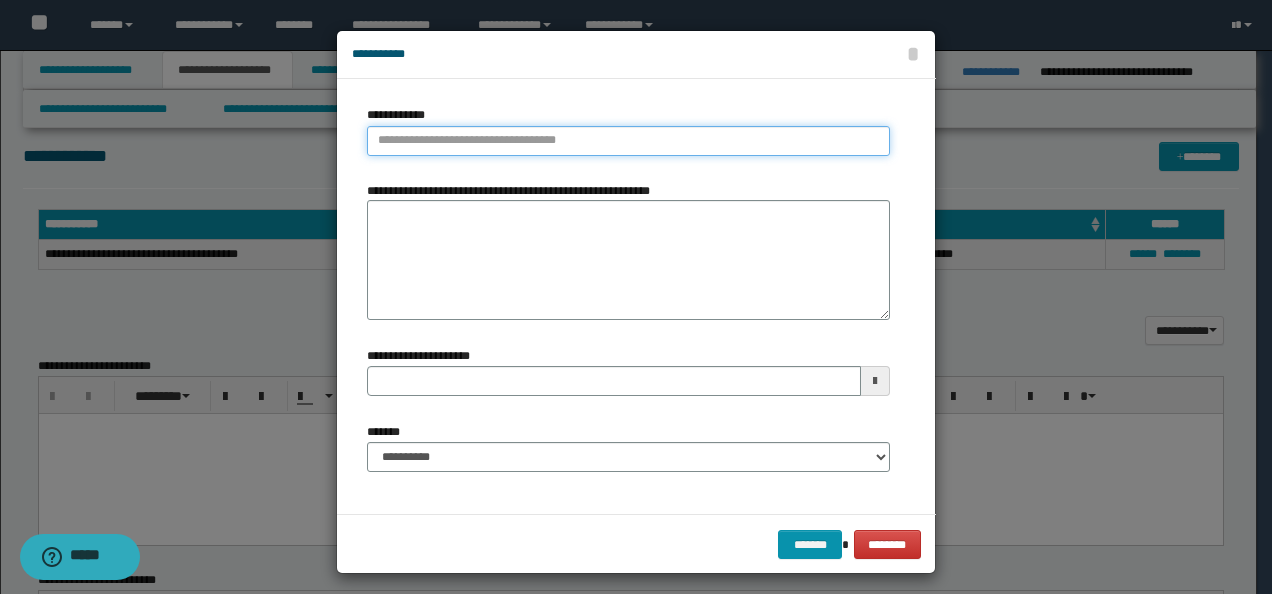 type on "**********" 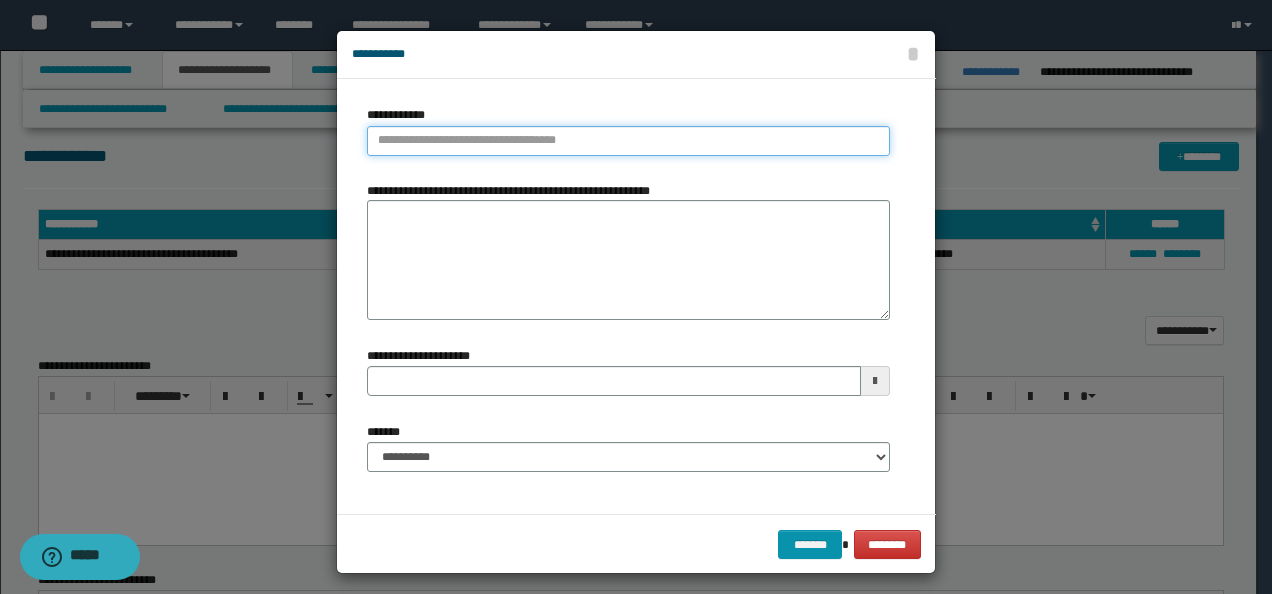 click on "**********" at bounding box center [628, 141] 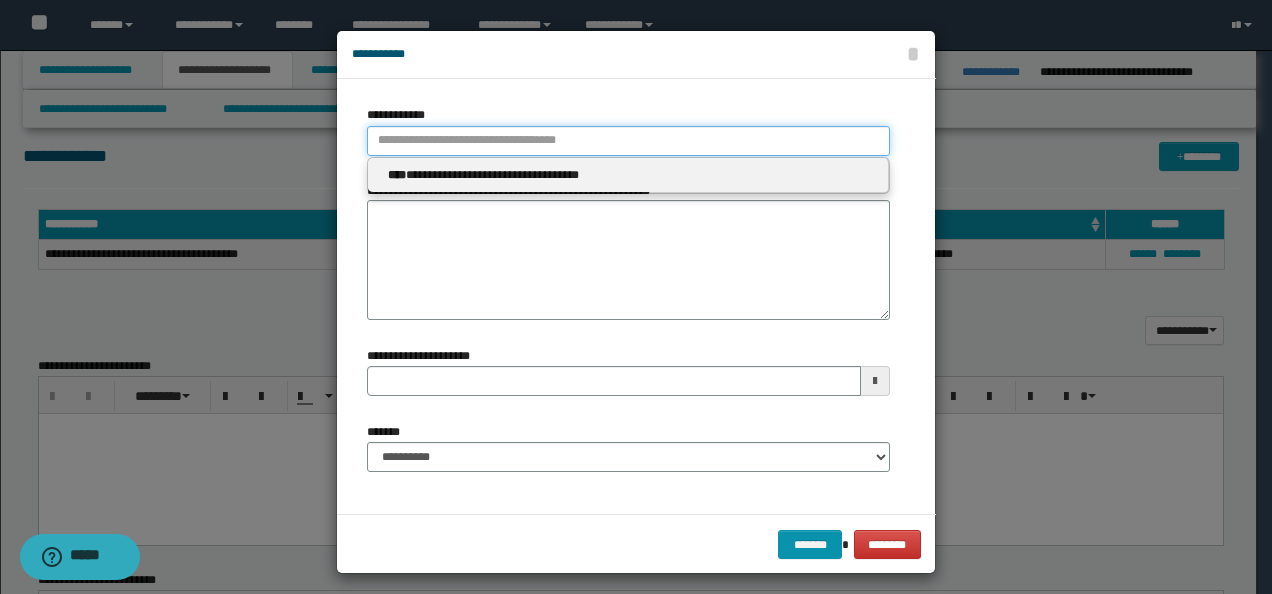 type 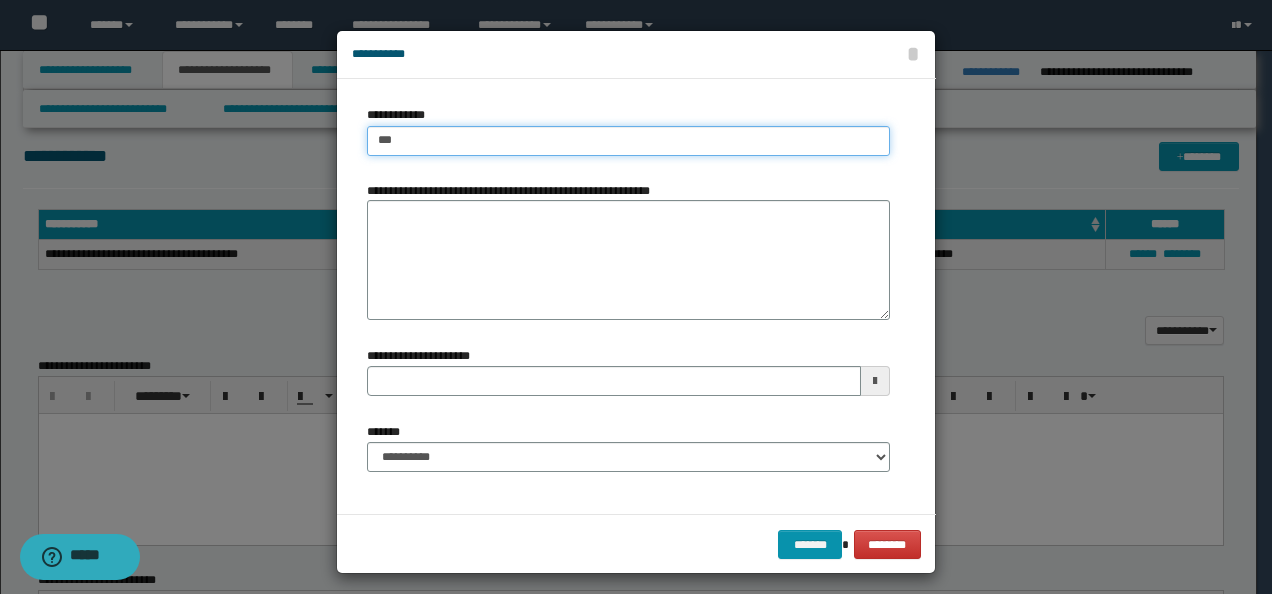 type on "****" 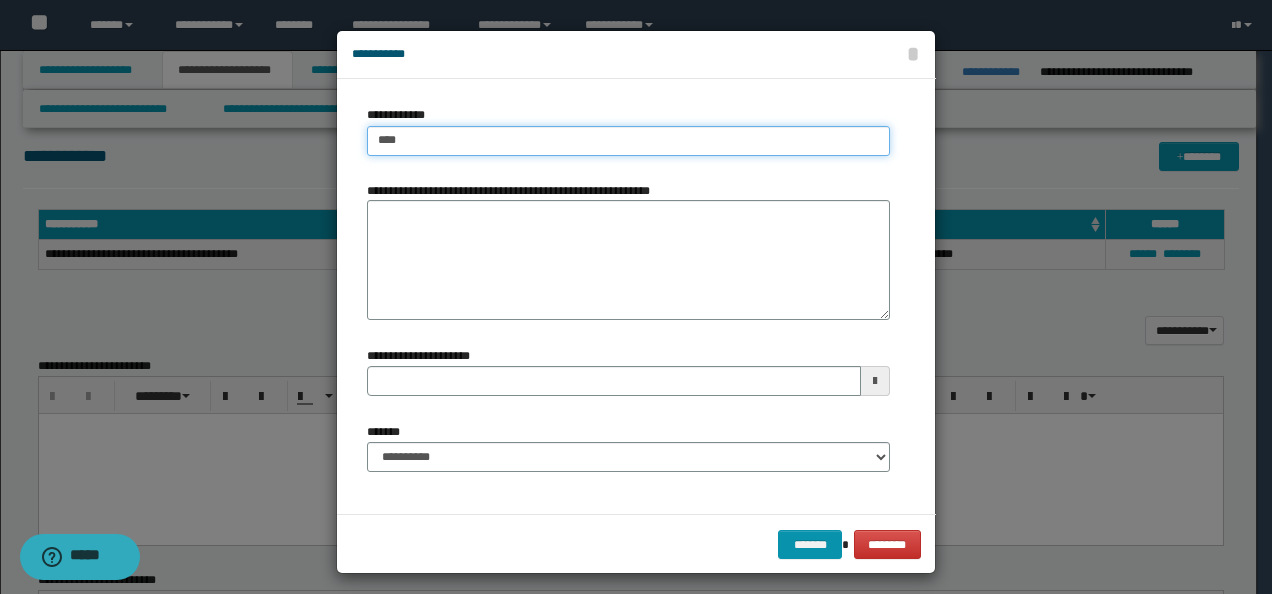 type on "****" 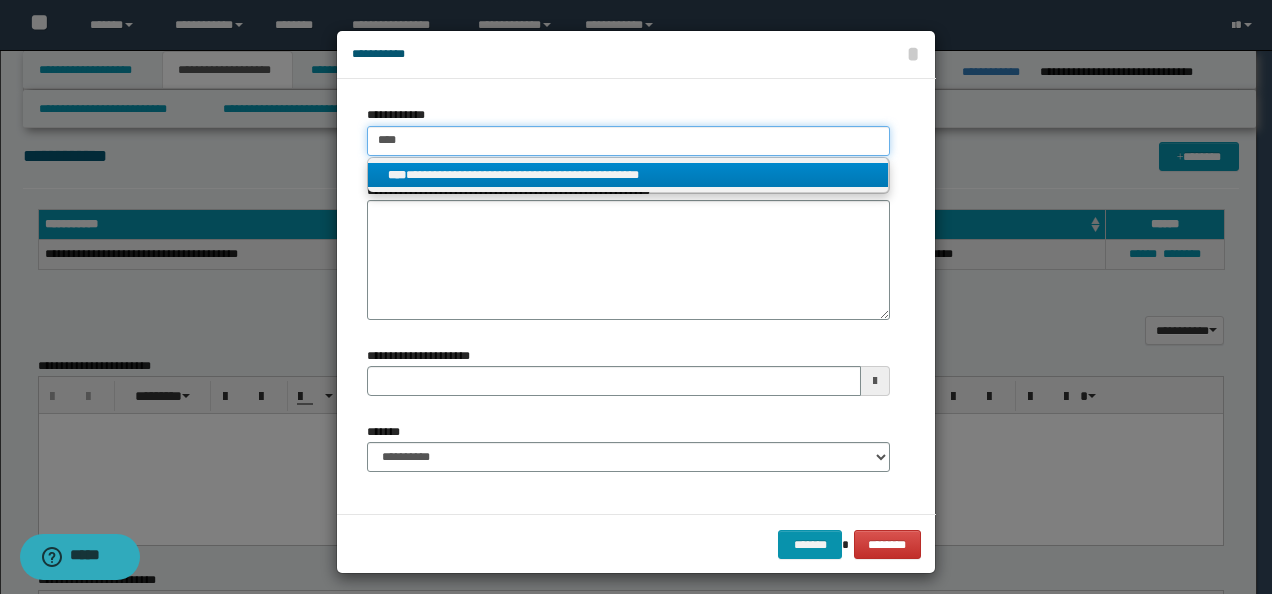 type on "****" 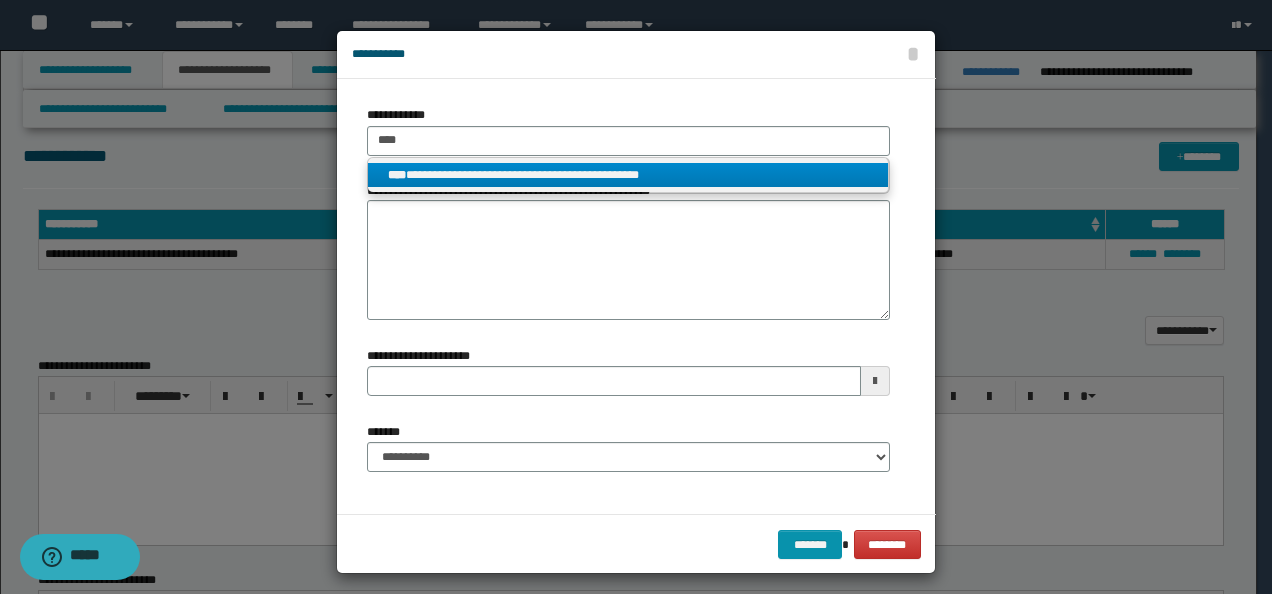 click on "**********" at bounding box center (628, 175) 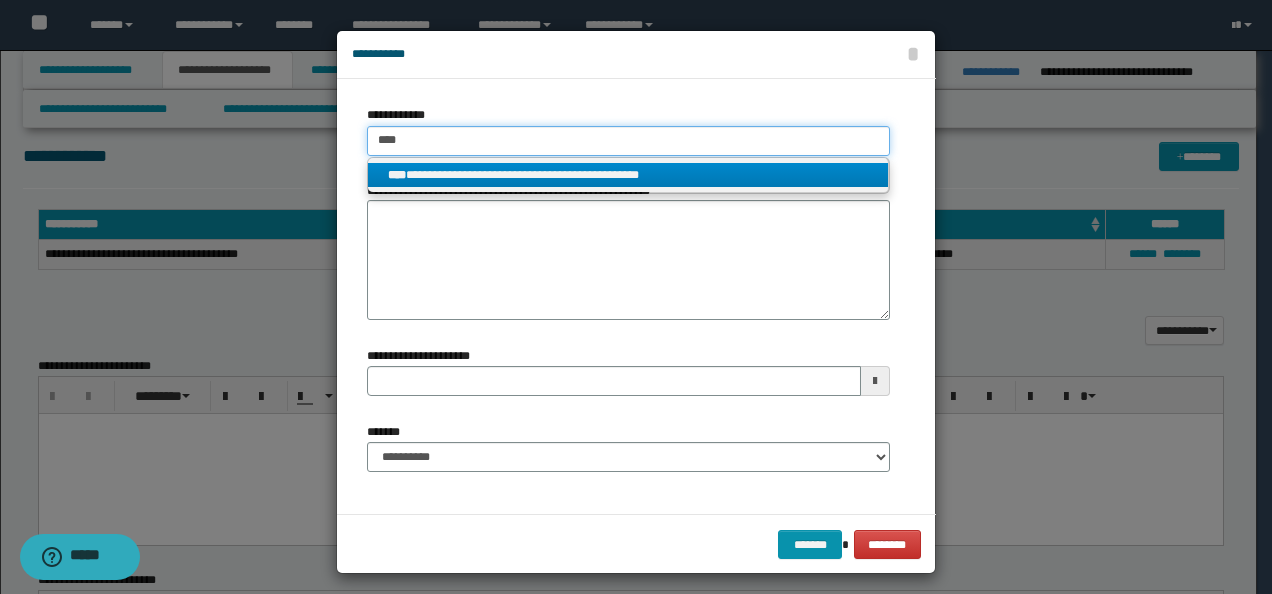 type 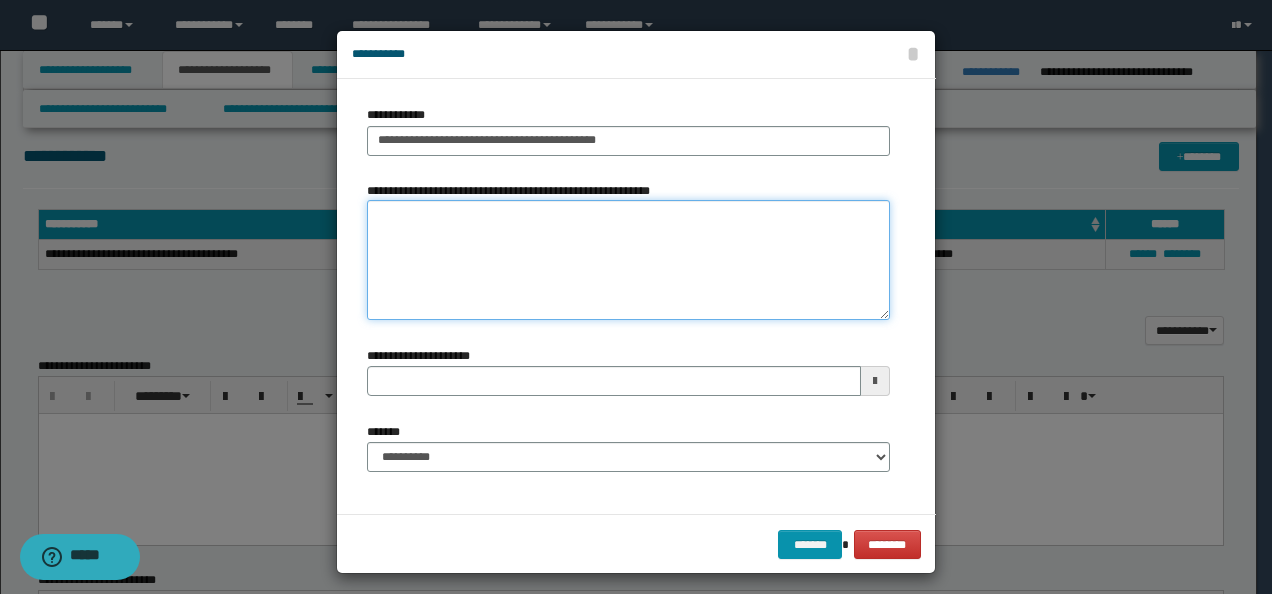 click on "**********" at bounding box center (628, 260) 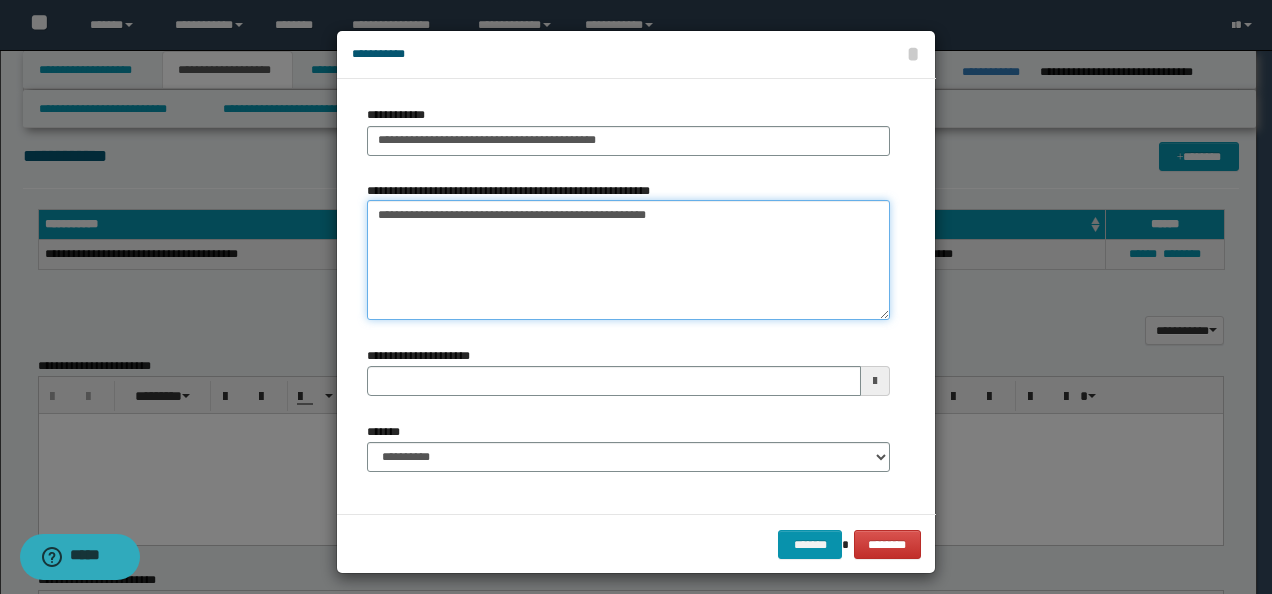 drag, startPoint x: 596, startPoint y: 214, endPoint x: 57, endPoint y: 215, distance: 539.0009 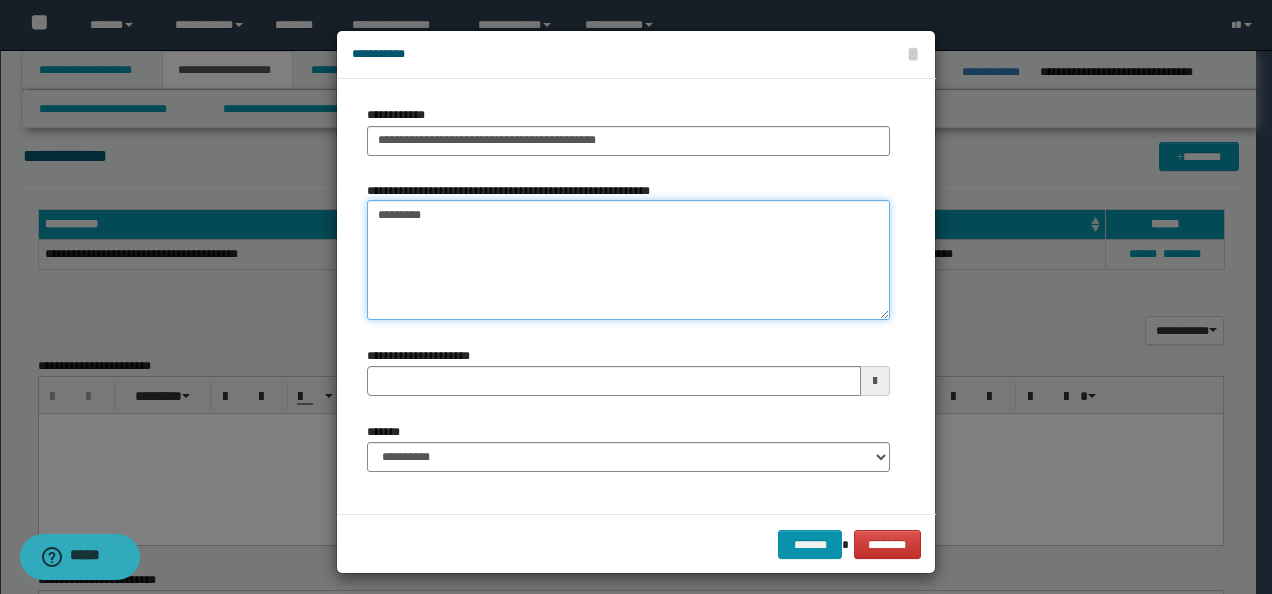 type 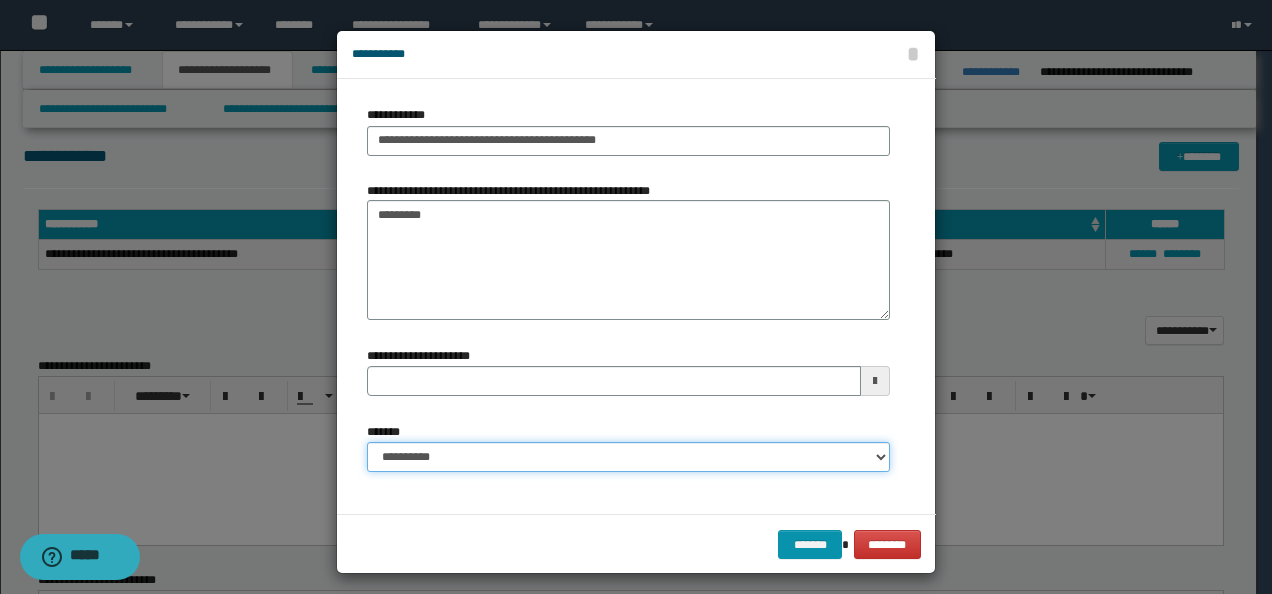 drag, startPoint x: 444, startPoint y: 460, endPoint x: 450, endPoint y: 446, distance: 15.231546 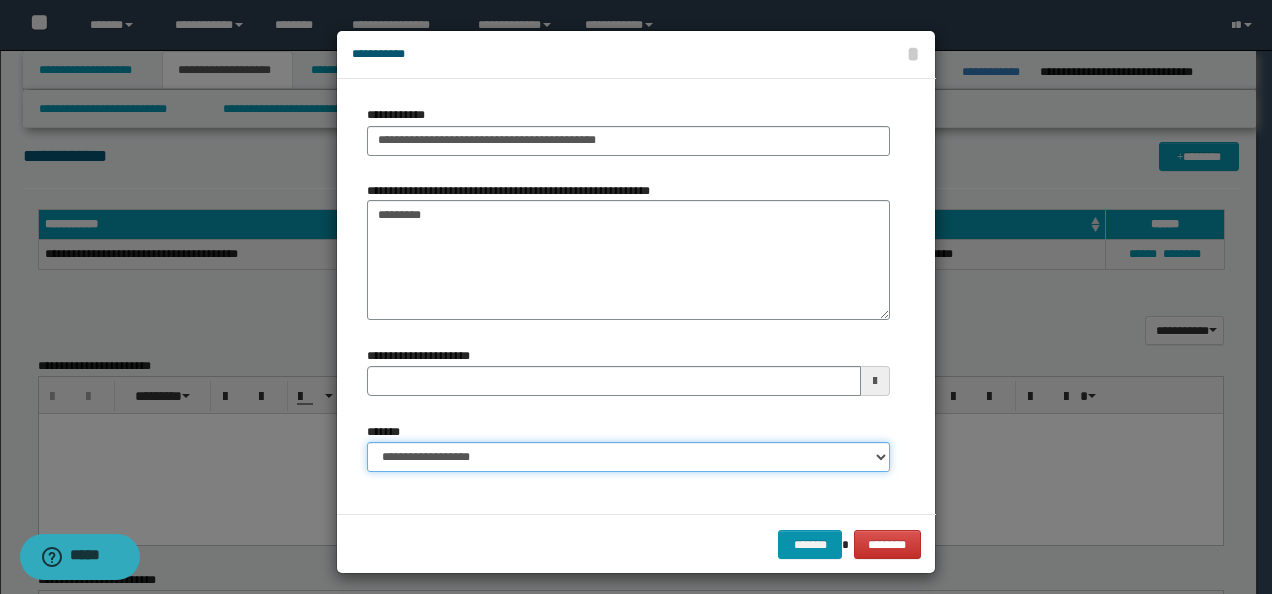 type 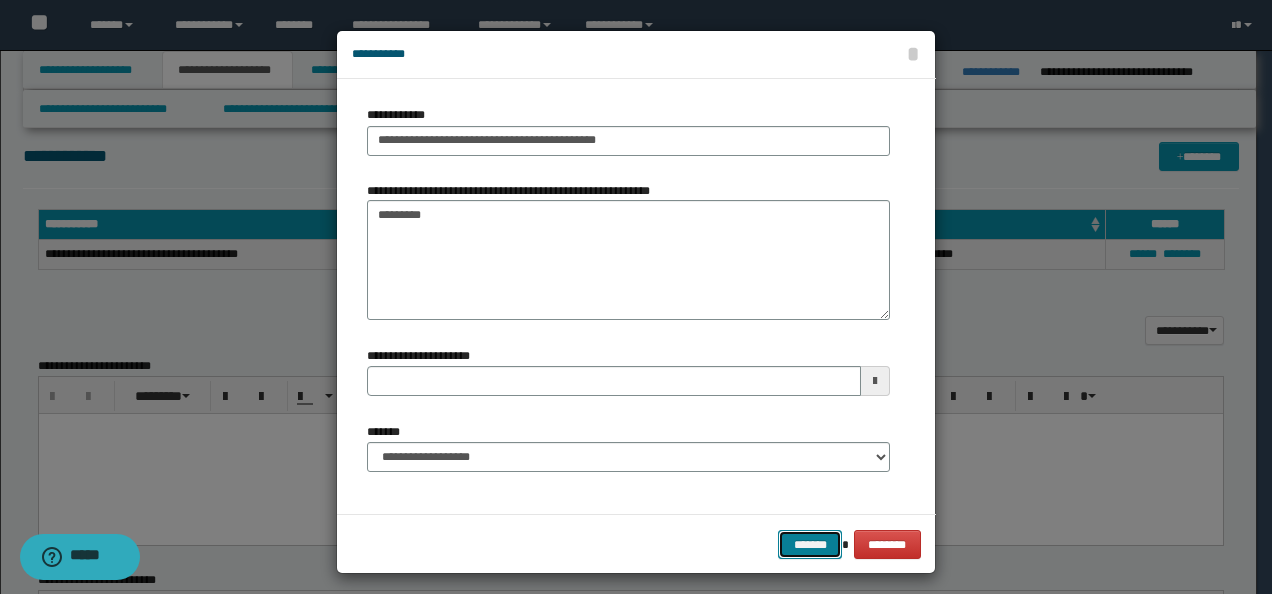 click on "*******" at bounding box center (810, 544) 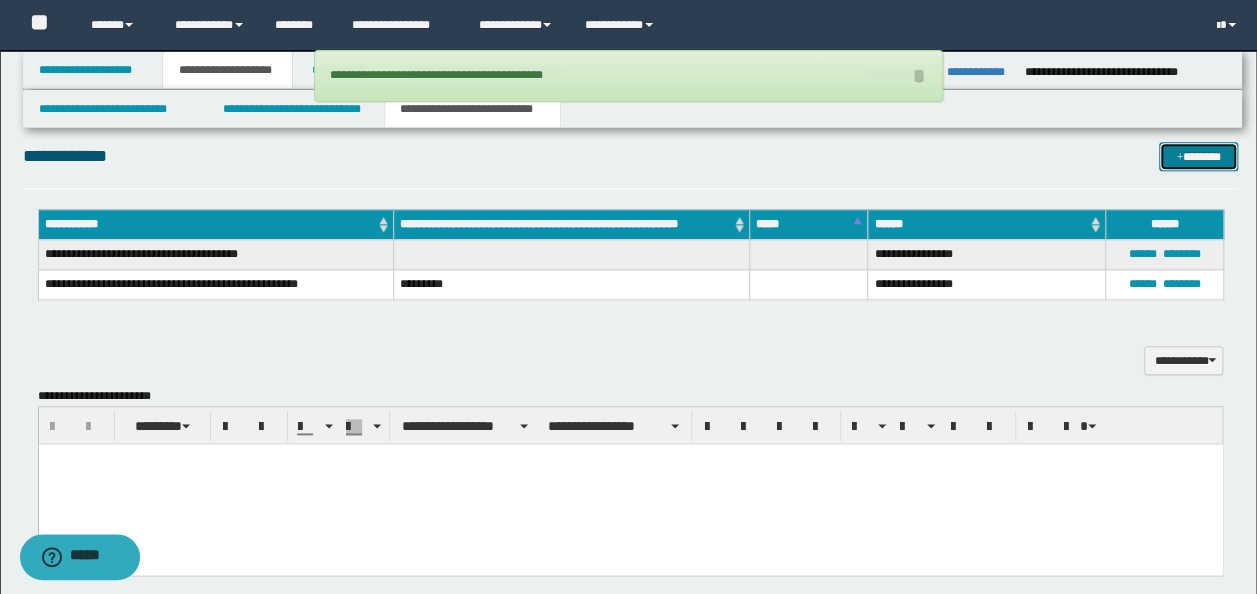 click on "*******" at bounding box center [1198, 156] 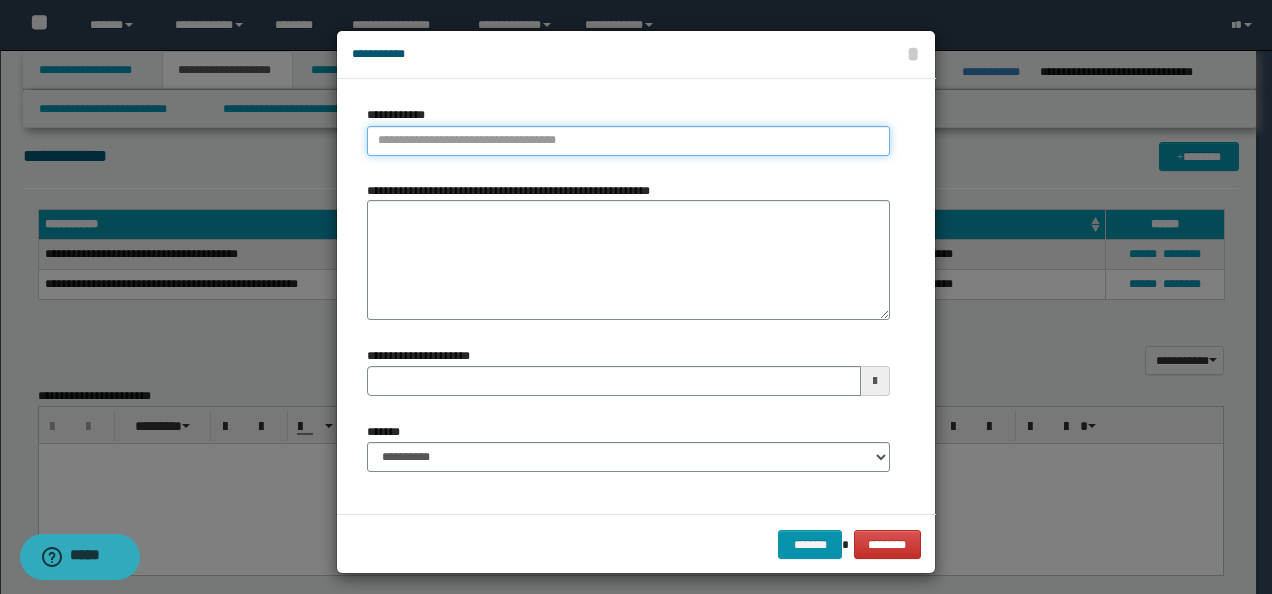 type on "**********" 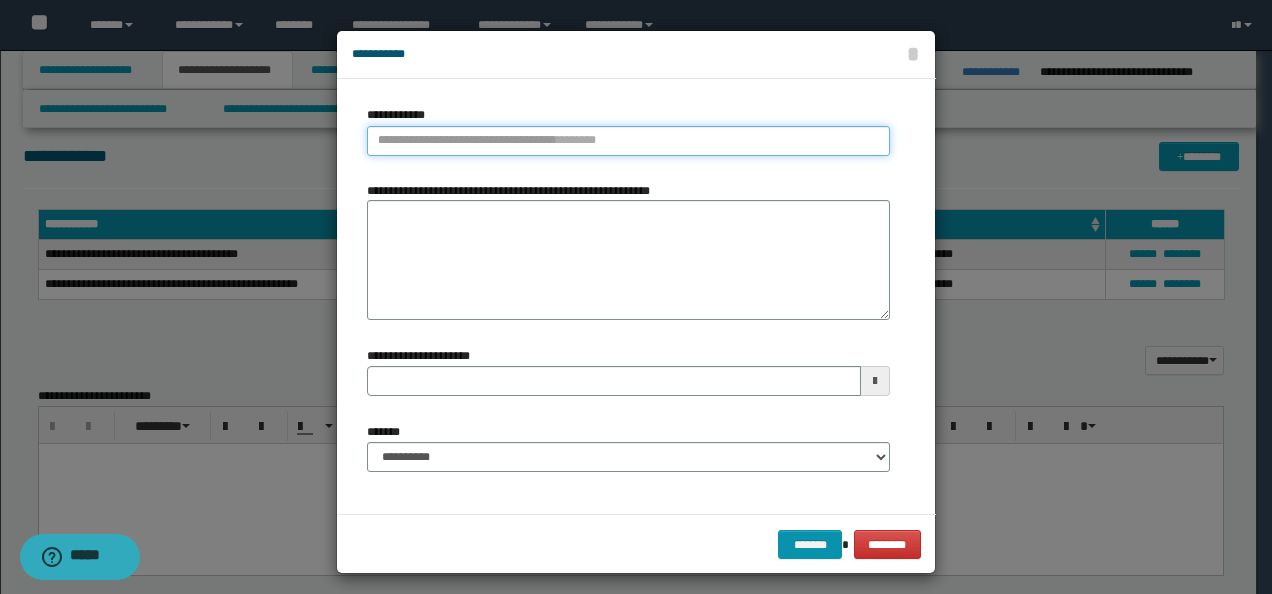 click on "**********" at bounding box center (628, 141) 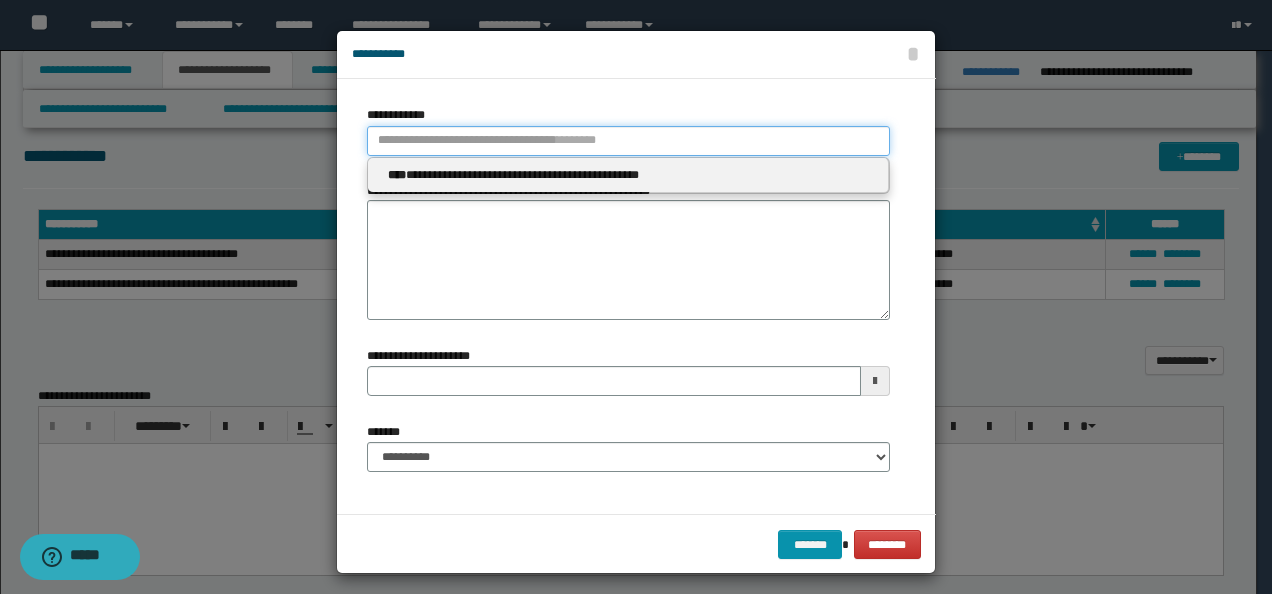type 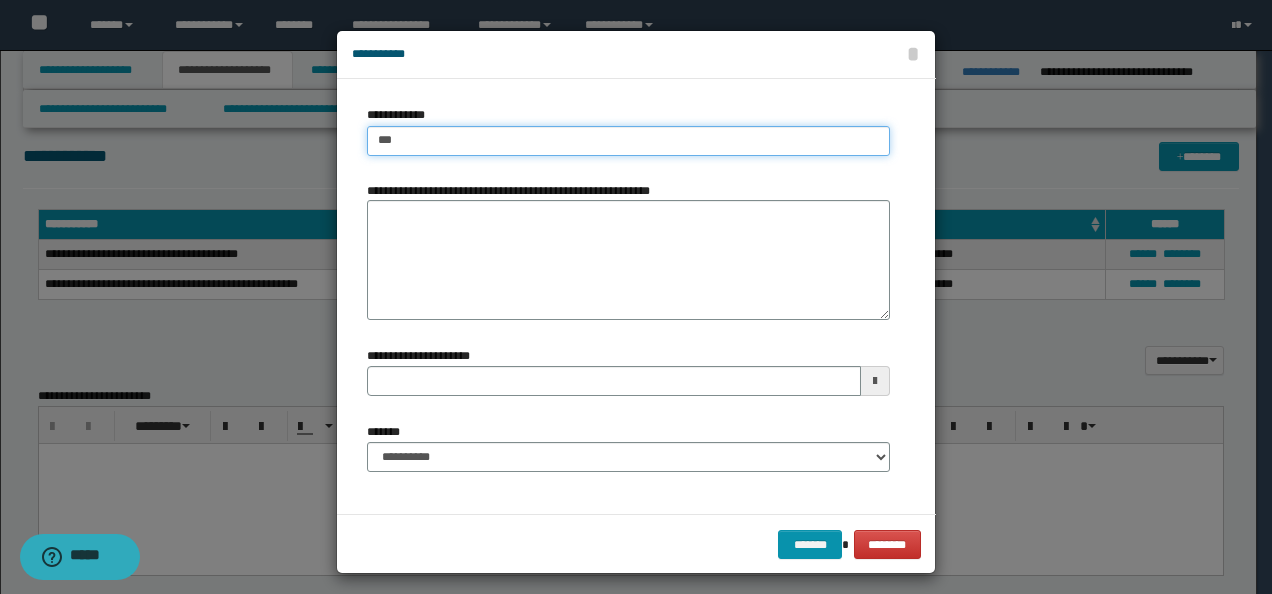 type on "****" 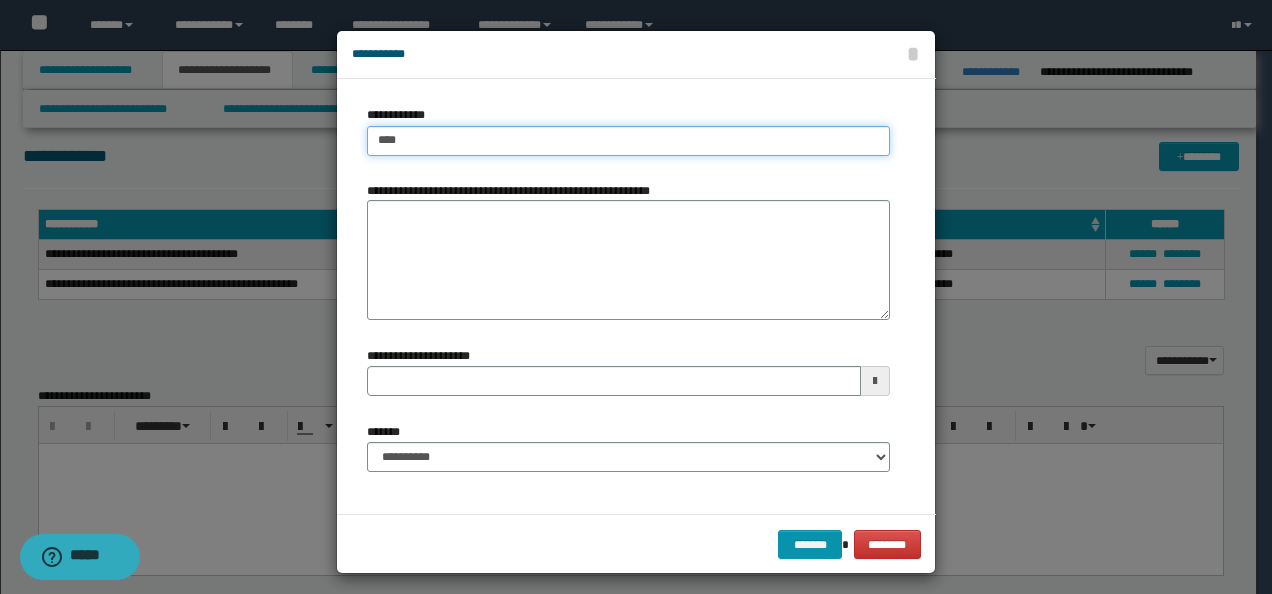 type on "****" 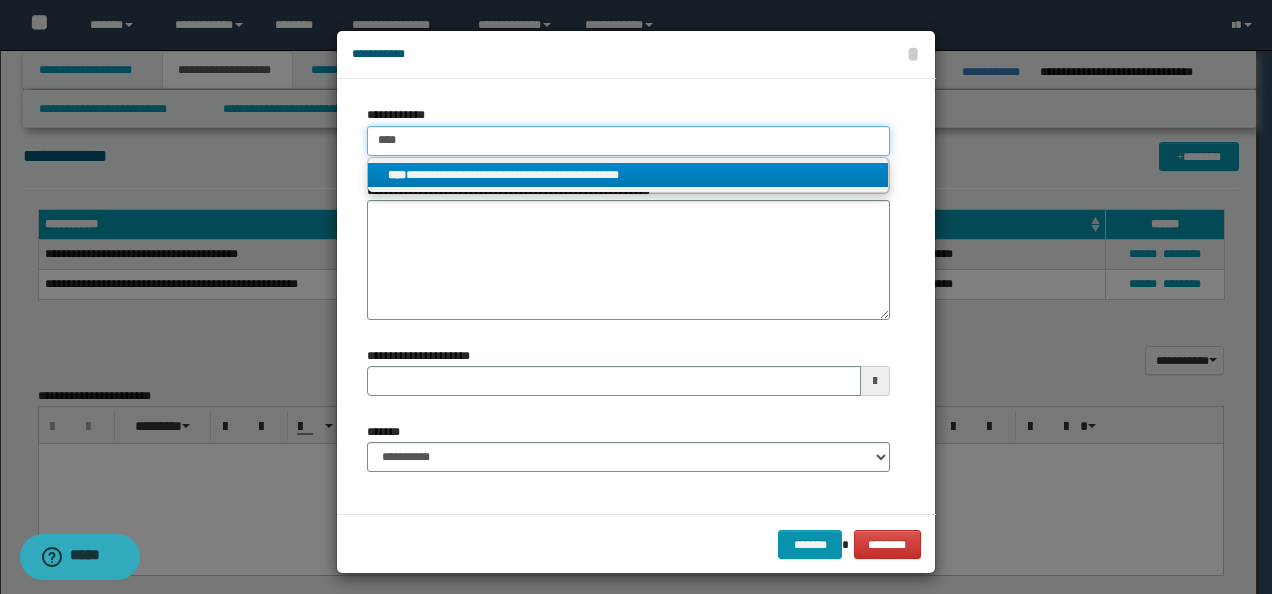 type on "****" 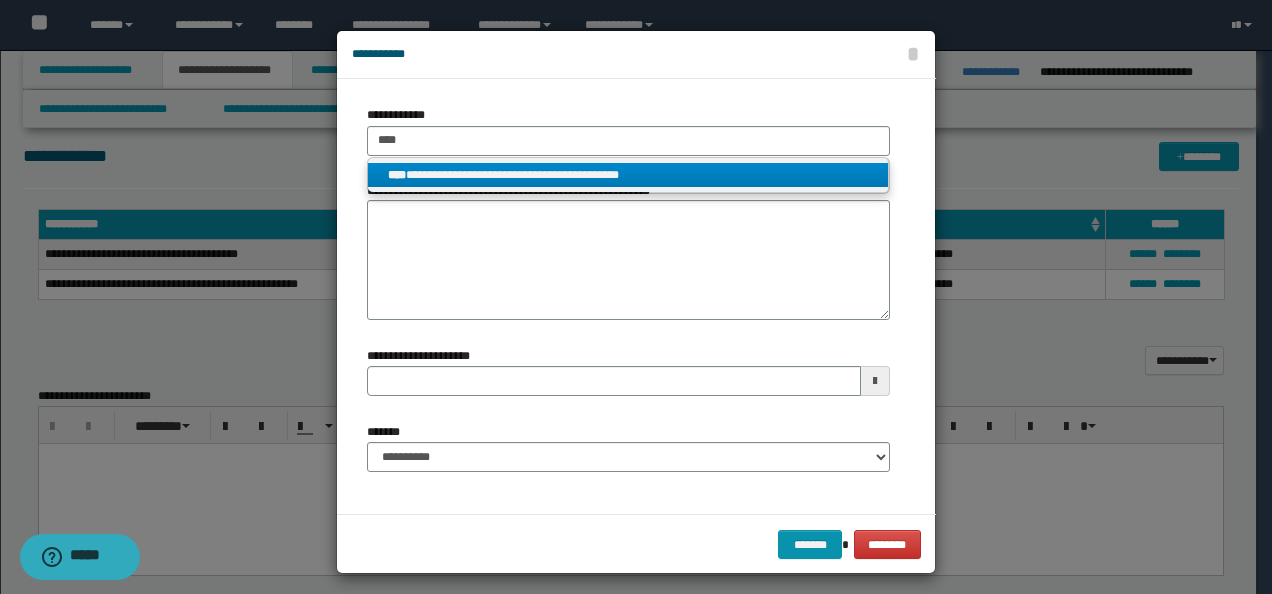 click on "**********" at bounding box center (628, 175) 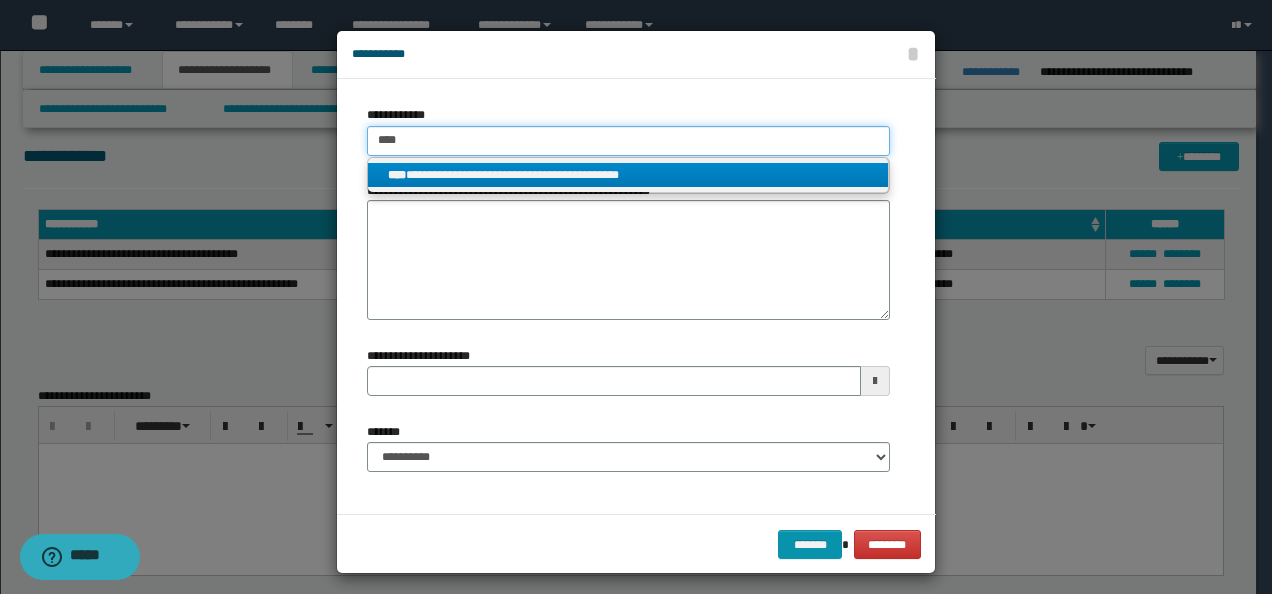 type 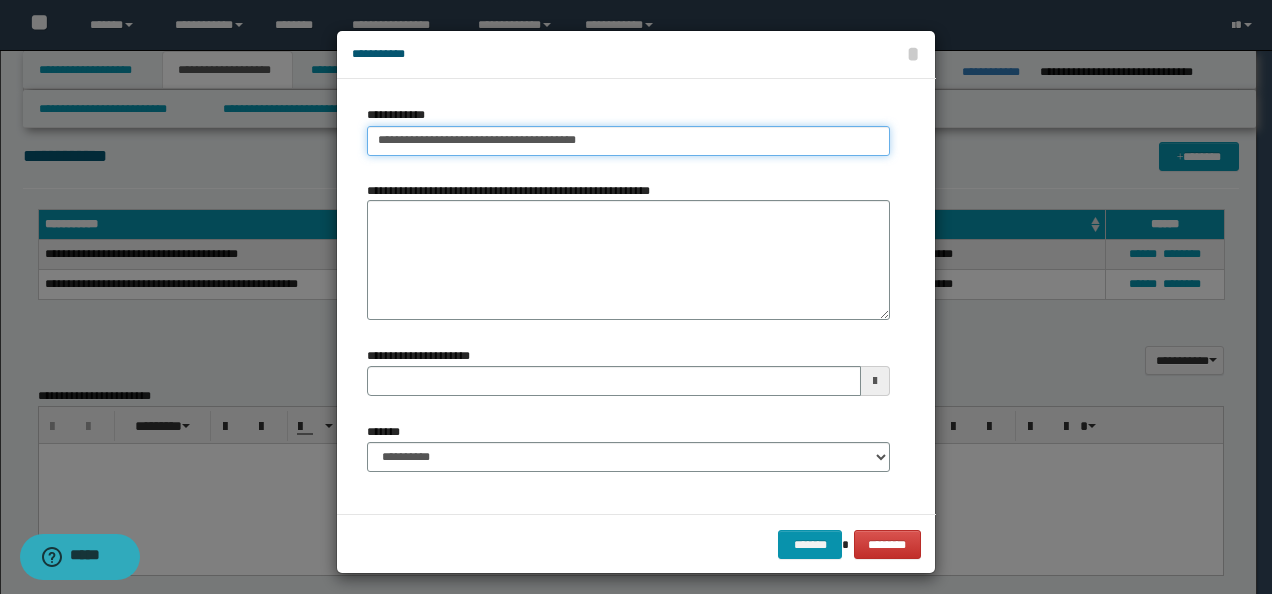 type on "**********" 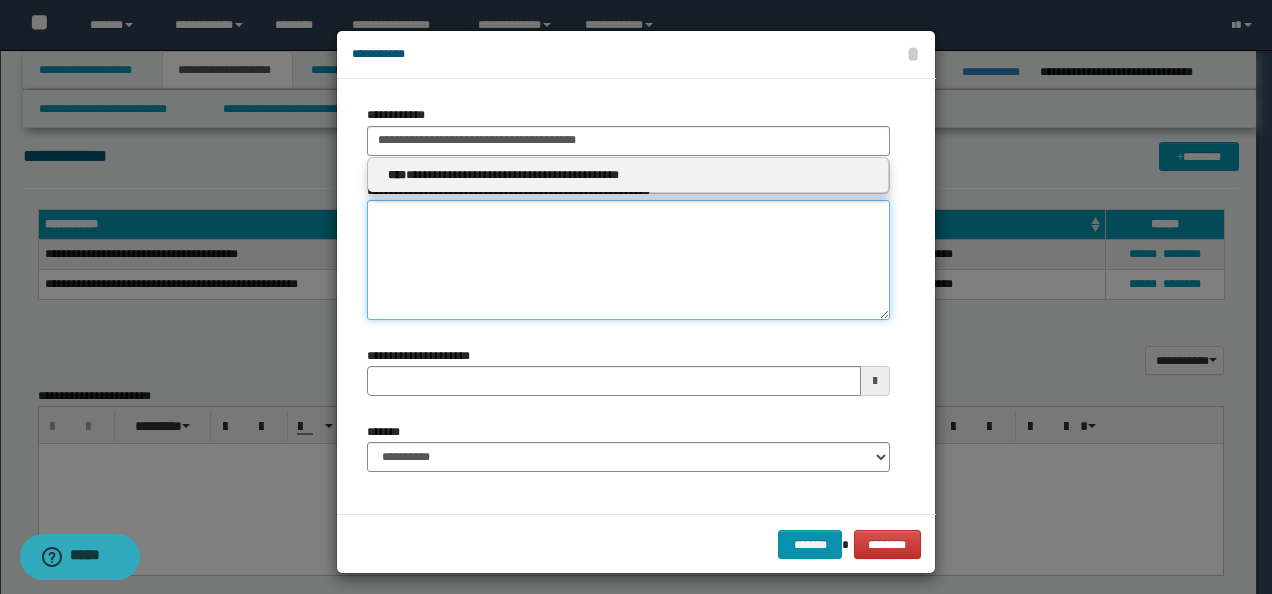 type 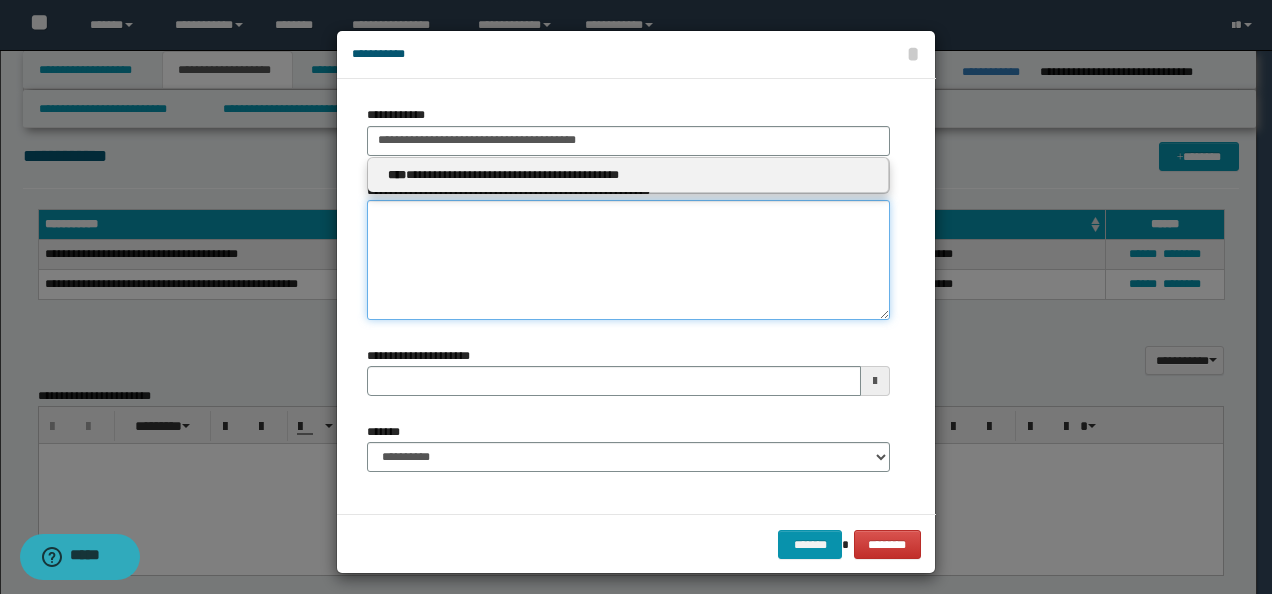 click on "**********" at bounding box center [628, 260] 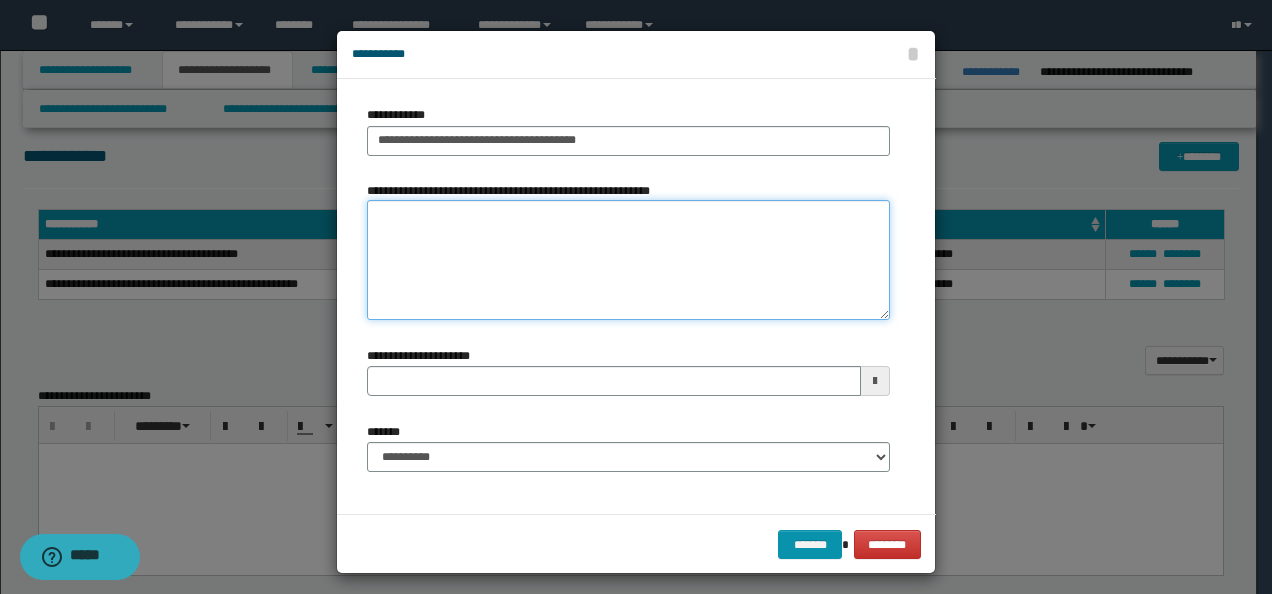 paste on "**********" 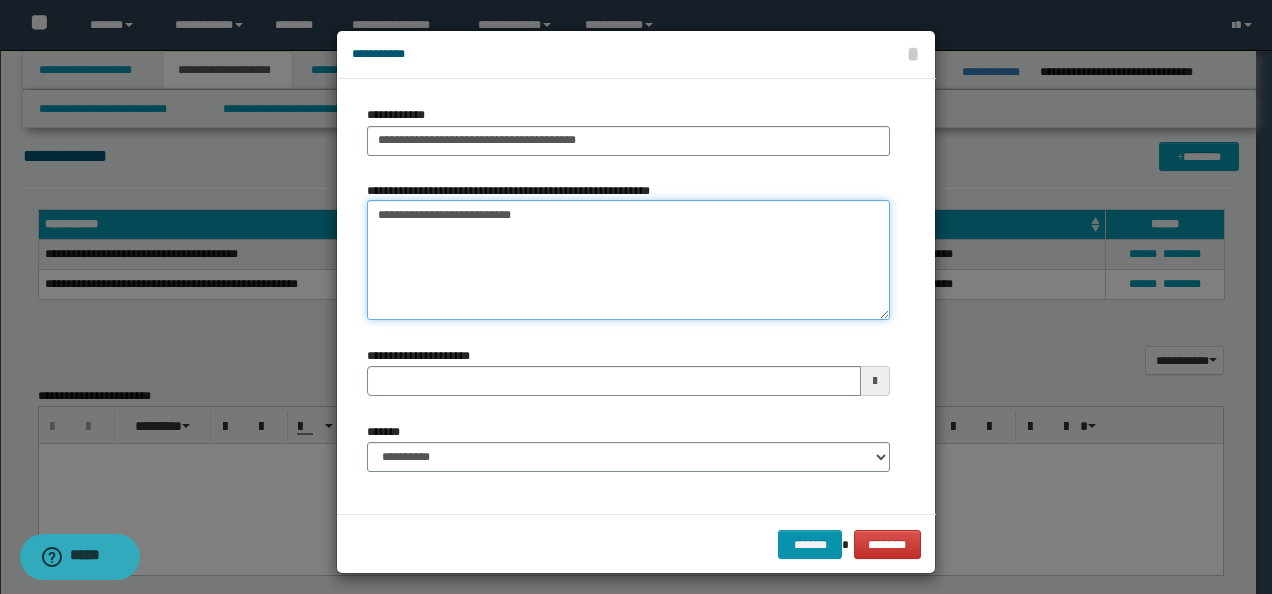 type 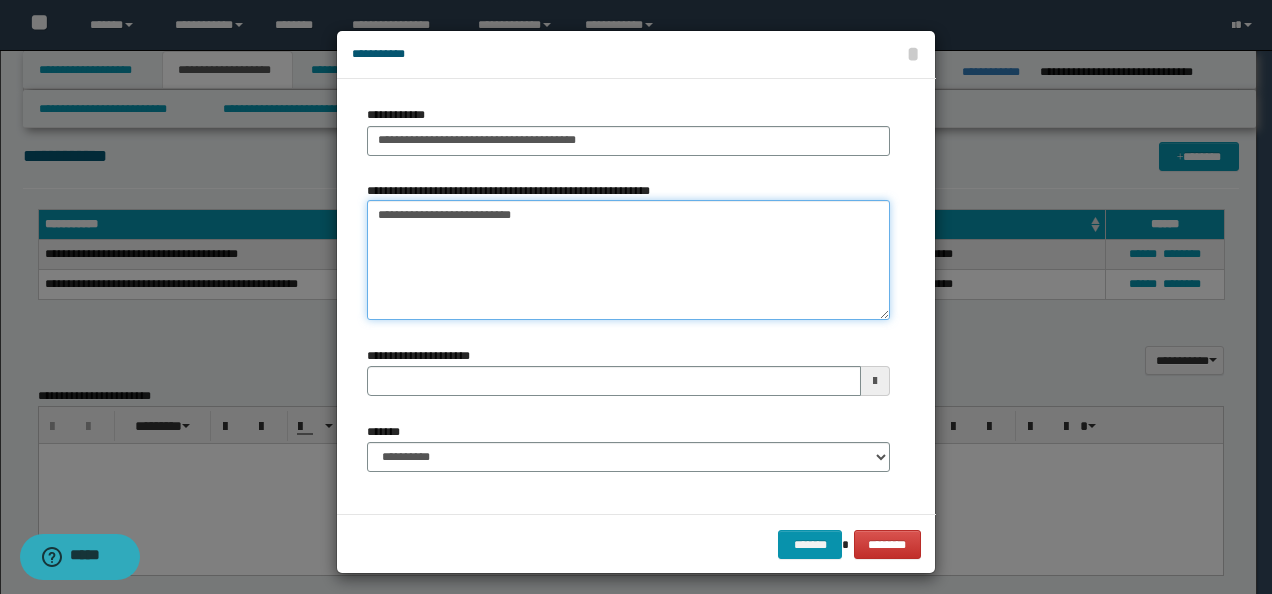 type on "**********" 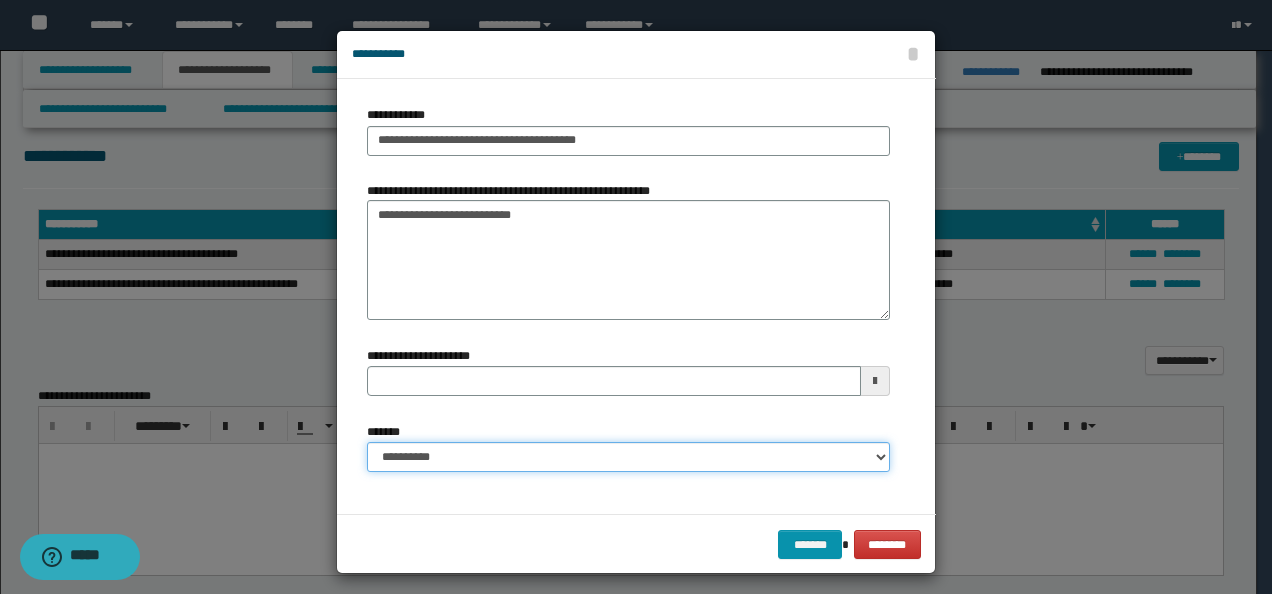 click on "**********" at bounding box center (628, 457) 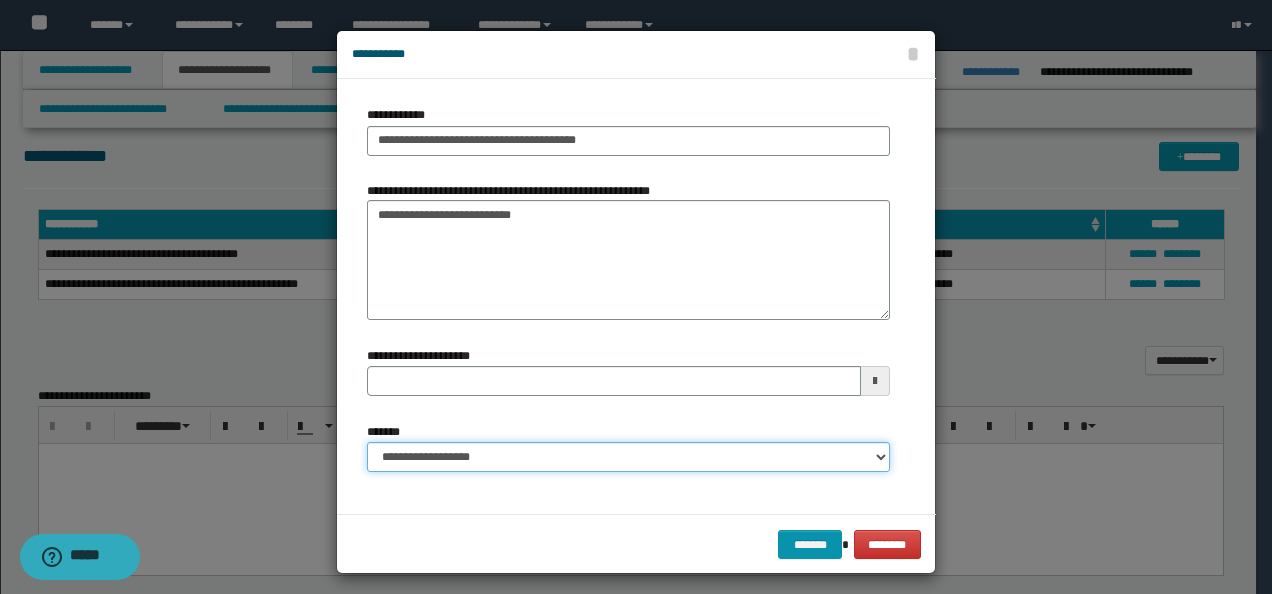 type 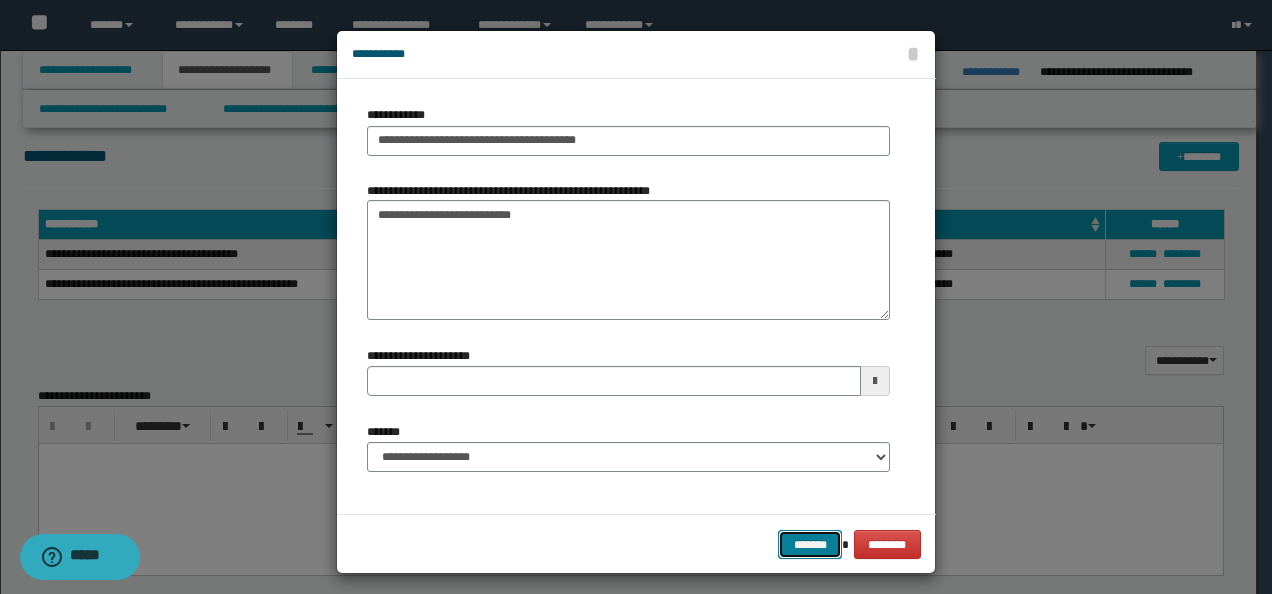 click on "*******" at bounding box center (810, 544) 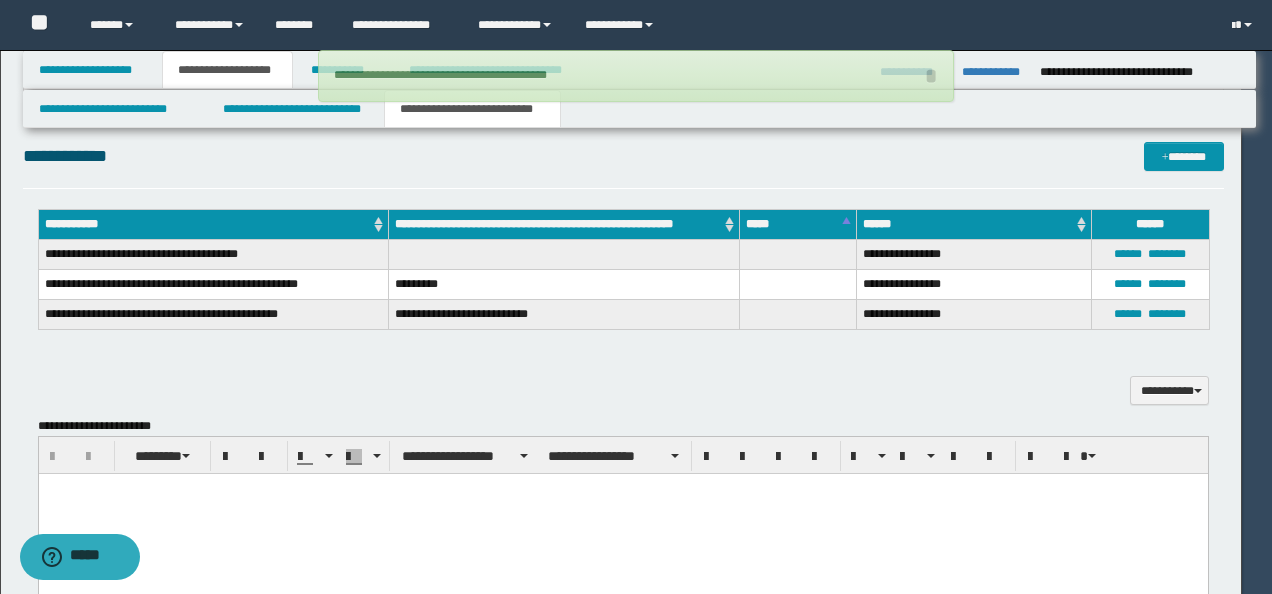 type 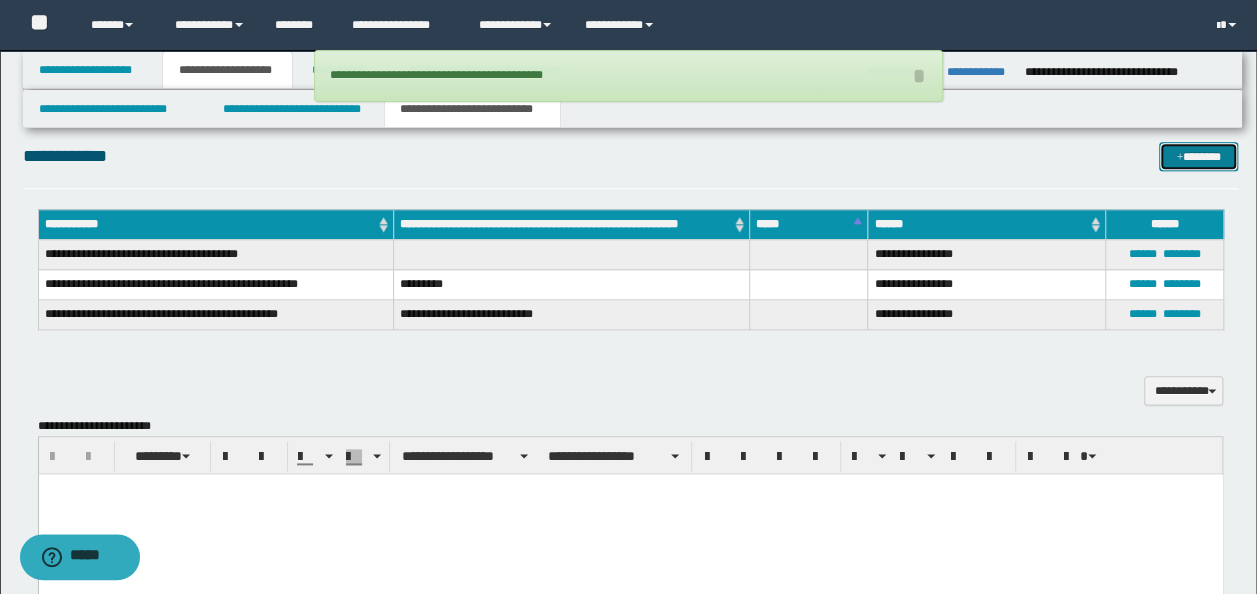 click on "*******" at bounding box center (1198, 156) 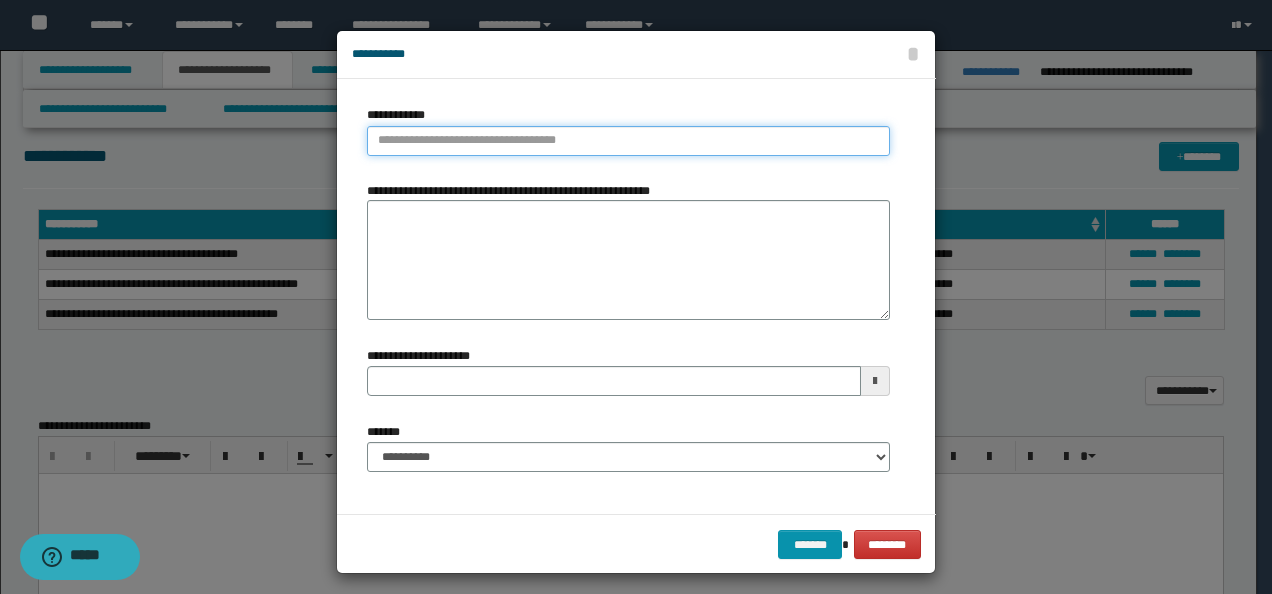 type on "**********" 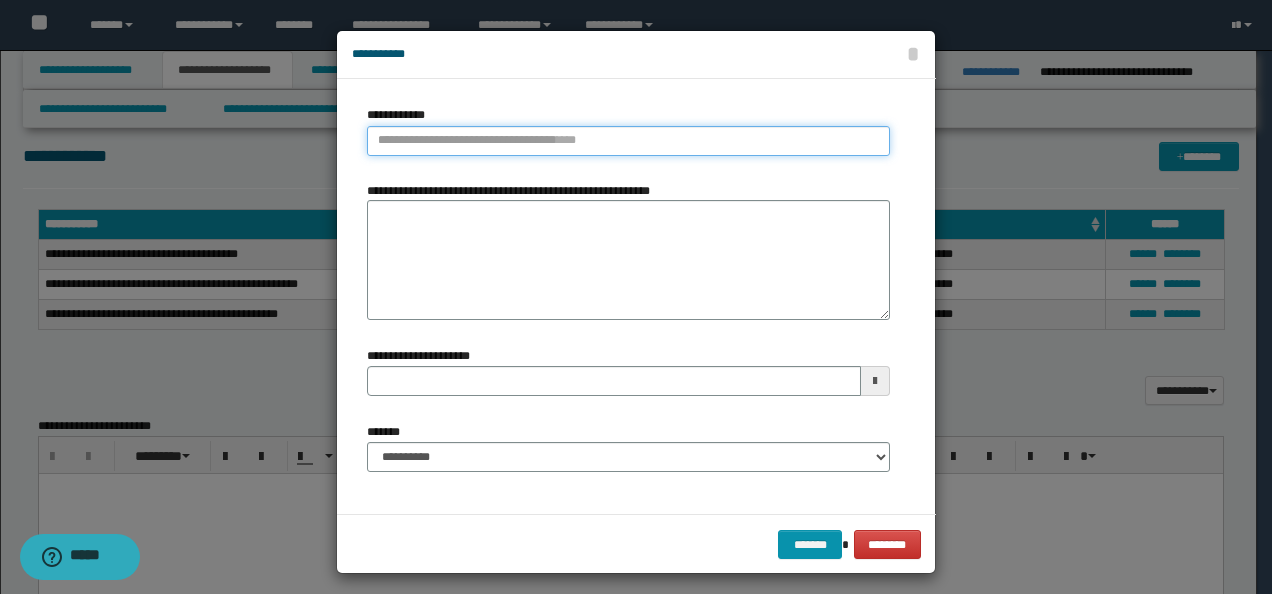 click on "**********" at bounding box center [628, 141] 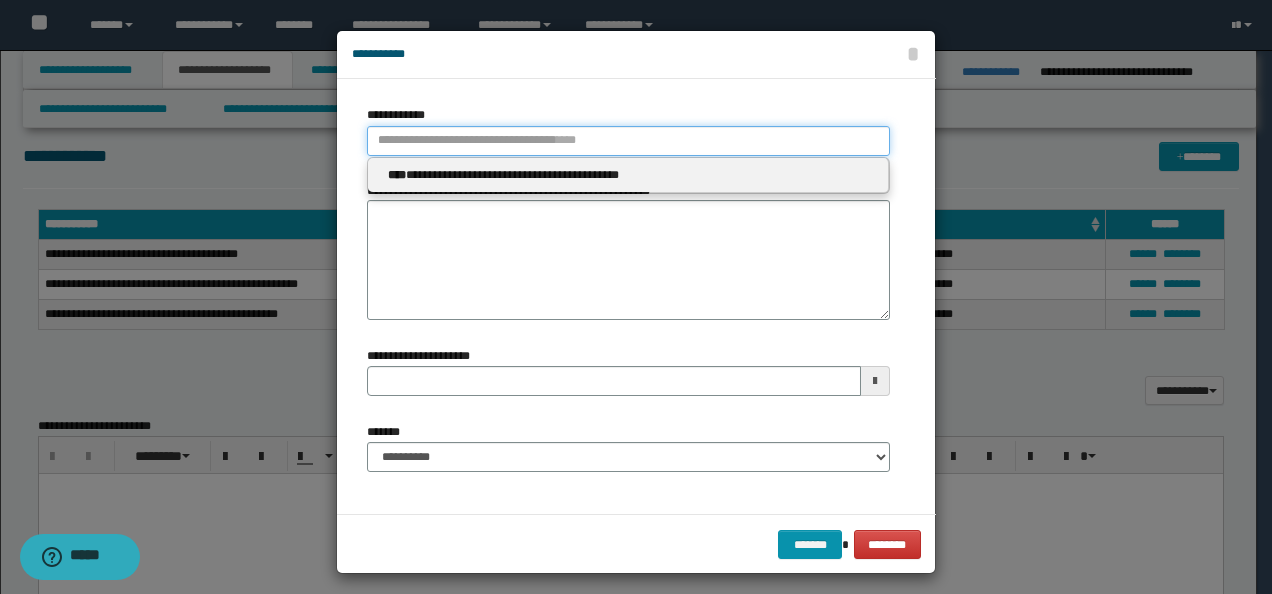 type 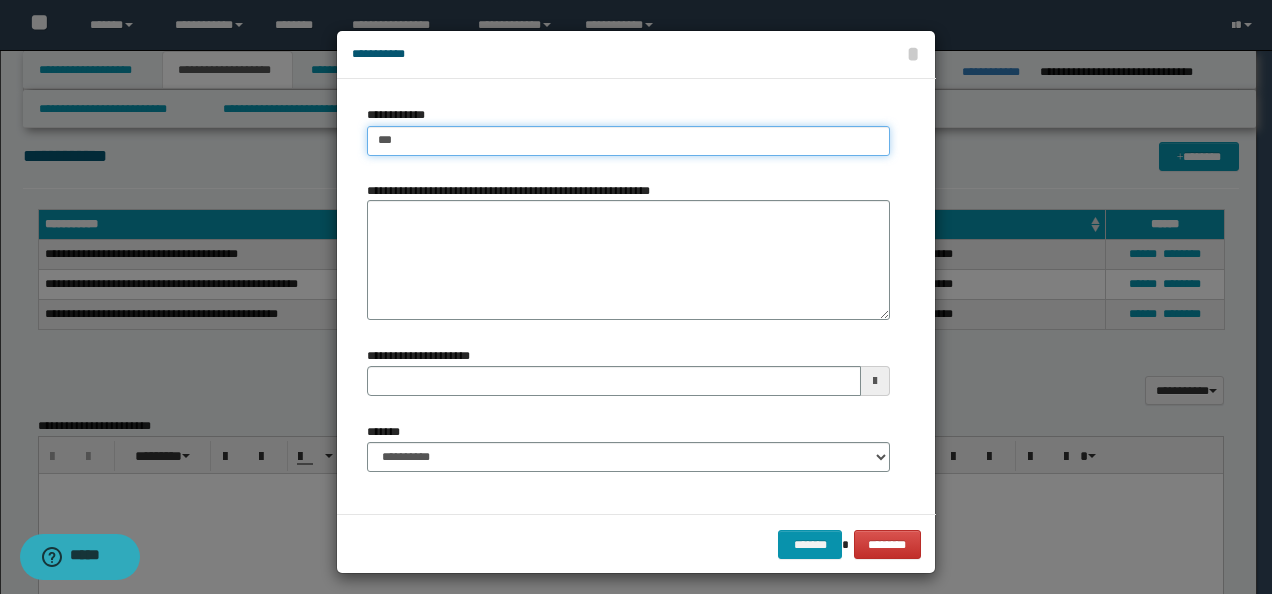 type on "****" 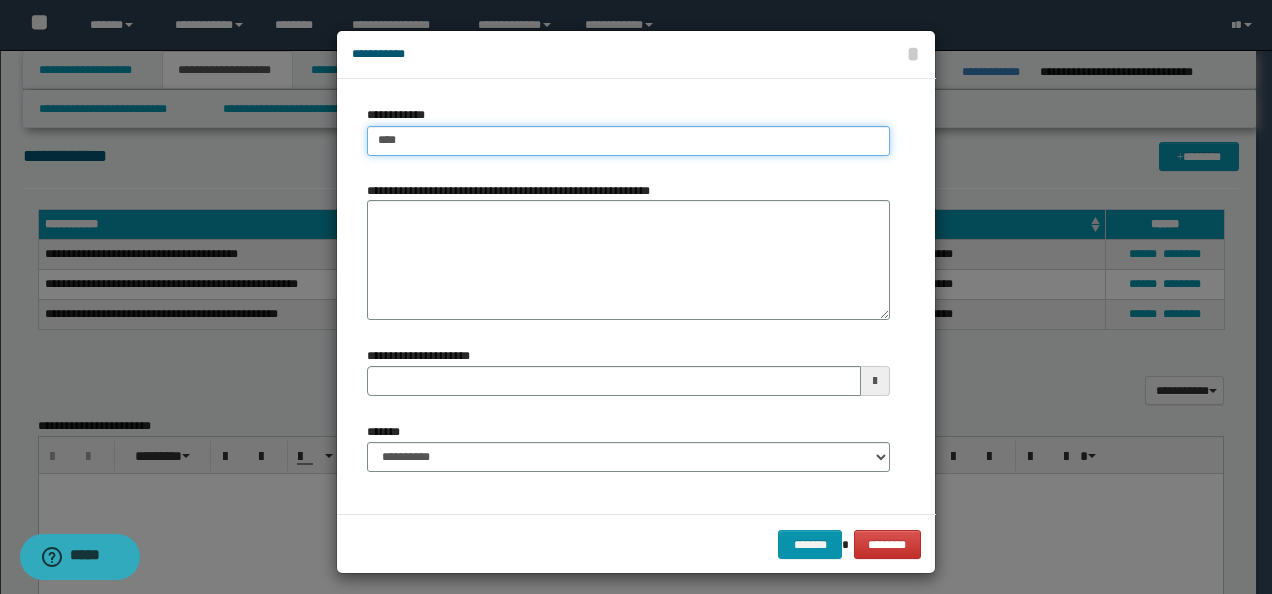 type on "****" 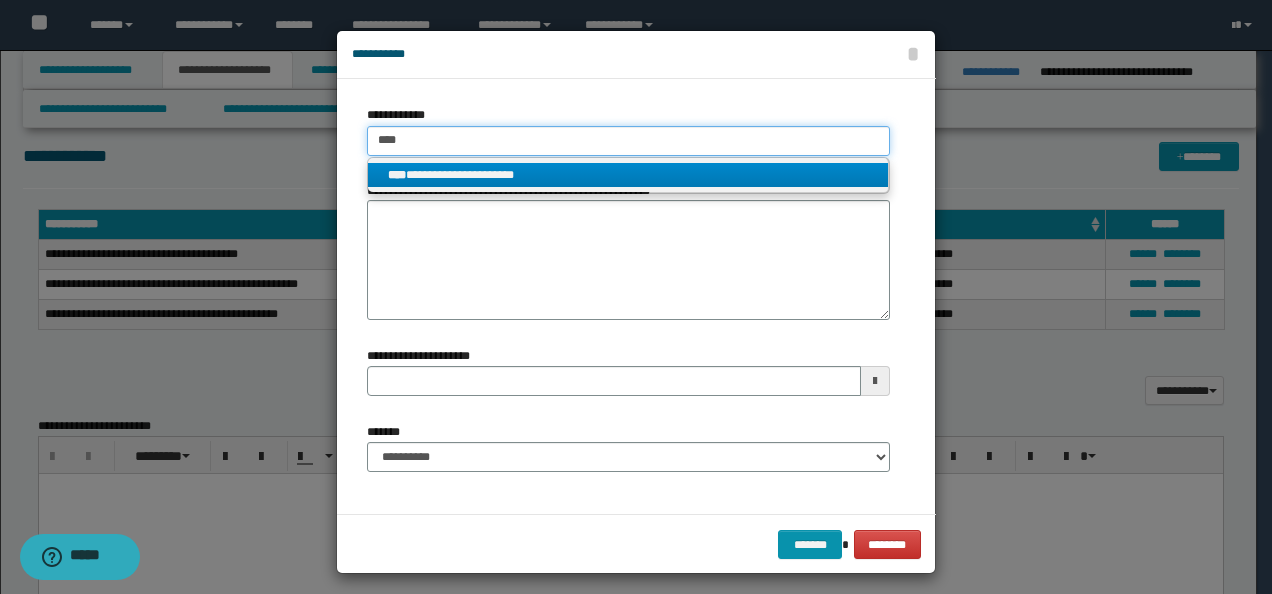 type on "****" 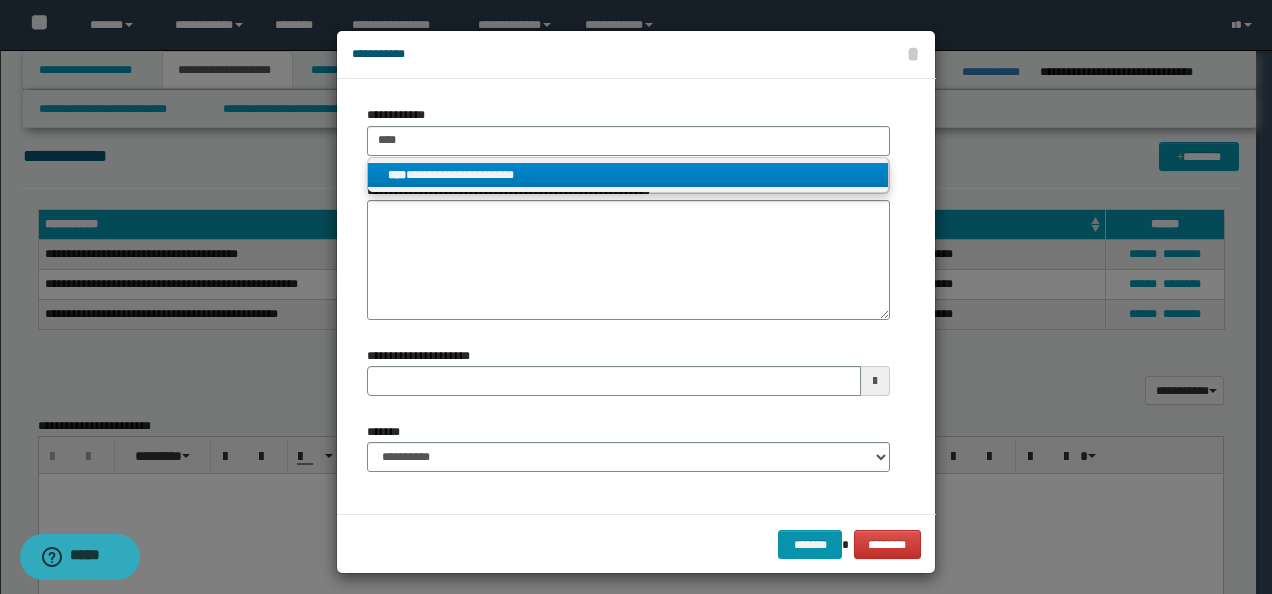 click on "**********" at bounding box center (628, 175) 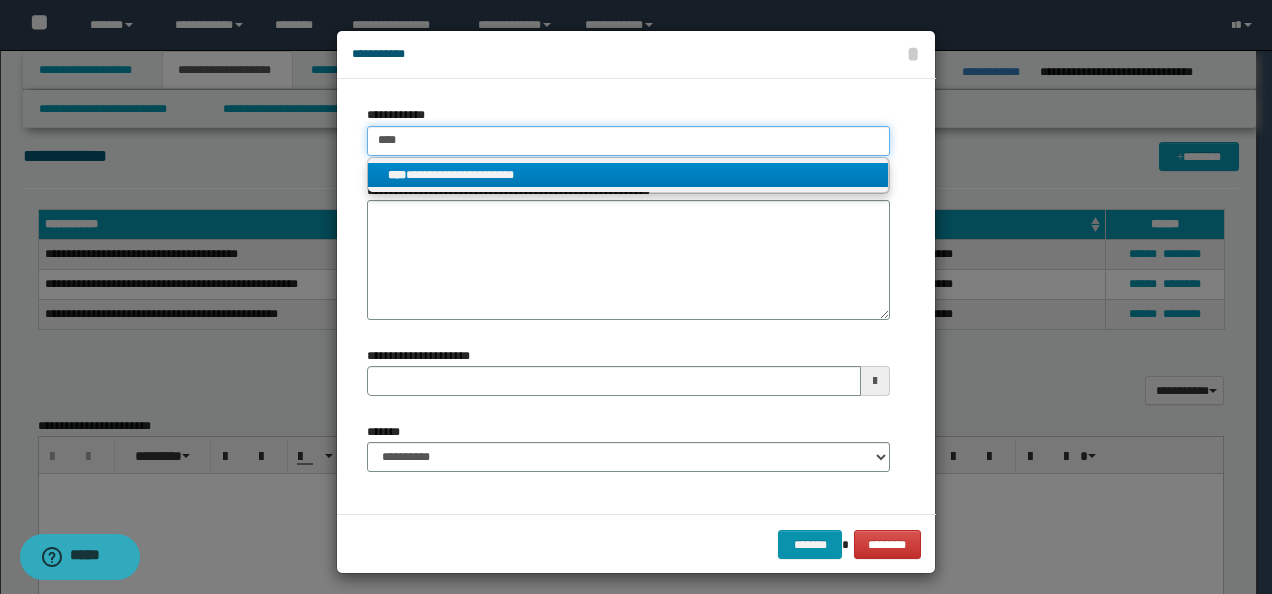 type 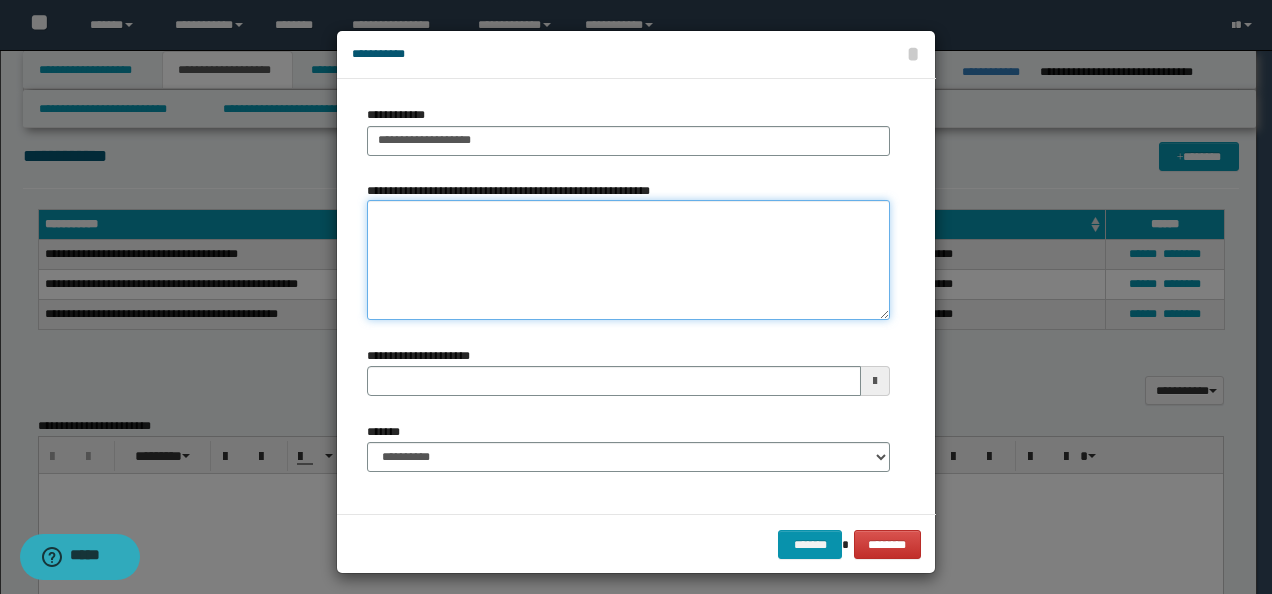 click on "**********" at bounding box center [628, 260] 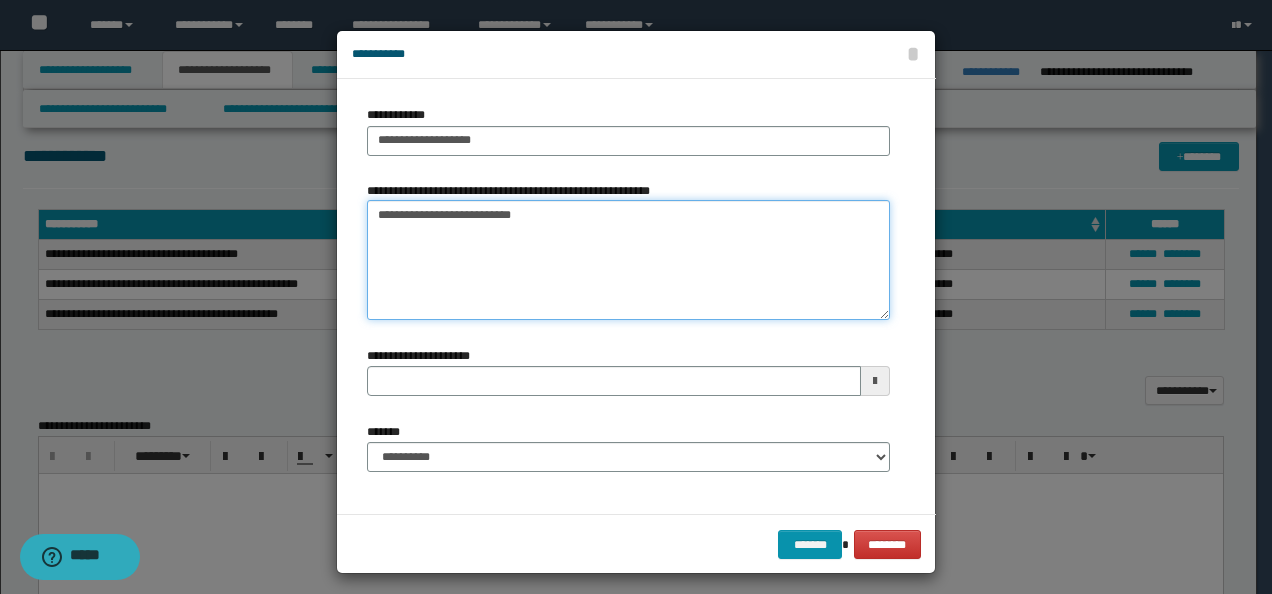 drag, startPoint x: 472, startPoint y: 221, endPoint x: 168, endPoint y: 250, distance: 305.3801 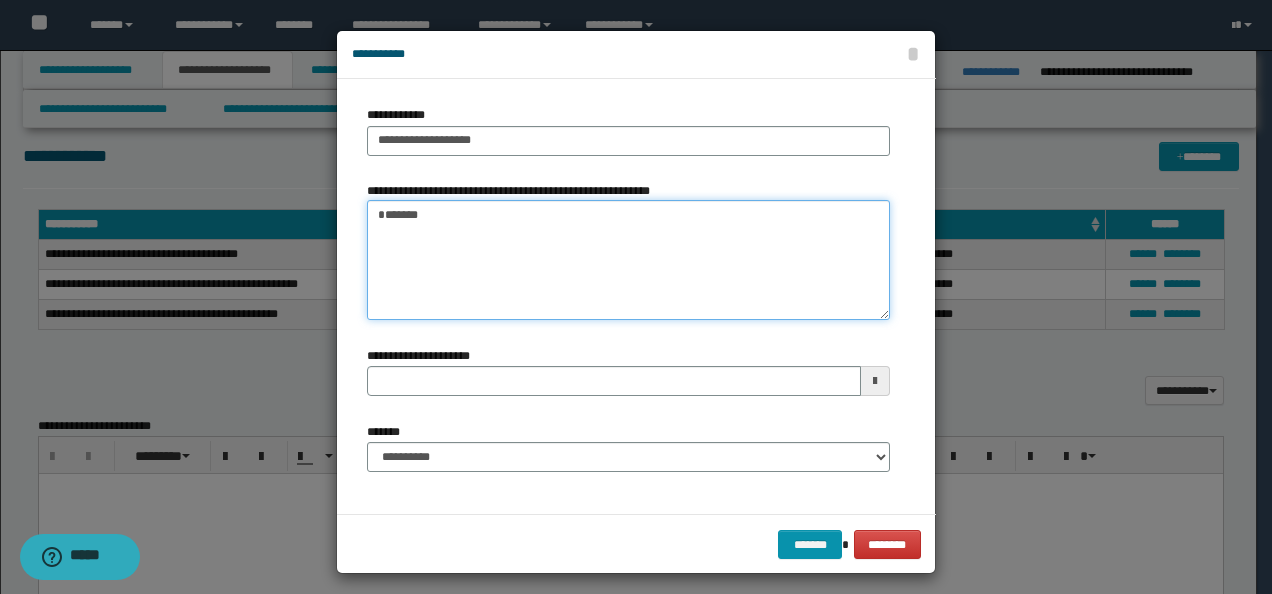 type 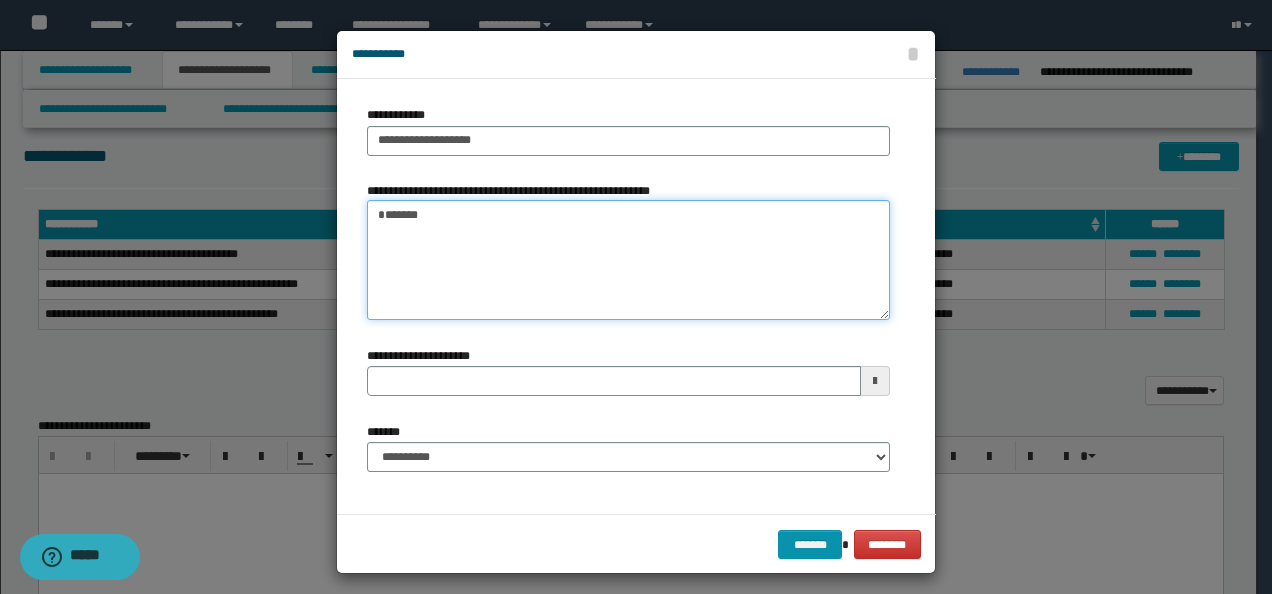 drag, startPoint x: 392, startPoint y: 218, endPoint x: 224, endPoint y: 226, distance: 168.19037 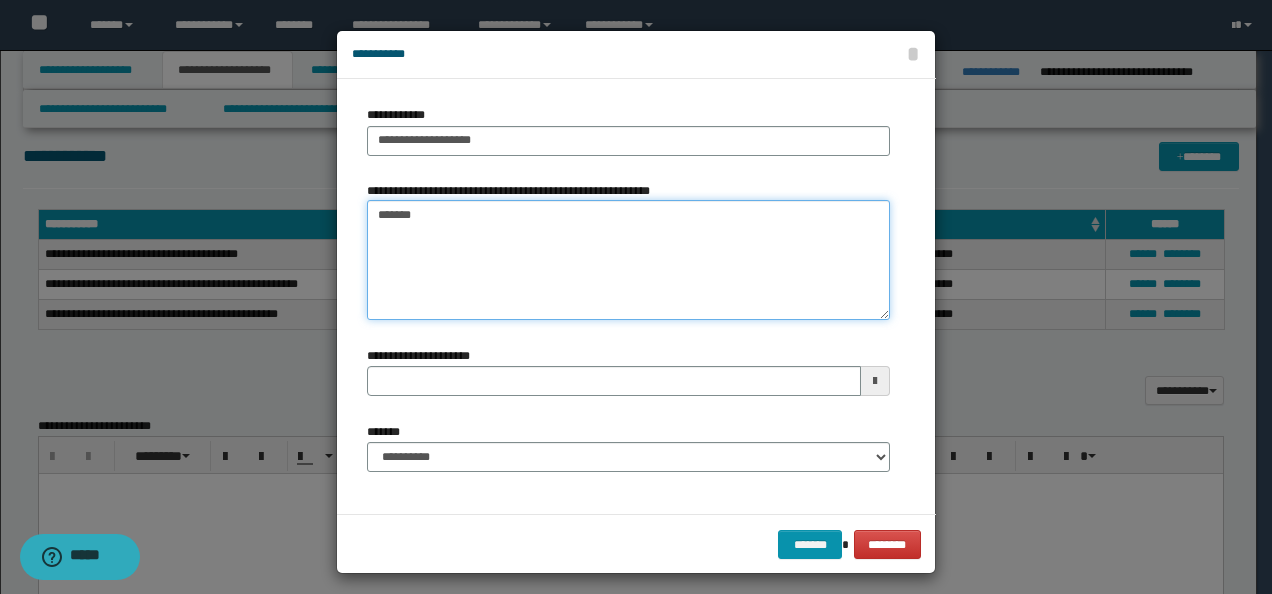 type 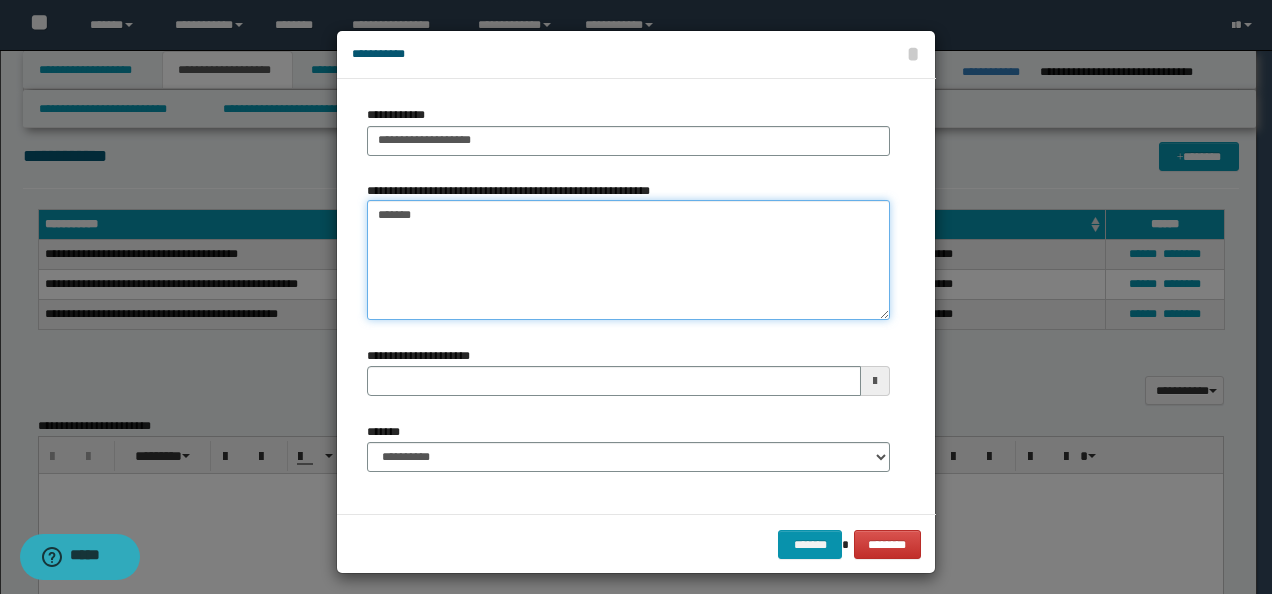 type on "*******" 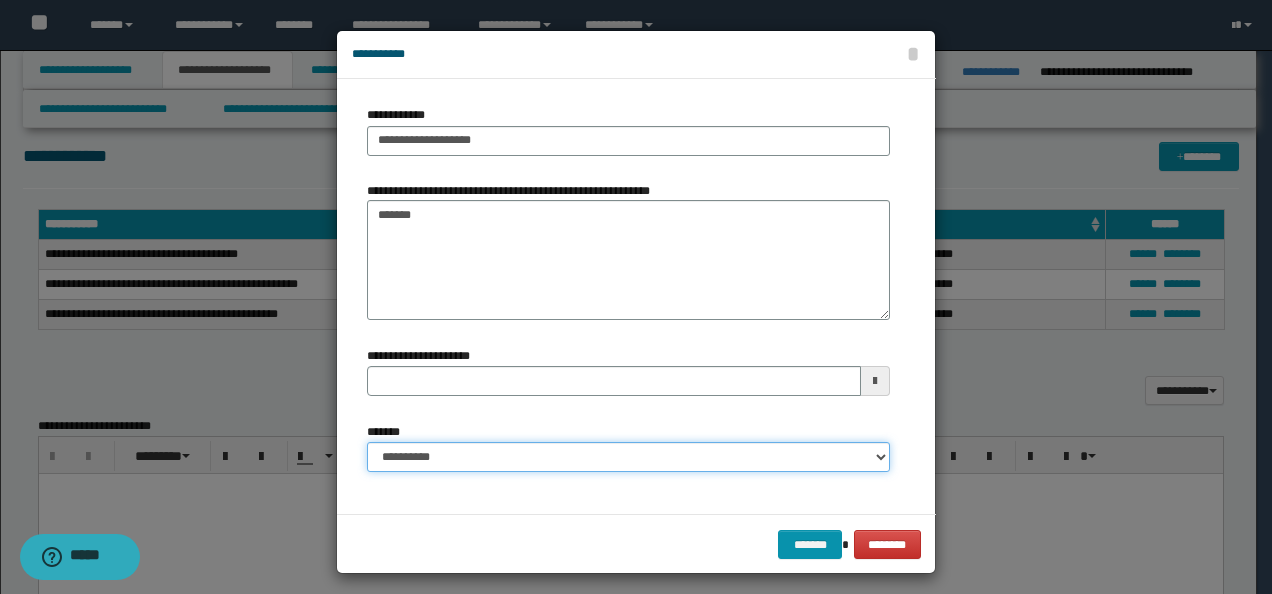 click on "**********" at bounding box center [628, 457] 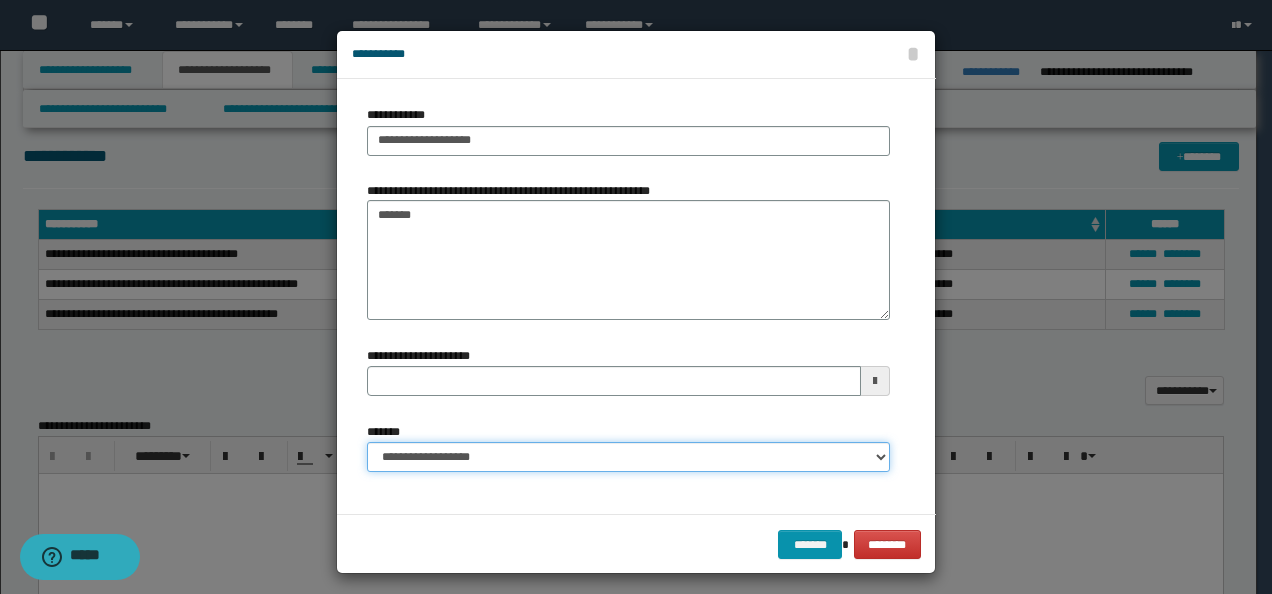click on "**********" at bounding box center (628, 457) 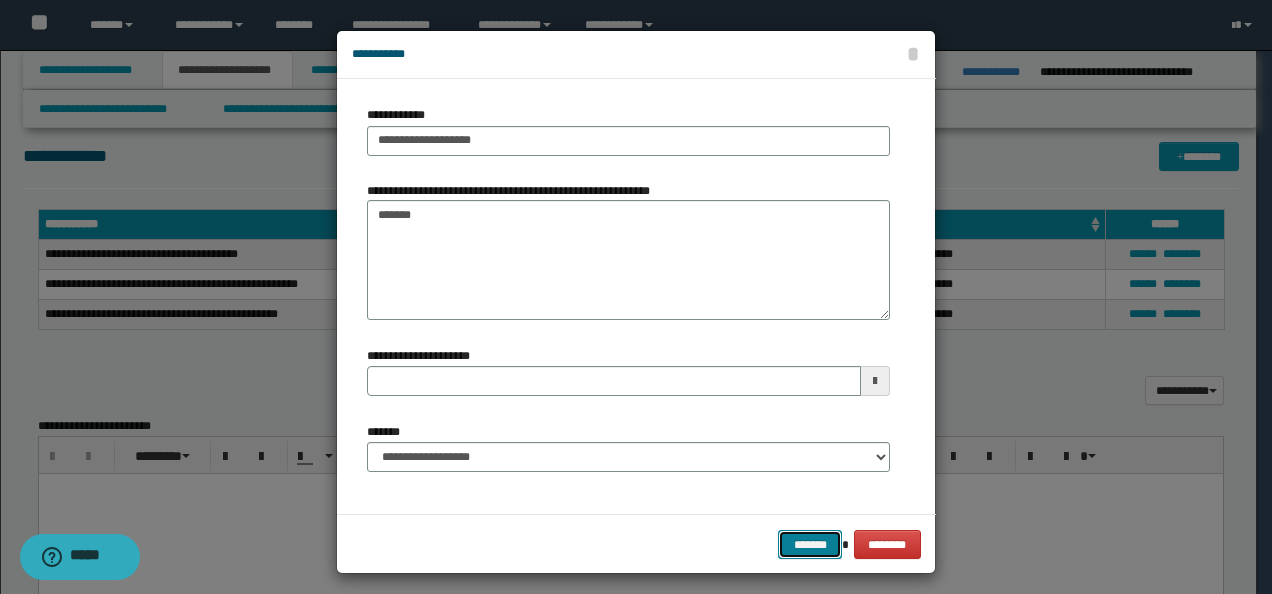 click on "*******" at bounding box center [810, 544] 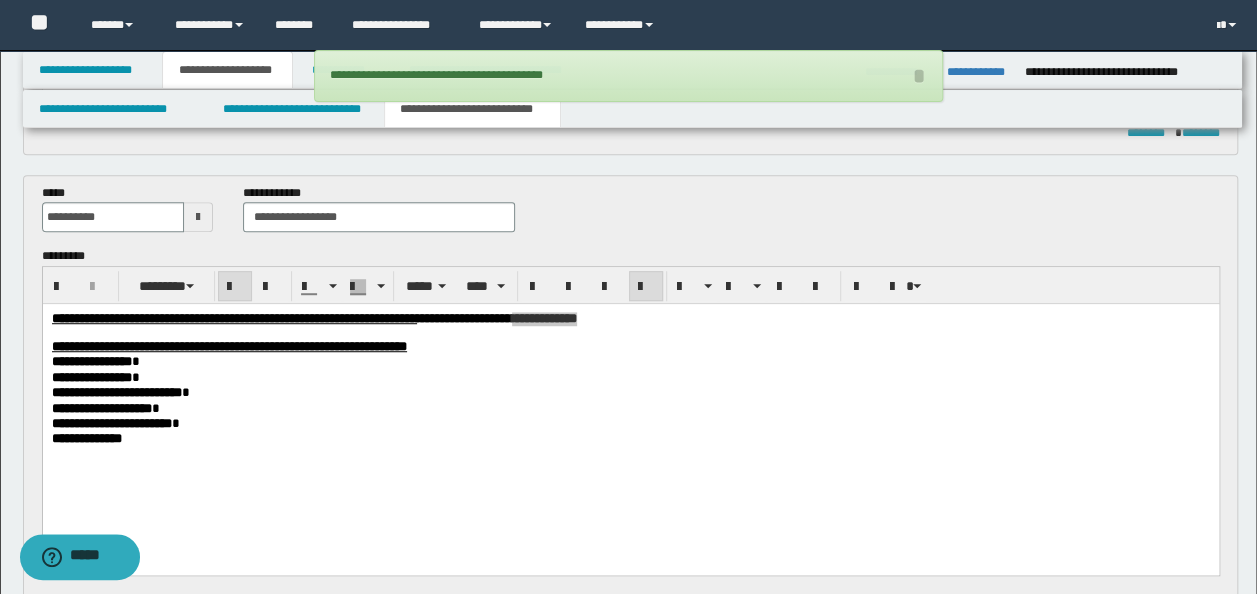 scroll, scrollTop: 531, scrollLeft: 0, axis: vertical 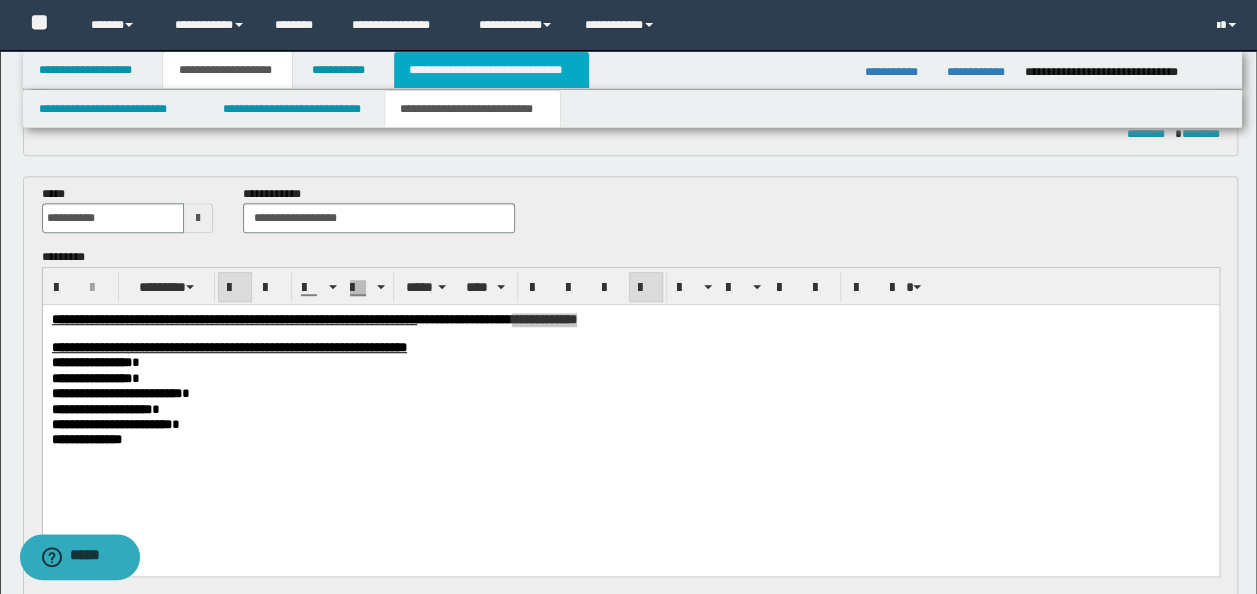 click on "**********" at bounding box center [491, 70] 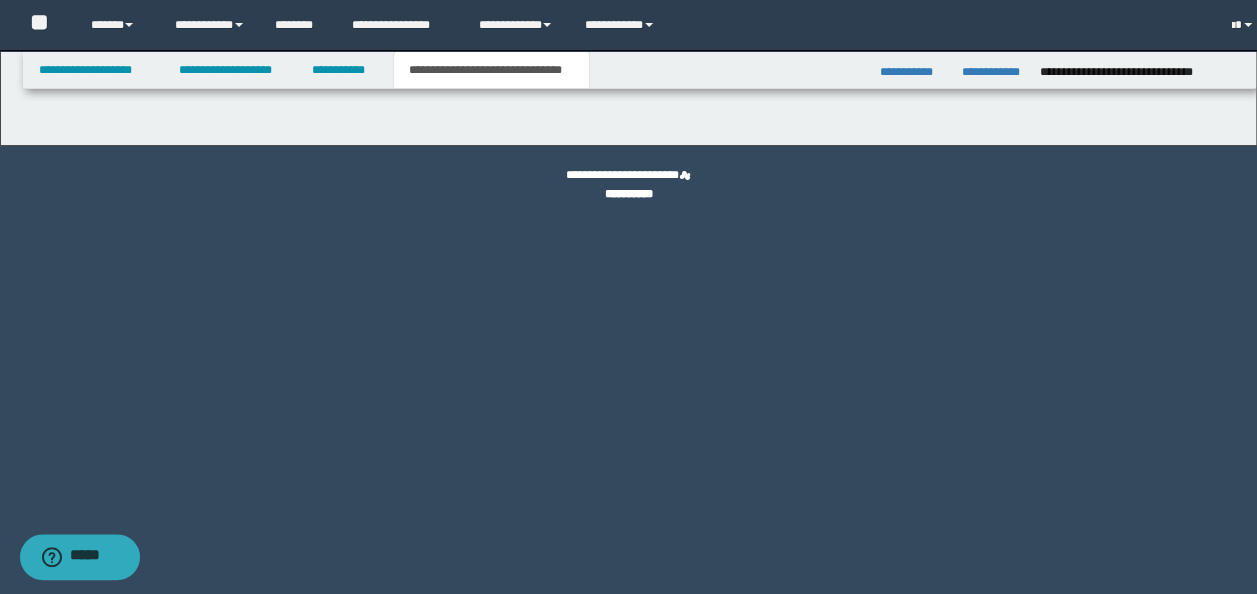 scroll, scrollTop: 0, scrollLeft: 0, axis: both 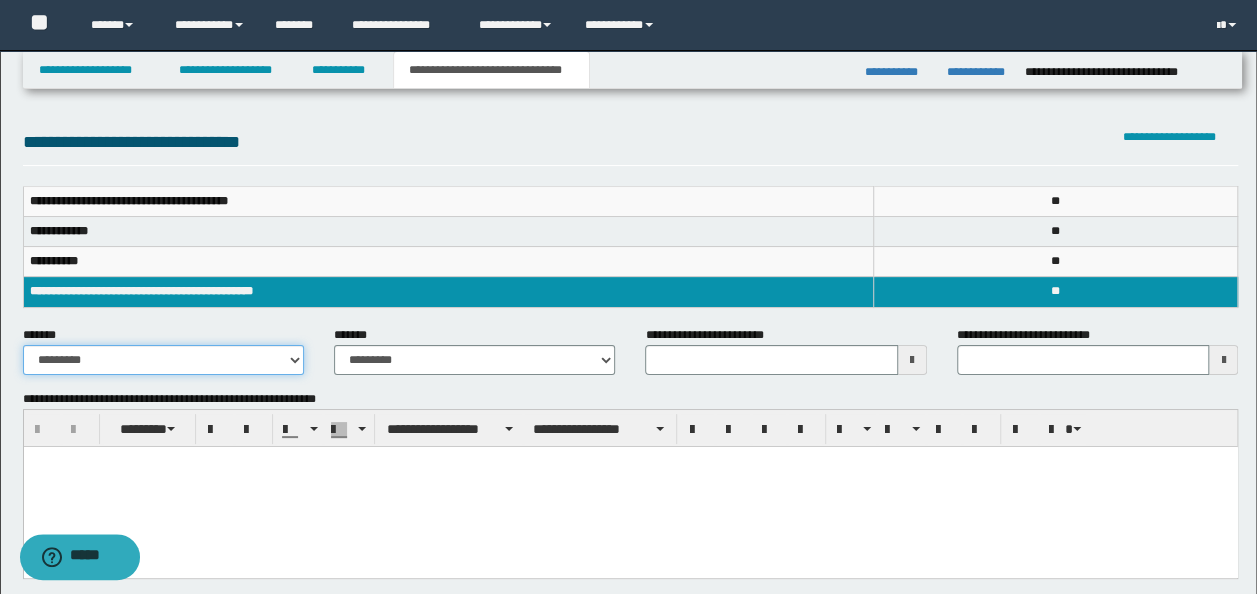 click on "**********" at bounding box center (163, 360) 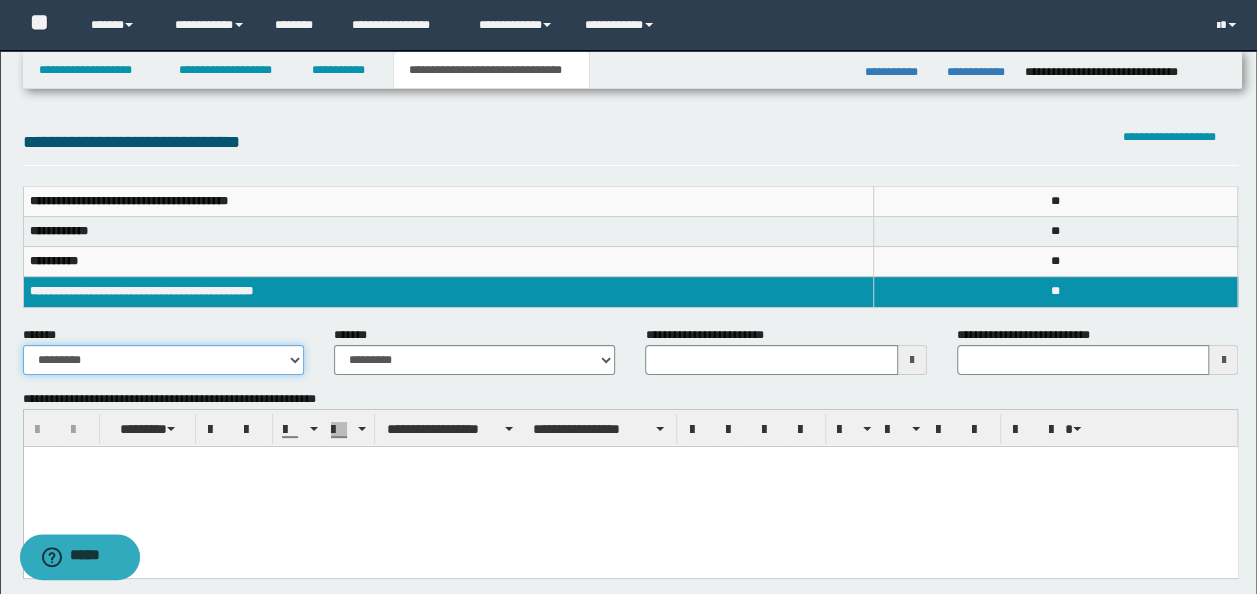 select on "*" 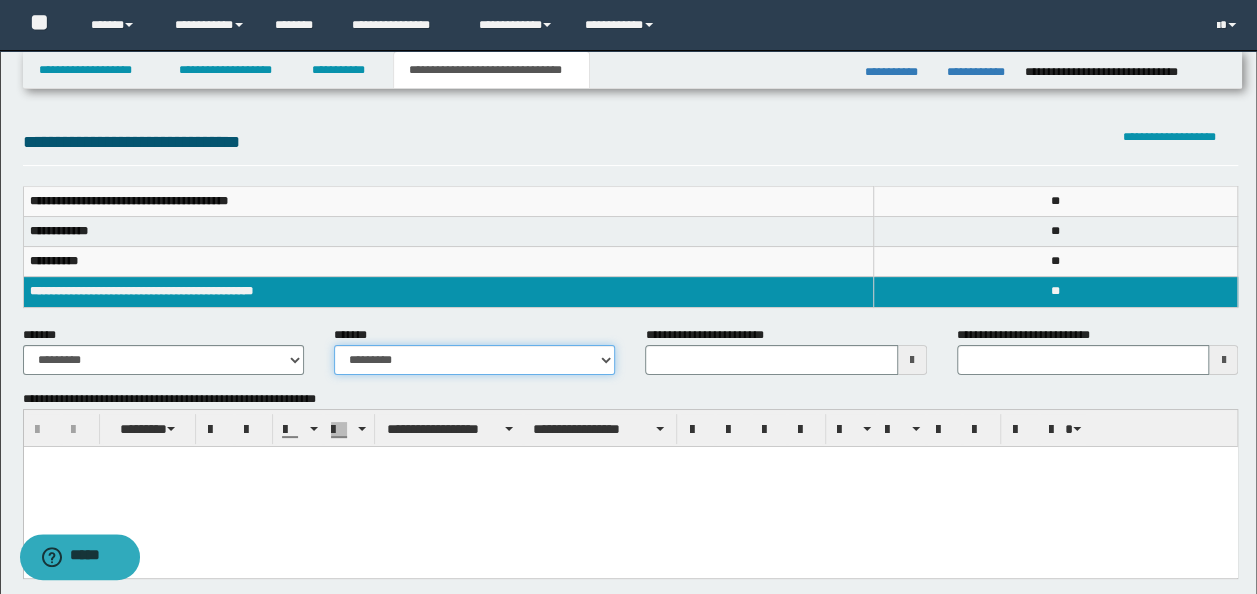 click on "**********" at bounding box center (474, 360) 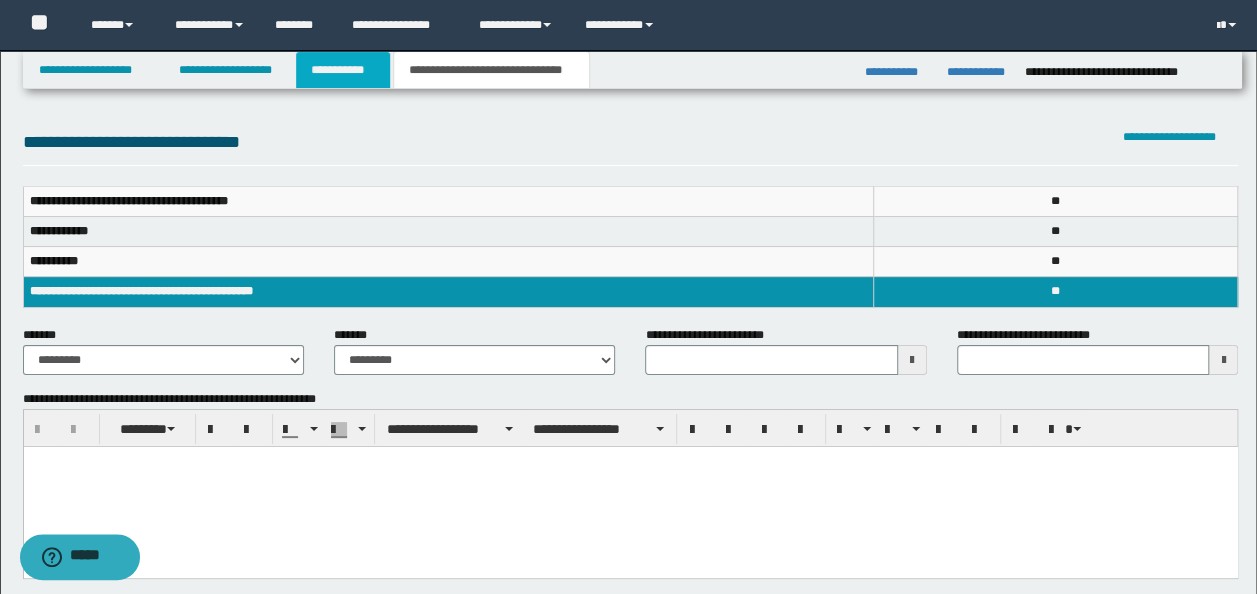 click on "**********" at bounding box center (343, 70) 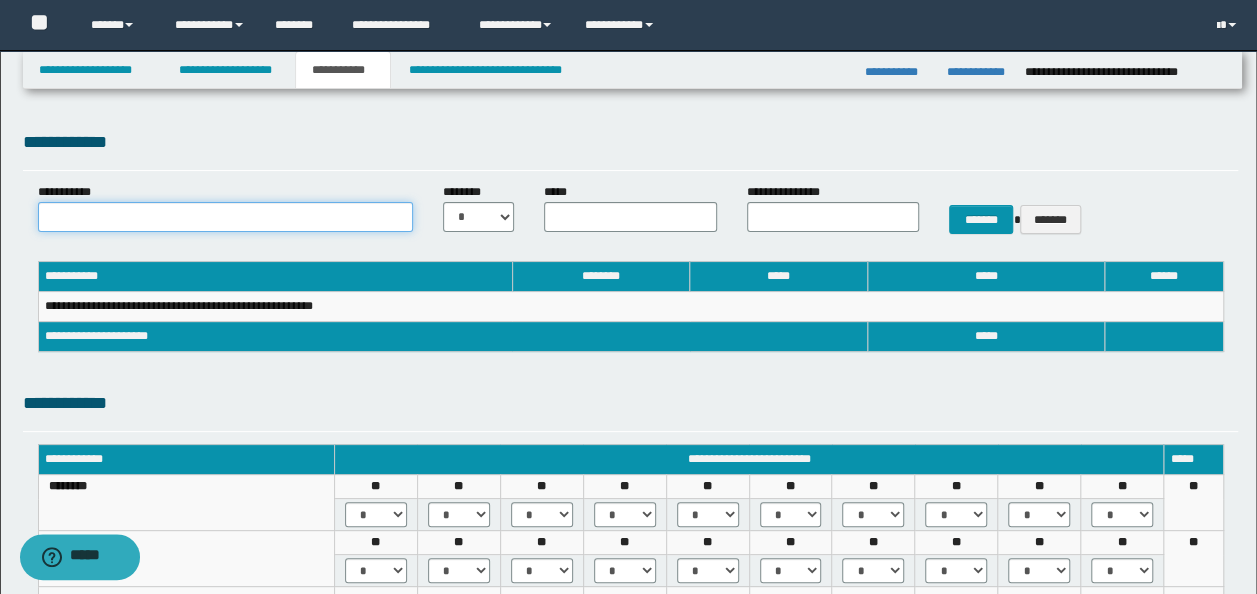 click on "**********" at bounding box center (225, 217) 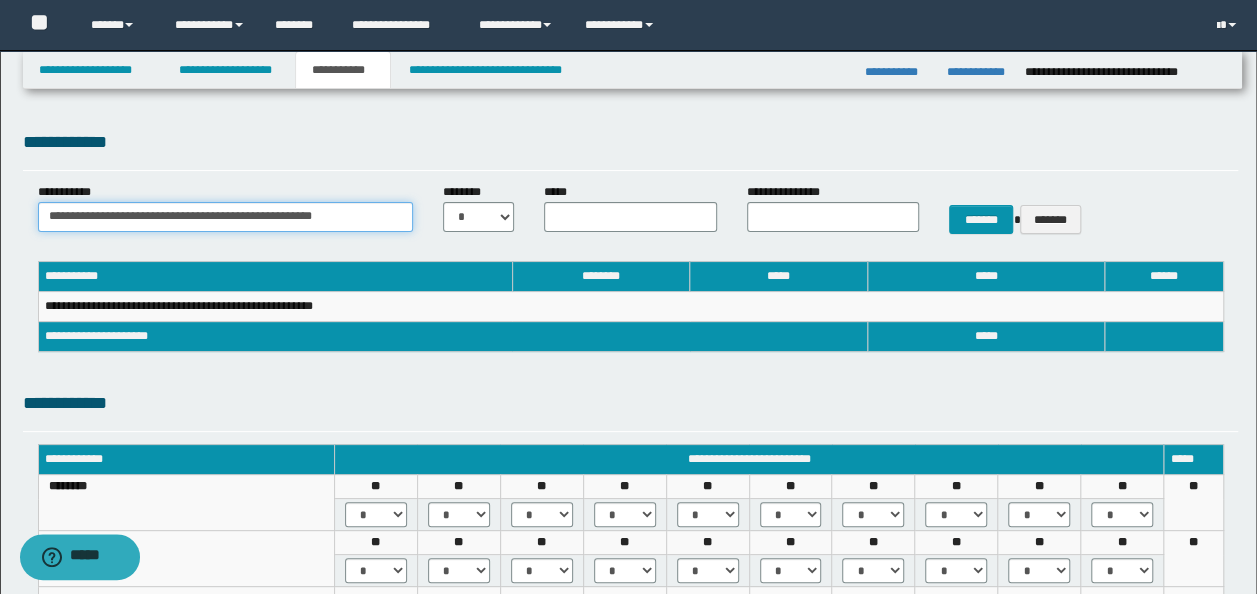 type on "**********" 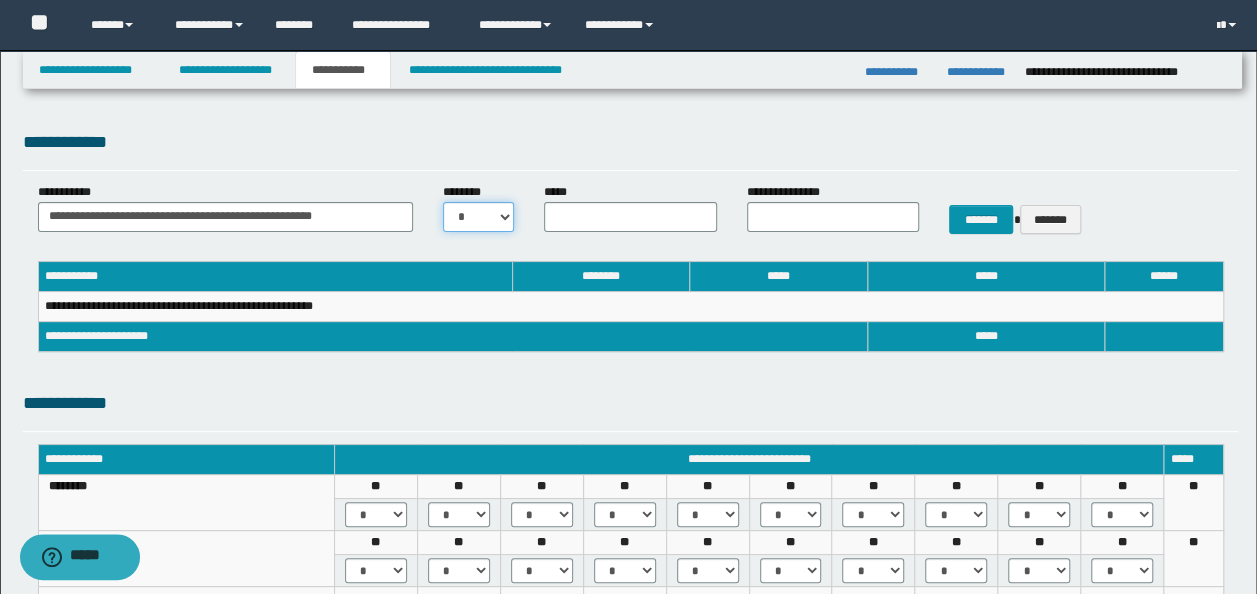 click on "*
*
*
*
*
*
*
*
*
**
**
**
**
**" at bounding box center (478, 217) 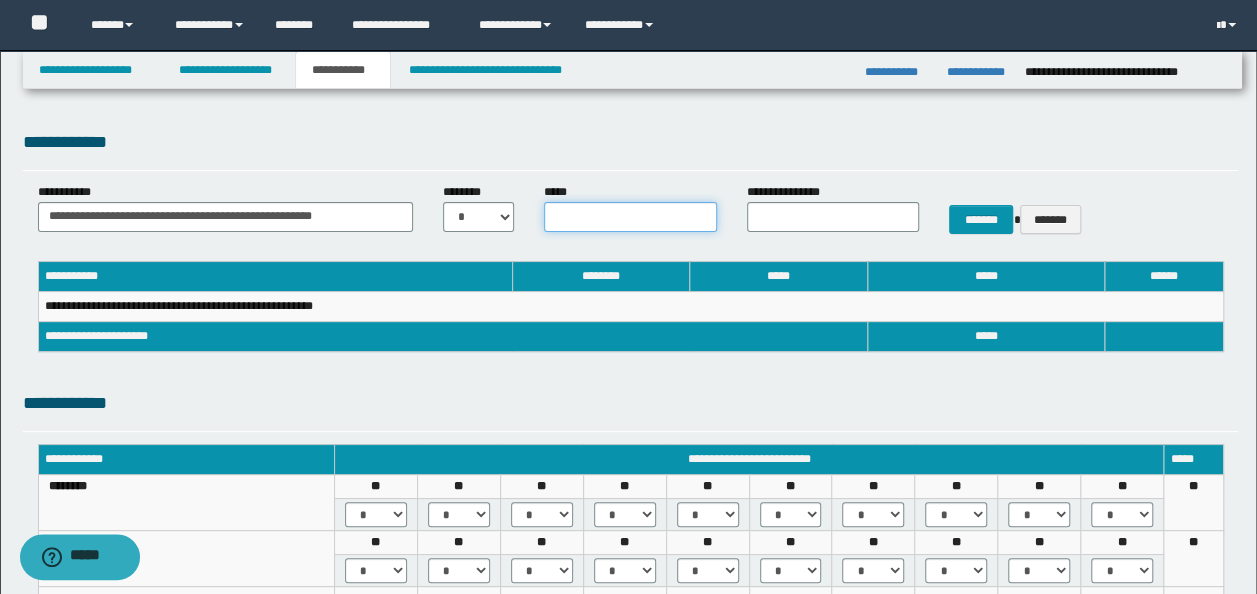 click on "*****" at bounding box center (630, 217) 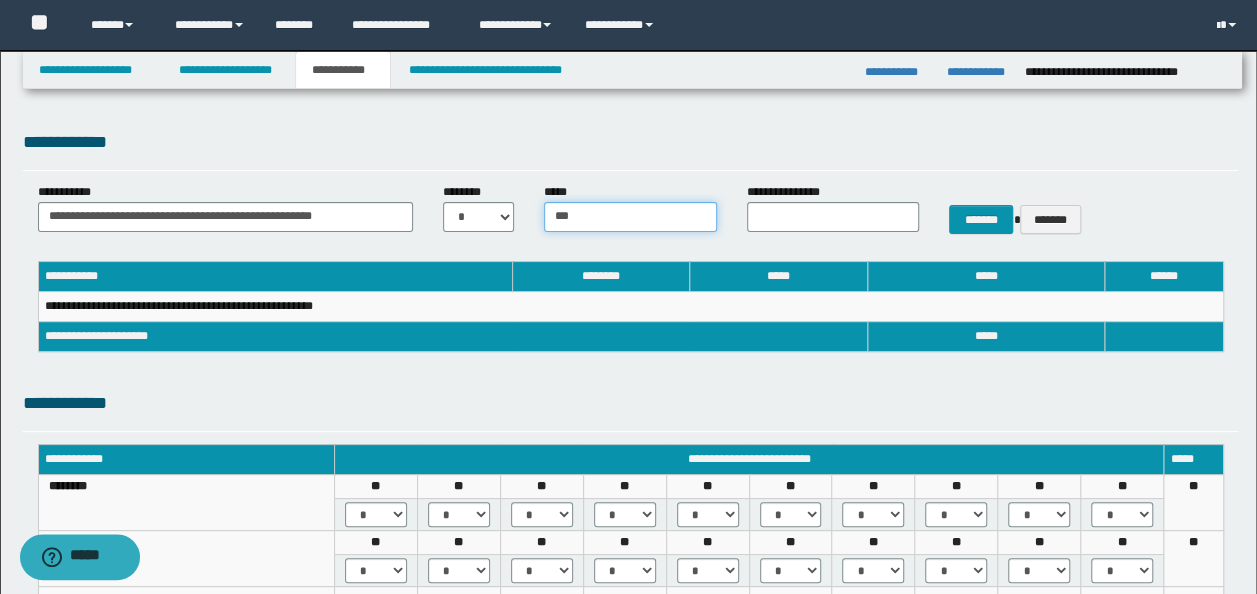 type on "***" 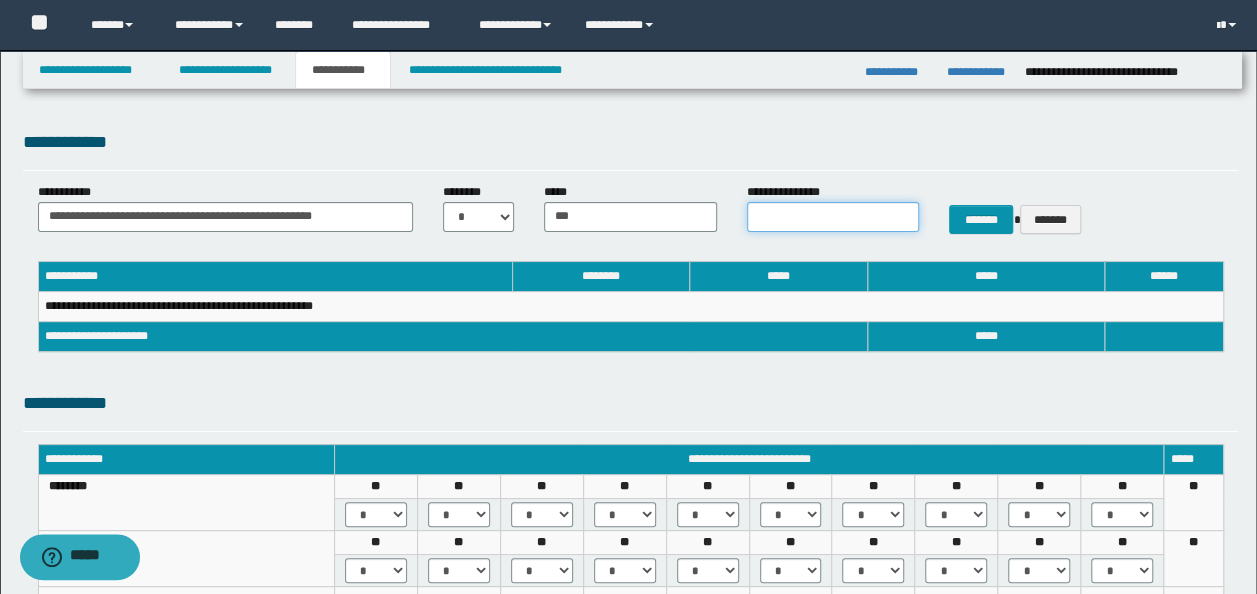 click on "**********" at bounding box center (833, 217) 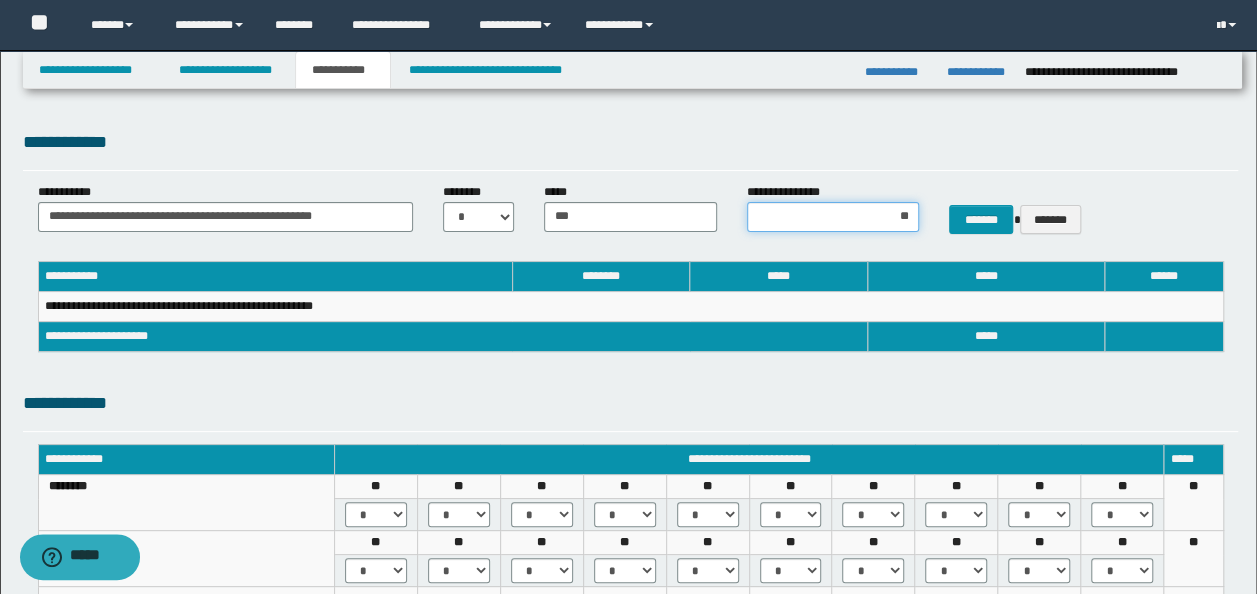type on "*" 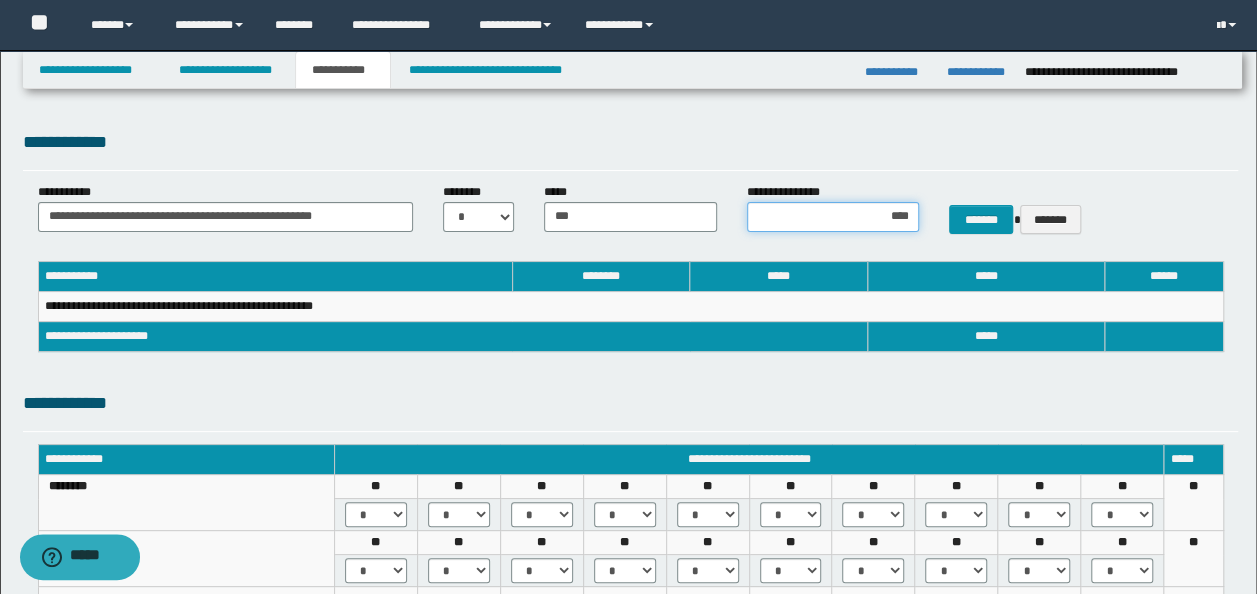 type on "*****" 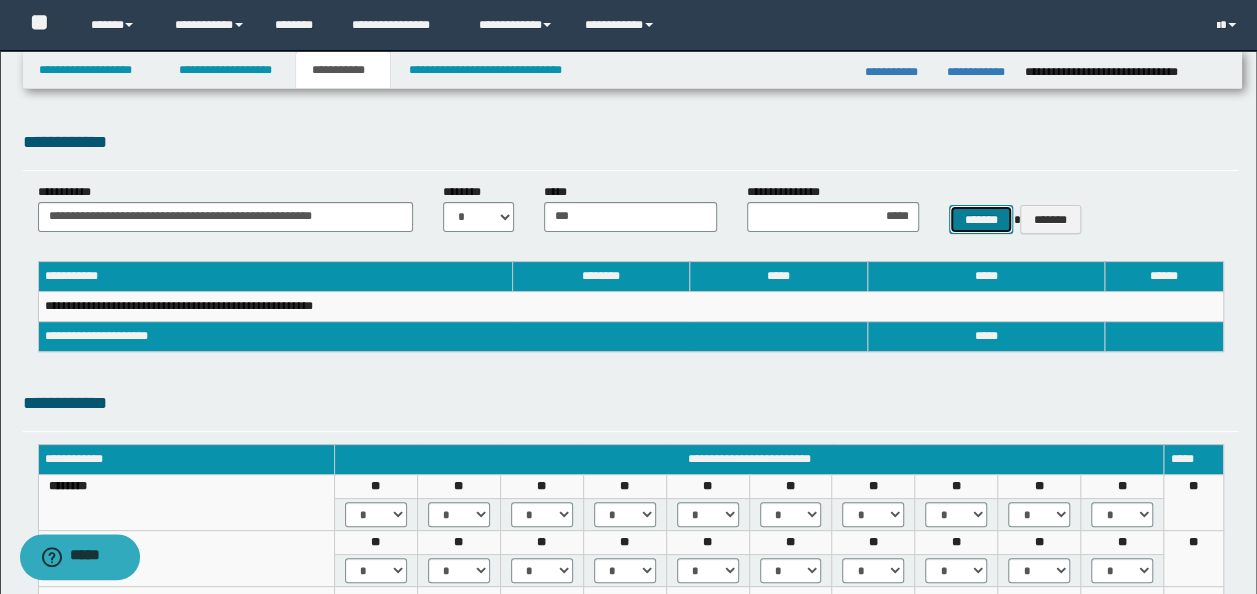 click on "*******" at bounding box center [981, 219] 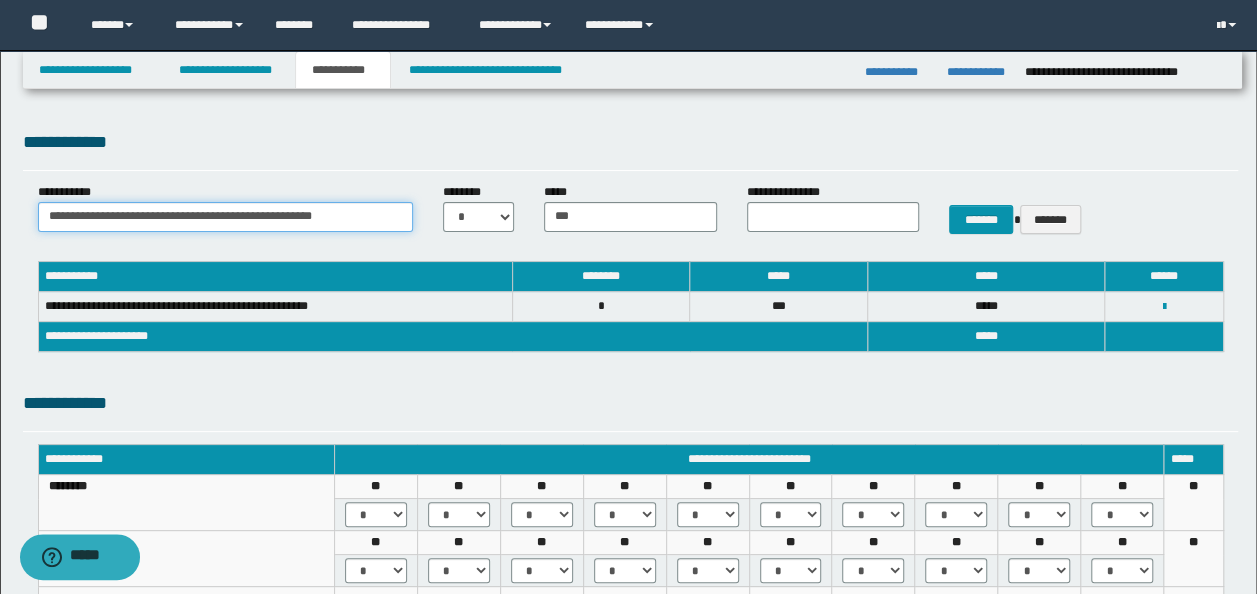 click on "**********" at bounding box center (225, 217) 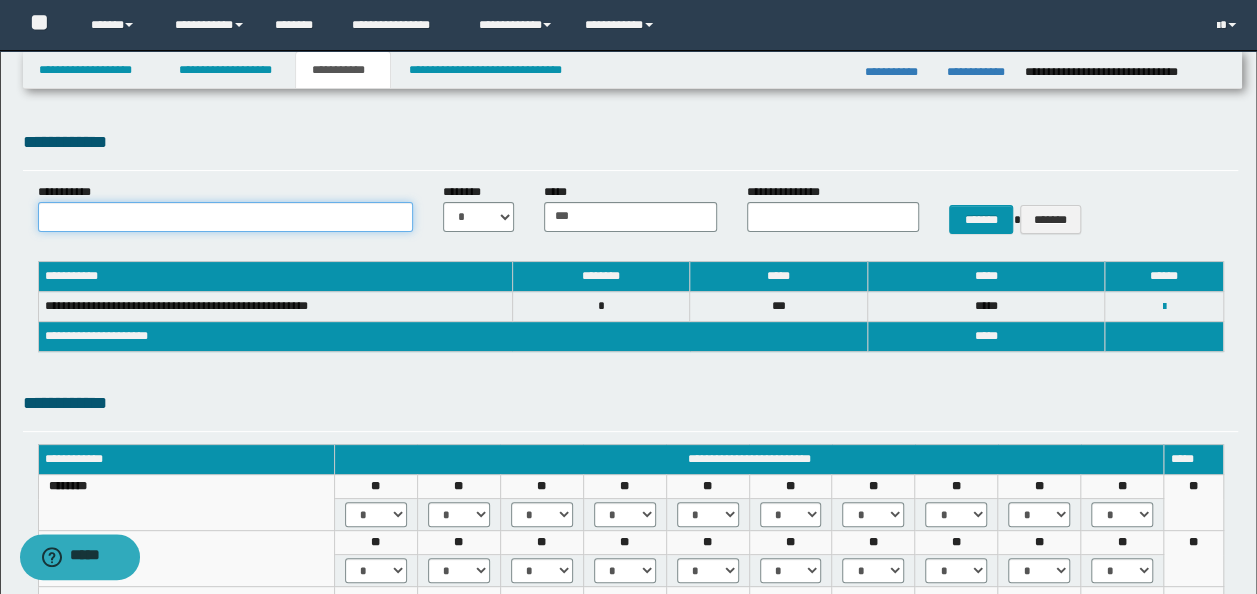 paste on "**********" 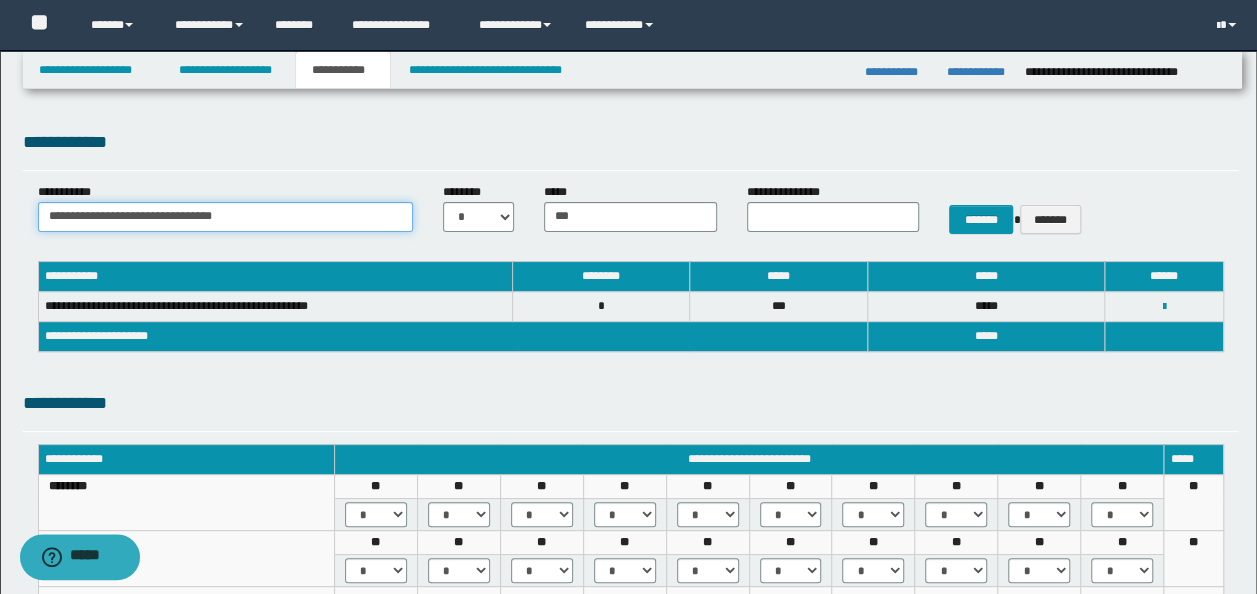 type on "**********" 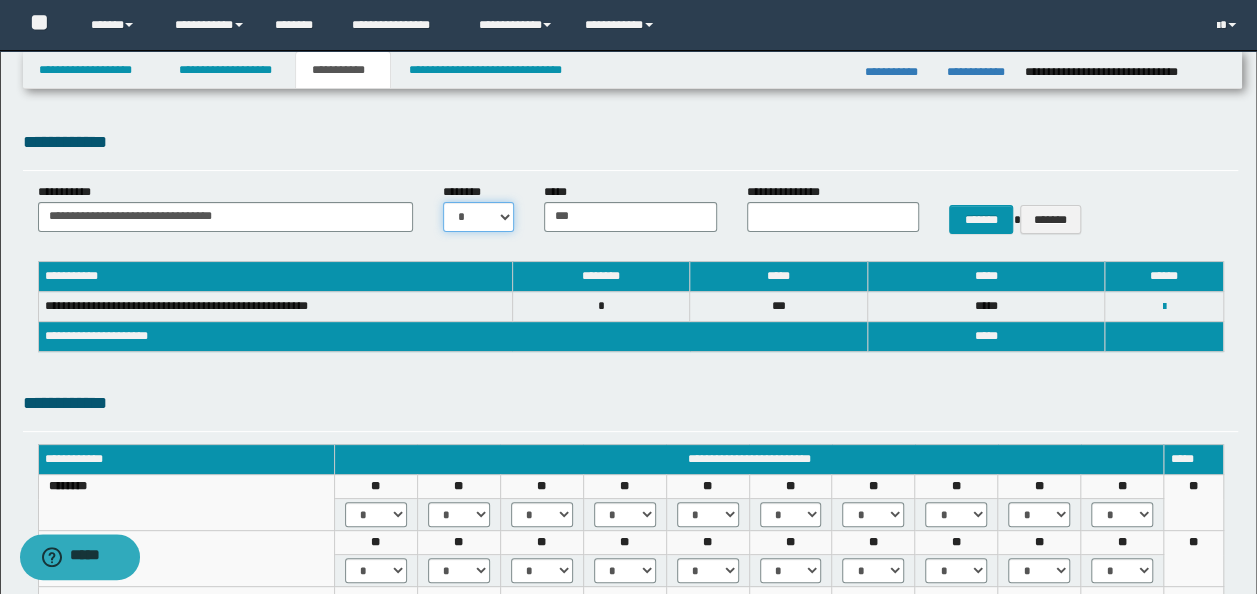 click on "*
*
*
*
*
*
*
*
*
**
**
**
**
**" at bounding box center [478, 217] 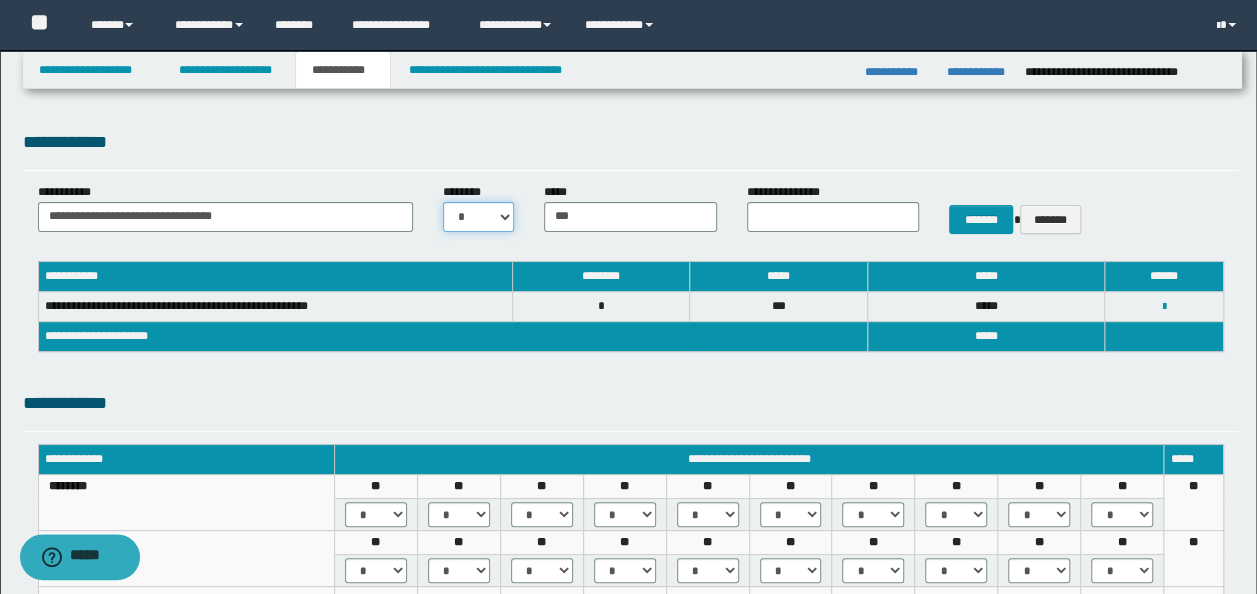 select on "*" 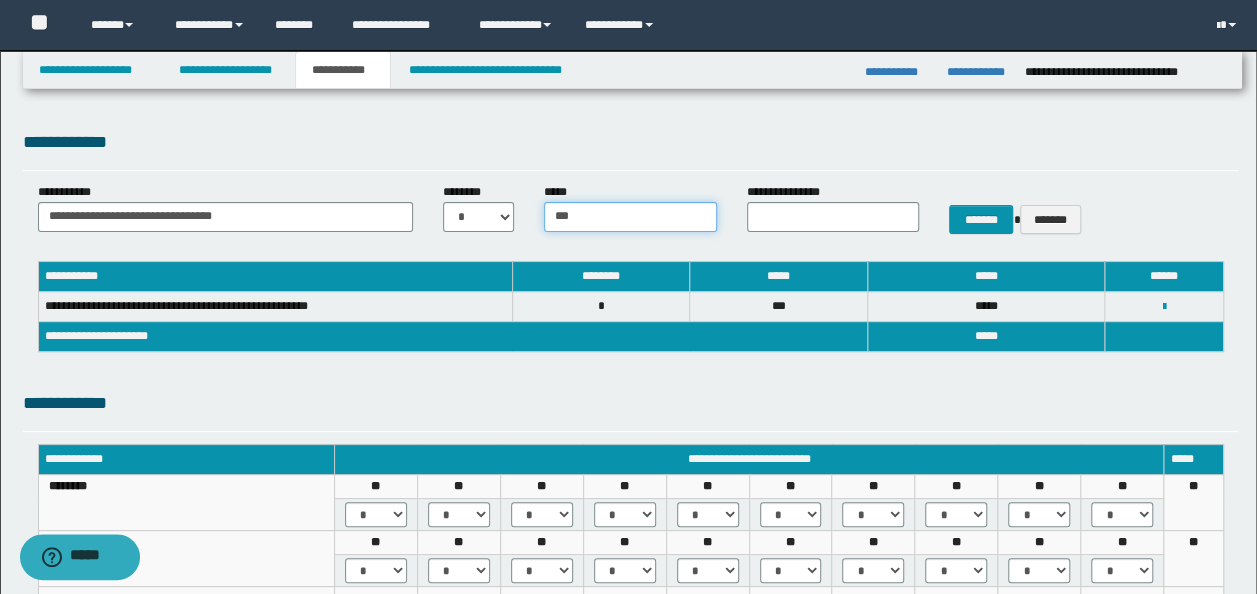 click on "***" at bounding box center (630, 217) 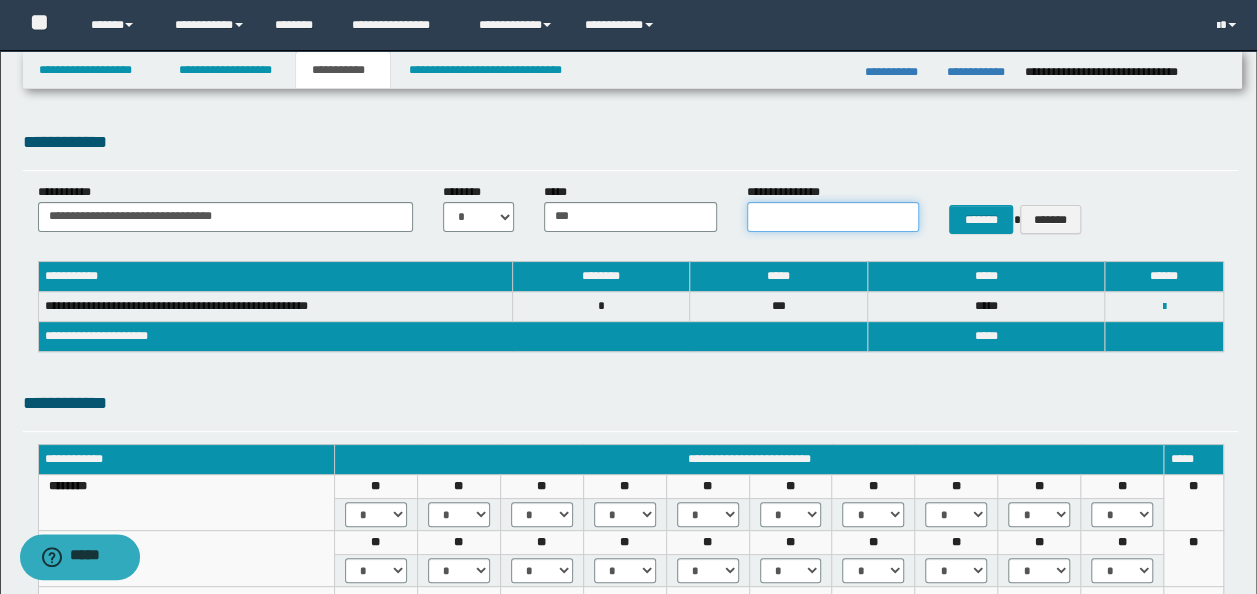 click on "**********" at bounding box center [833, 217] 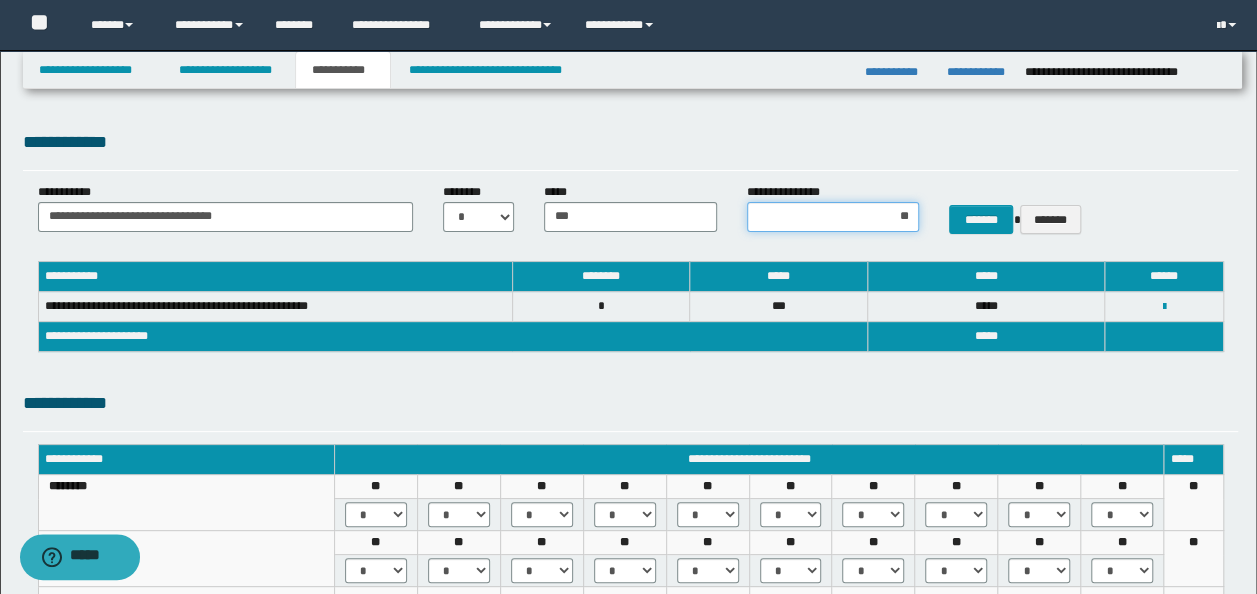 type on "*" 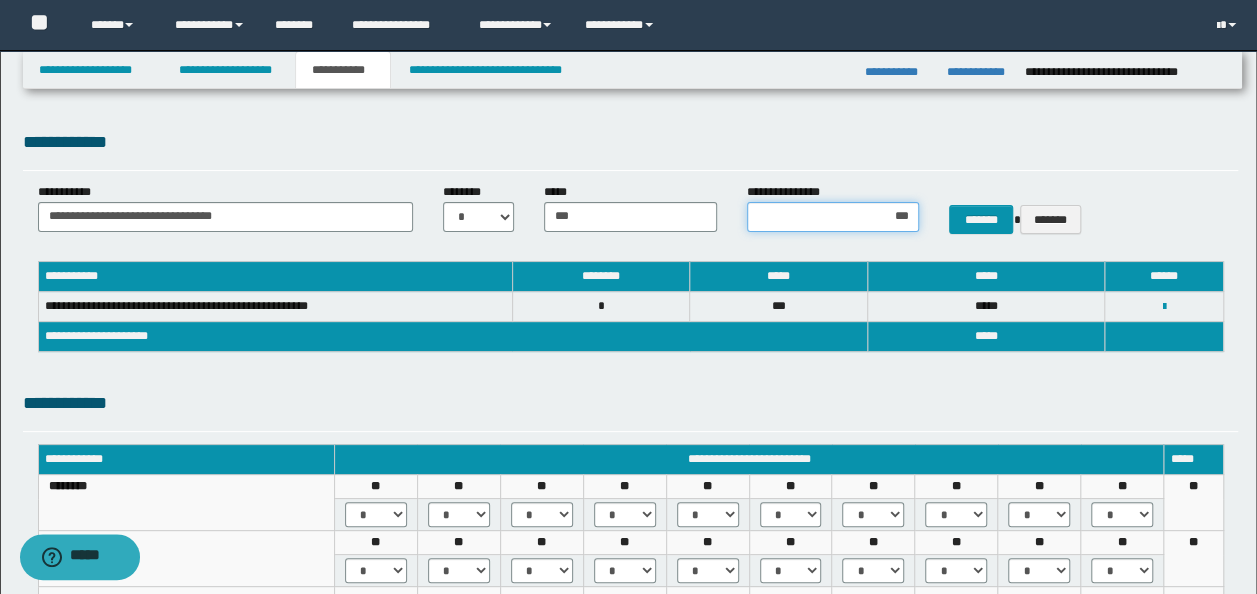 type on "****" 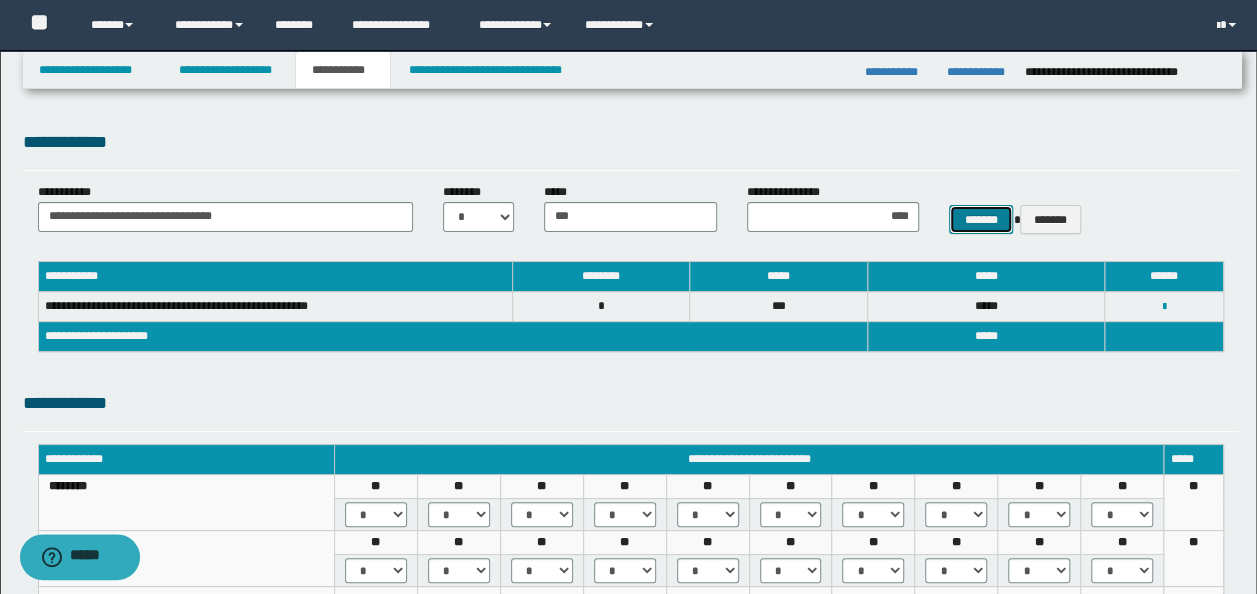 click on "*******" at bounding box center (981, 219) 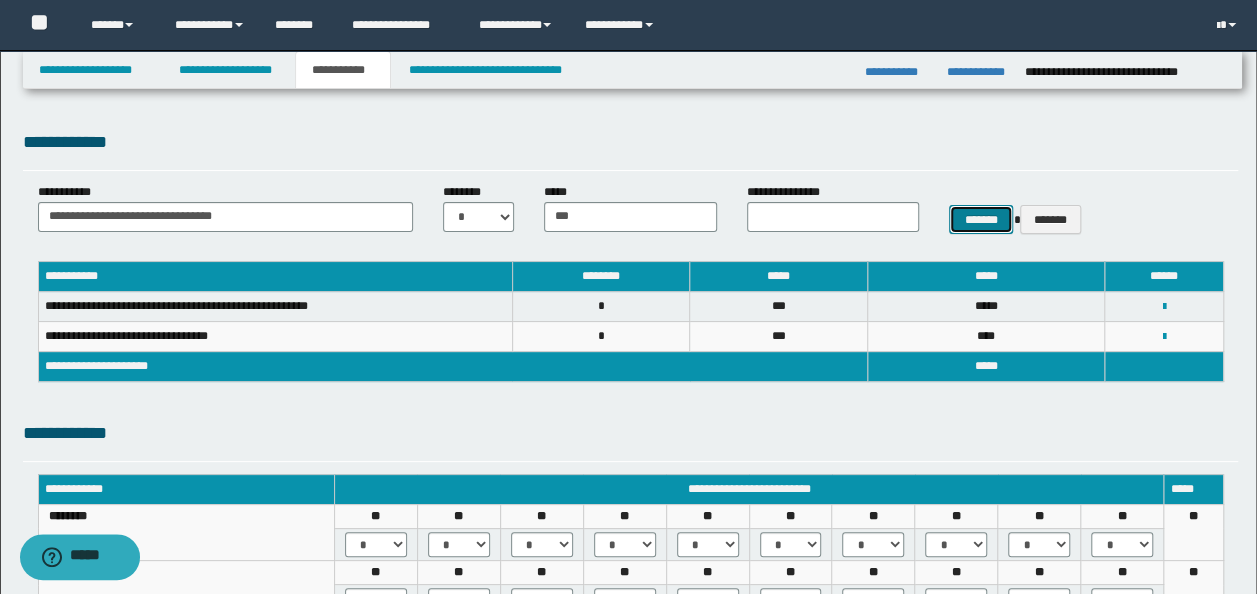 type 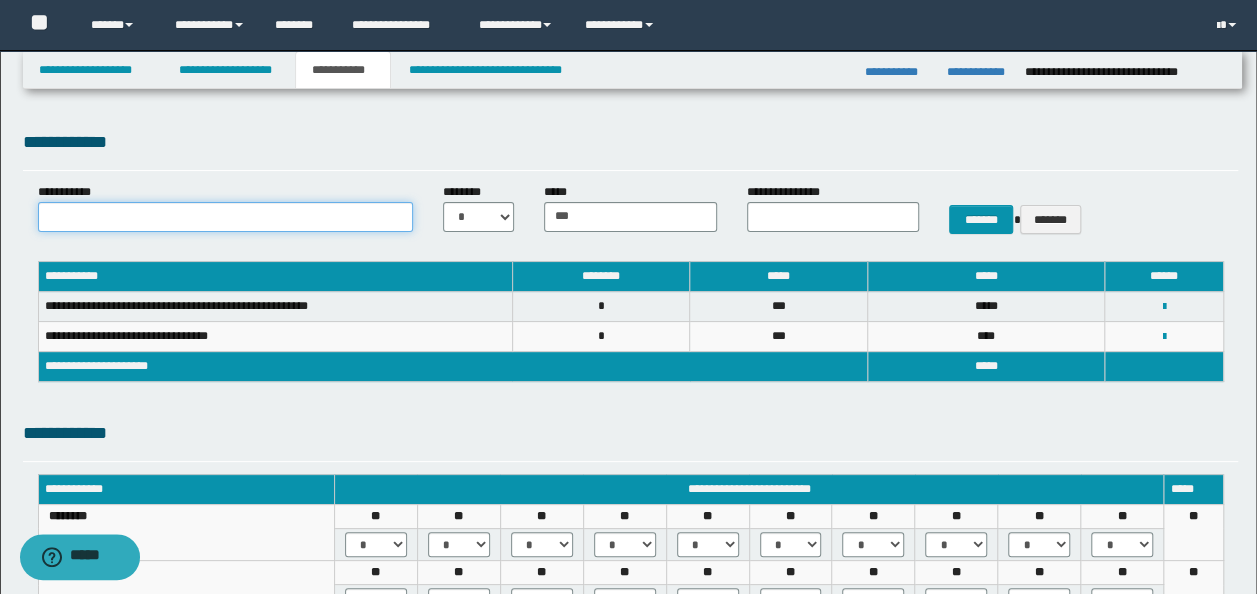 click on "**********" at bounding box center (225, 217) 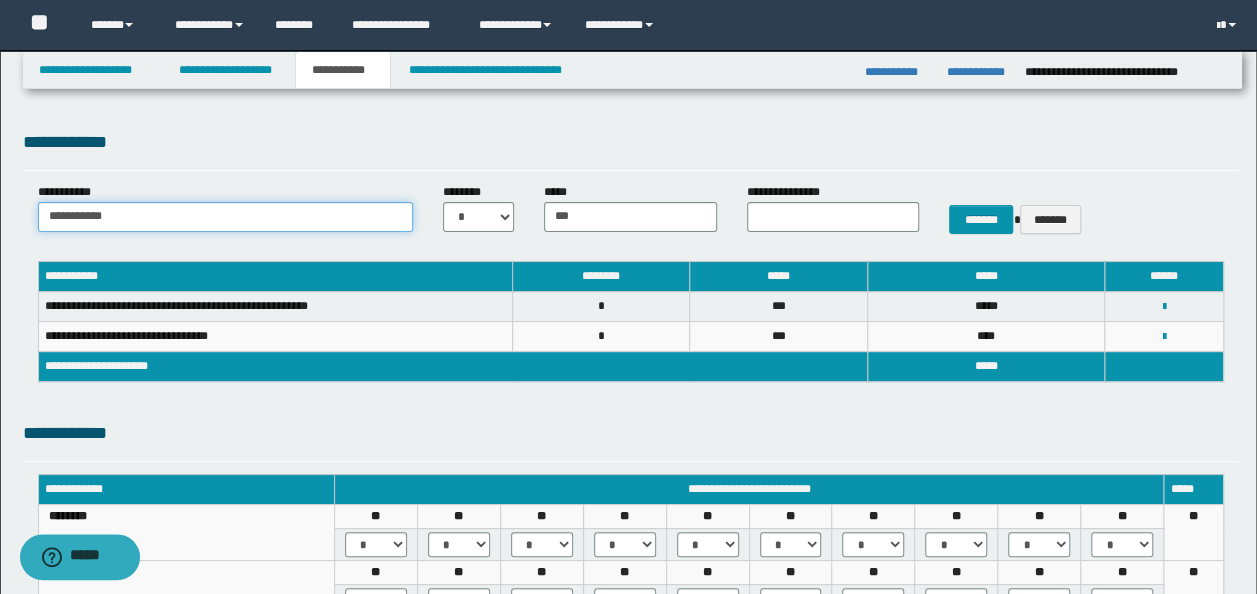 type on "**********" 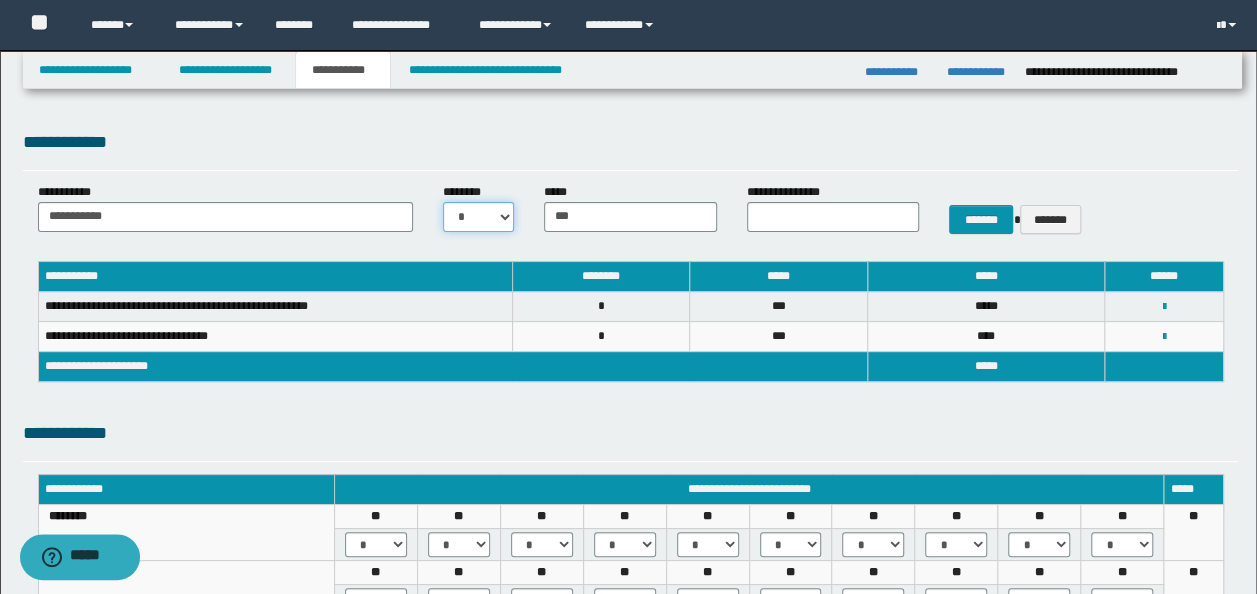 click on "*
*
*
*
*
*
*
*
*
**
**
**
**
**" at bounding box center (478, 217) 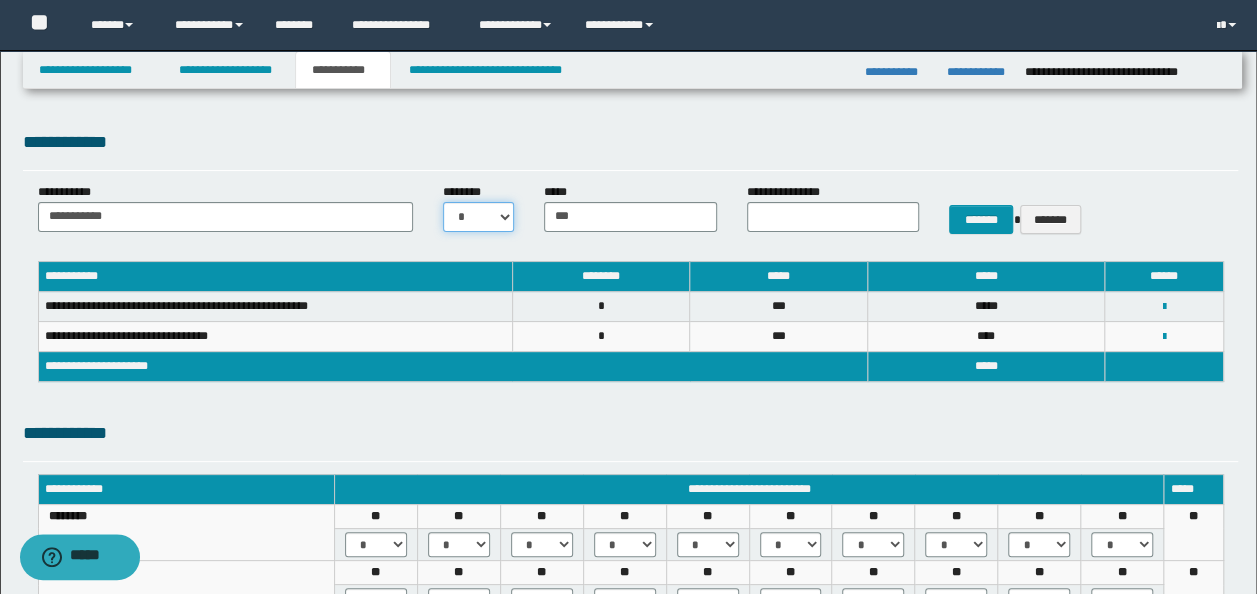 select on "*" 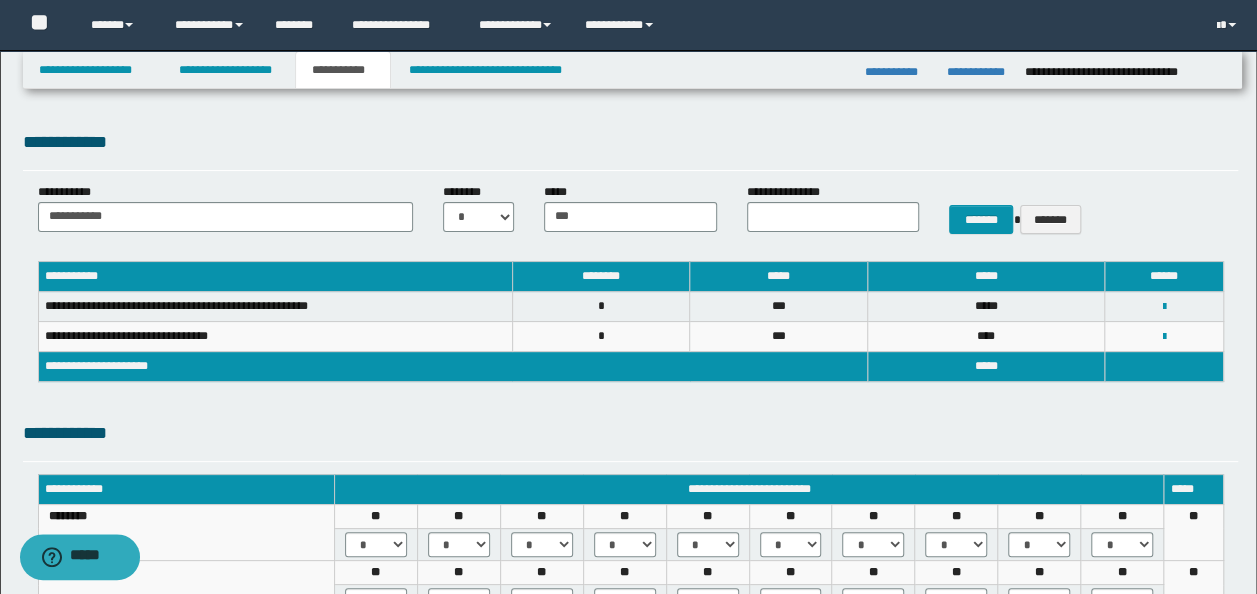click on "**********" at bounding box center (833, 215) 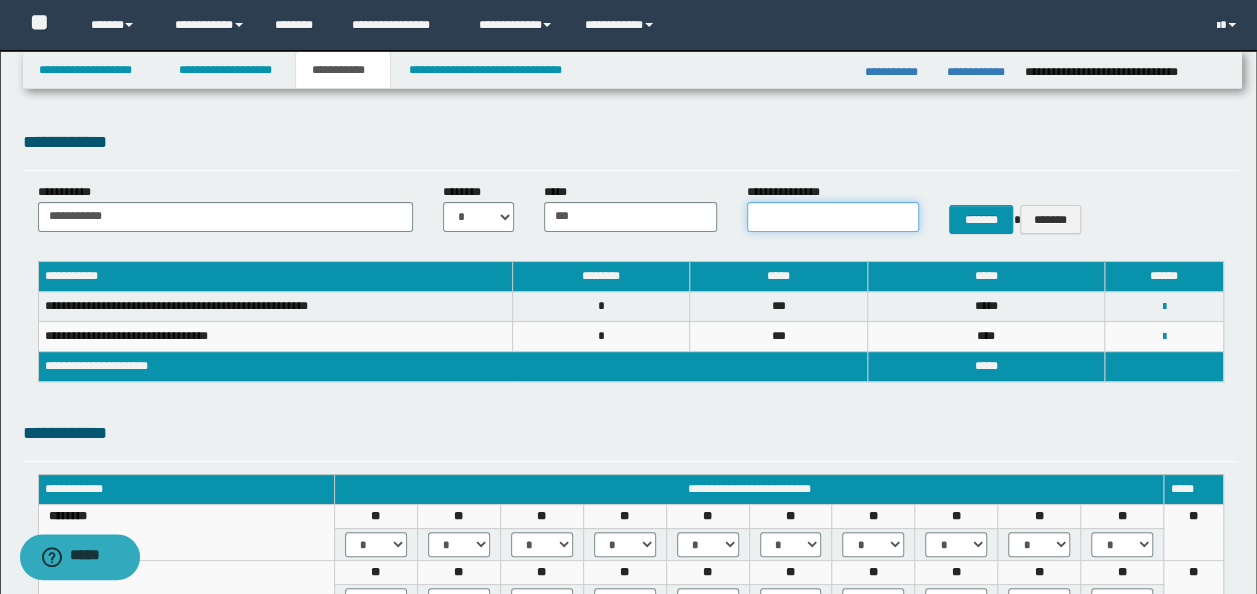 click on "**********" at bounding box center [833, 217] 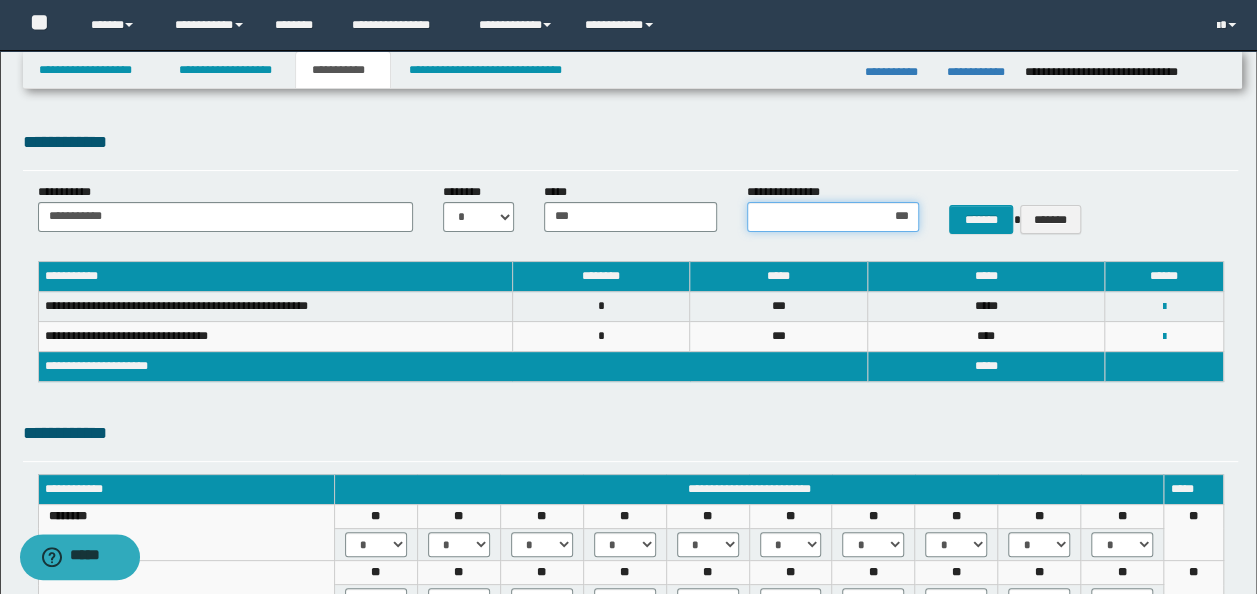 type on "****" 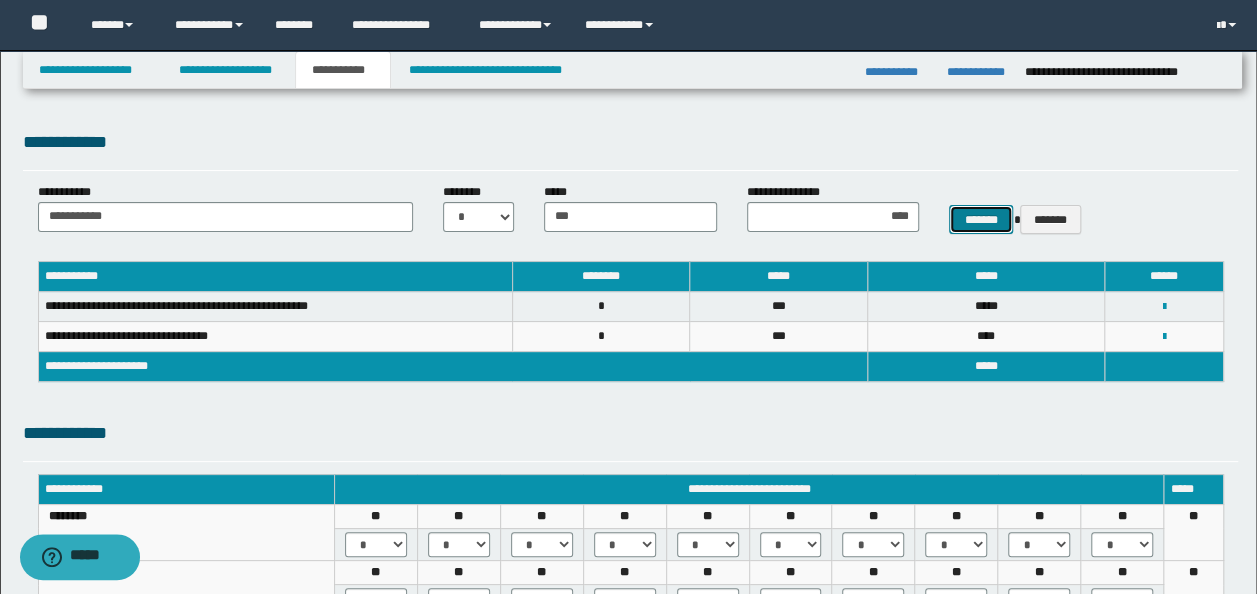 click on "*******" at bounding box center (981, 219) 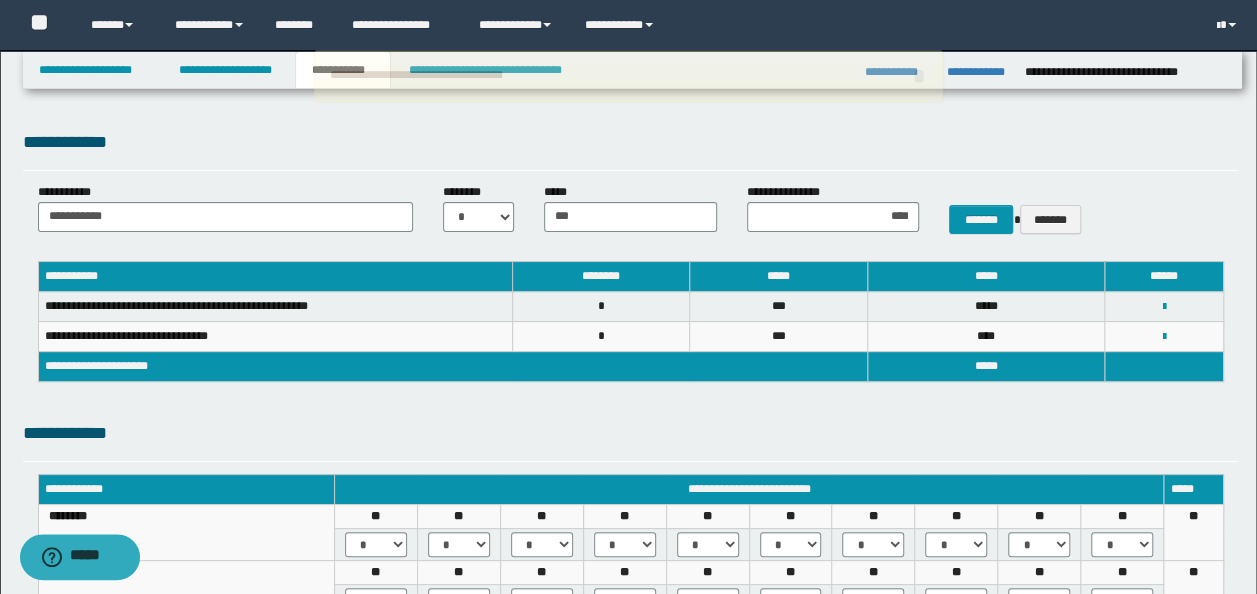 click on "*****
***" at bounding box center [630, 207] 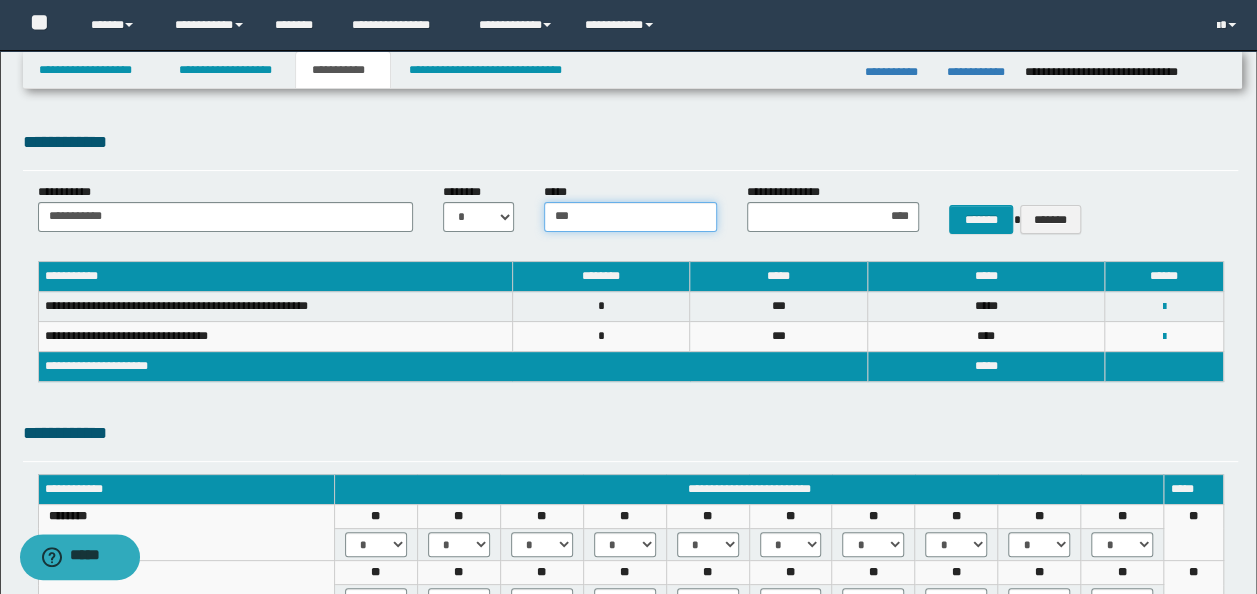 click on "***" at bounding box center (630, 217) 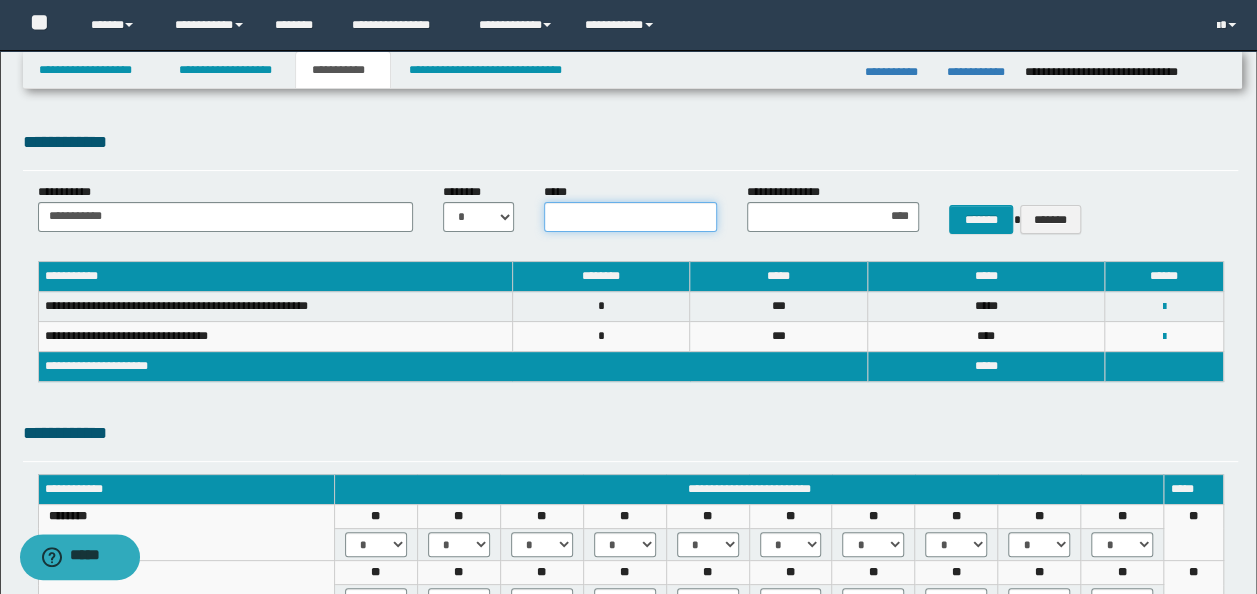 type on "*" 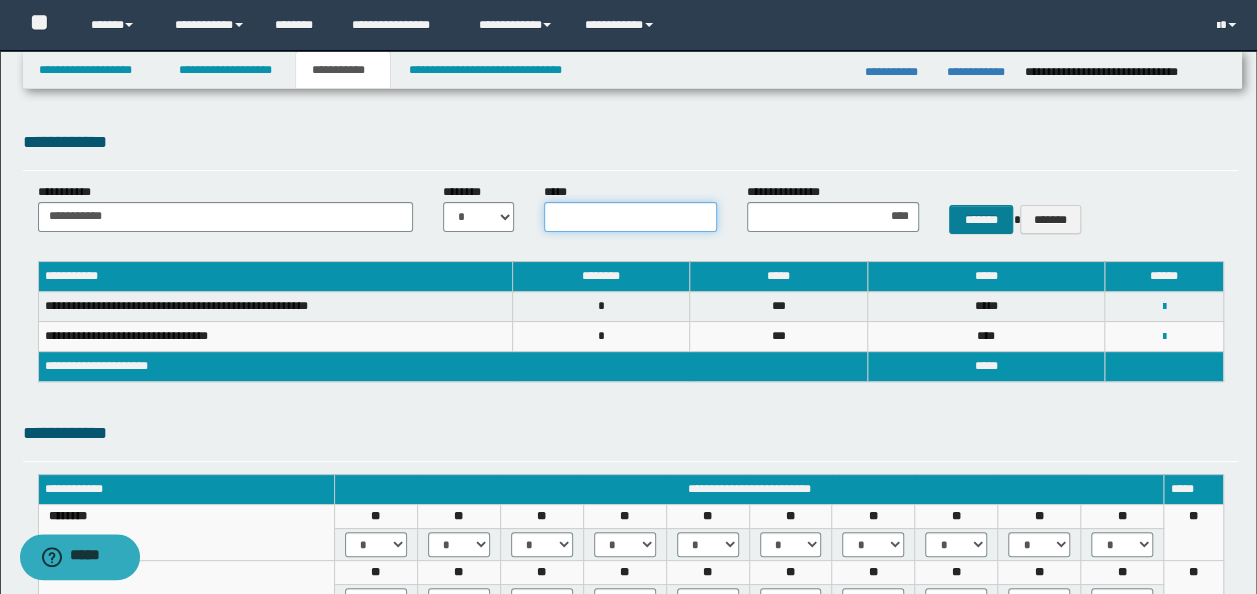 type on "*" 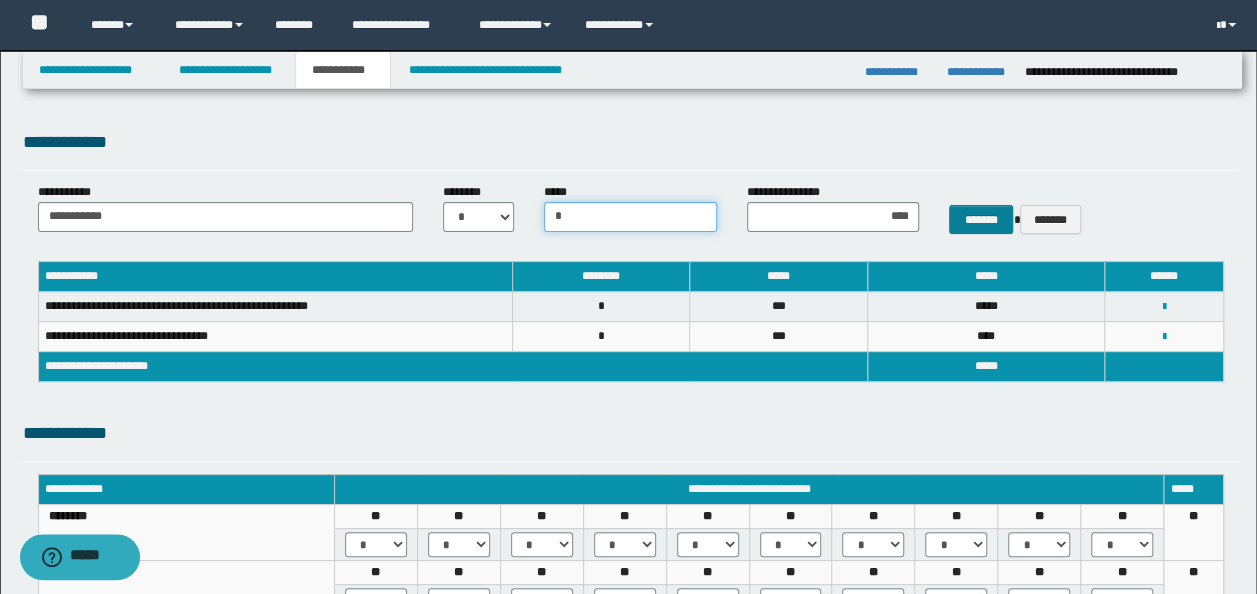 type on "*" 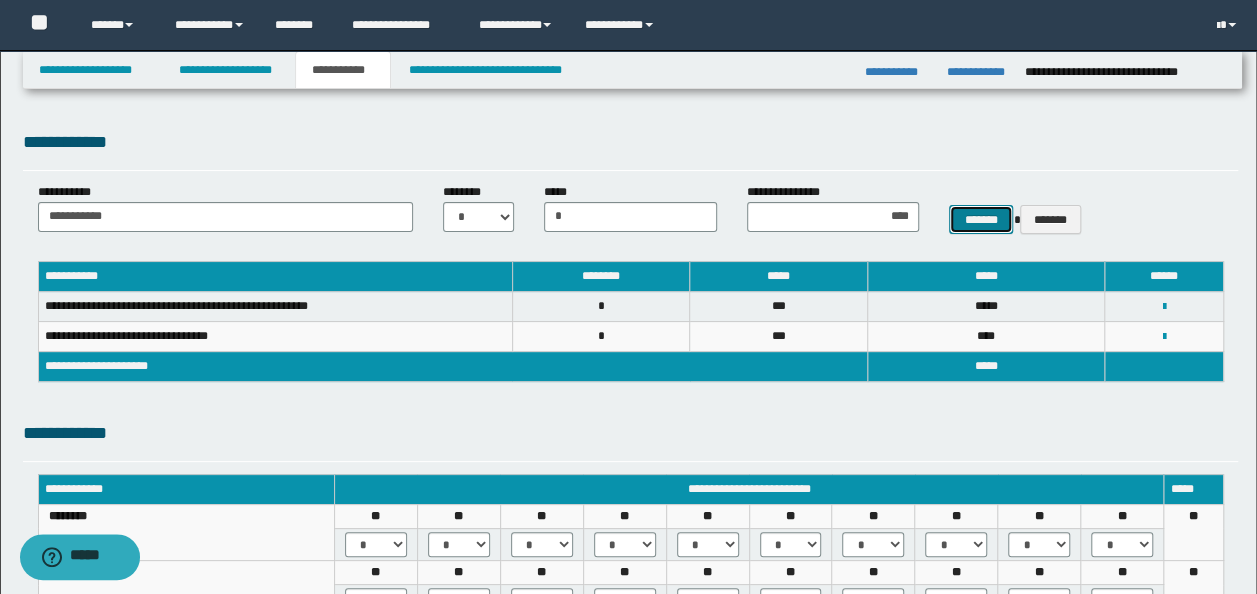 click on "*******" at bounding box center (981, 219) 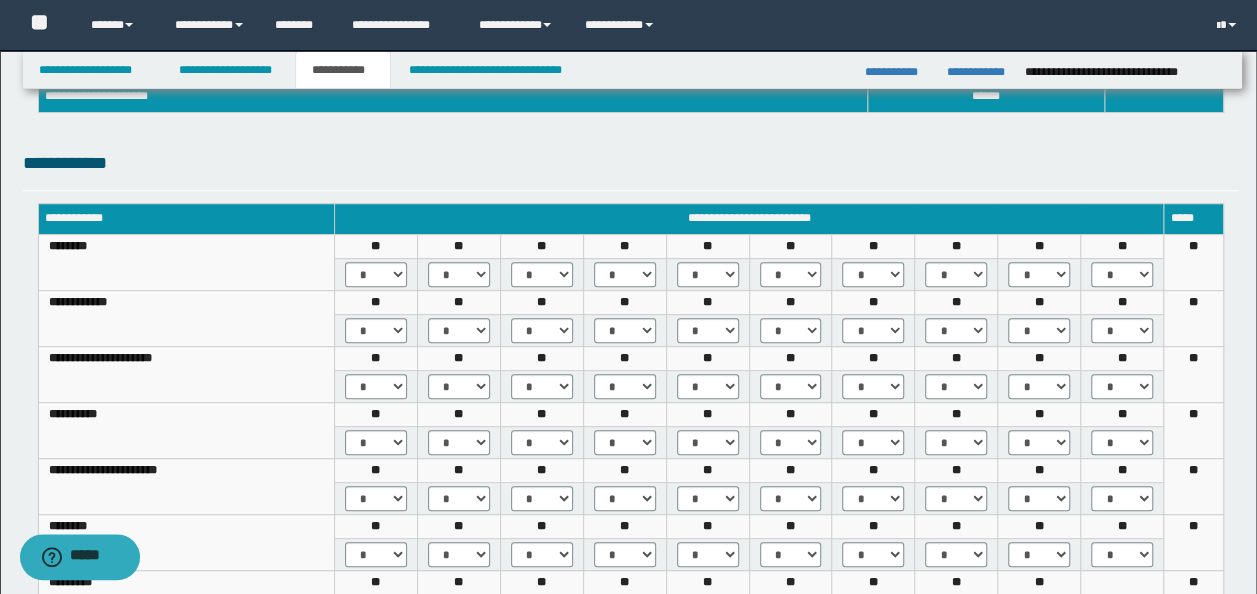 scroll, scrollTop: 400, scrollLeft: 0, axis: vertical 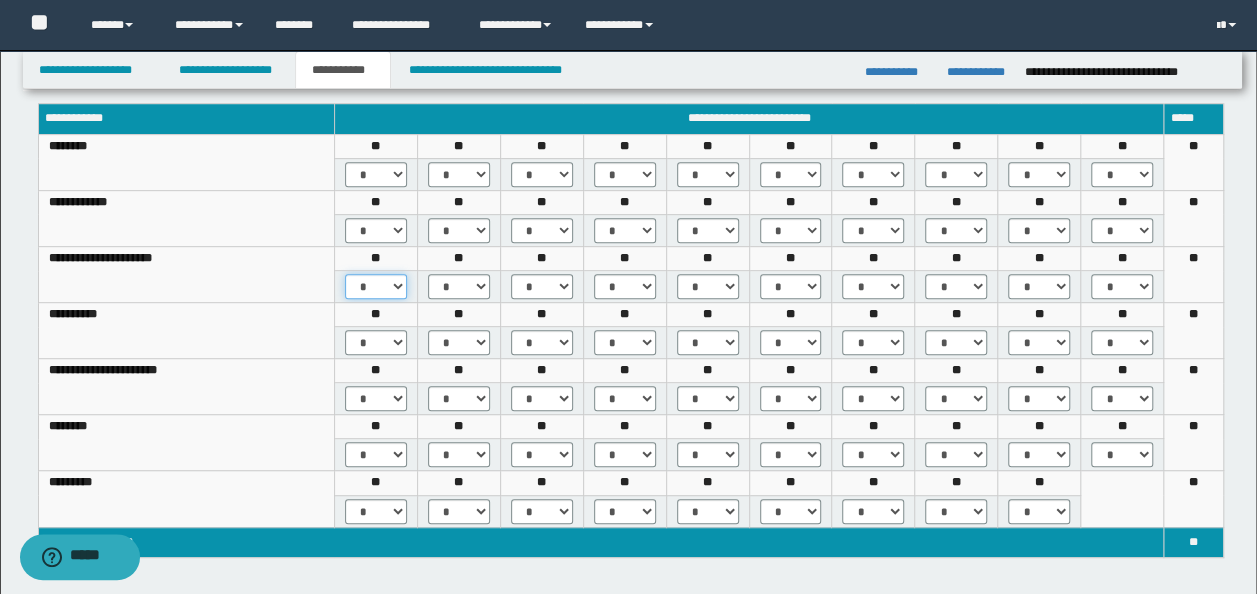 click on "* *** *** ***" at bounding box center (376, 286) 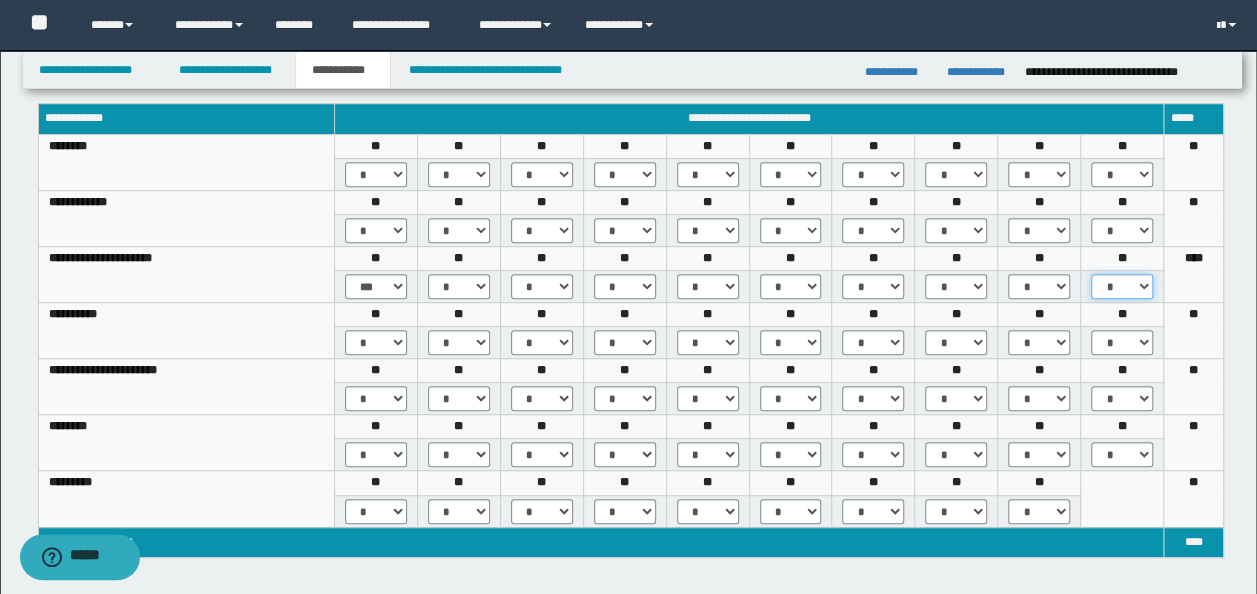 click on "* *** *** ***" at bounding box center (1122, 286) 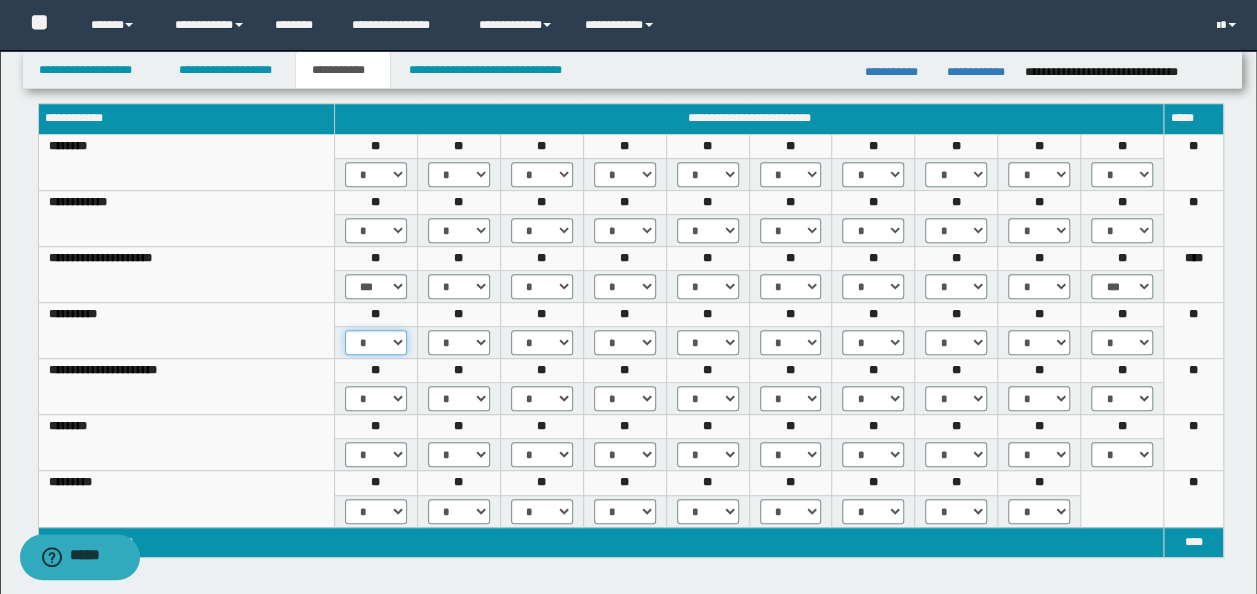 click on "* *** *** ***" at bounding box center (376, 342) 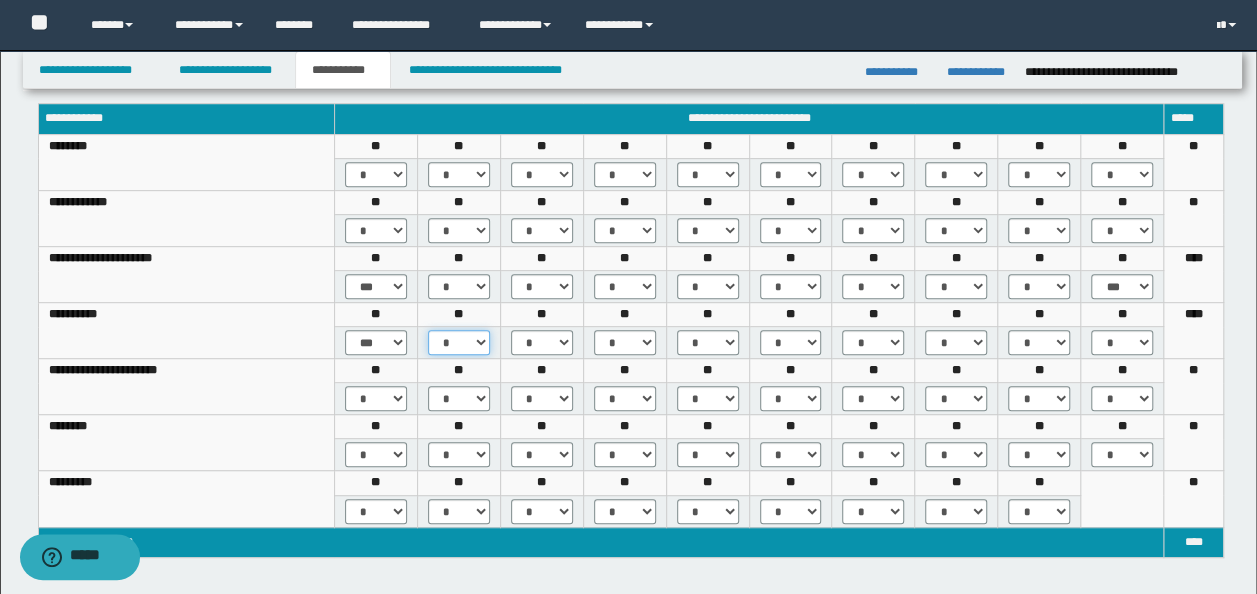 click on "* *** *** ***" at bounding box center (459, 342) 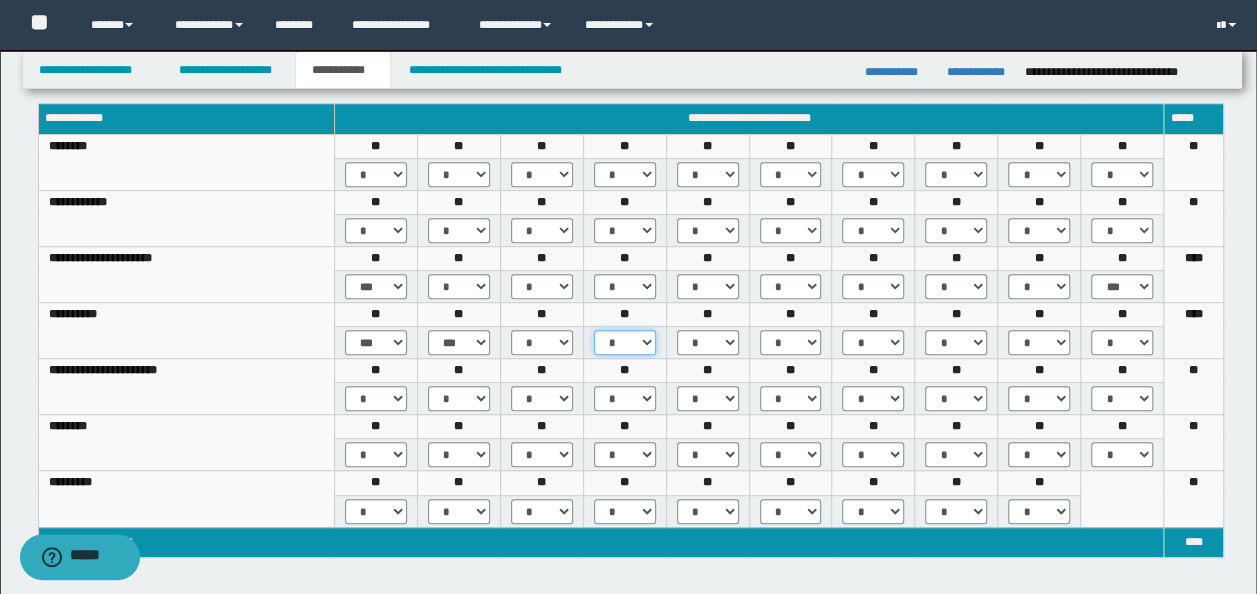 click on "* *** *** ***" at bounding box center (625, 342) 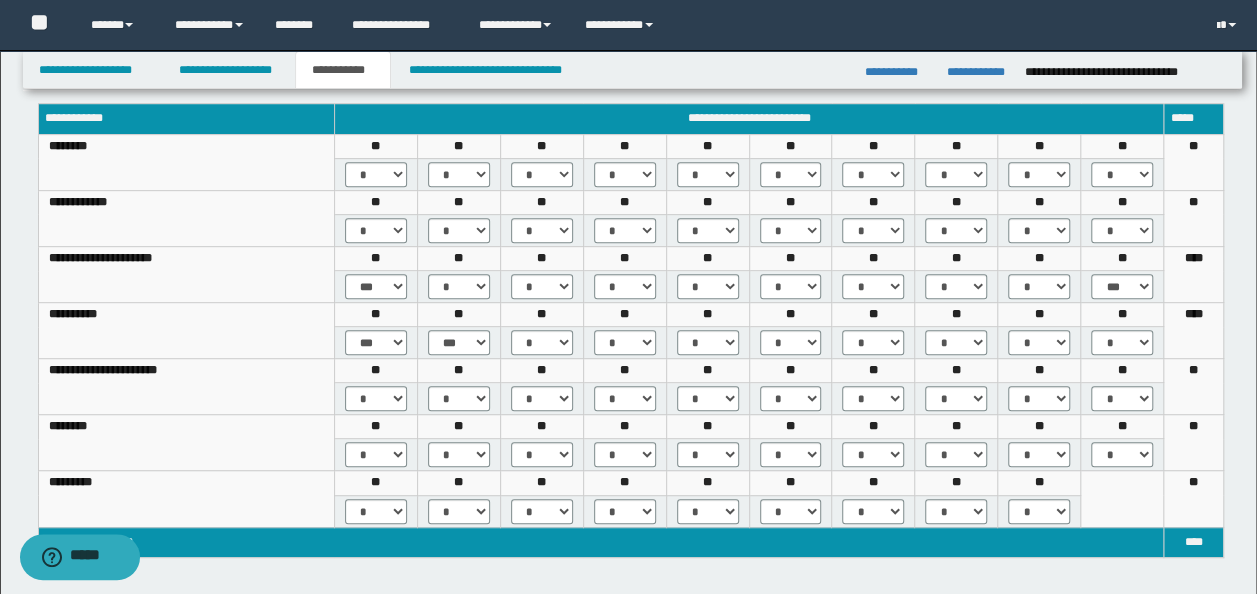 drag, startPoint x: 508, startPoint y: 340, endPoint x: 530, endPoint y: 342, distance: 22.090721 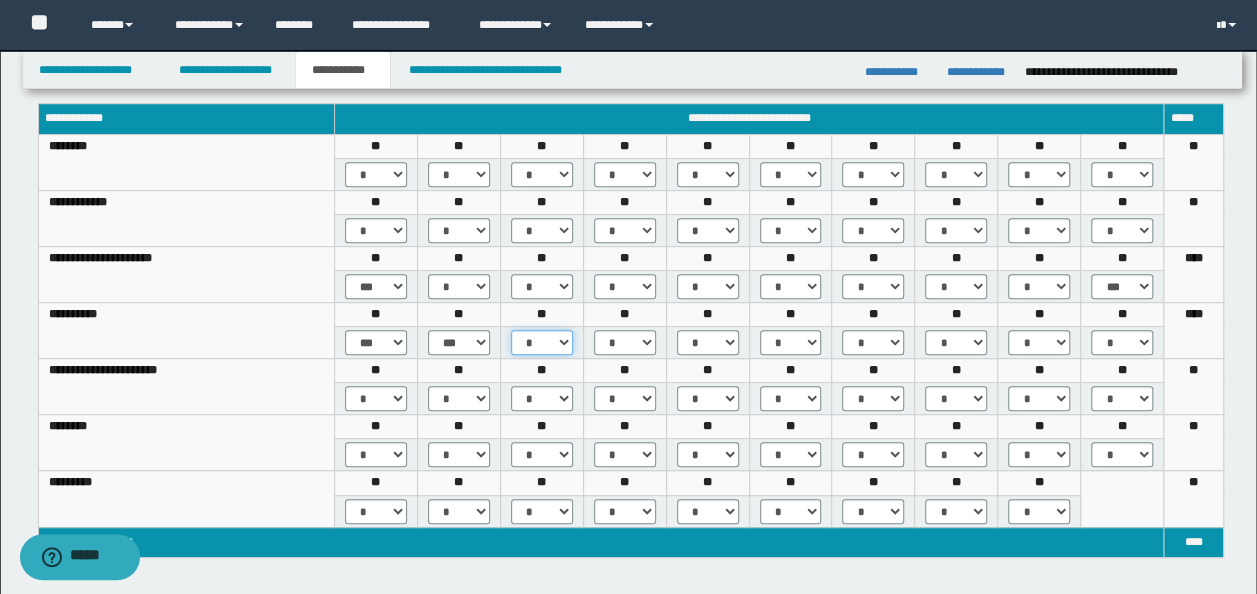 click on "* *** *** ***" at bounding box center (542, 342) 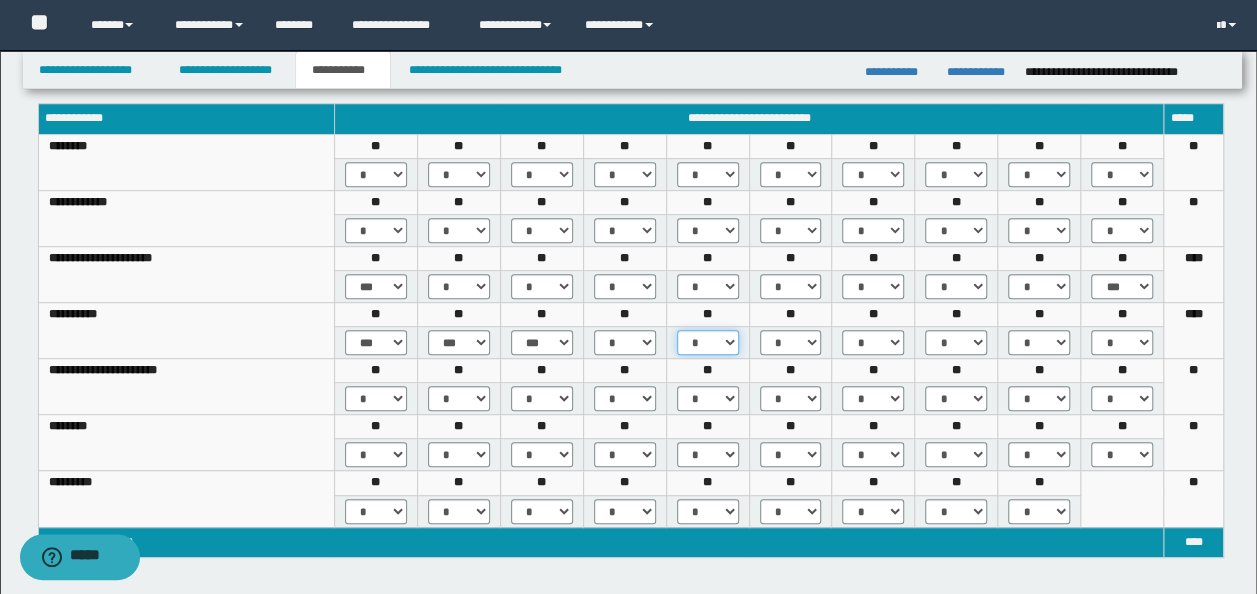 drag, startPoint x: 695, startPoint y: 338, endPoint x: 697, endPoint y: 355, distance: 17.117243 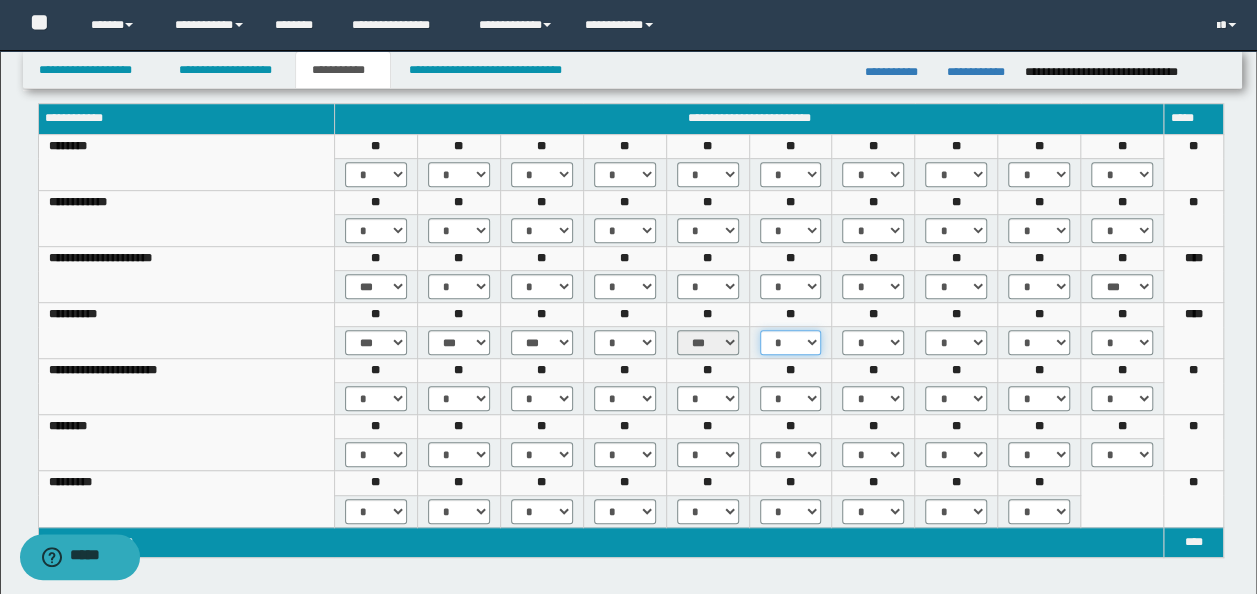 drag, startPoint x: 776, startPoint y: 334, endPoint x: 789, endPoint y: 352, distance: 22.203604 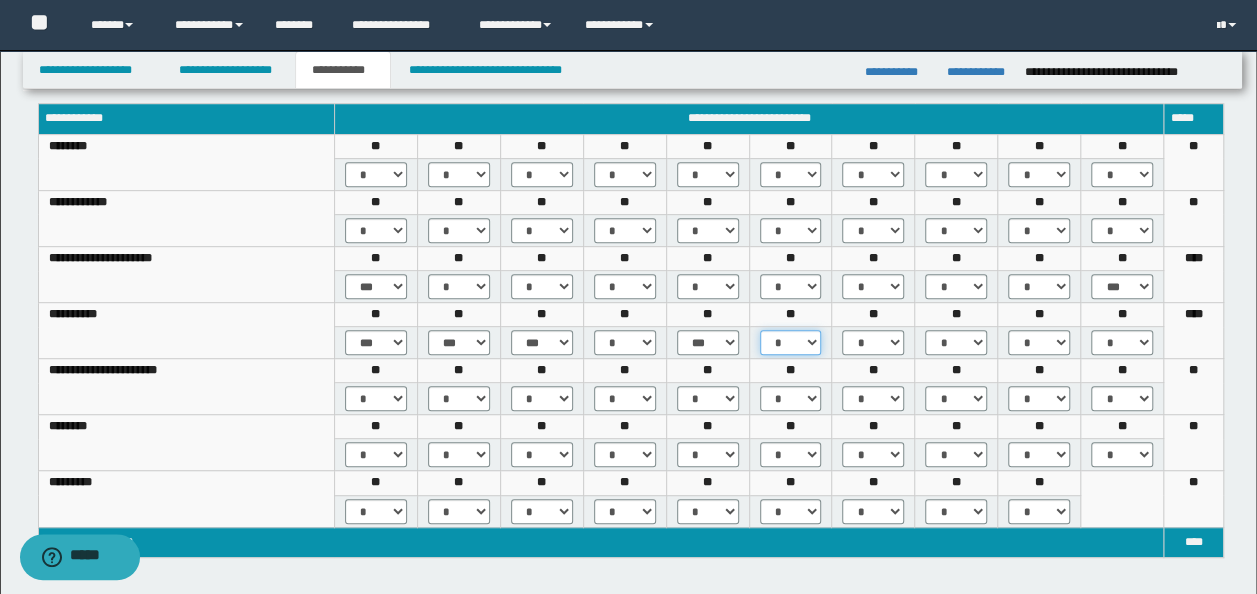 select on "***" 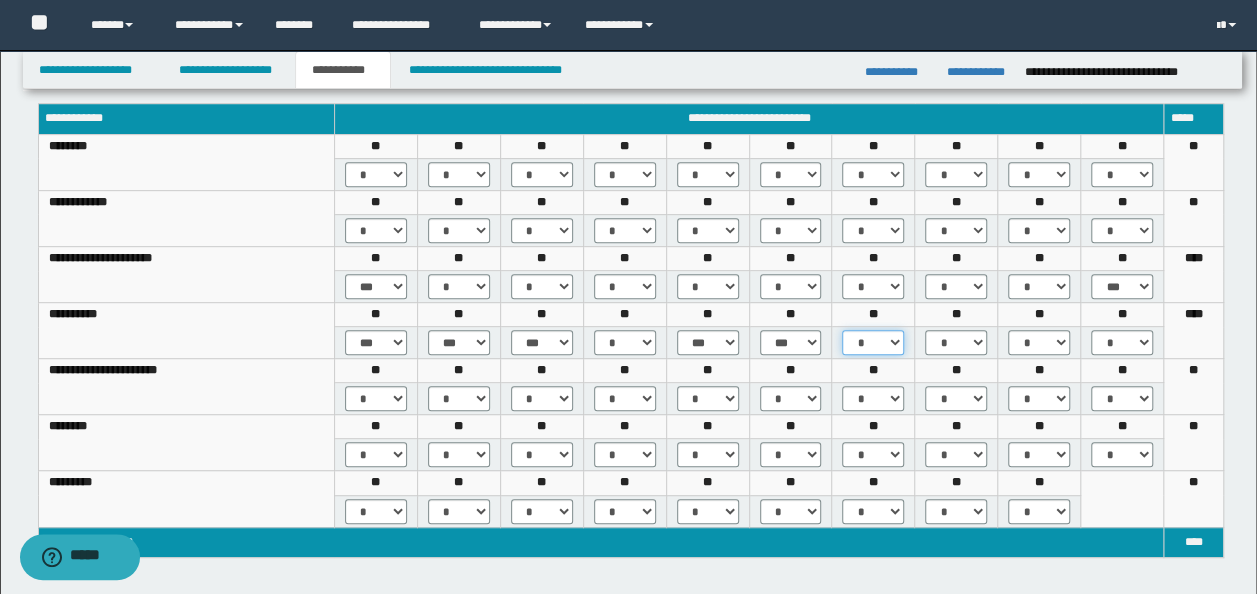 click on "* *** *** ***" at bounding box center (873, 342) 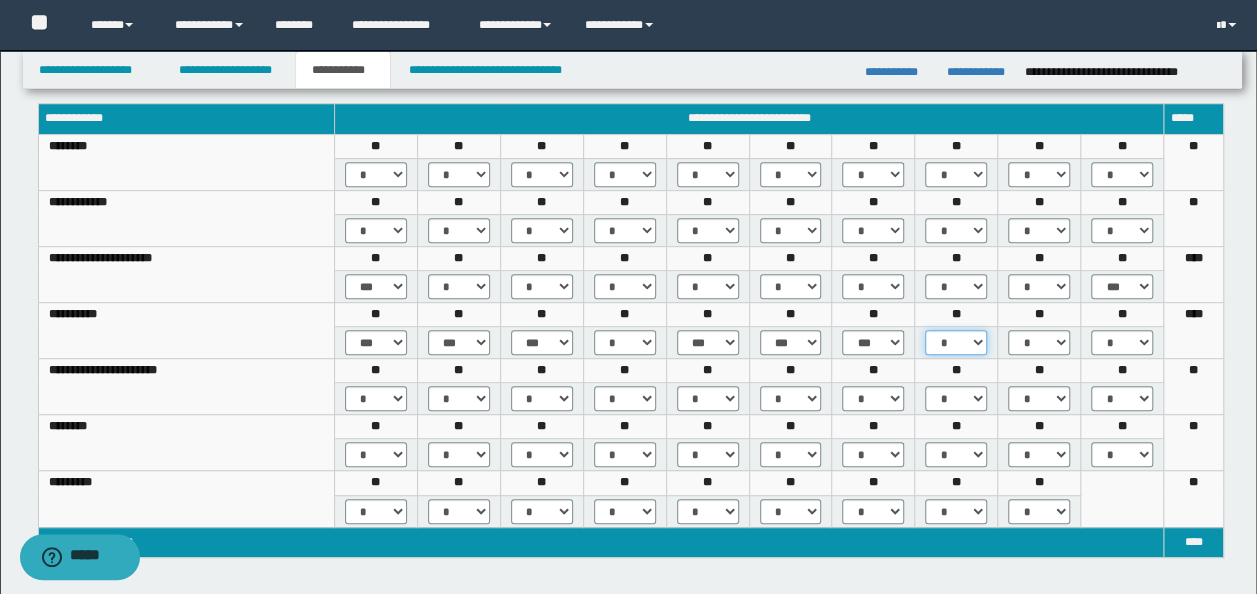 drag, startPoint x: 970, startPoint y: 330, endPoint x: 969, endPoint y: 354, distance: 24.020824 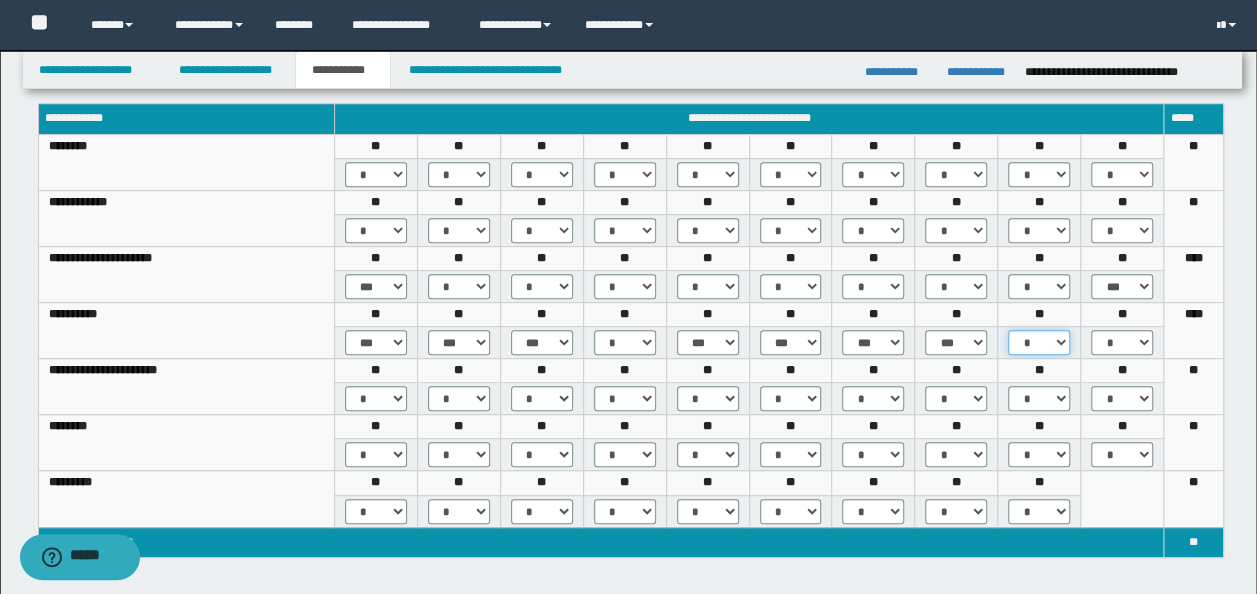 click on "* *** *** ***" at bounding box center [1039, 342] 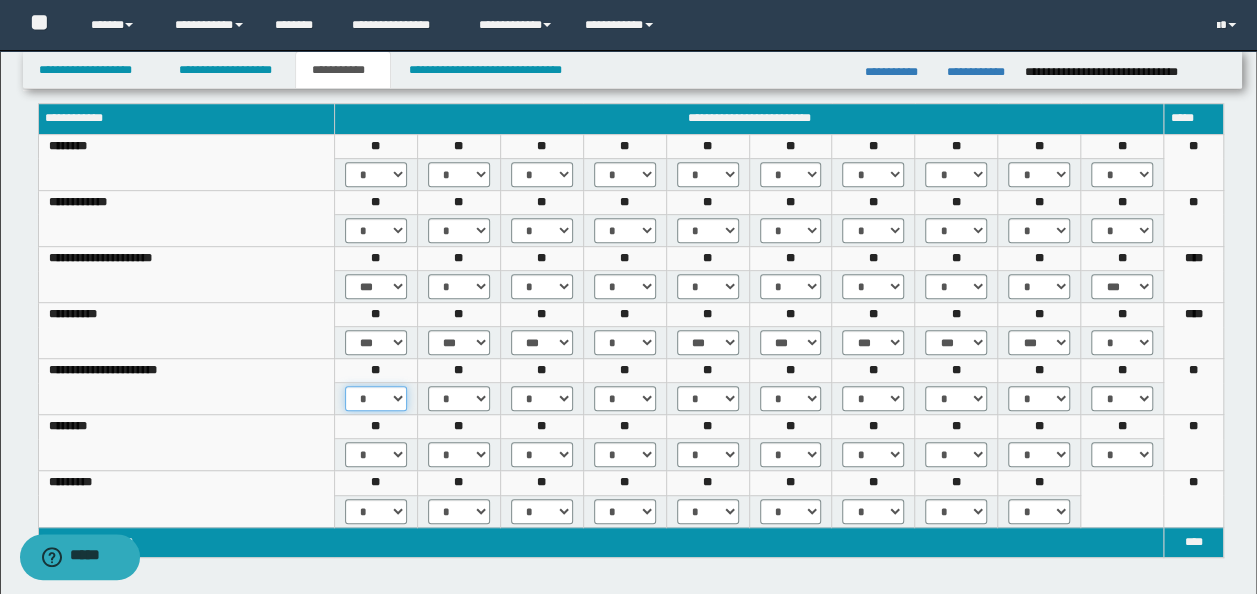 click on "* *** *** ***" at bounding box center (376, 398) 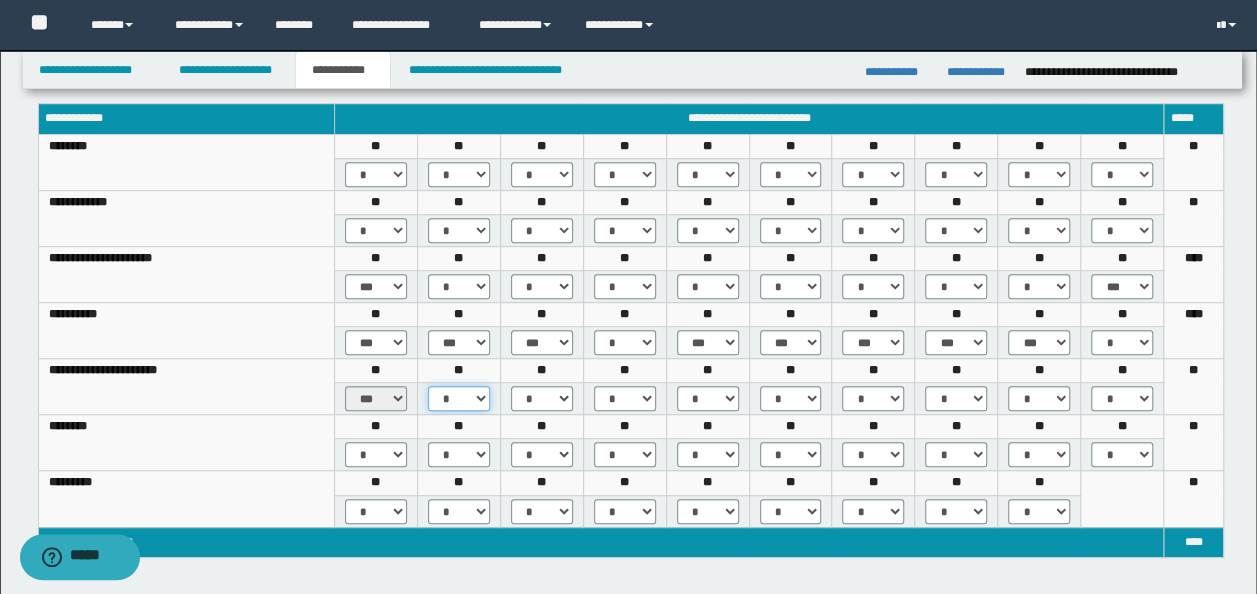 click on "* *** *** ***" at bounding box center (459, 398) 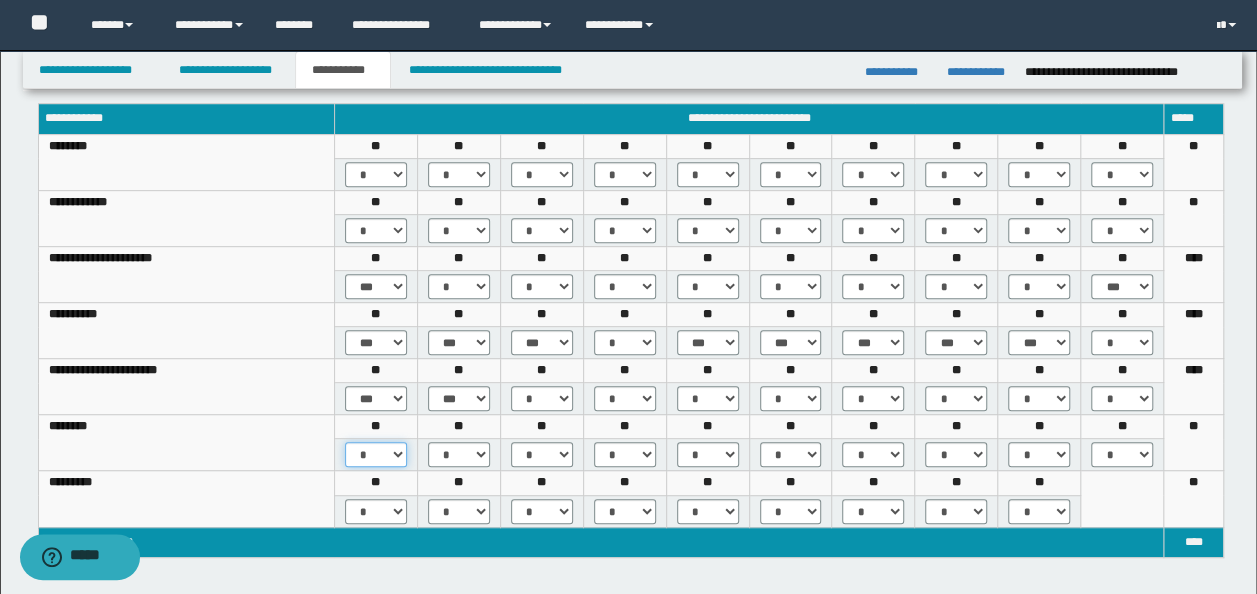 click on "* *** *** ***" at bounding box center [376, 454] 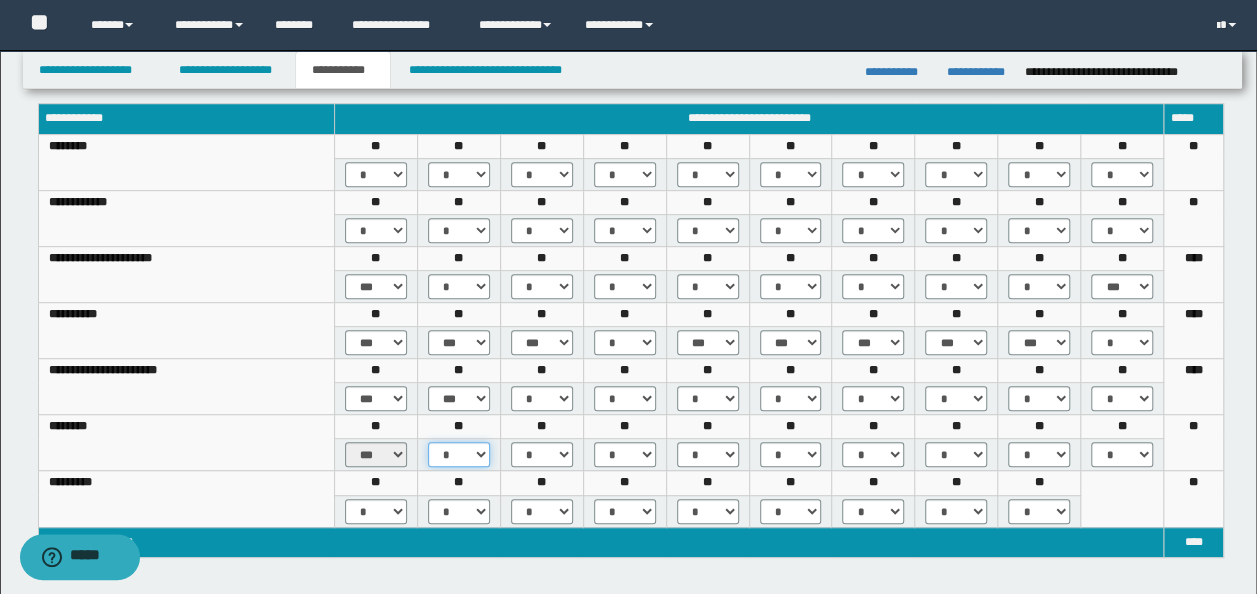 drag, startPoint x: 461, startPoint y: 444, endPoint x: 458, endPoint y: 460, distance: 16.27882 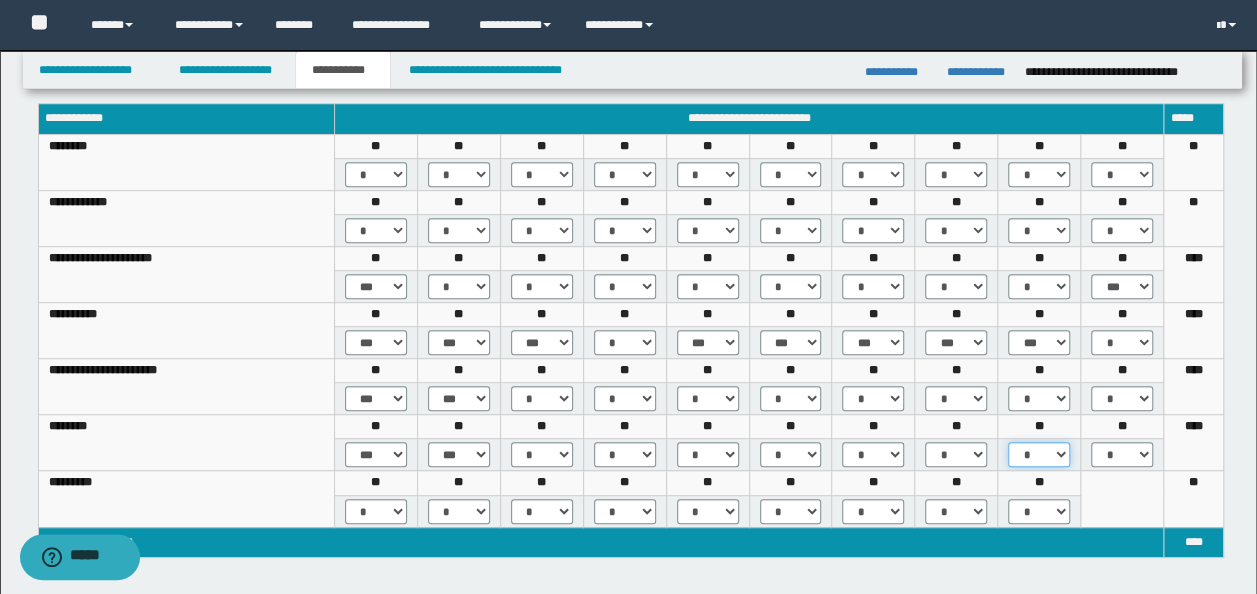 drag, startPoint x: 1038, startPoint y: 445, endPoint x: 1026, endPoint y: 465, distance: 23.323807 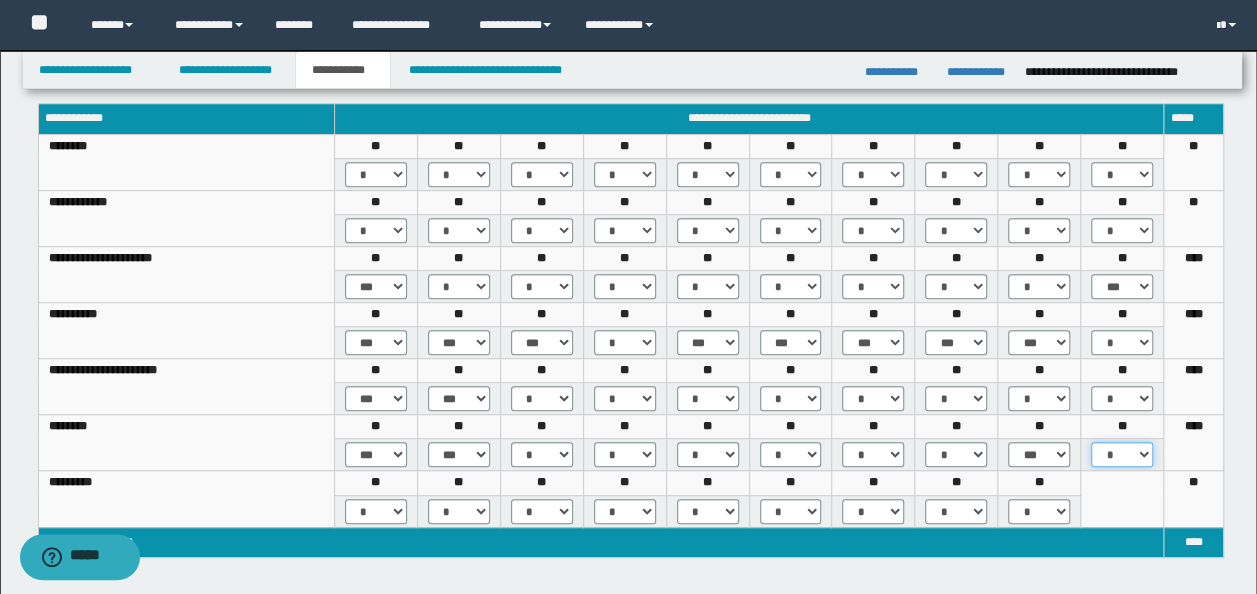 click on "* *** *** ***" at bounding box center (1122, 454) 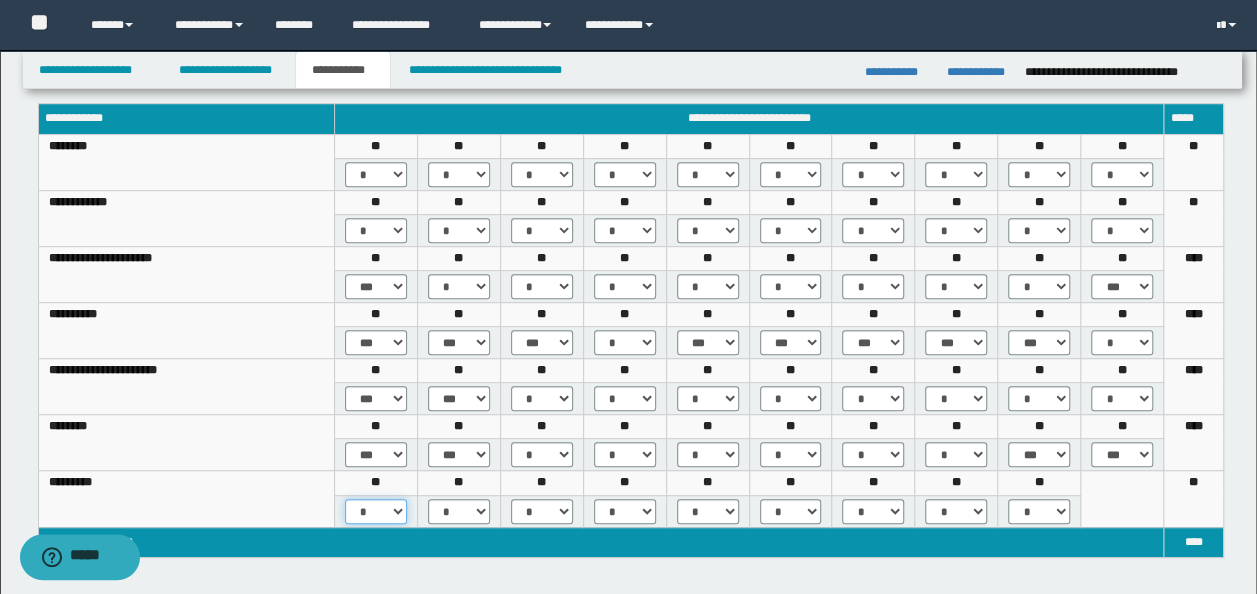 click on "* *** ***" at bounding box center (376, 511) 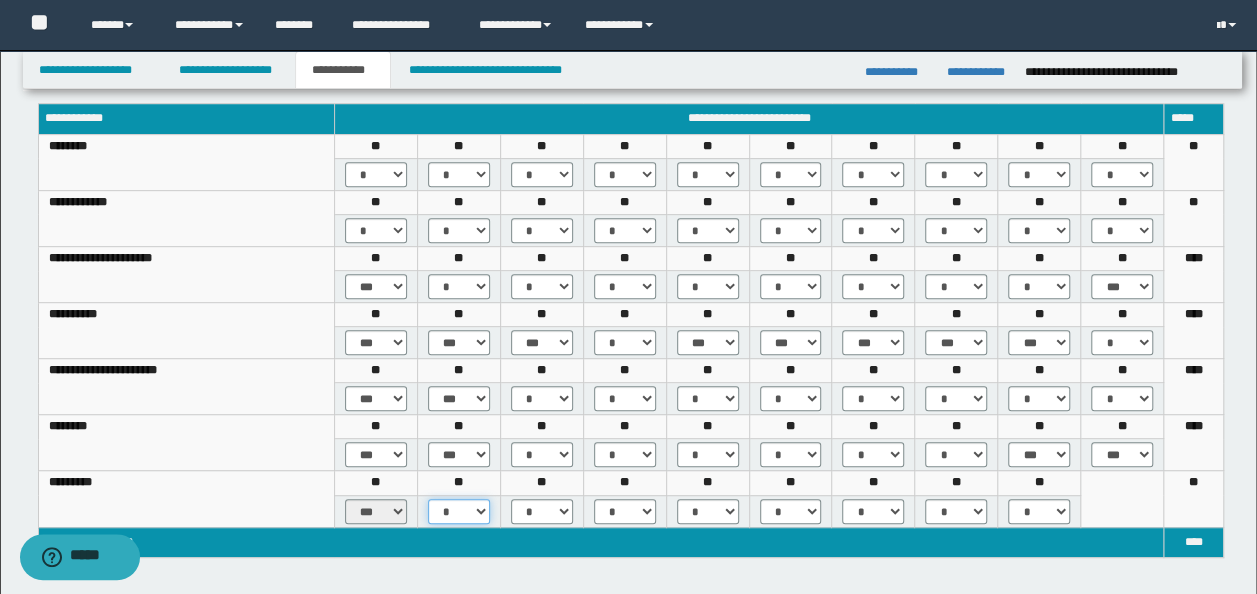 click on "* *** ***" at bounding box center [459, 511] 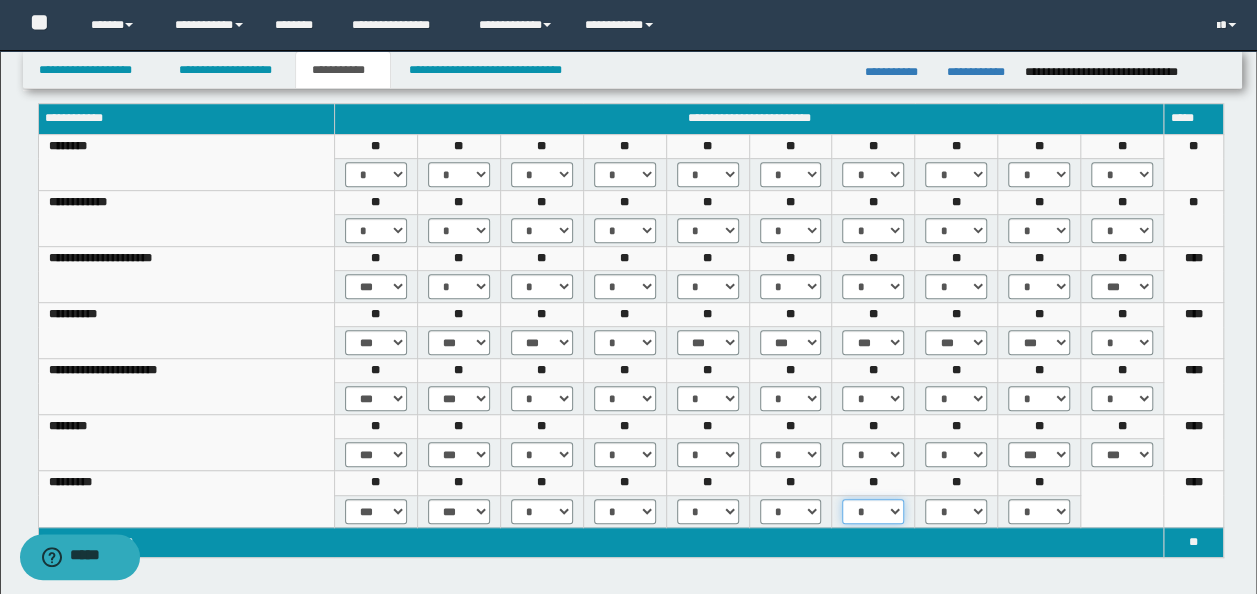 drag, startPoint x: 869, startPoint y: 506, endPoint x: 871, endPoint y: 535, distance: 29.068884 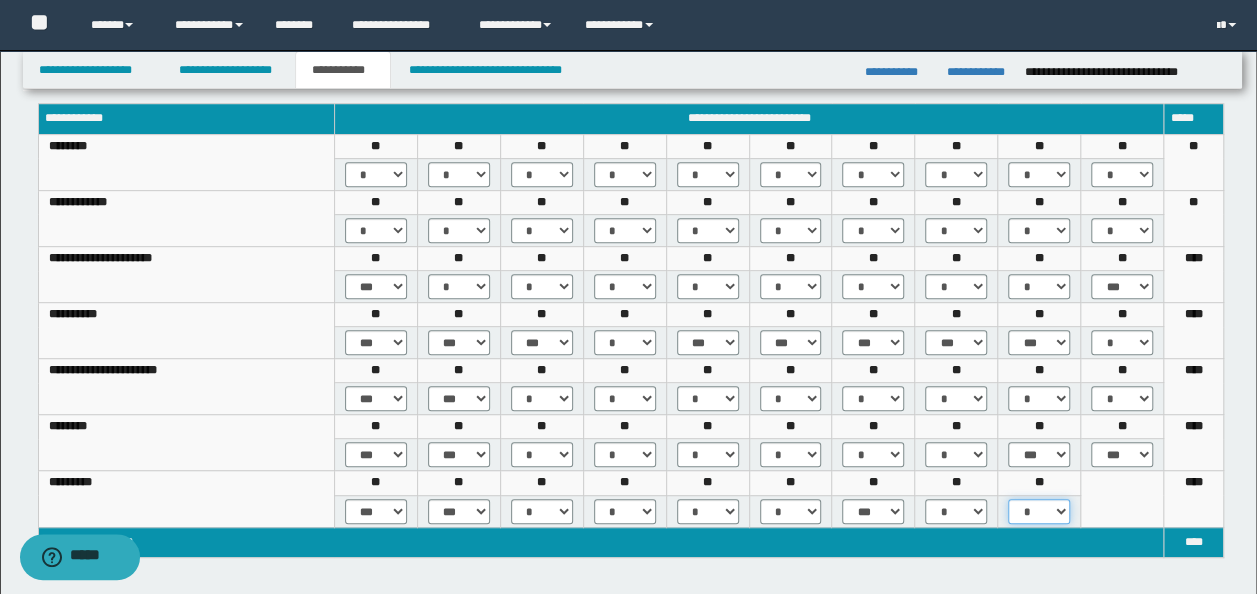 click on "* *** ***" at bounding box center (1039, 511) 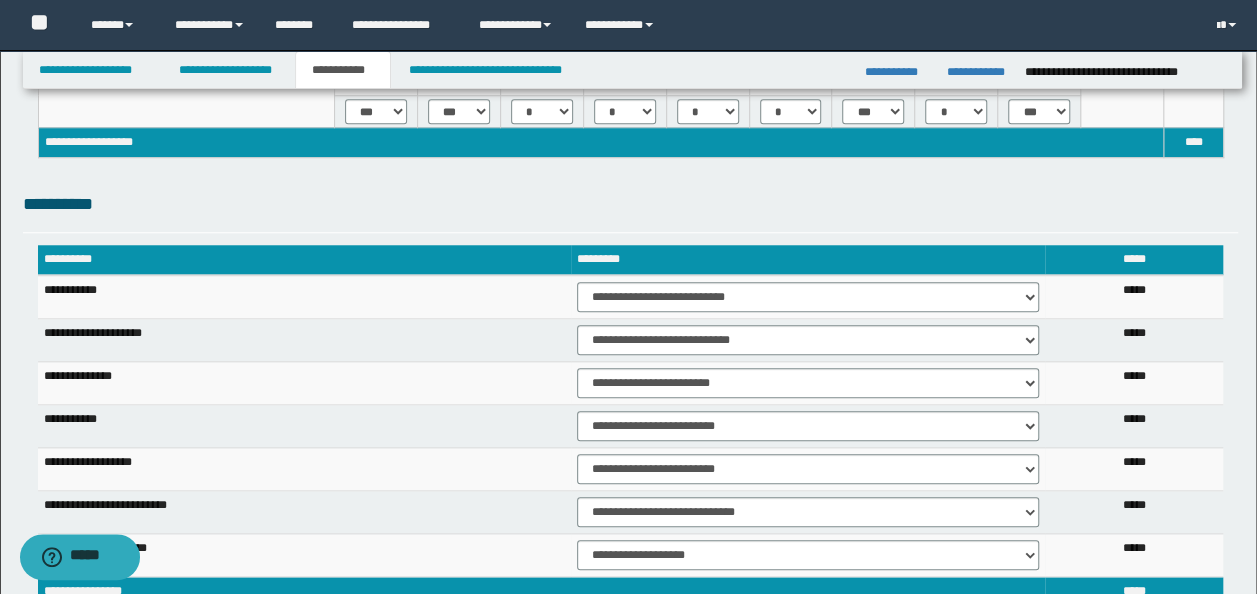 scroll, scrollTop: 900, scrollLeft: 0, axis: vertical 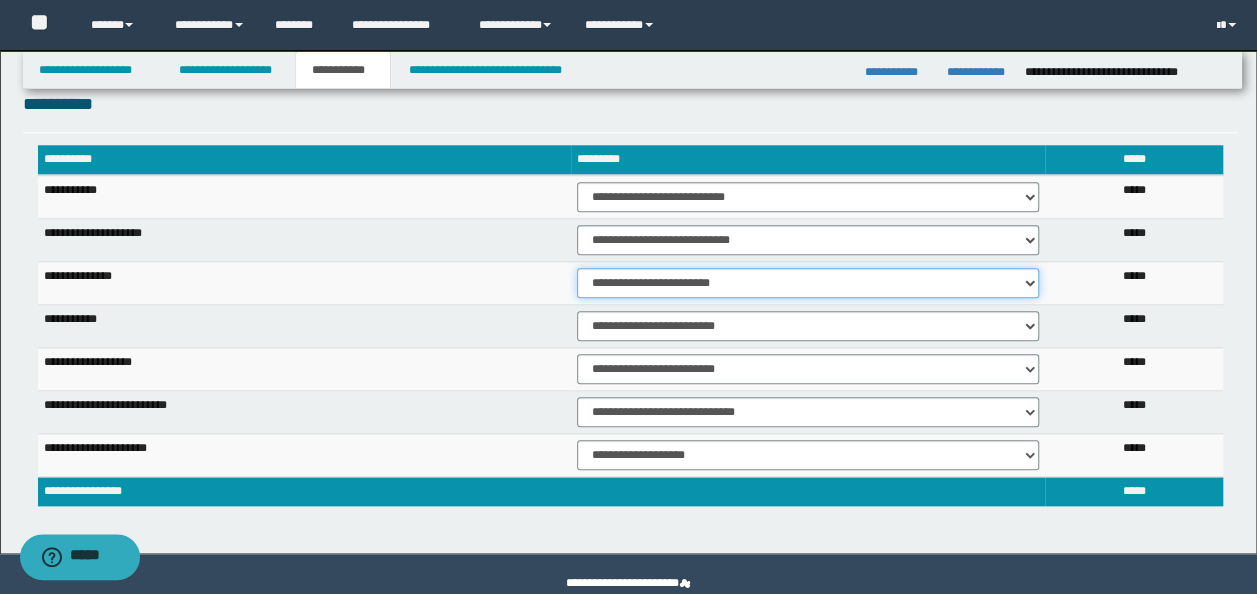 click on "**********" at bounding box center [808, 283] 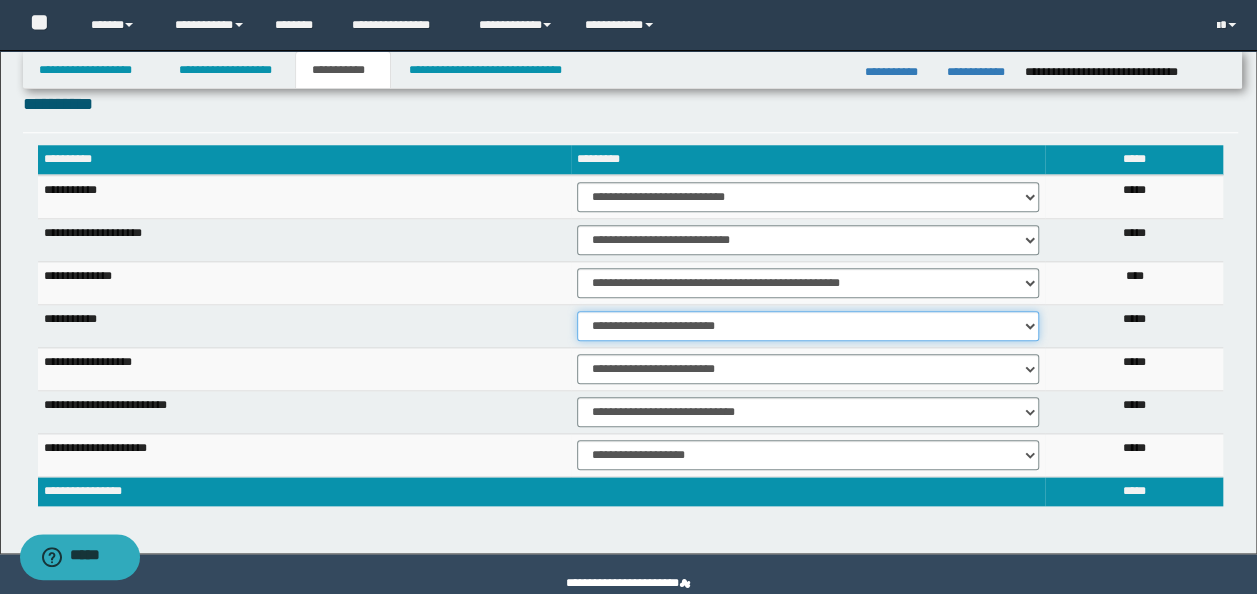 click on "**********" at bounding box center [808, 326] 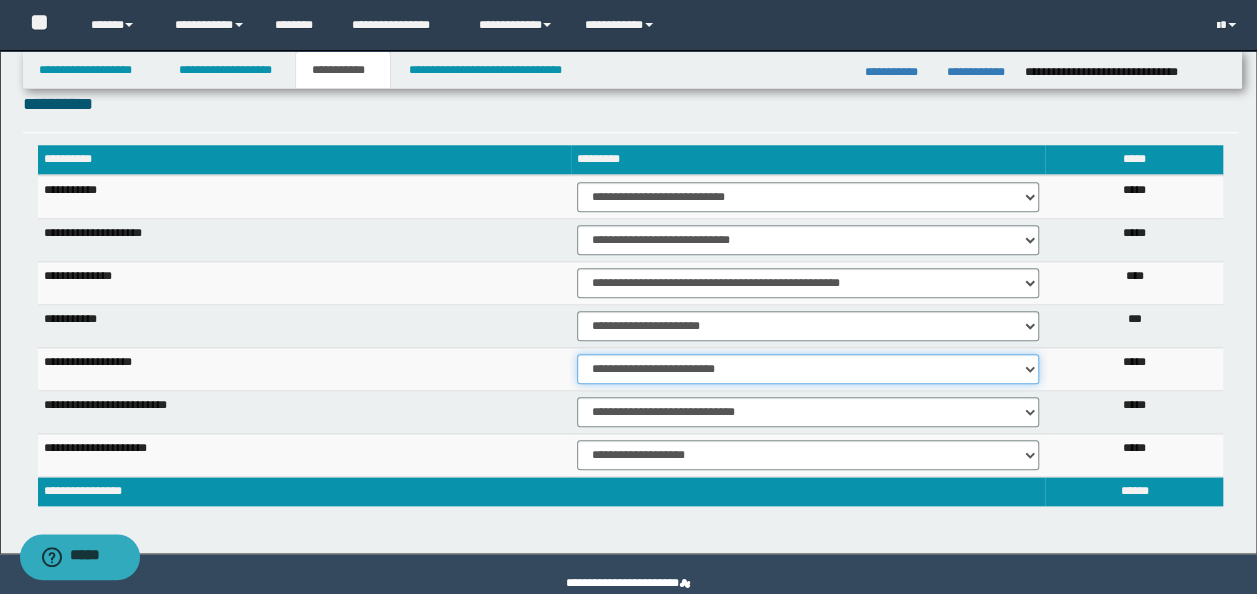 click on "**********" at bounding box center [808, 369] 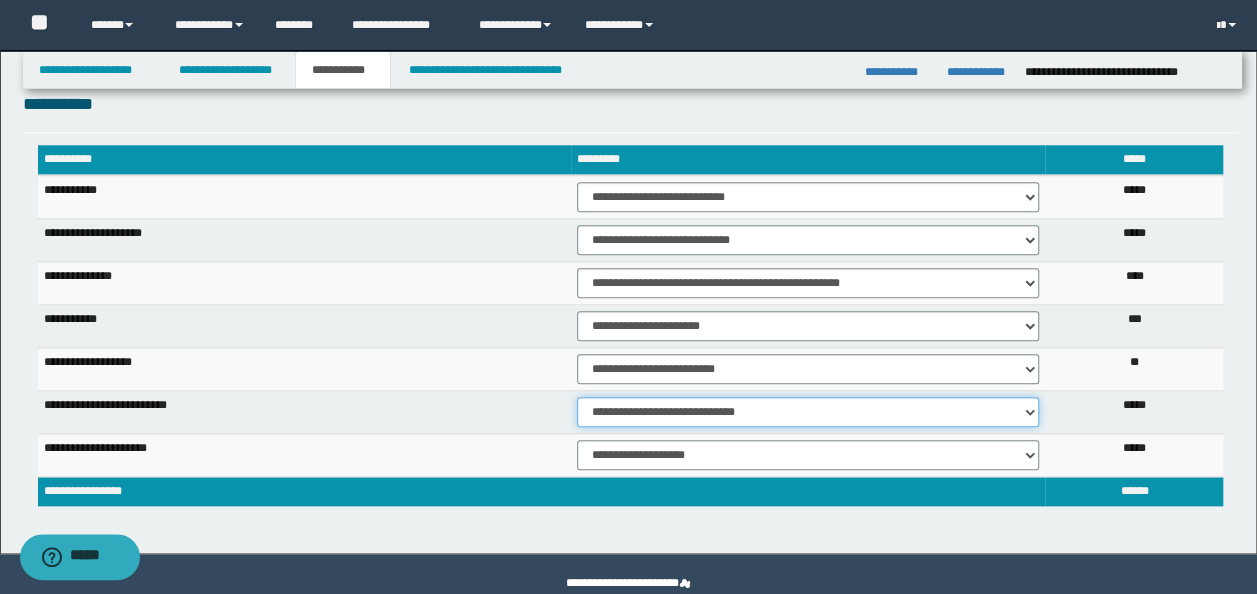 click on "**********" at bounding box center (808, 412) 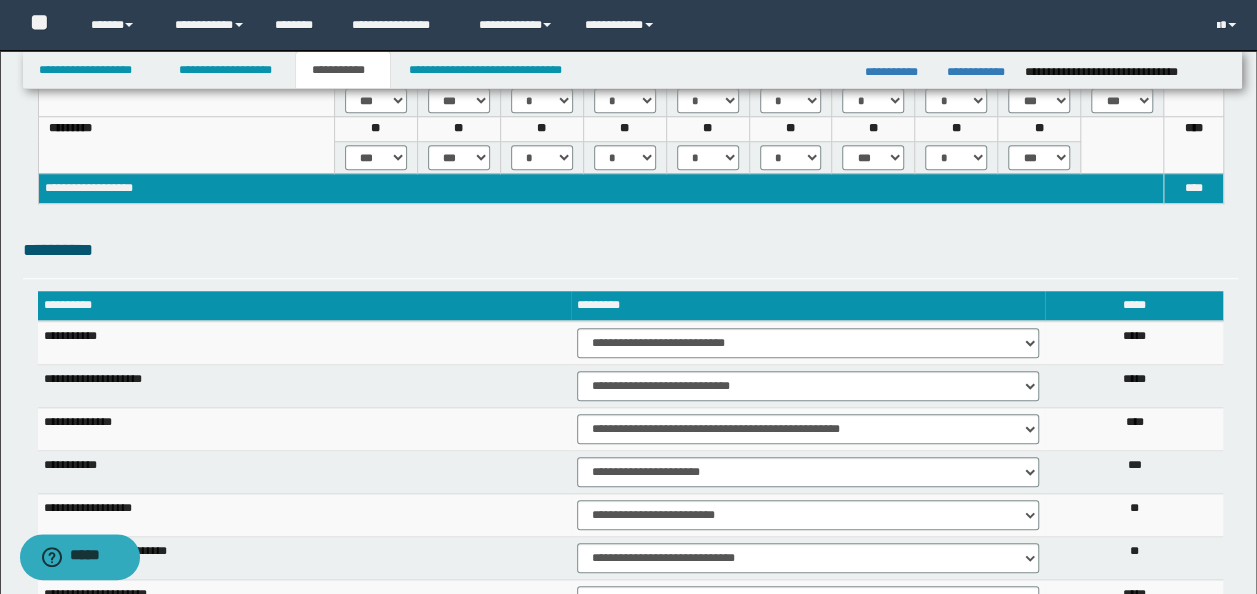 scroll, scrollTop: 238, scrollLeft: 0, axis: vertical 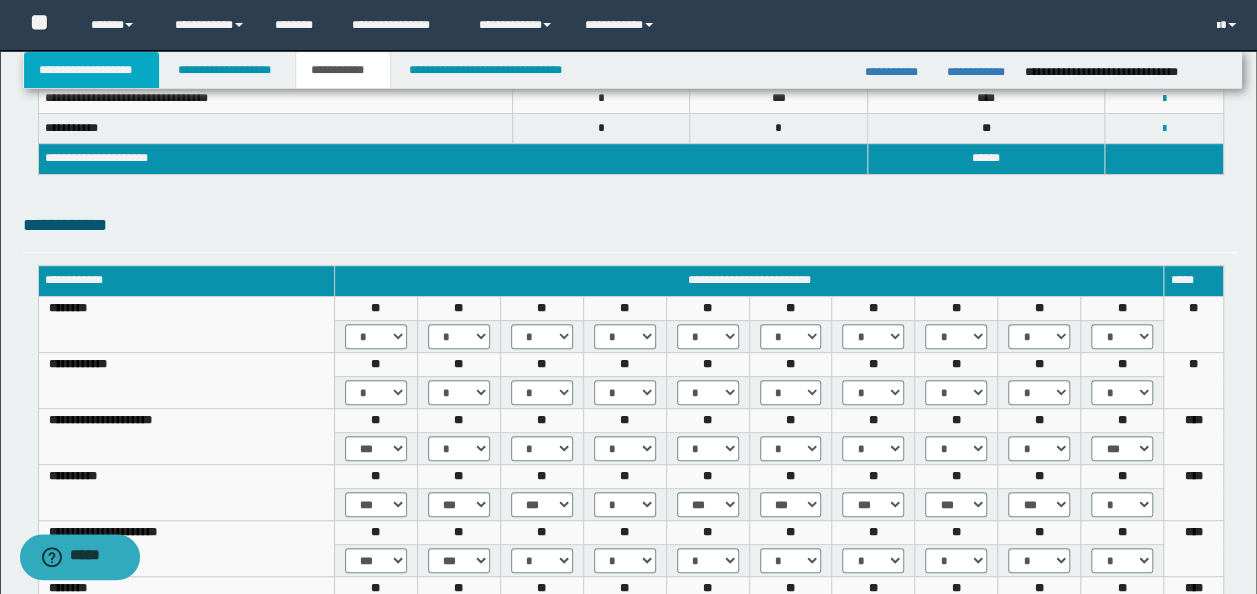 click on "**********" at bounding box center [92, 70] 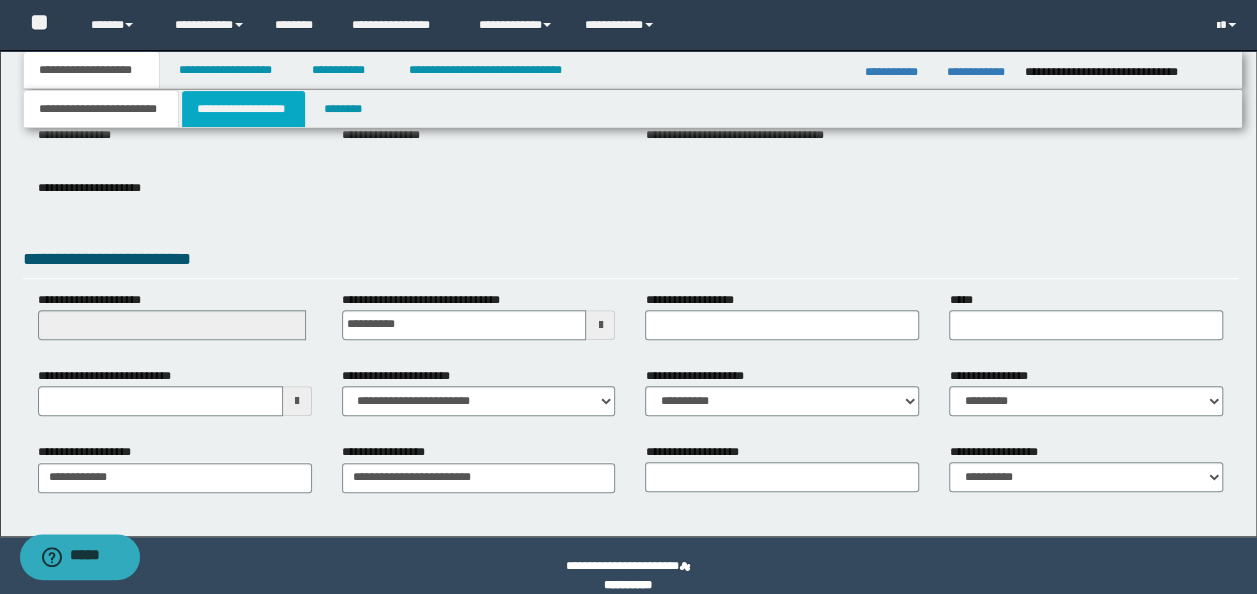 click on "**********" at bounding box center [243, 109] 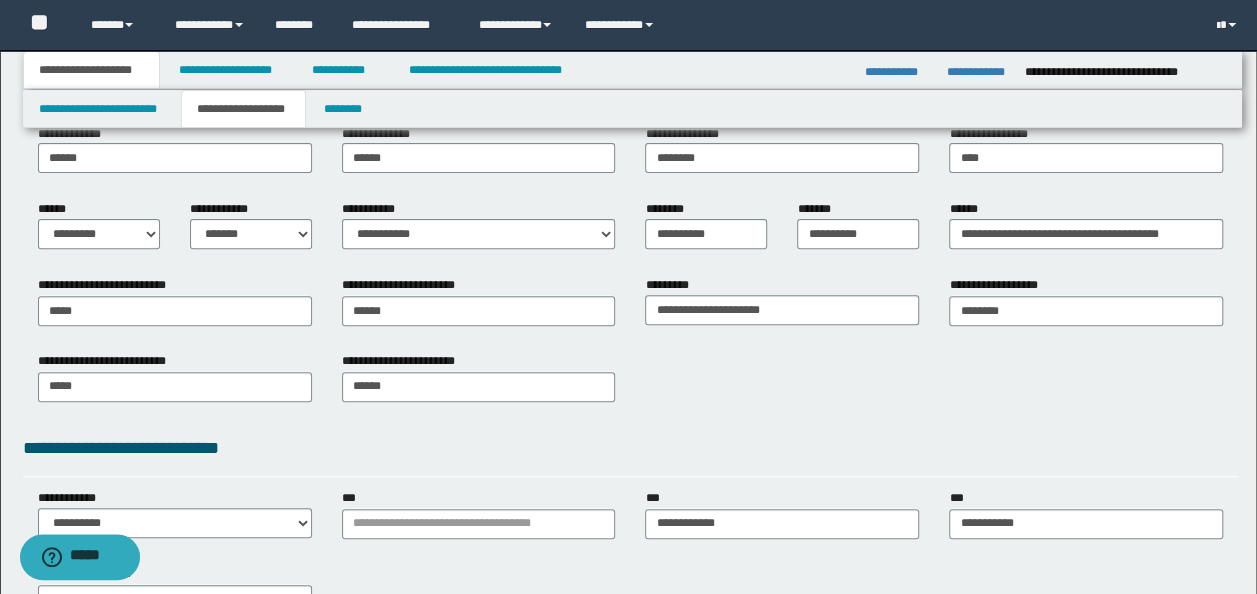 scroll, scrollTop: 0, scrollLeft: 0, axis: both 